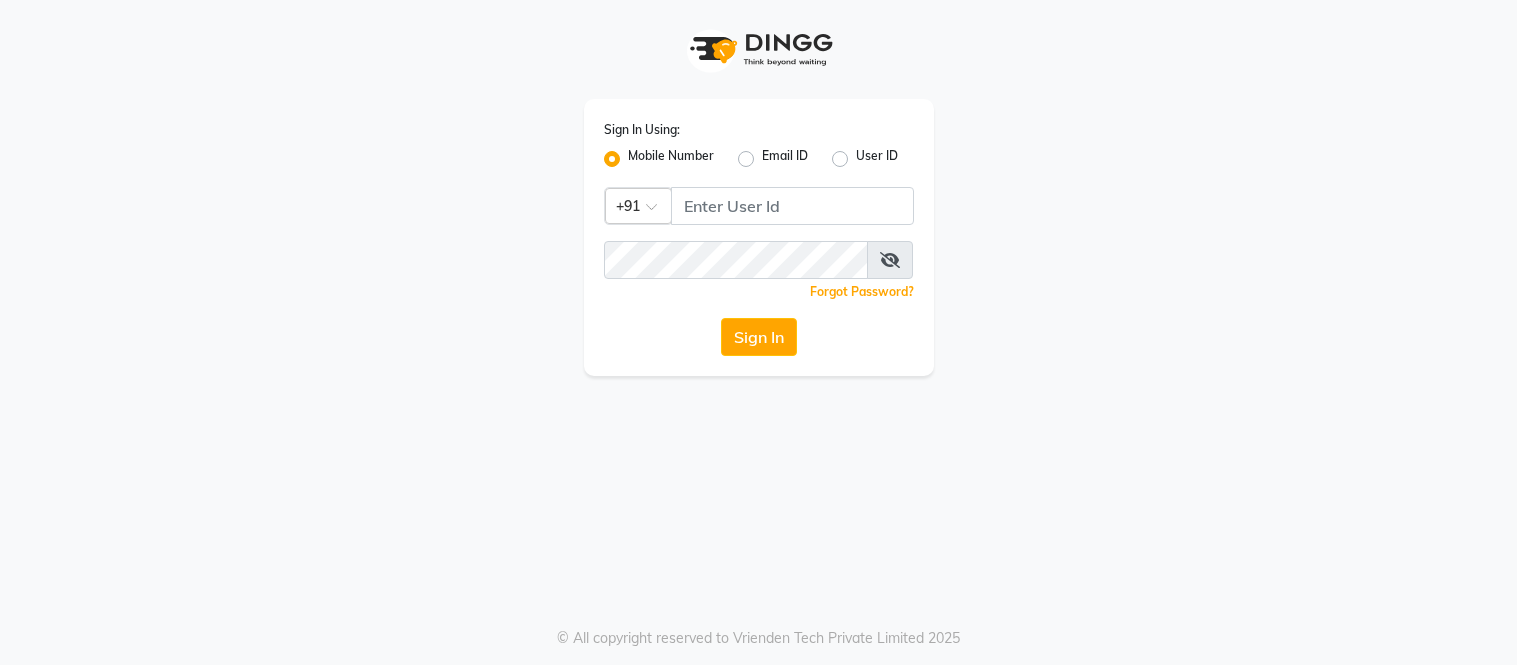 scroll, scrollTop: 0, scrollLeft: 0, axis: both 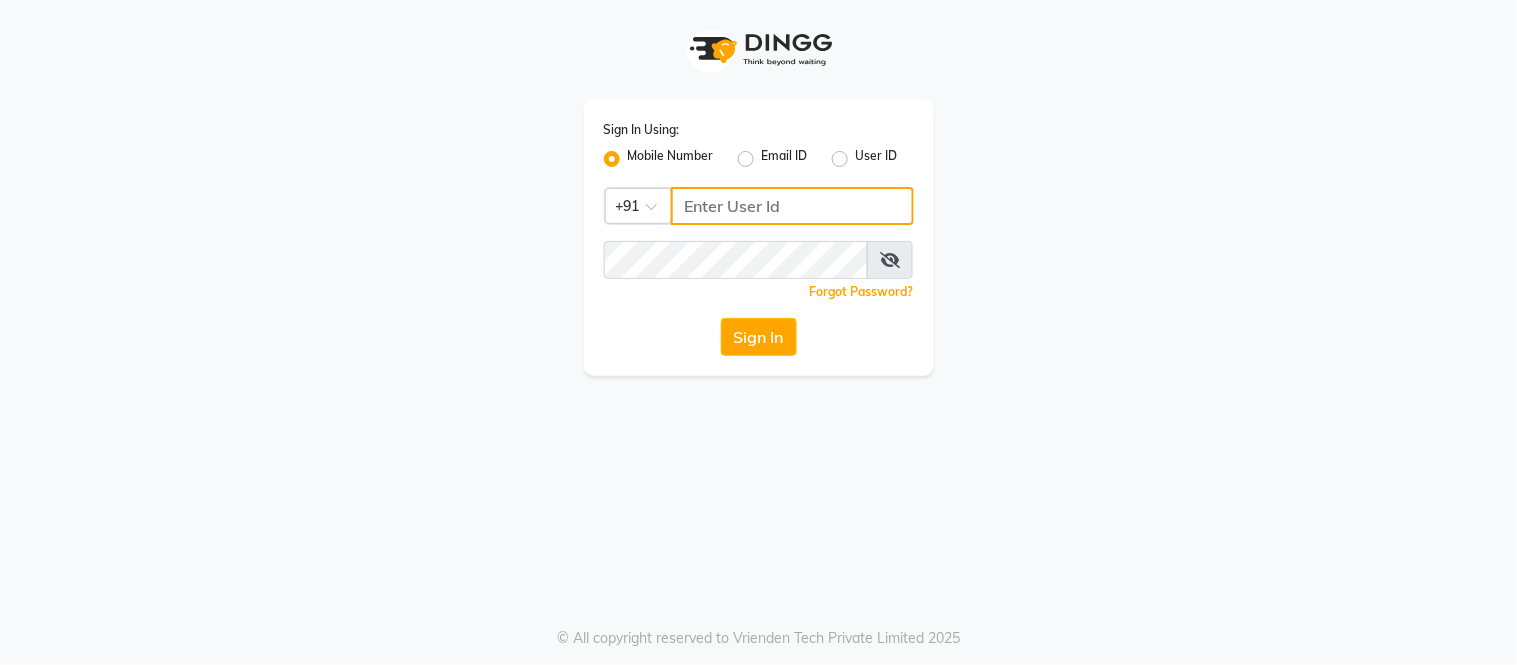 click 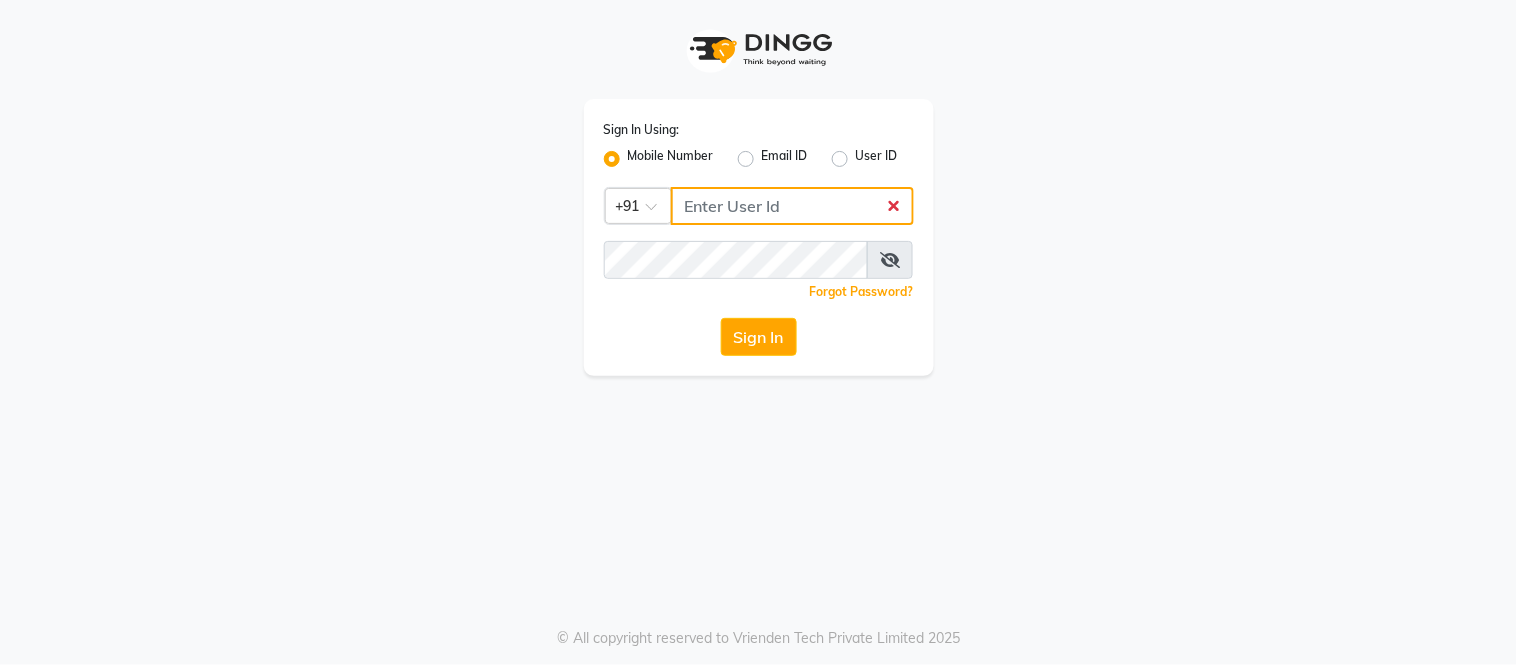 type on "8134949764" 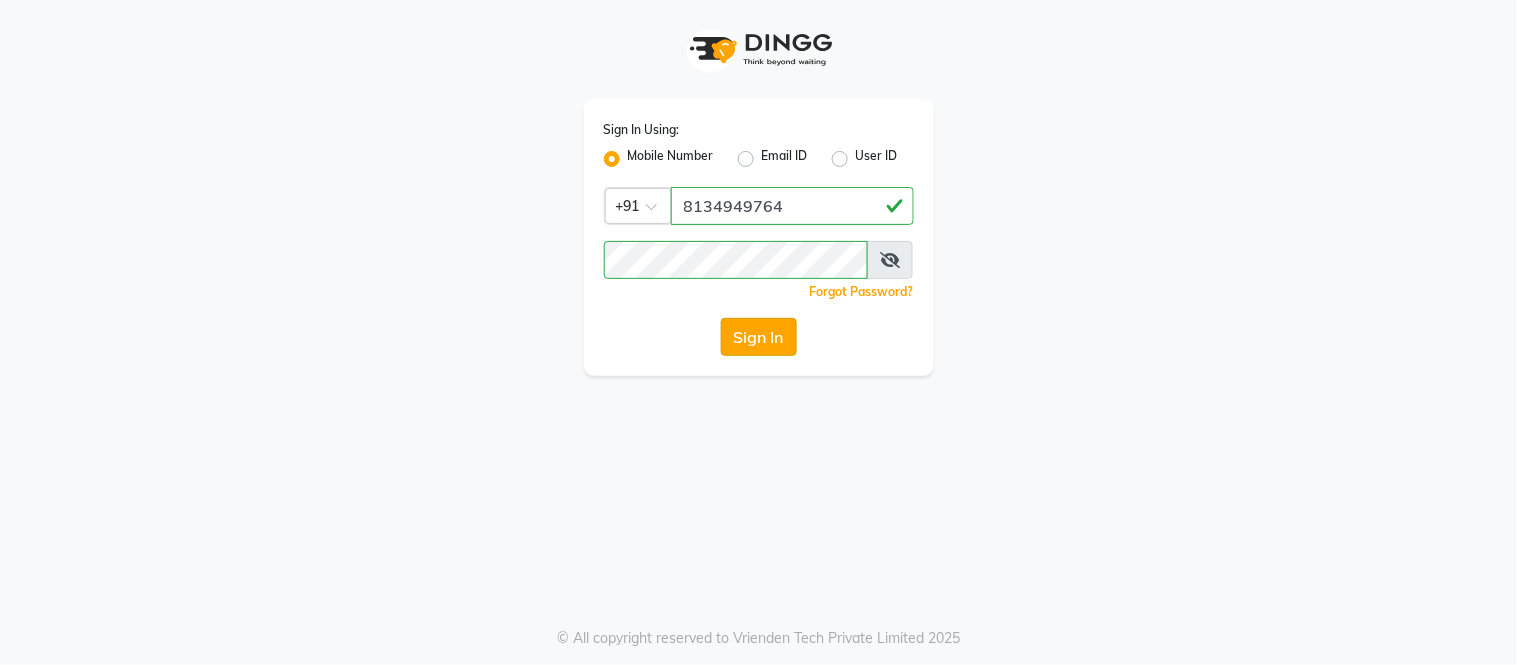 click on "Sign In" 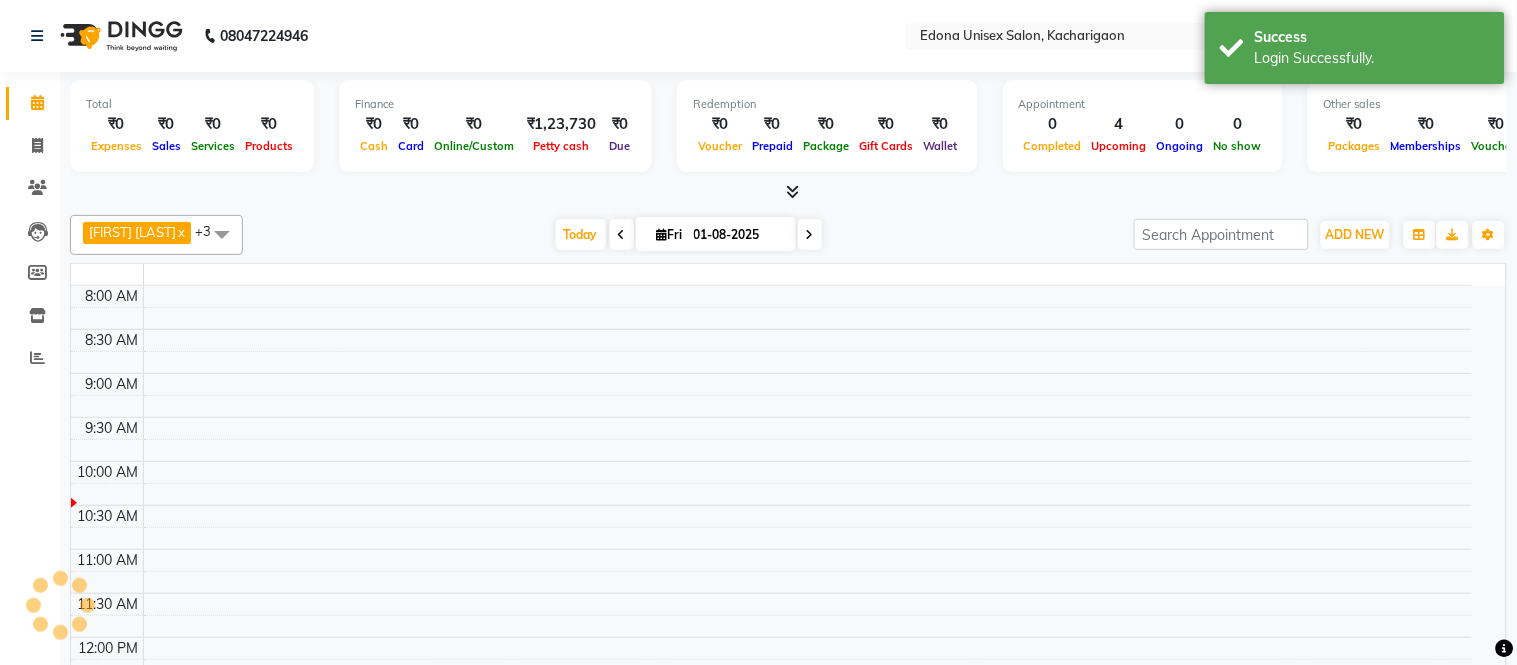 select on "en" 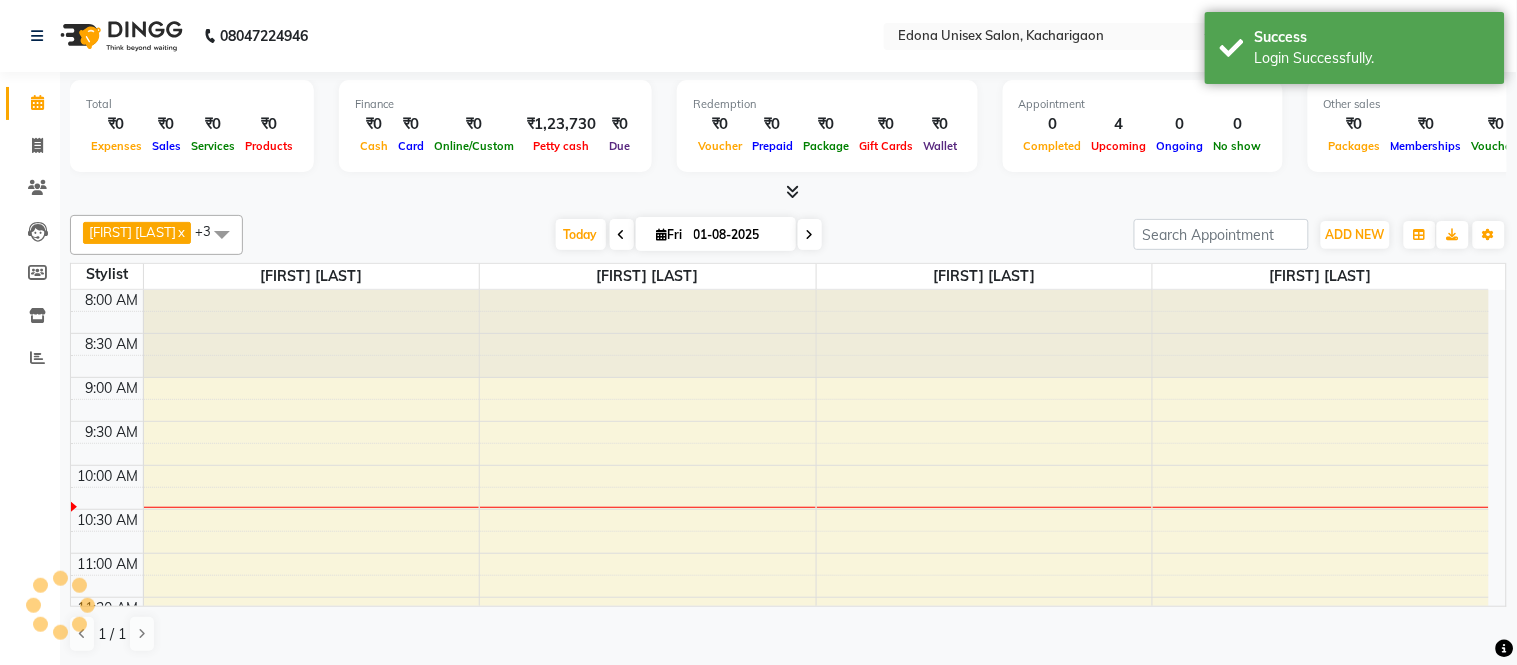 scroll, scrollTop: 0, scrollLeft: 0, axis: both 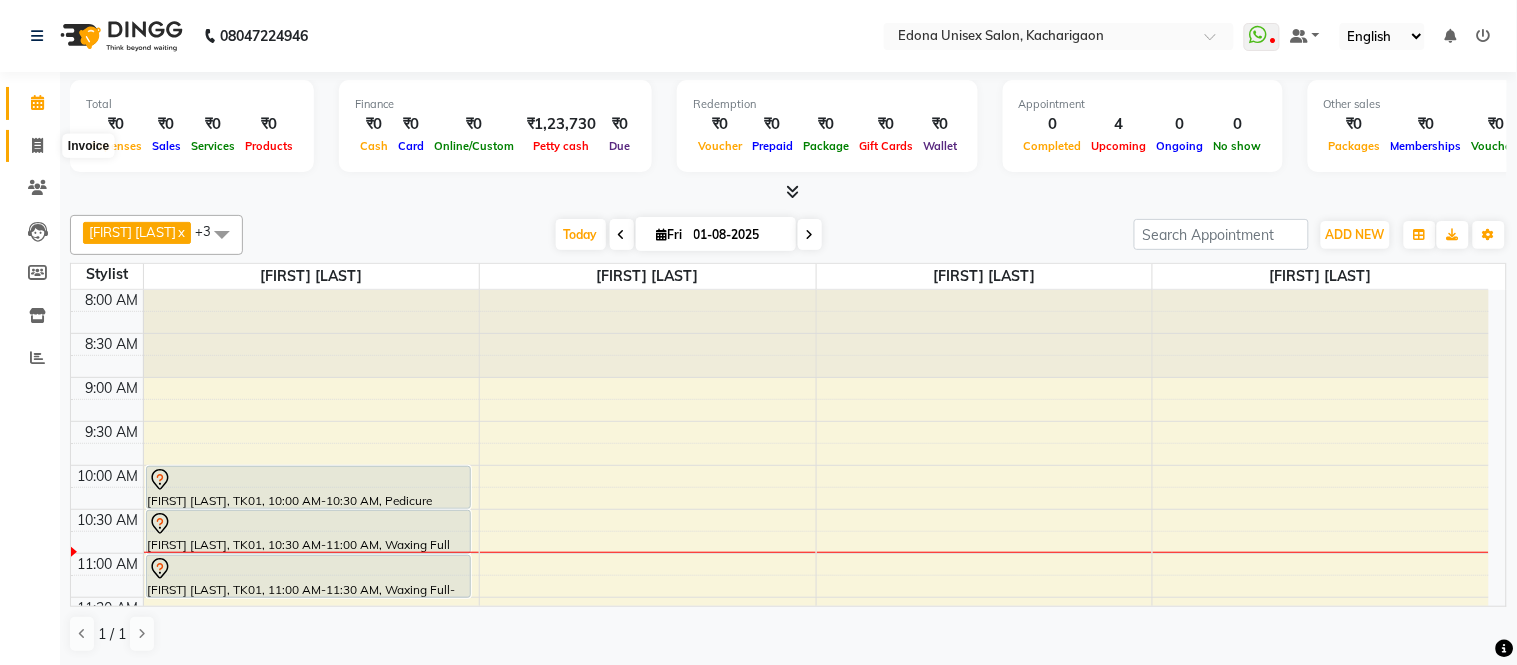 click 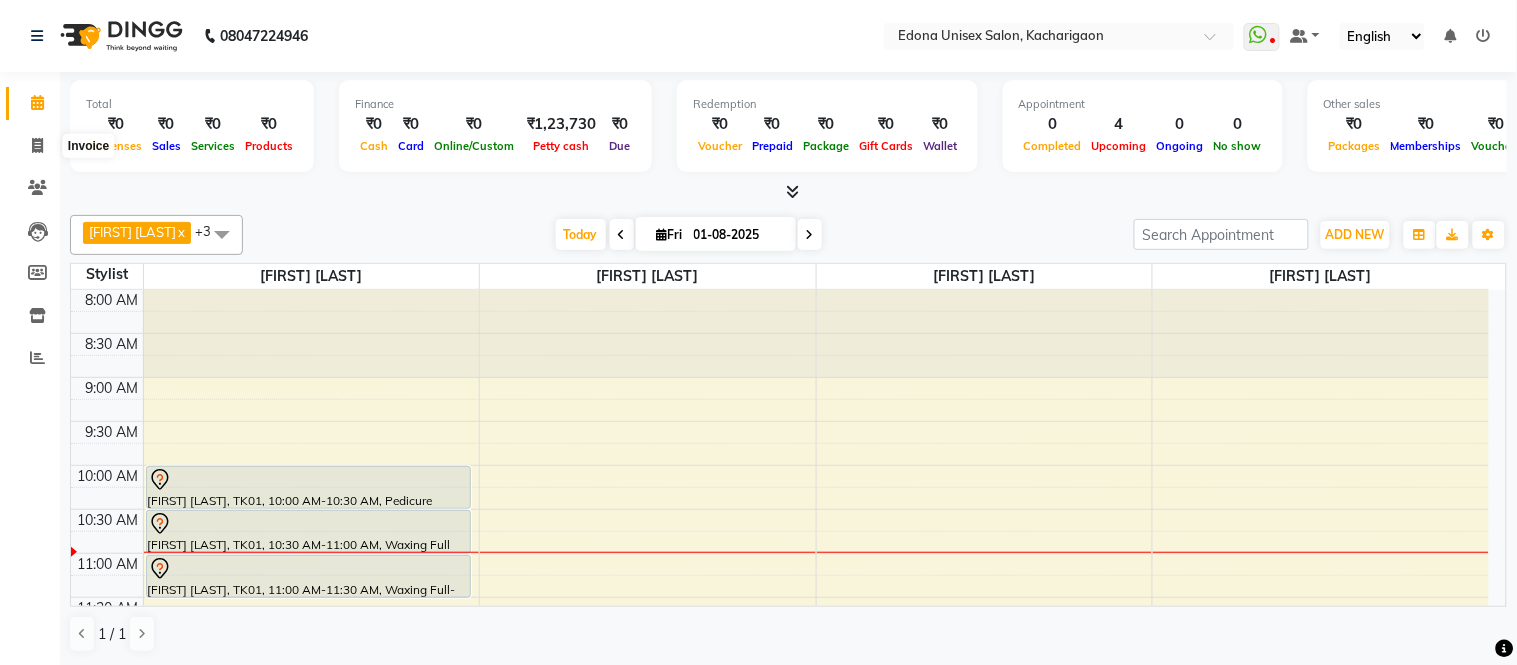 select on "service" 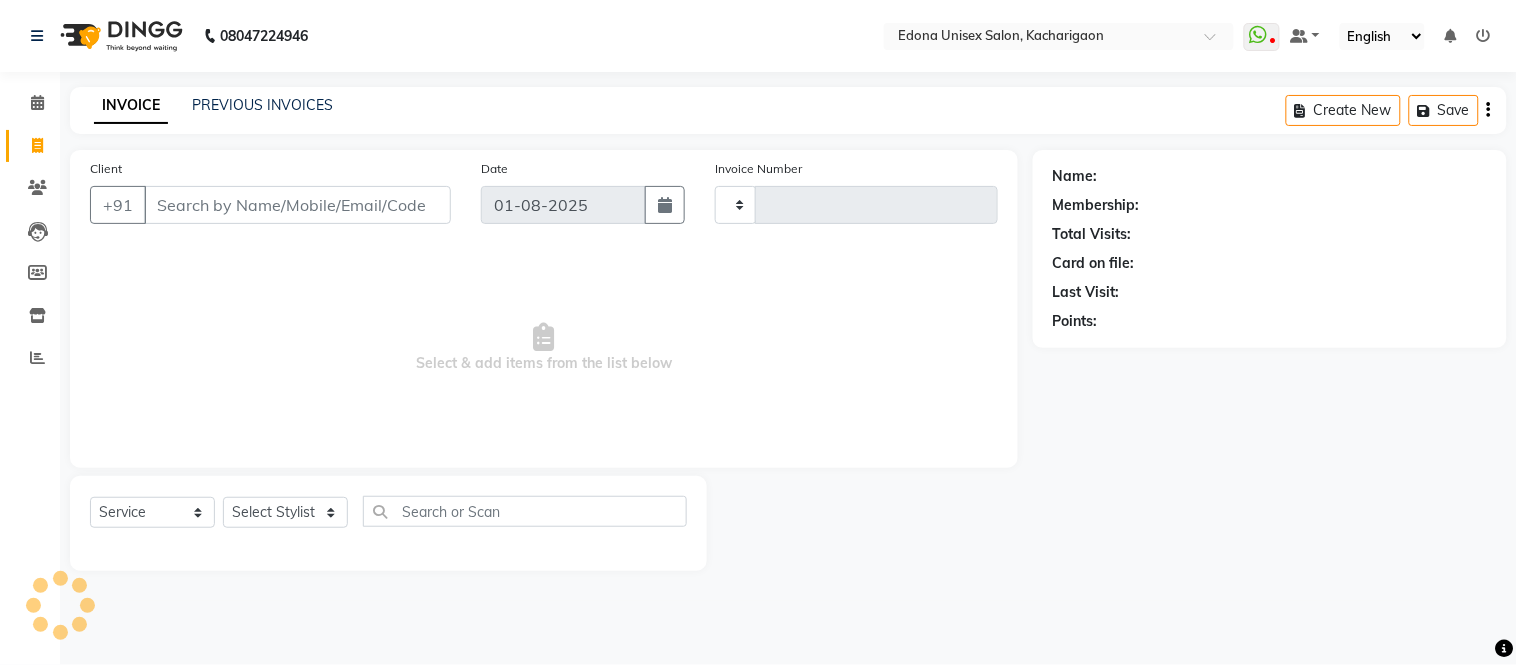 type on "1809" 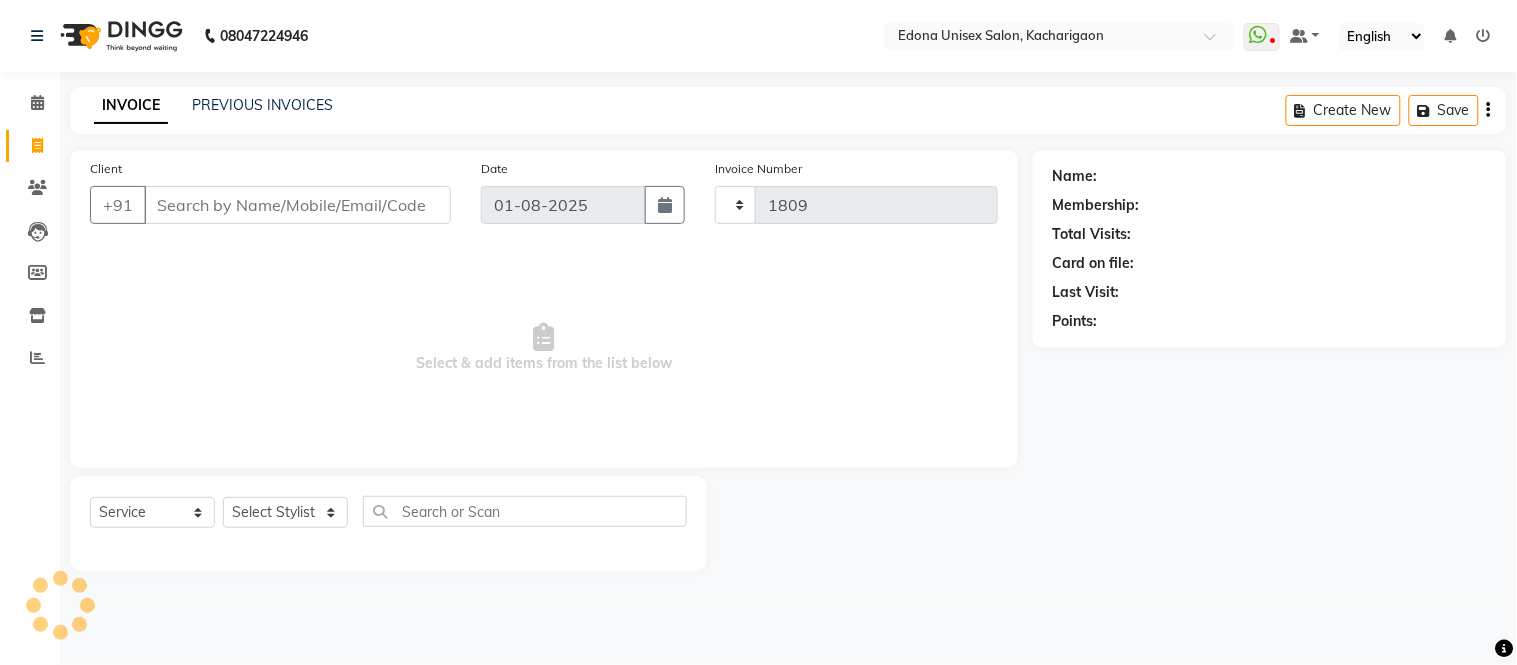 select on "5389" 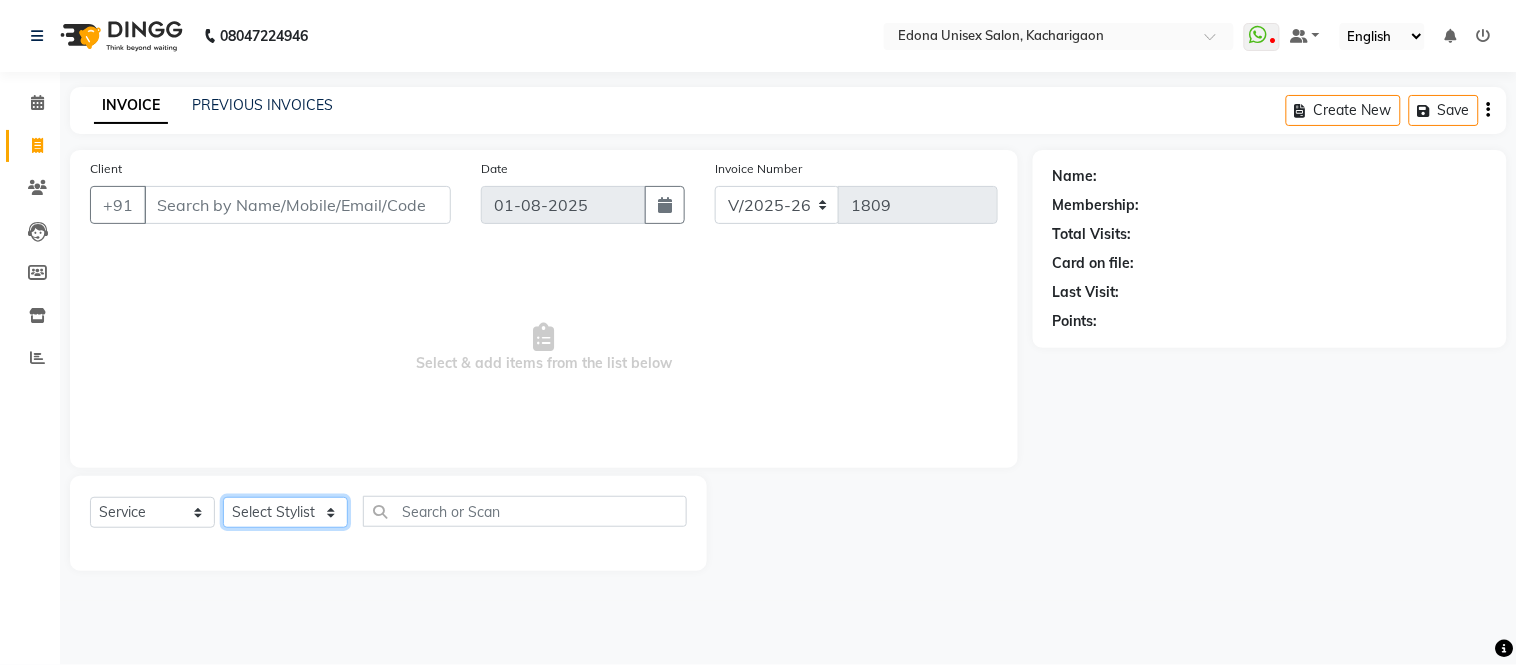 click on "Select Stylist Admin Anju Sonar Bir Basumtary Bishal Bharma Hemen Daimari Hombr Jogi Jenny Kayina Kriti Lokesh Verma Mithiser Bodo Monisha Goyari Neha Sonar Pahi Prabir Das Rashmi Basumtary Reshma Sultana Roselin Basumtary Sumitra Subba" 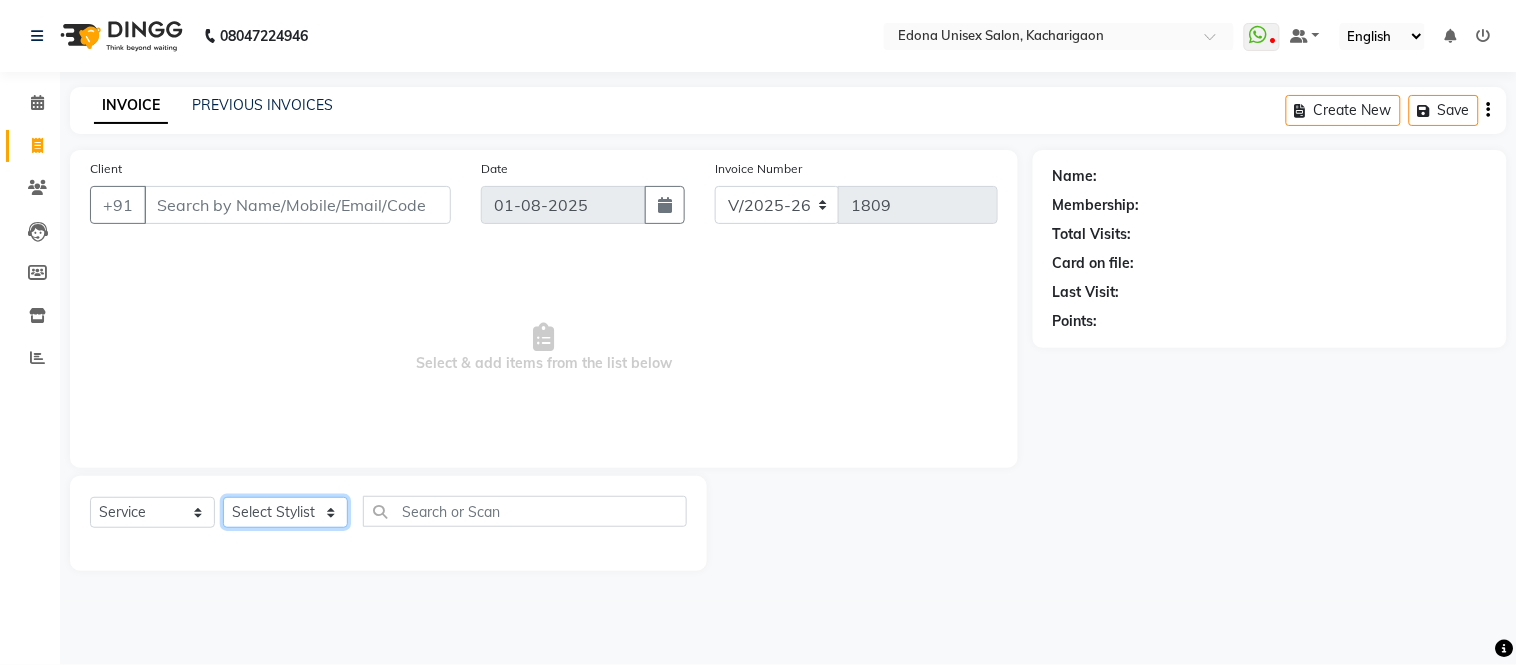 select on "77350" 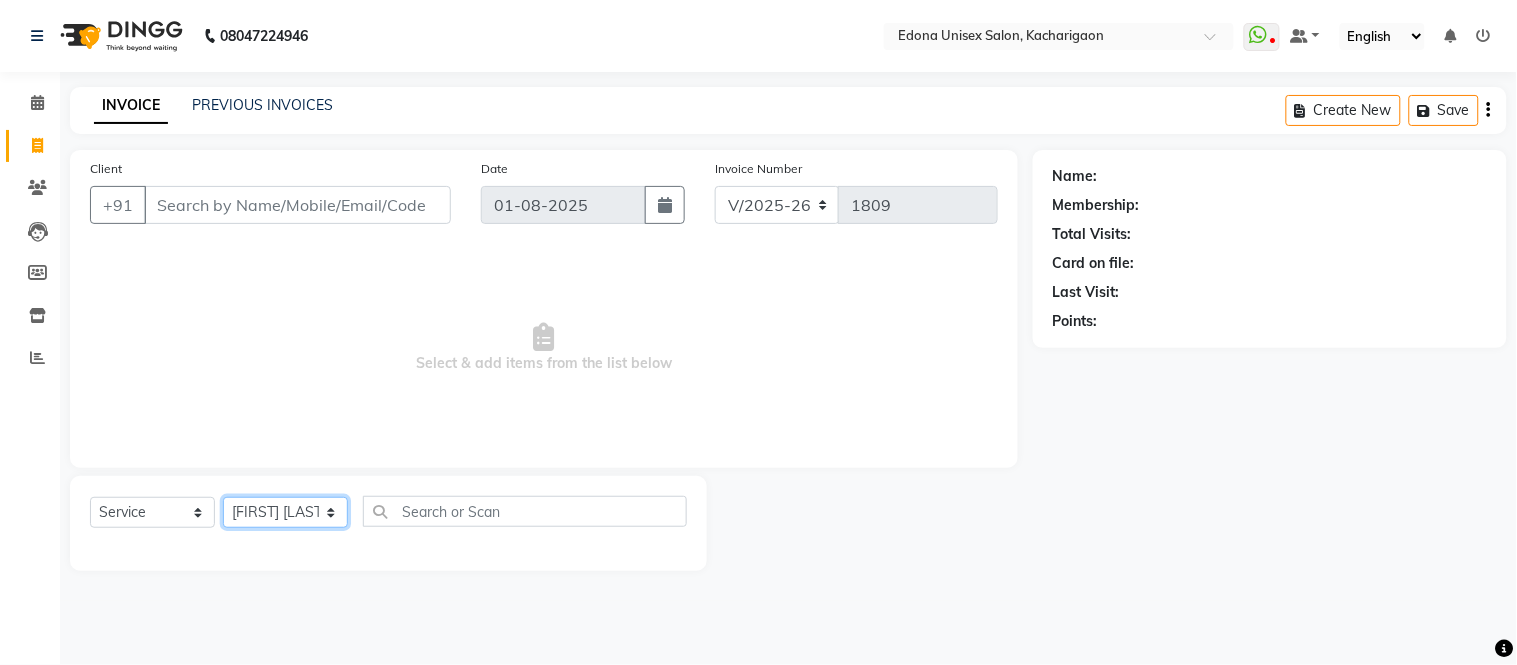click on "Select Stylist Admin Anju Sonar Bir Basumtary Bishal Bharma Hemen Daimari Hombr Jogi Jenny Kayina Kriti Lokesh Verma Mithiser Bodo Monisha Goyari Neha Sonar Pahi Prabir Das Rashmi Basumtary Reshma Sultana Roselin Basumtary Sumitra Subba" 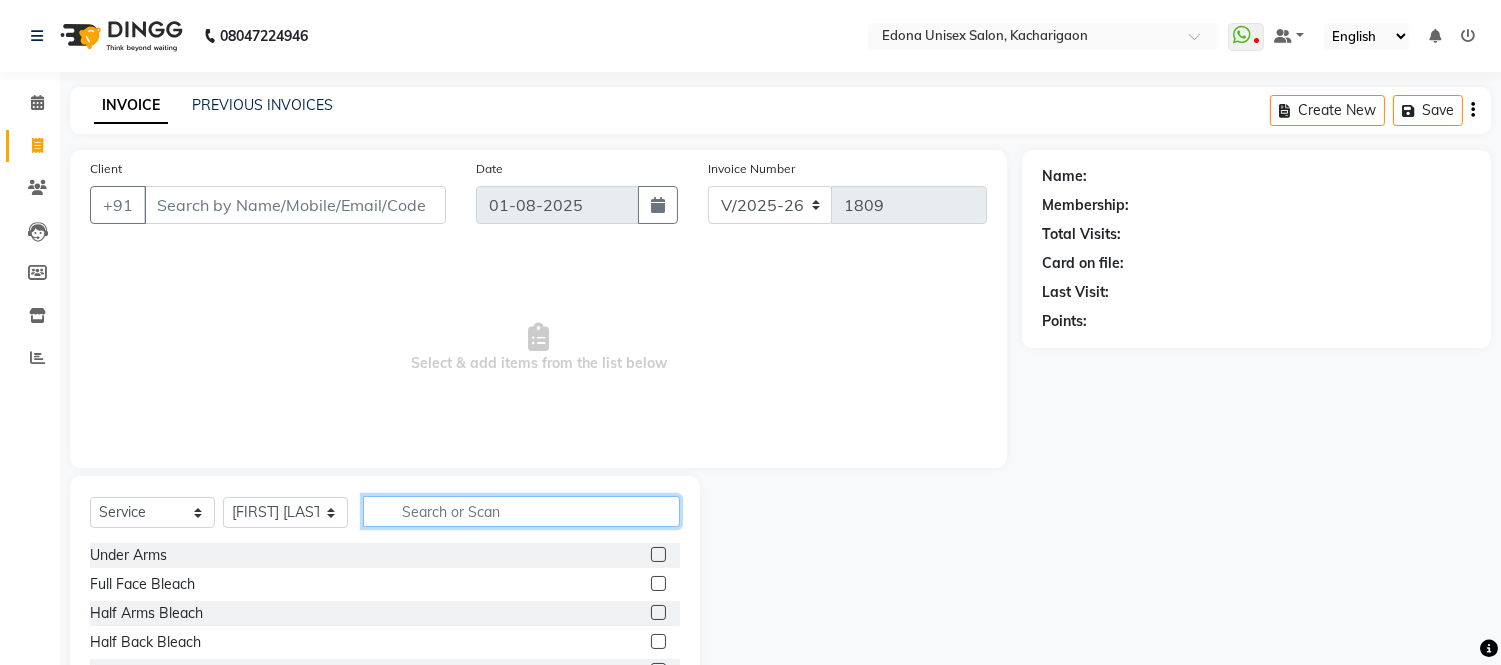 click 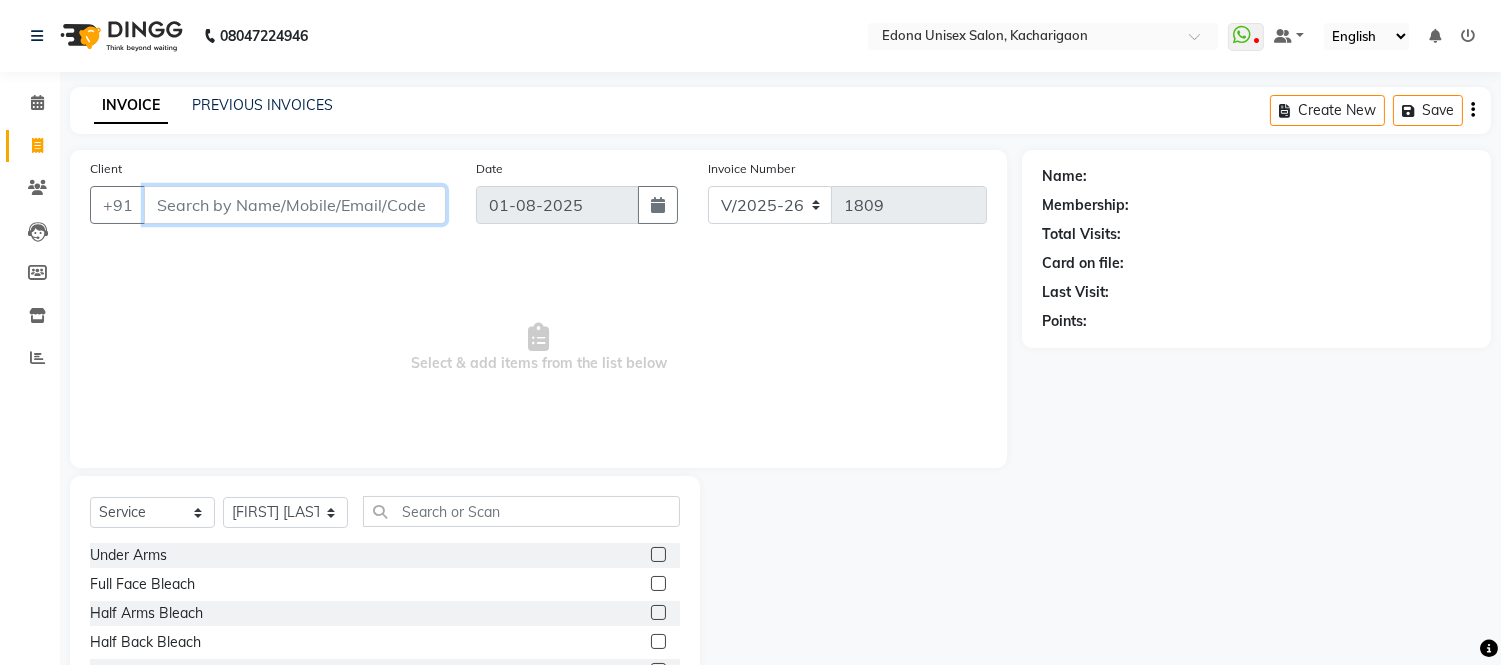 click on "Client" at bounding box center (295, 205) 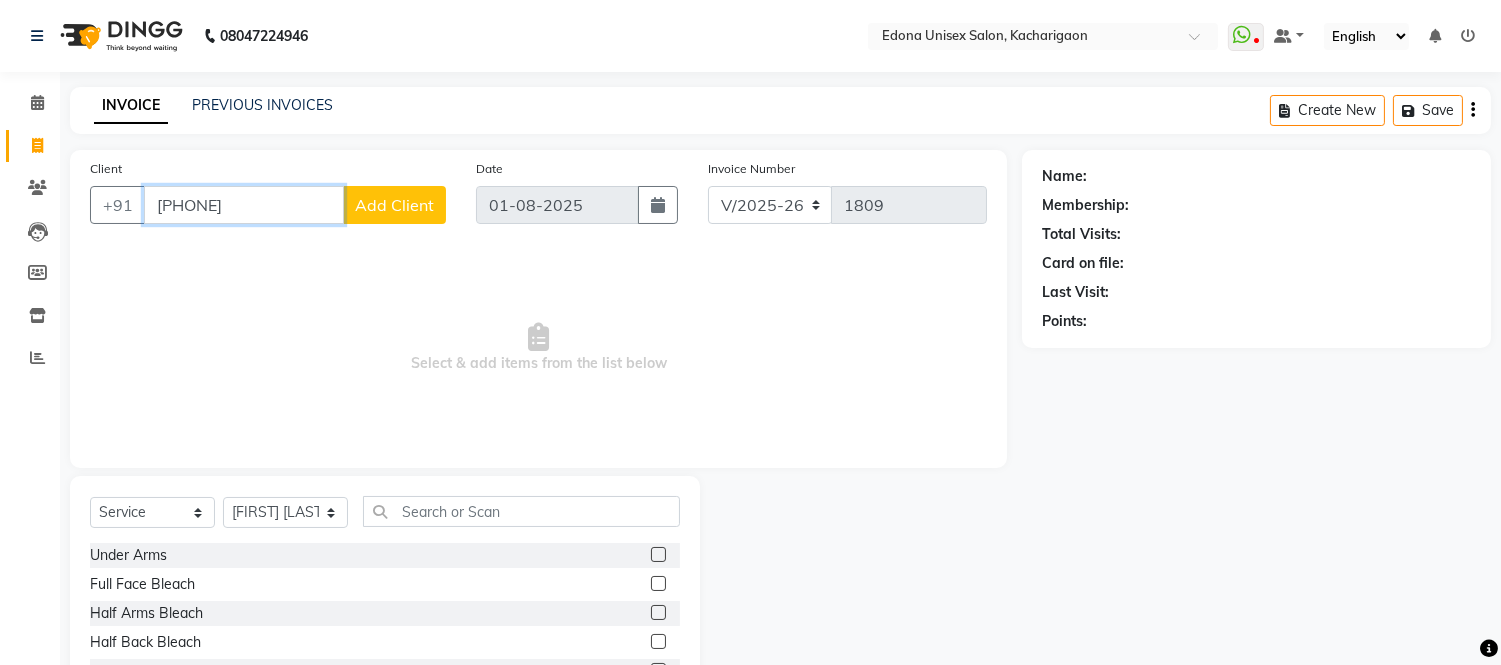 click on "[PHONE]" at bounding box center [244, 205] 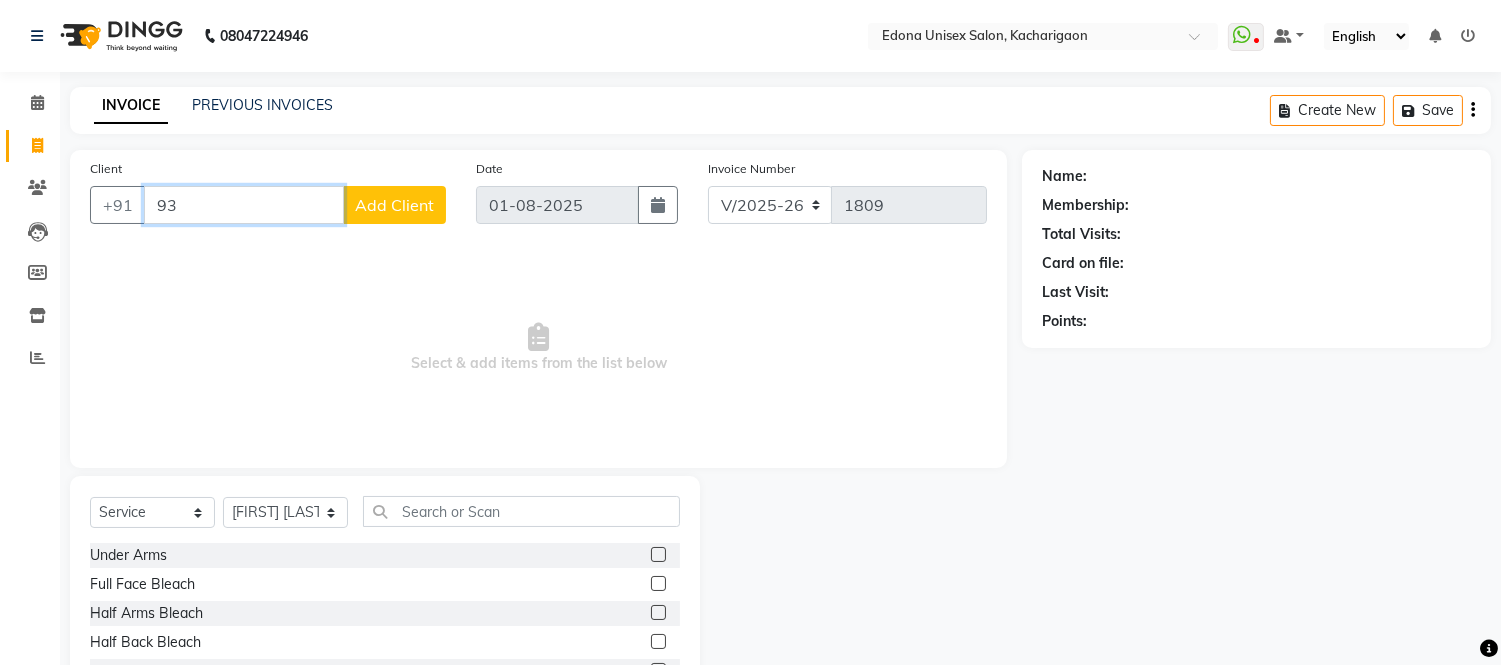 type on "9" 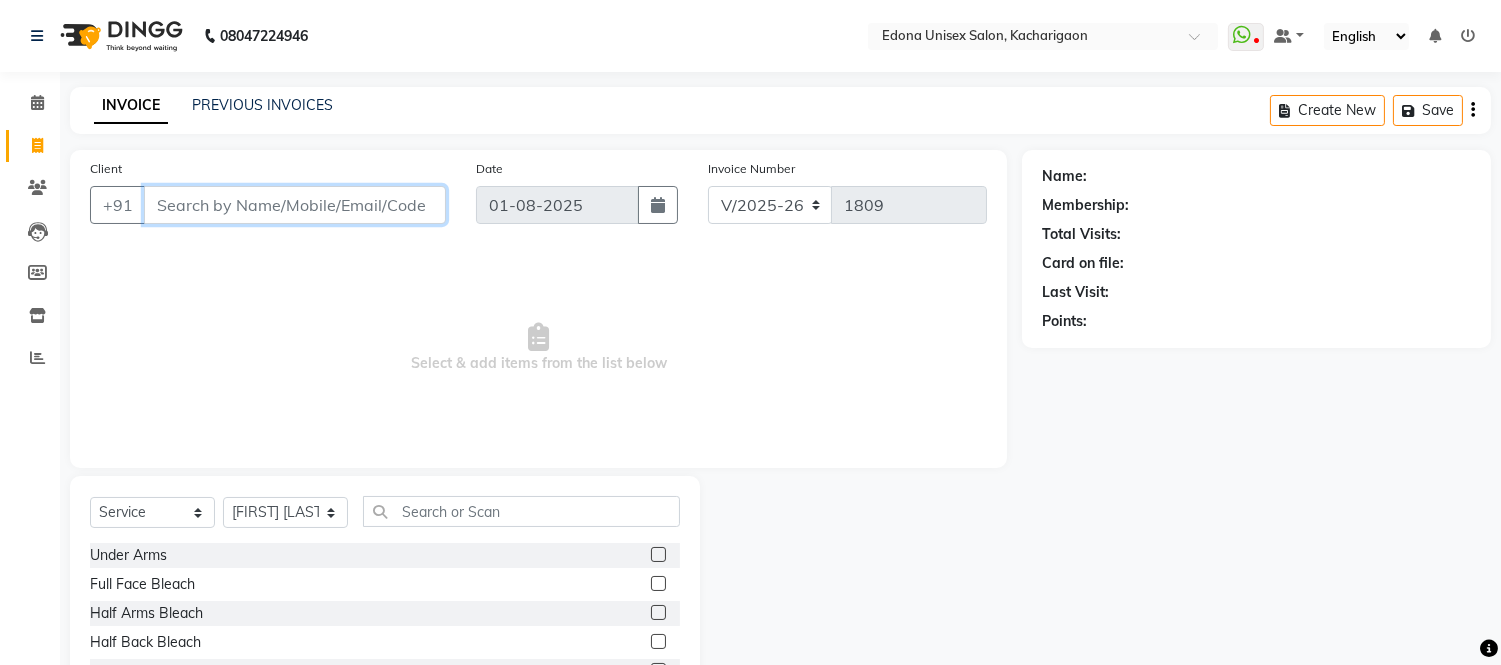 click on "Client" at bounding box center (295, 205) 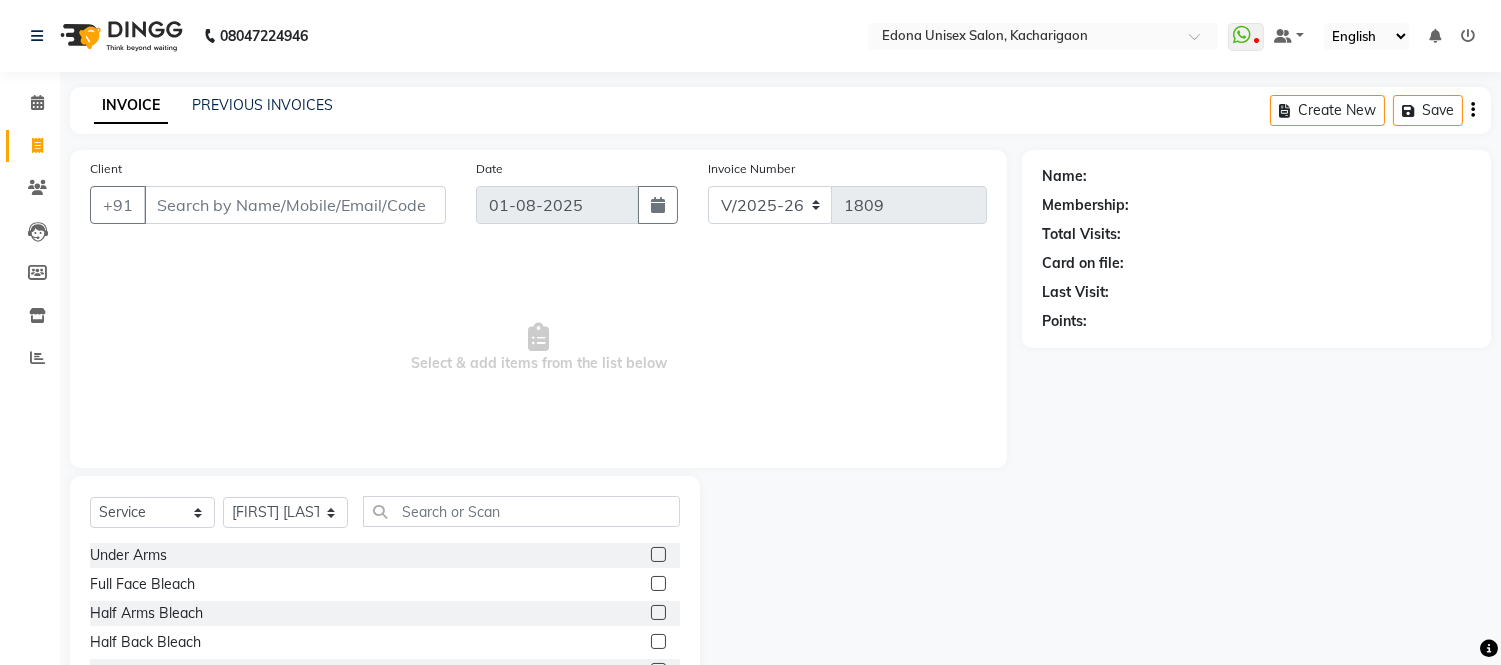 click on "Select & add items from the list below" at bounding box center (538, 348) 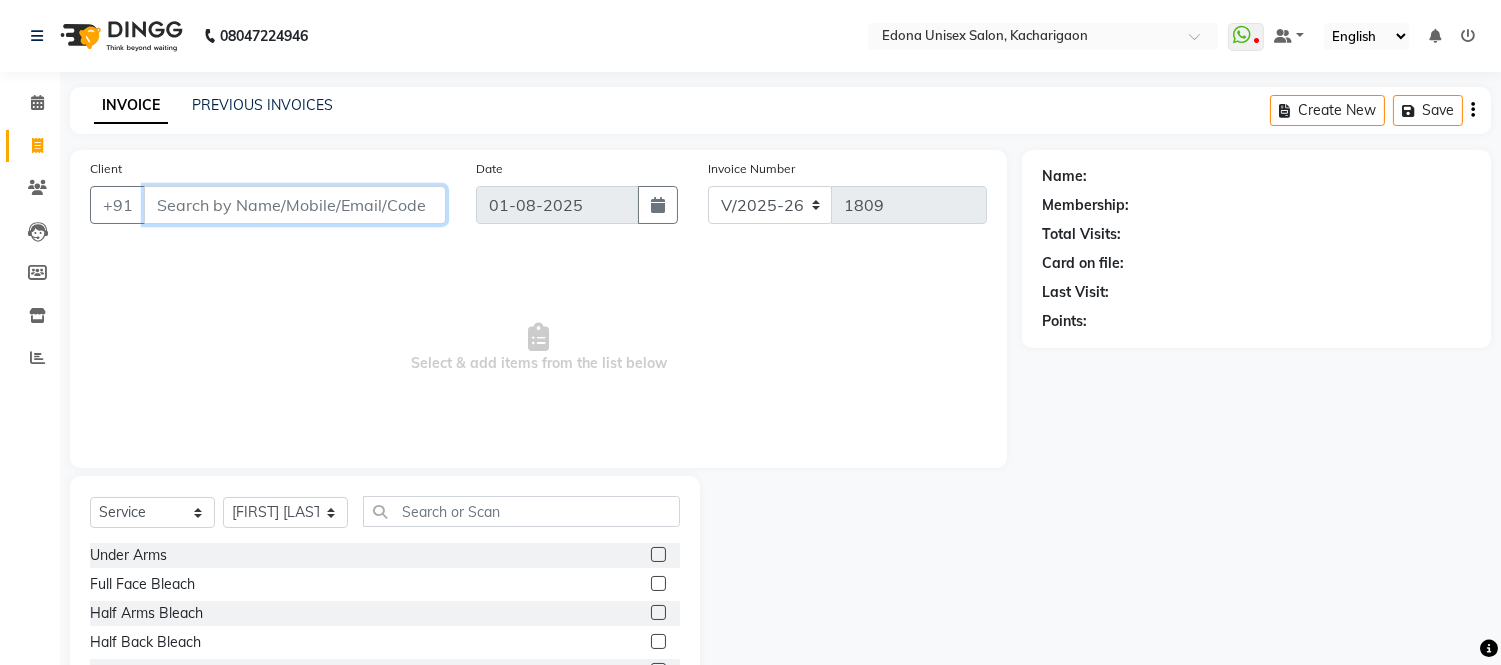 click on "Client" at bounding box center [295, 205] 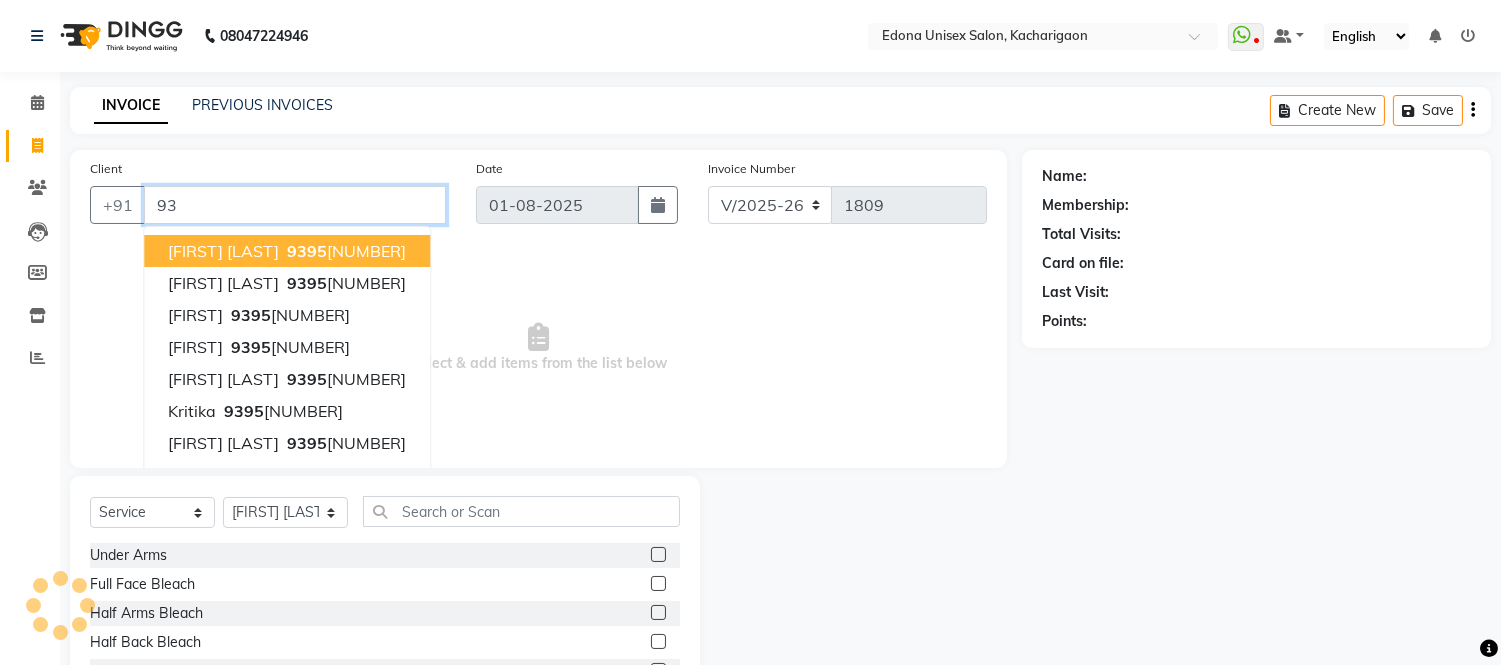 type on "9" 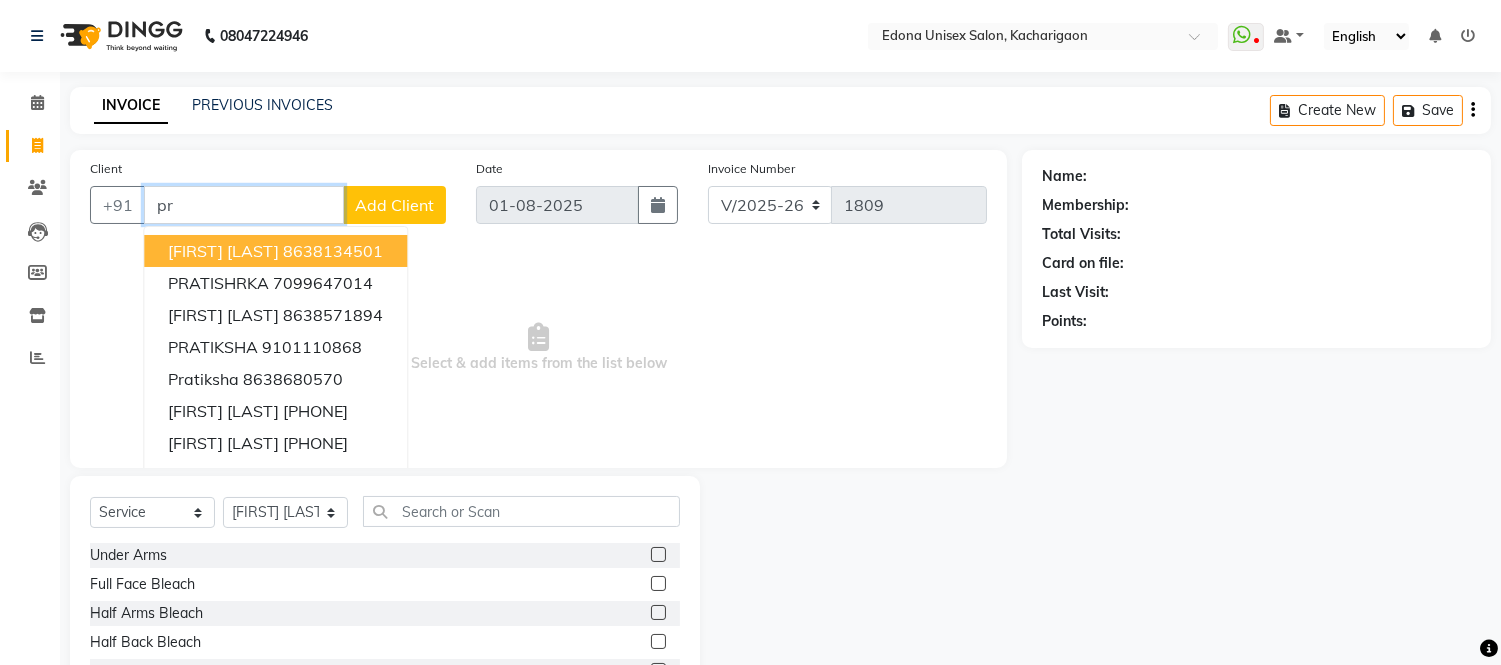 type on "p" 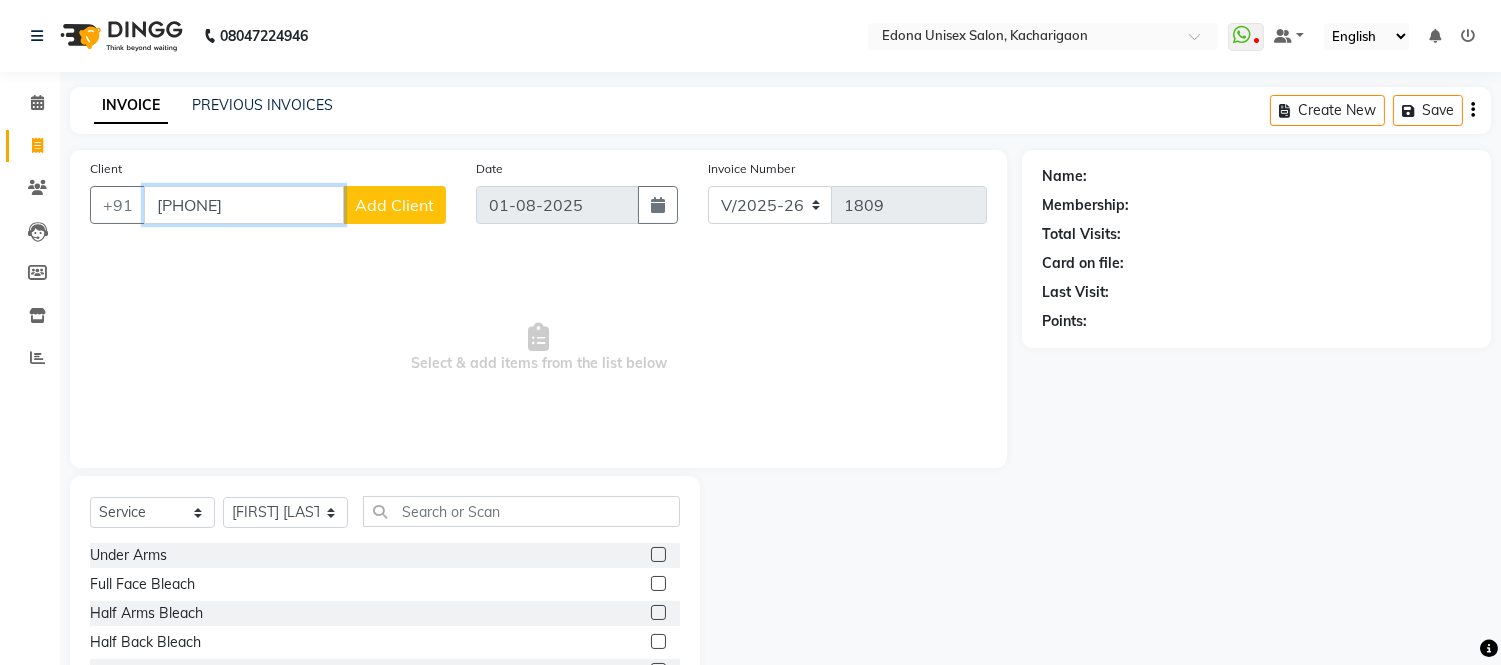 type on "[PHONE]" 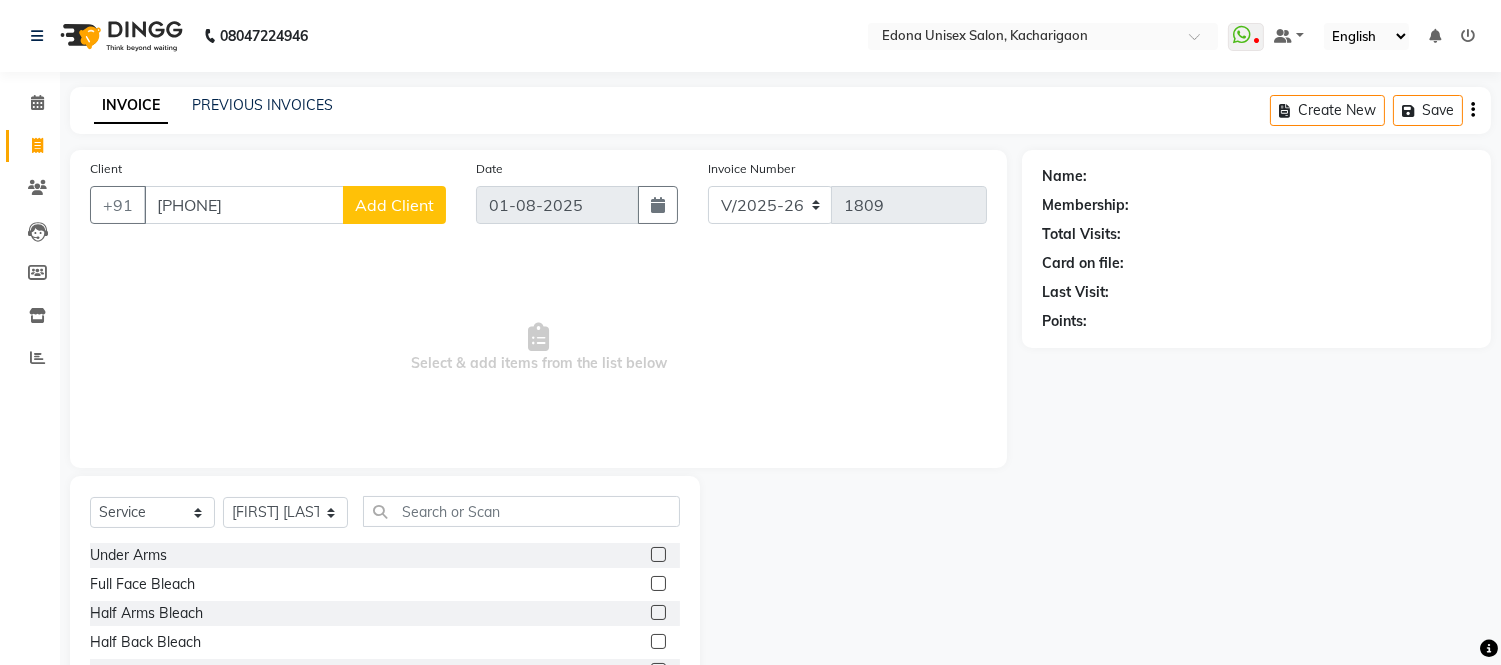 click on "Add Client" 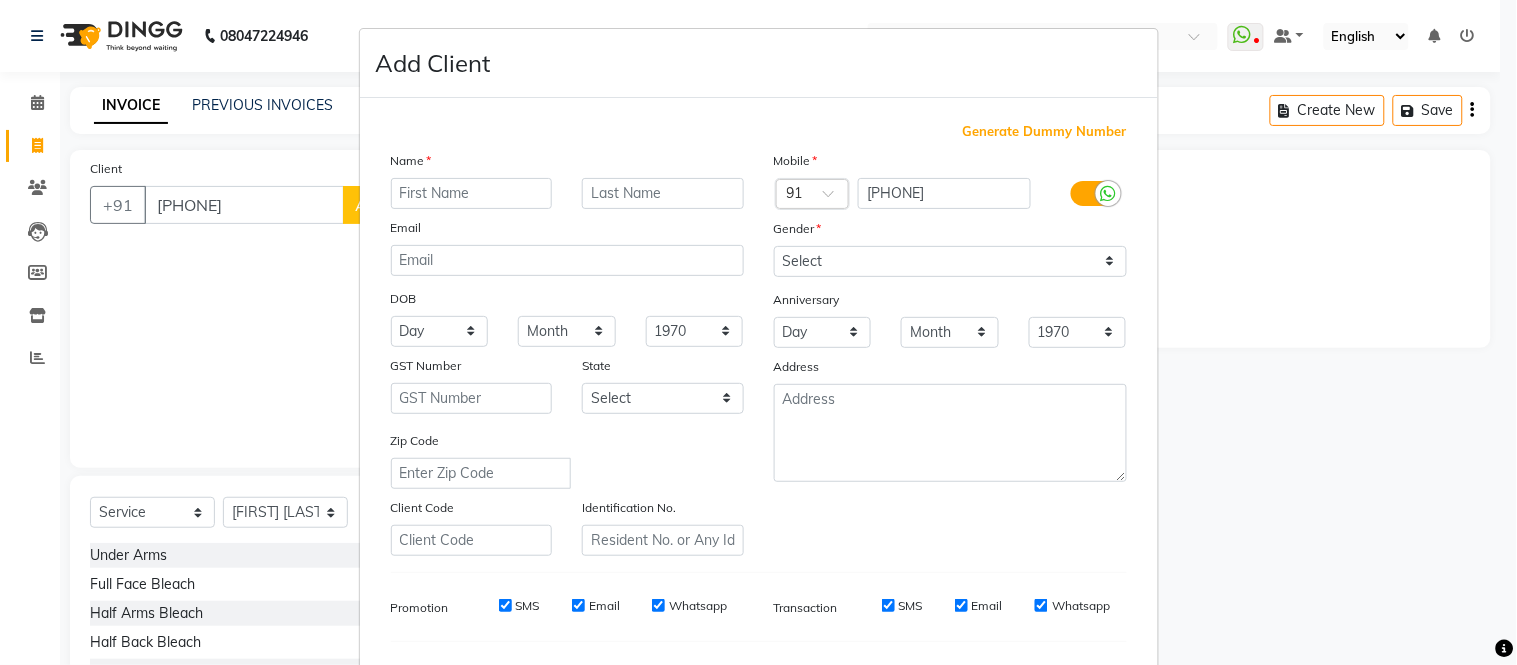 click at bounding box center [472, 193] 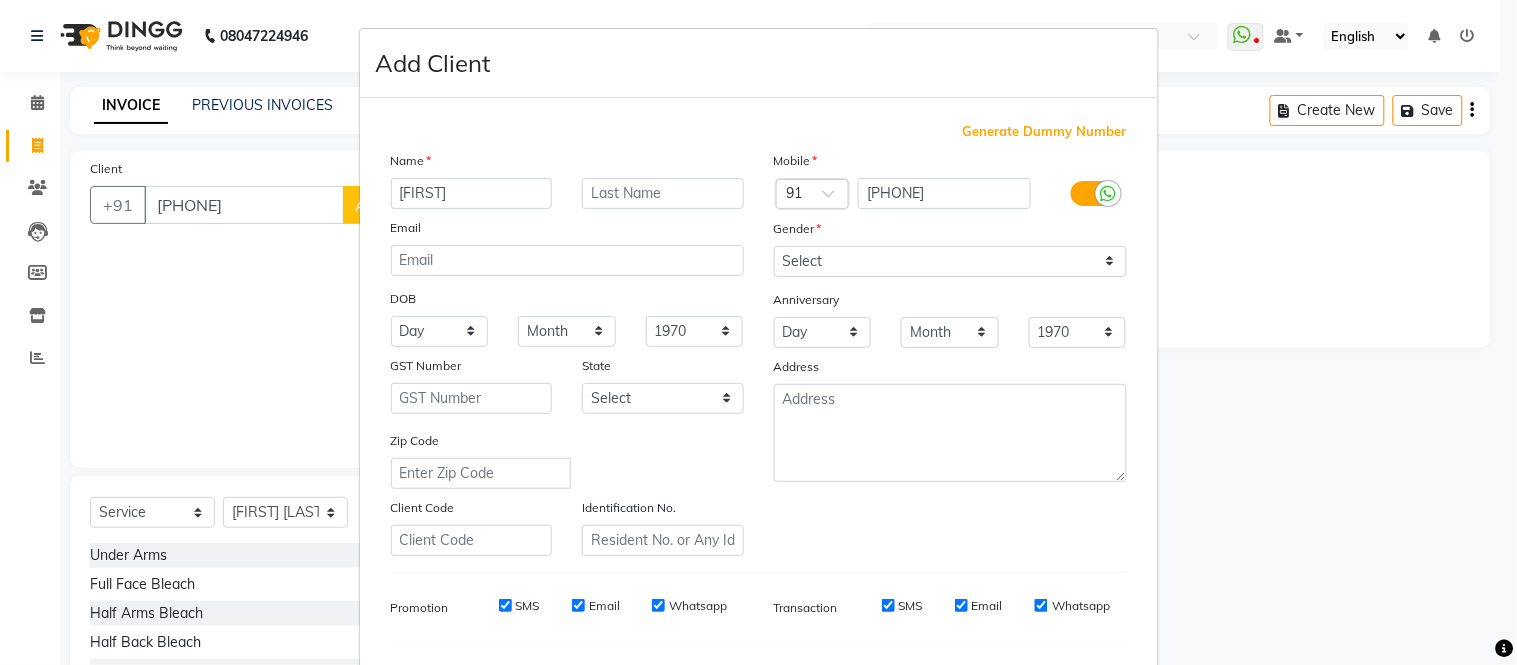 type on "[FIRST]" 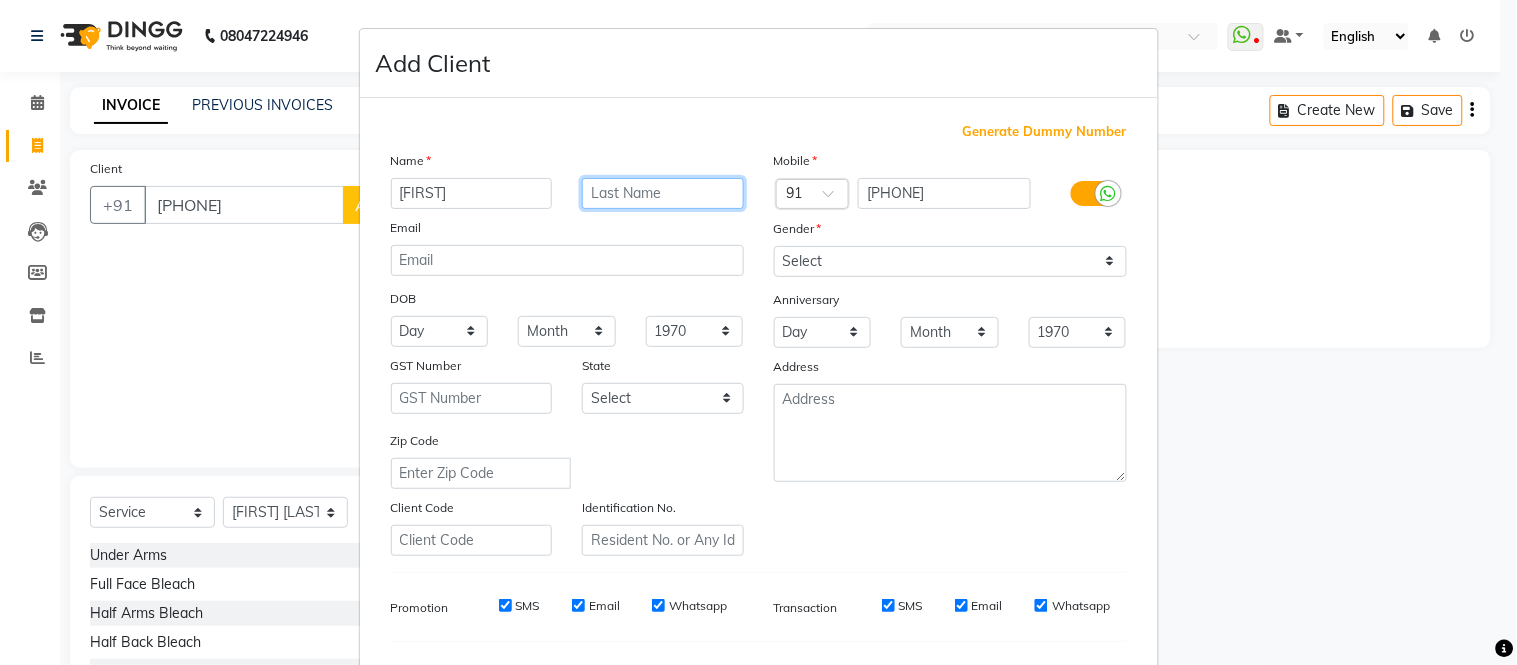click at bounding box center [663, 193] 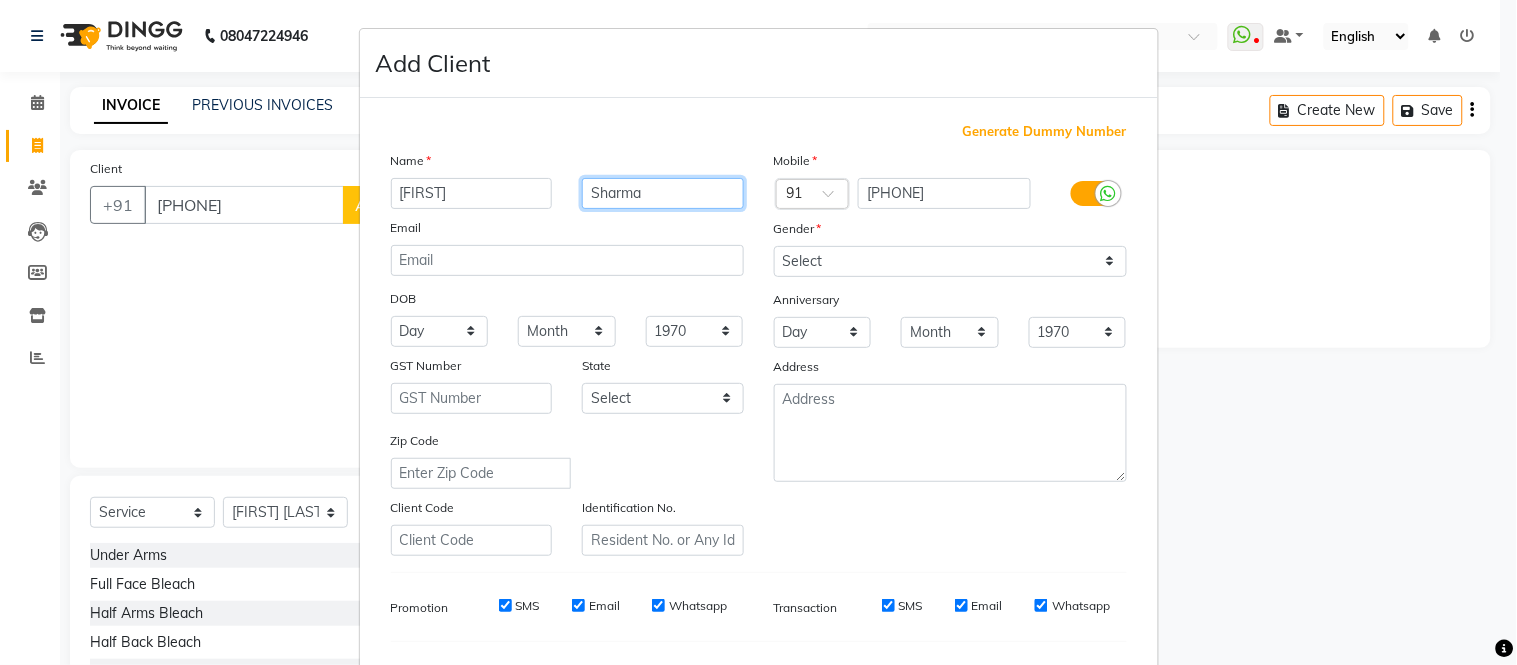 type on "Sharma" 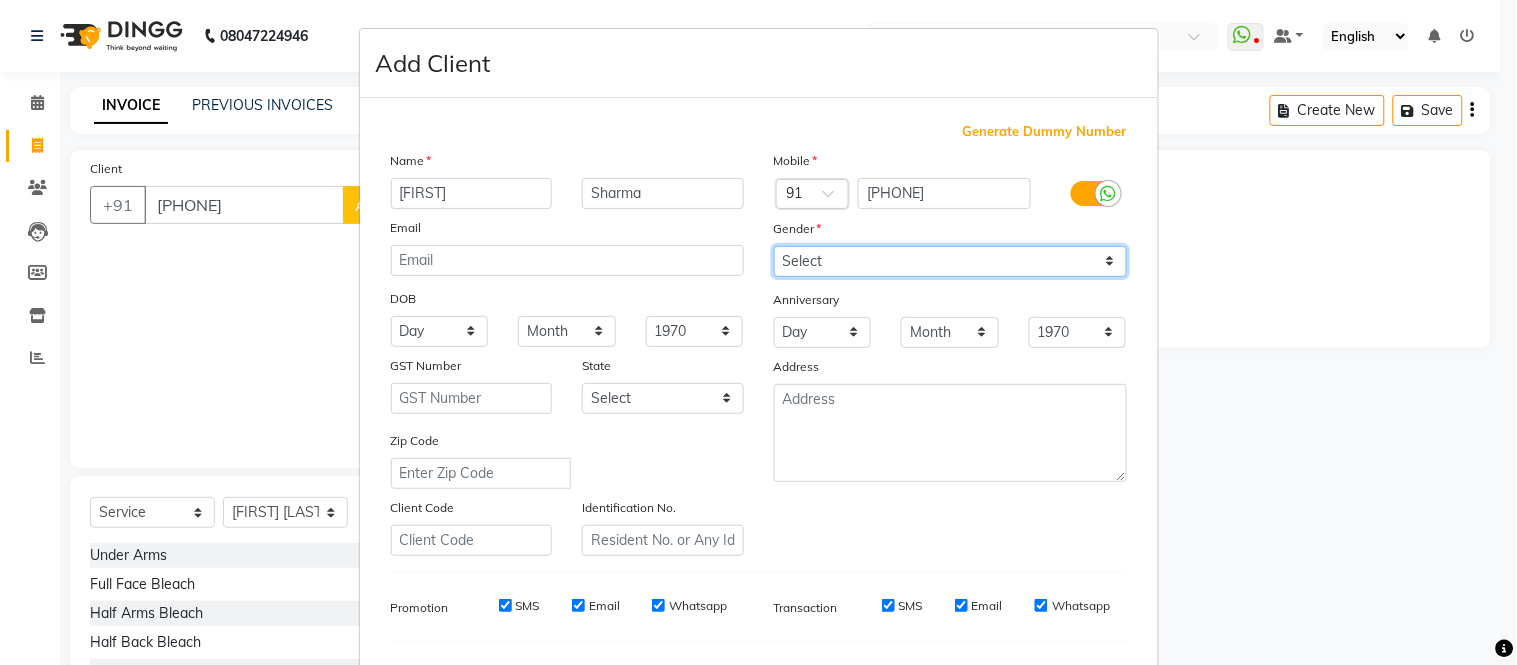 click on "Select Male Female Other Prefer Not To Say" at bounding box center [950, 261] 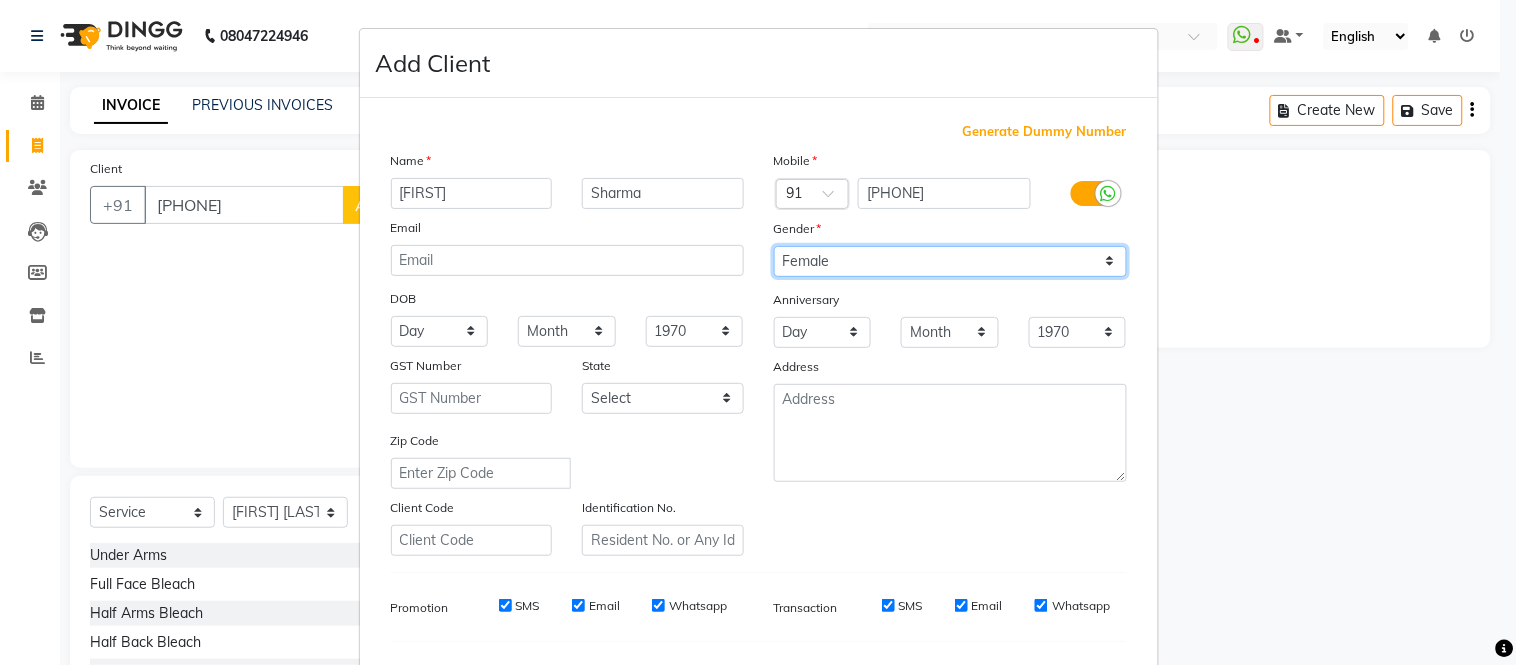 click on "Select Male Female Other Prefer Not To Say" at bounding box center [950, 261] 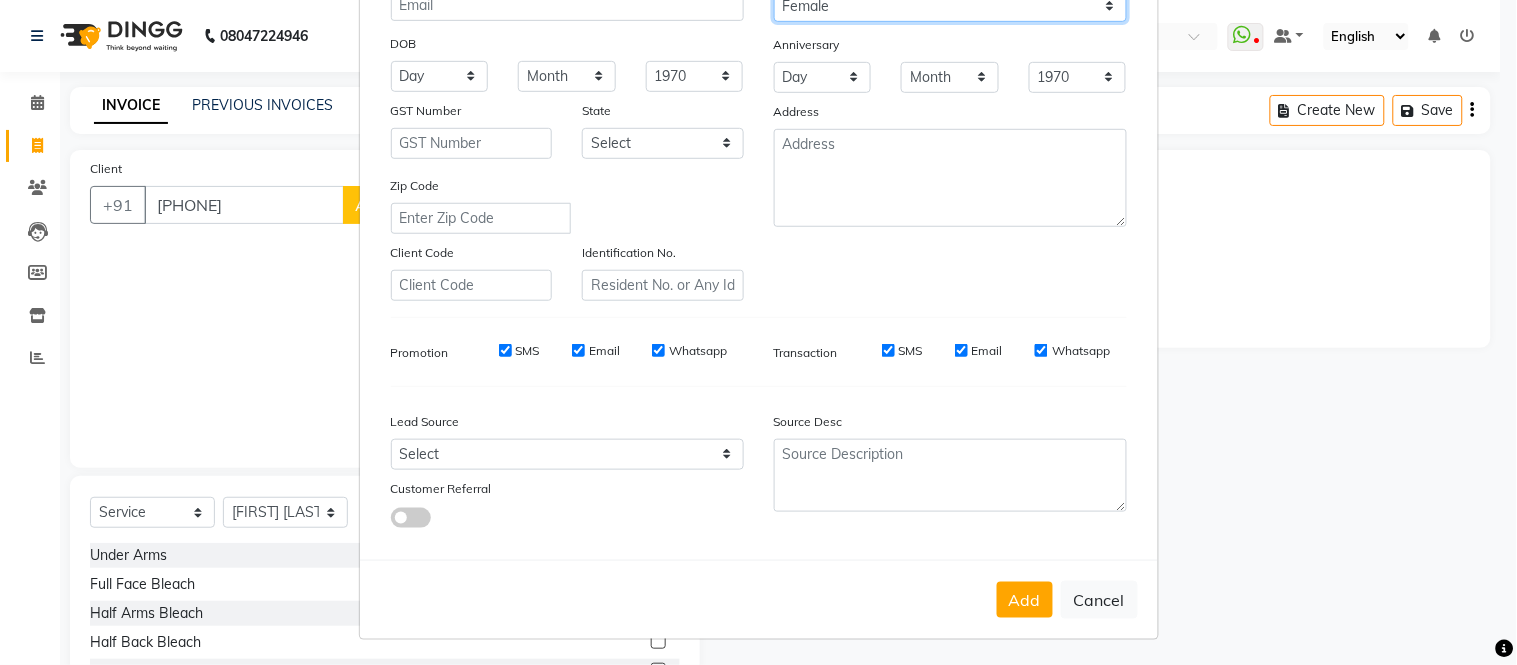 scroll, scrollTop: 258, scrollLeft: 0, axis: vertical 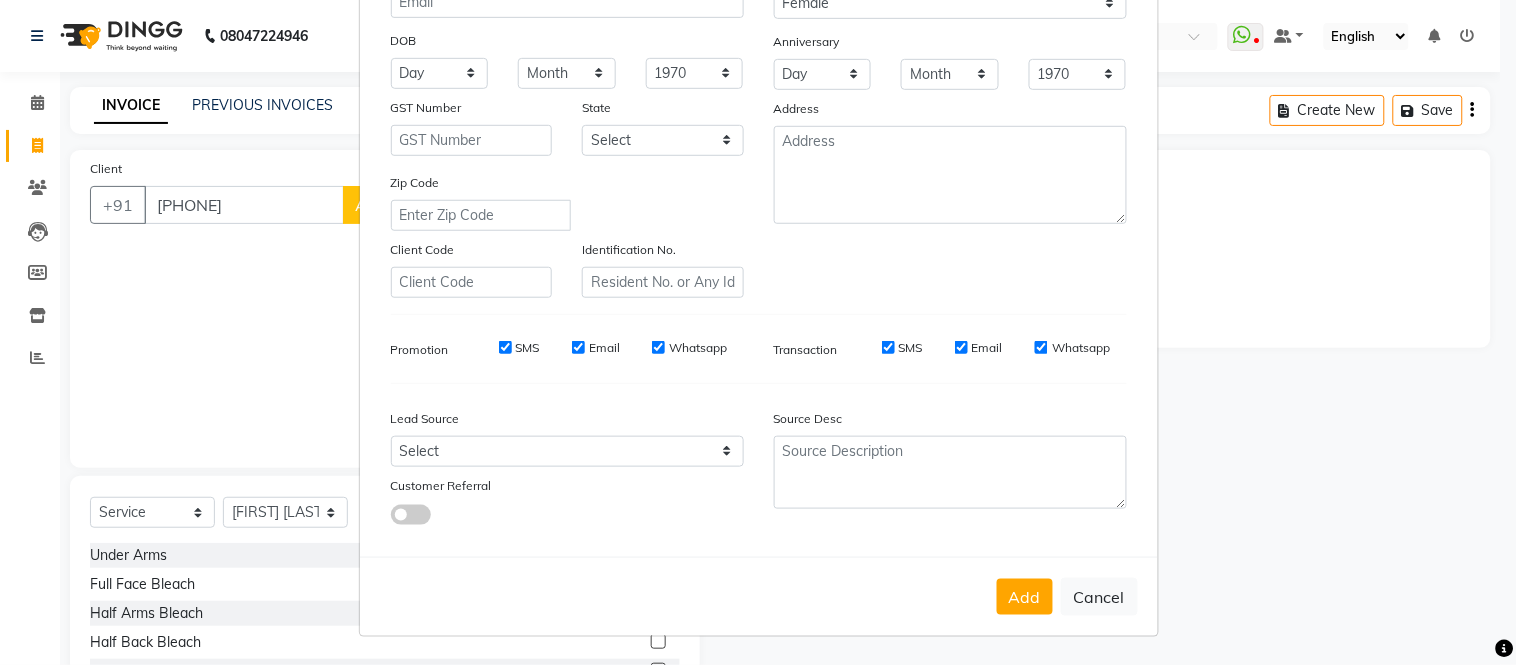 drag, startPoint x: 1017, startPoint y: 597, endPoint x: 651, endPoint y: 453, distance: 393.30905 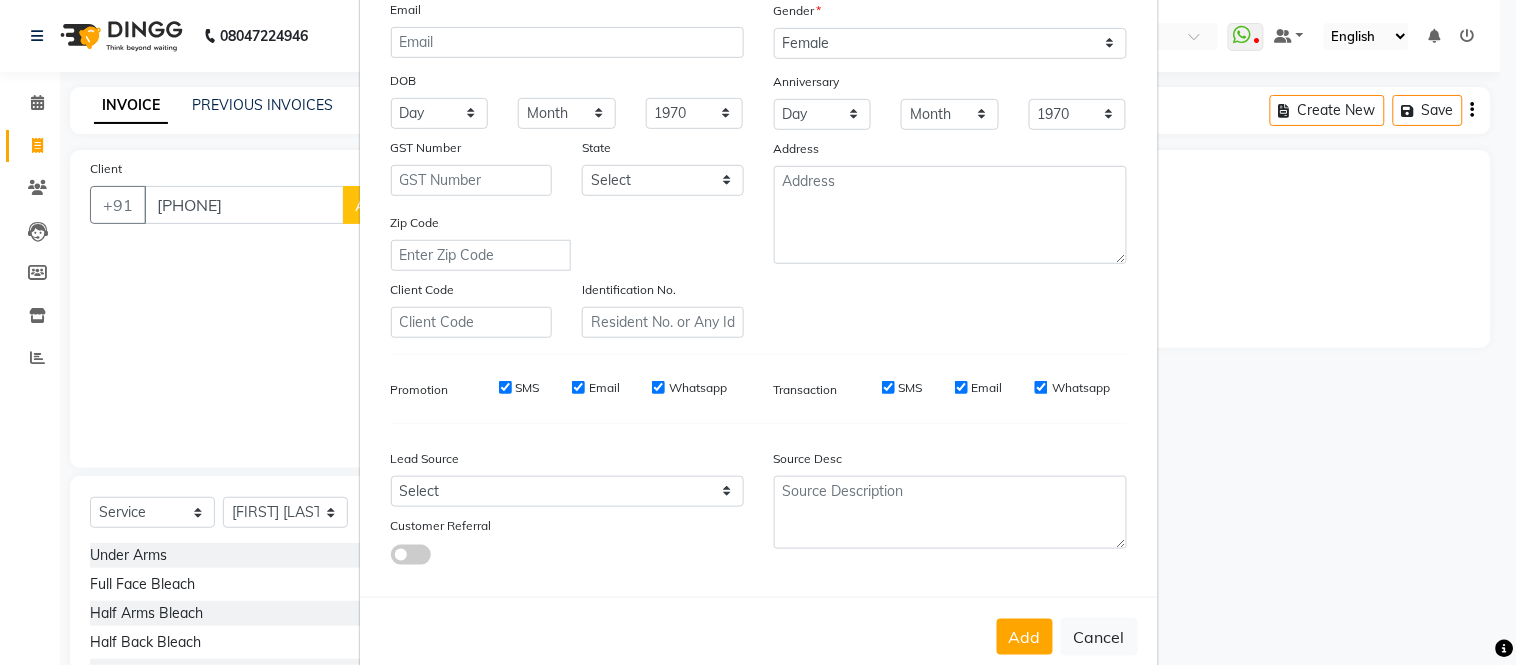 scroll, scrollTop: 147, scrollLeft: 0, axis: vertical 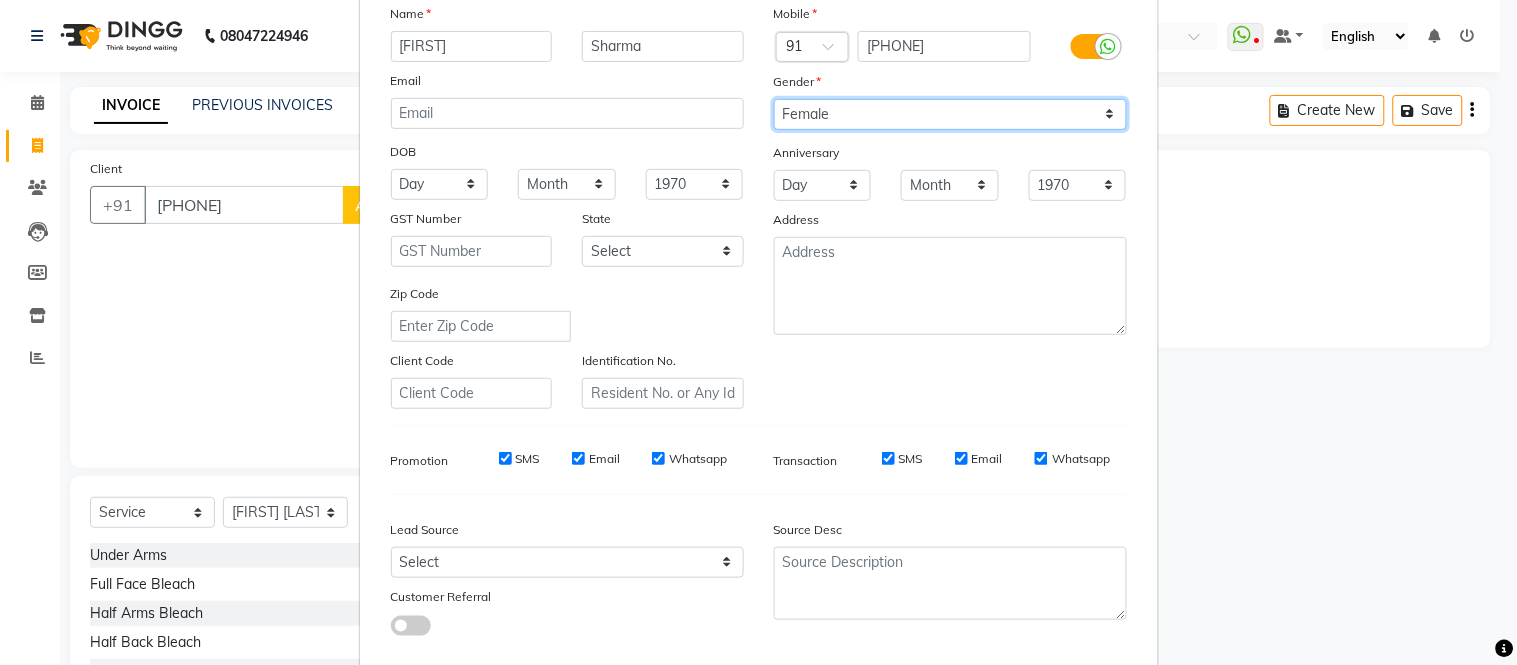 click on "Select Male Female Other Prefer Not To Say" at bounding box center [950, 114] 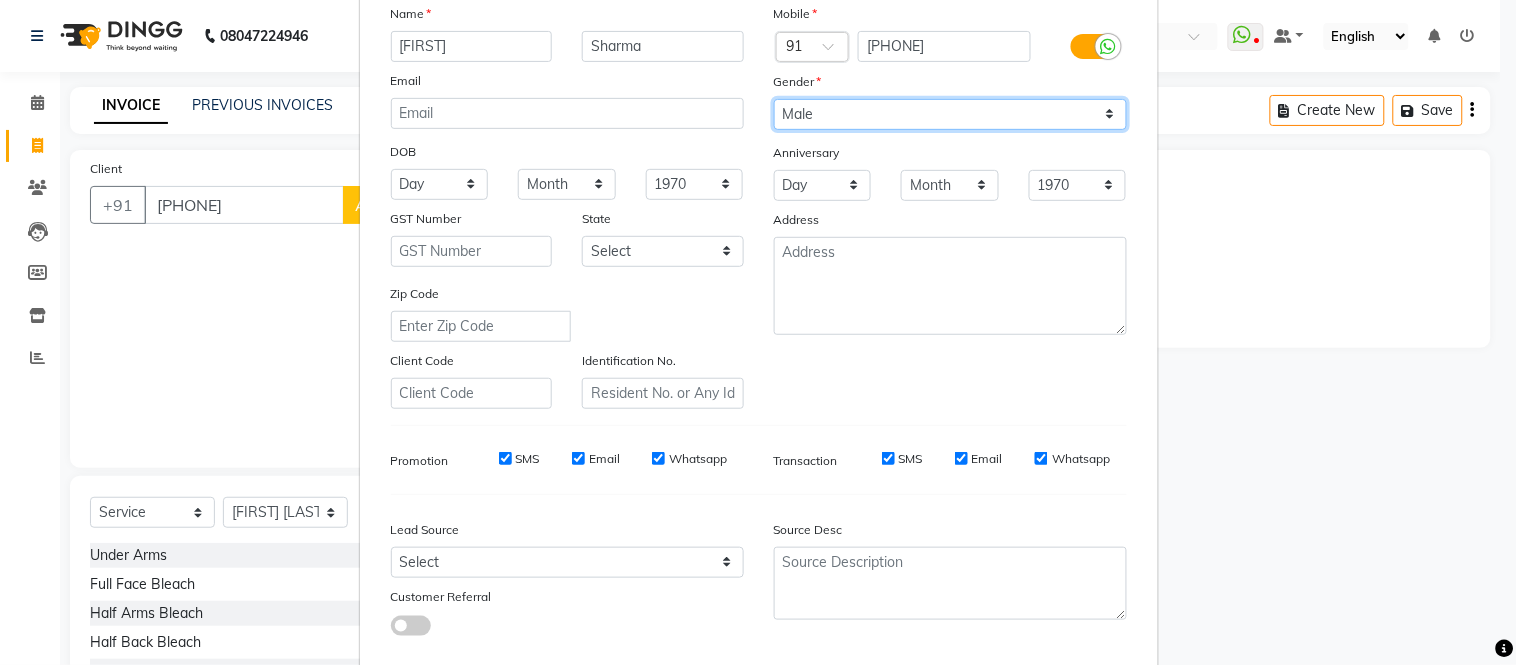 click on "Select Male Female Other Prefer Not To Say" at bounding box center [950, 114] 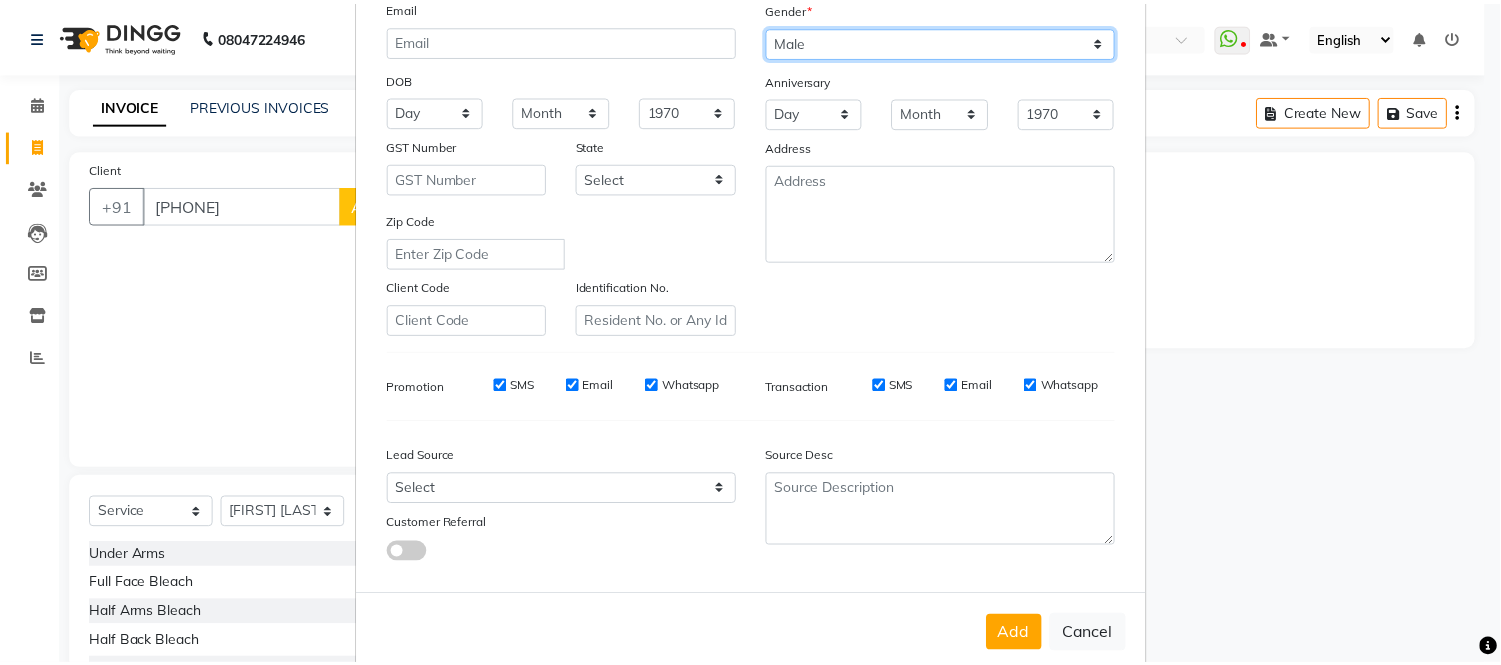 scroll, scrollTop: 258, scrollLeft: 0, axis: vertical 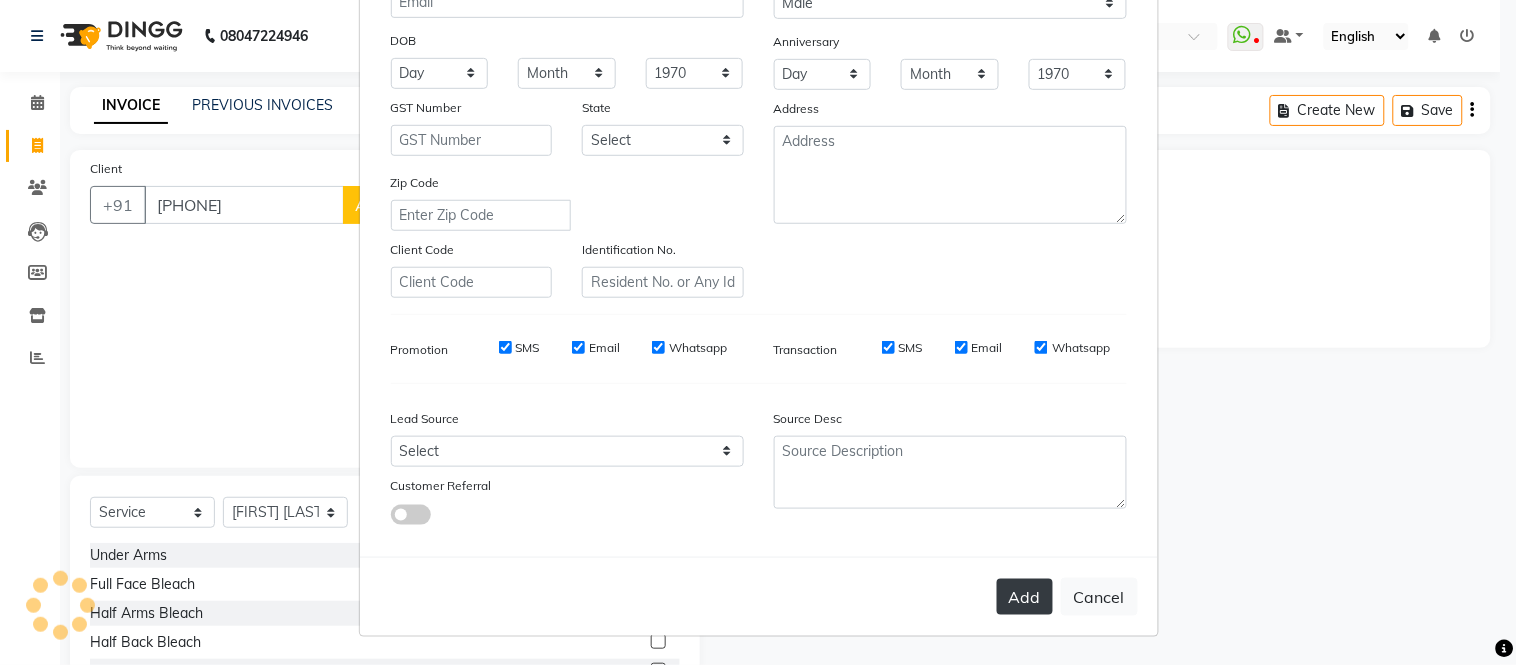 click on "Add" at bounding box center (1025, 597) 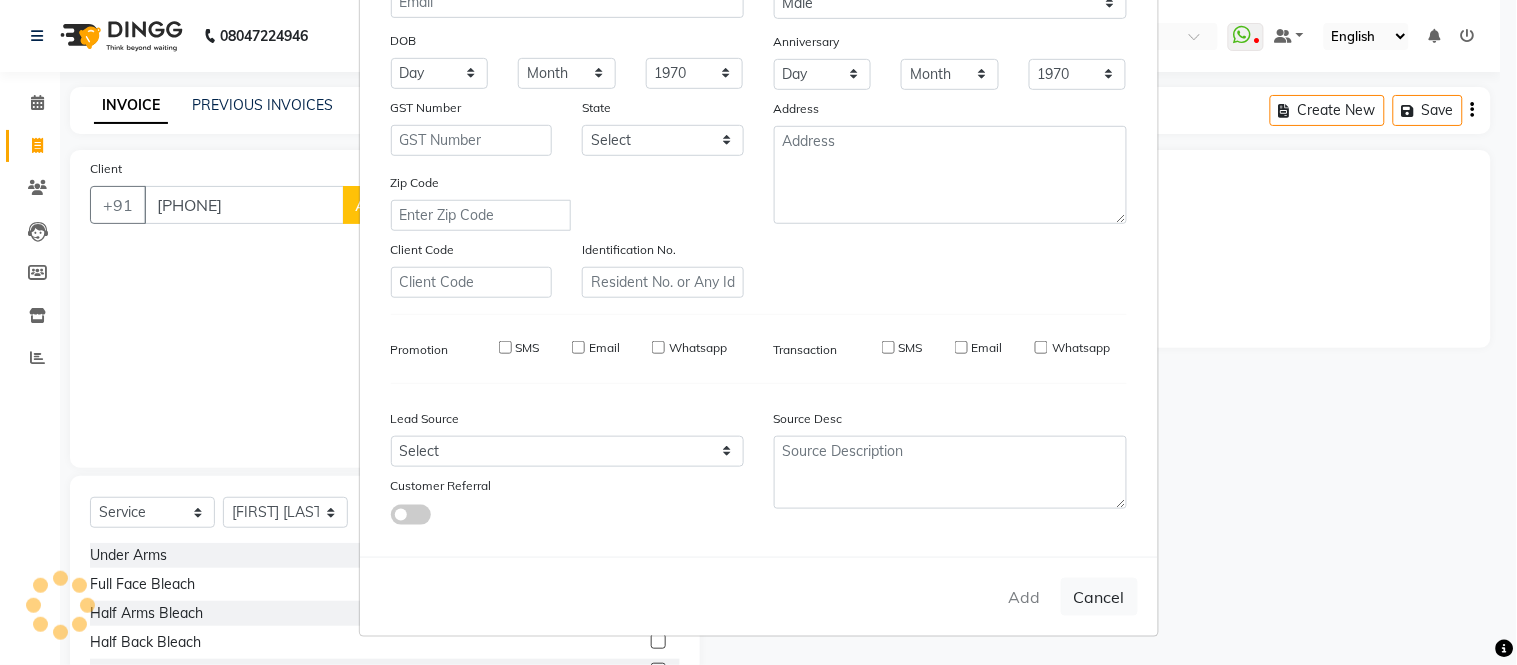 type 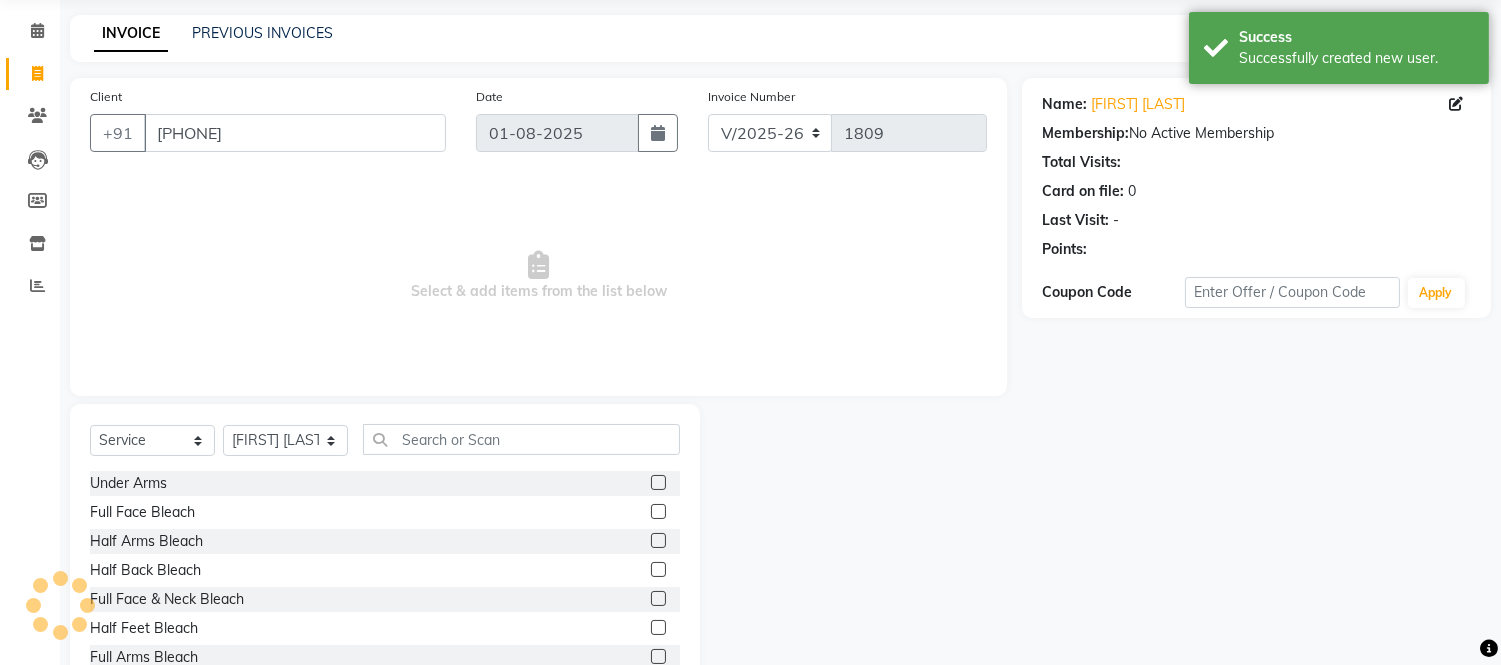 scroll, scrollTop: 111, scrollLeft: 0, axis: vertical 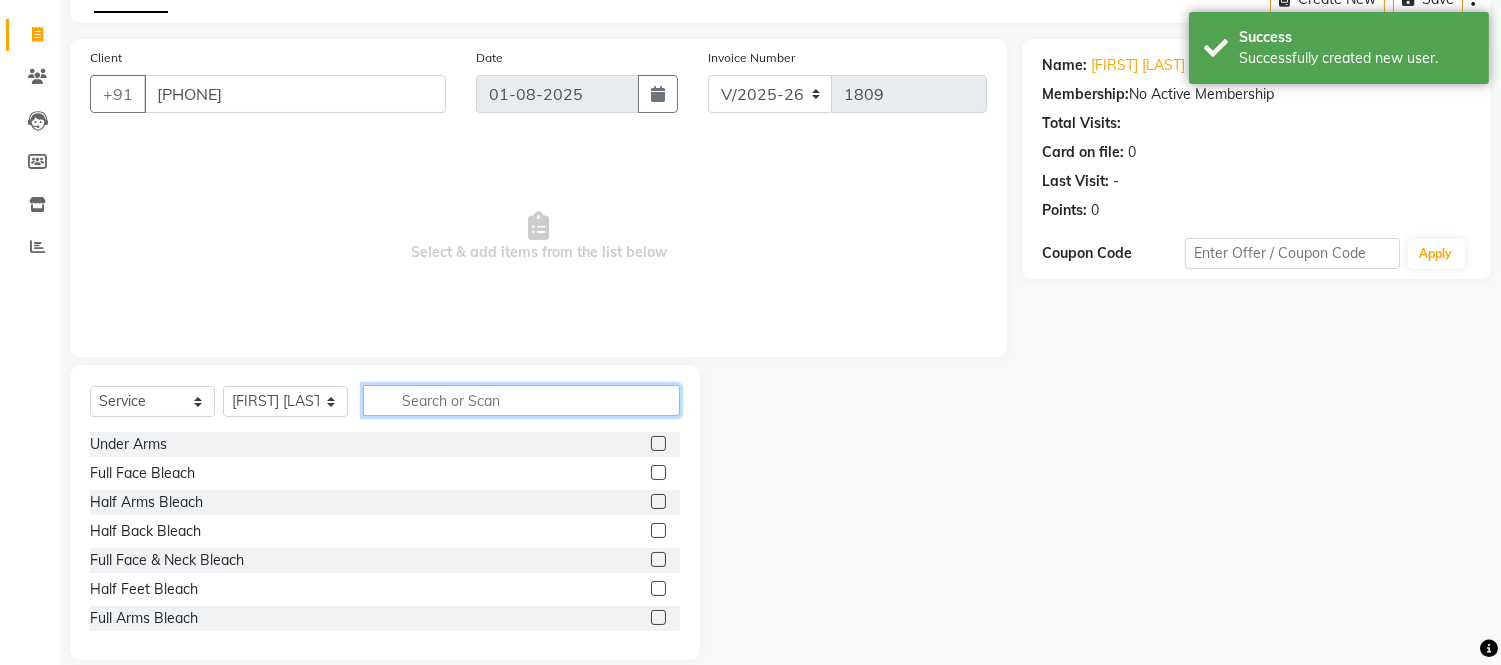 click 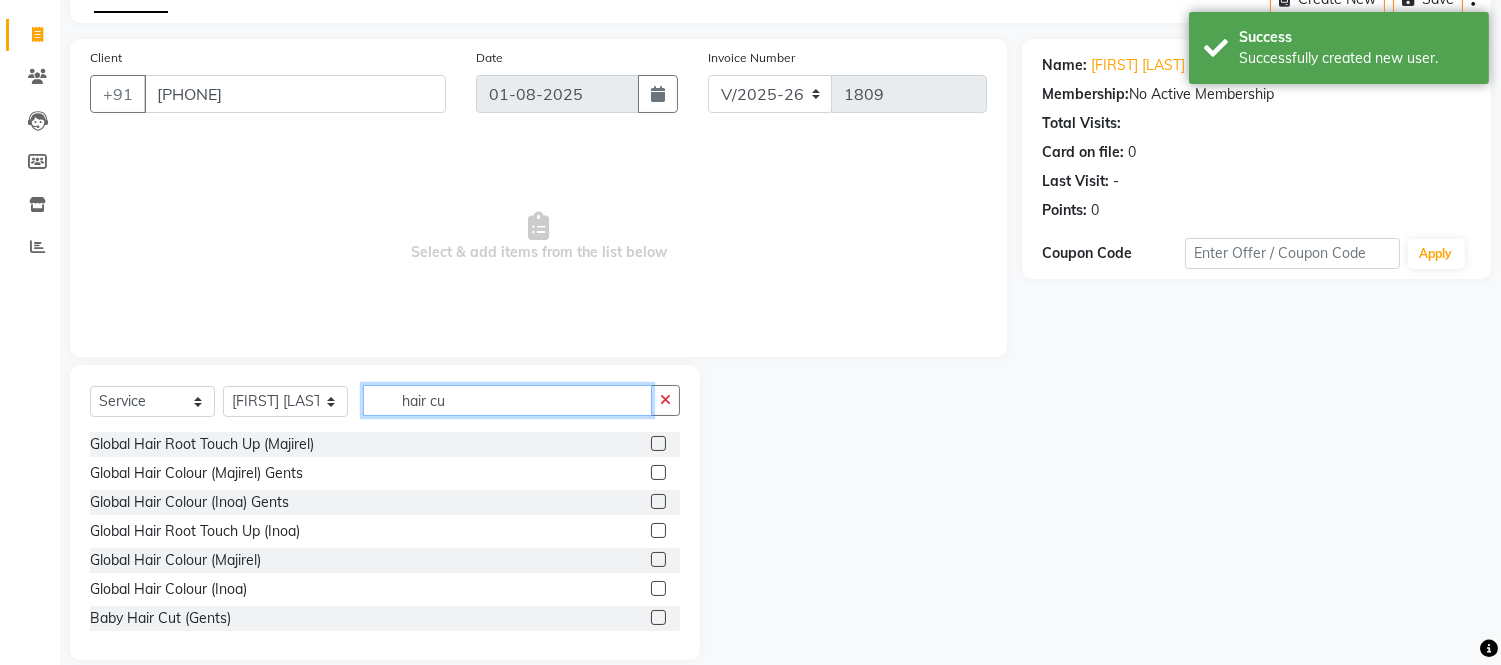 scroll, scrollTop: 52, scrollLeft: 0, axis: vertical 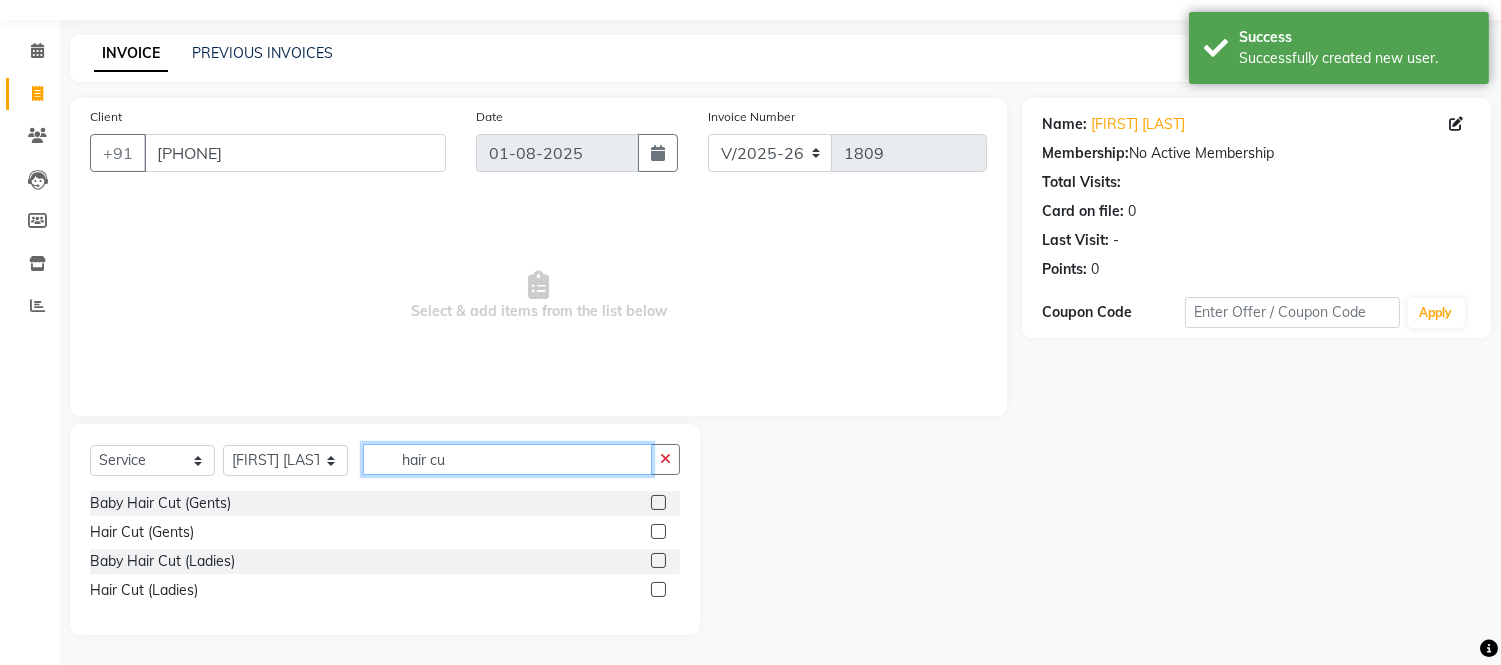 type on "hair cu" 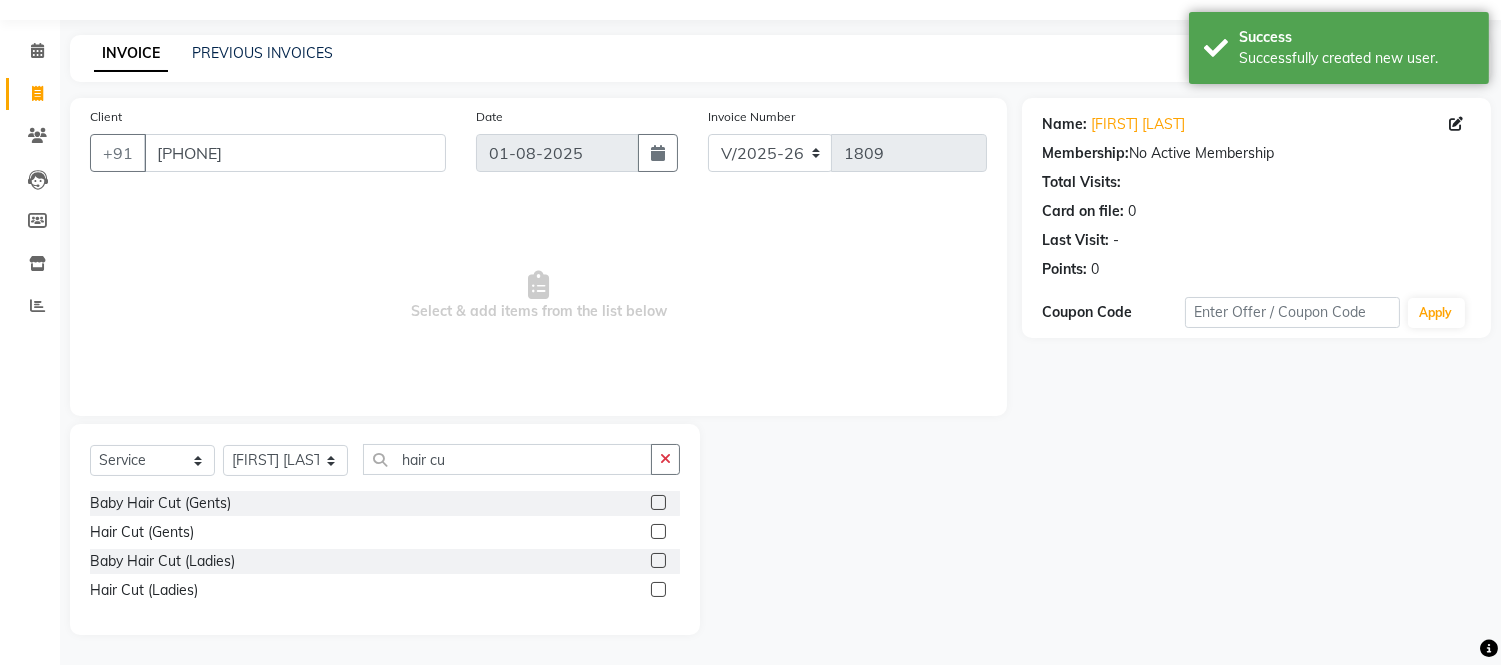 click 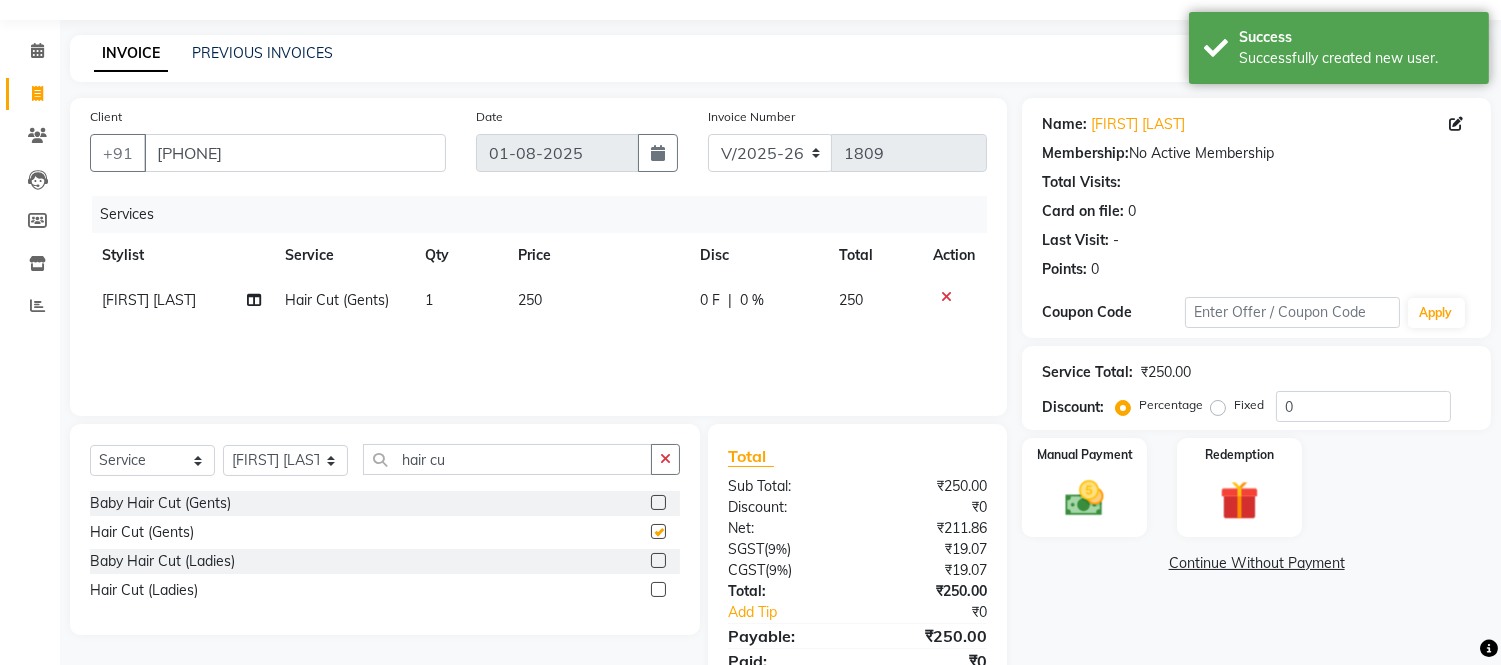 checkbox on "false" 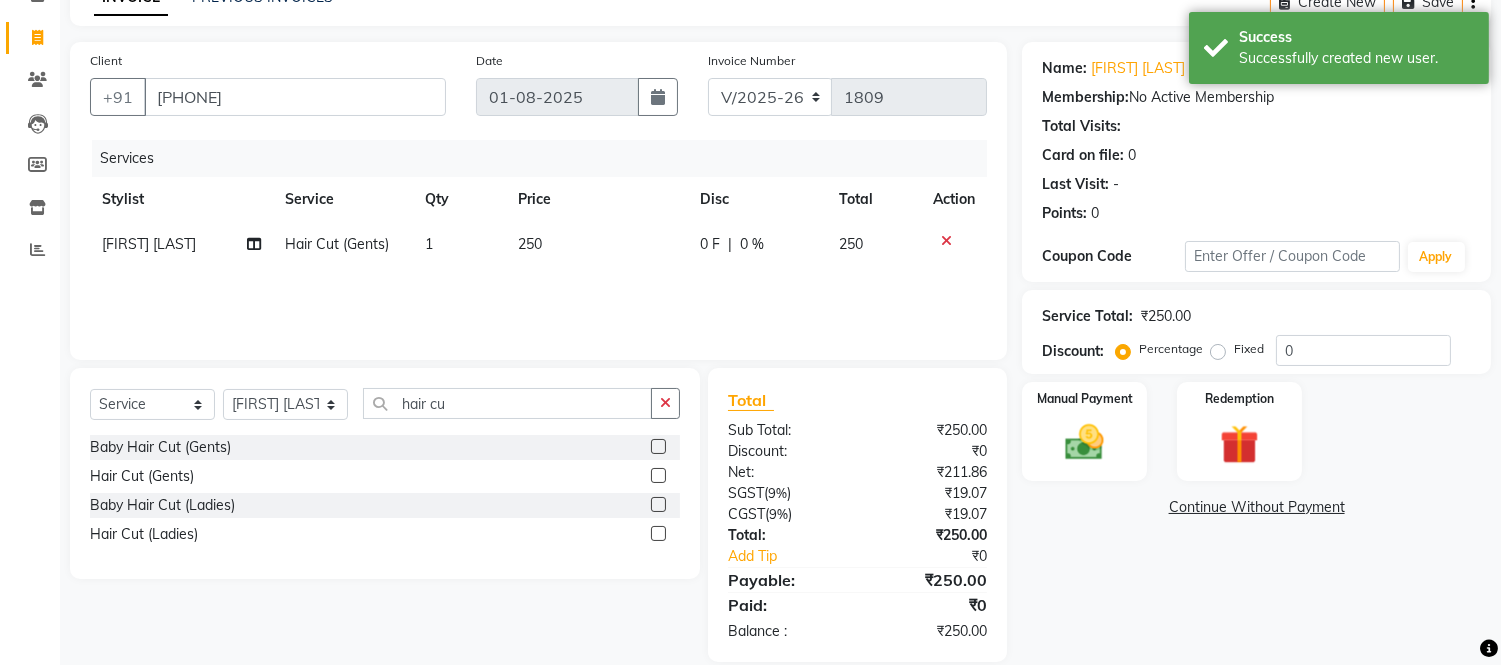 scroll, scrollTop: 134, scrollLeft: 0, axis: vertical 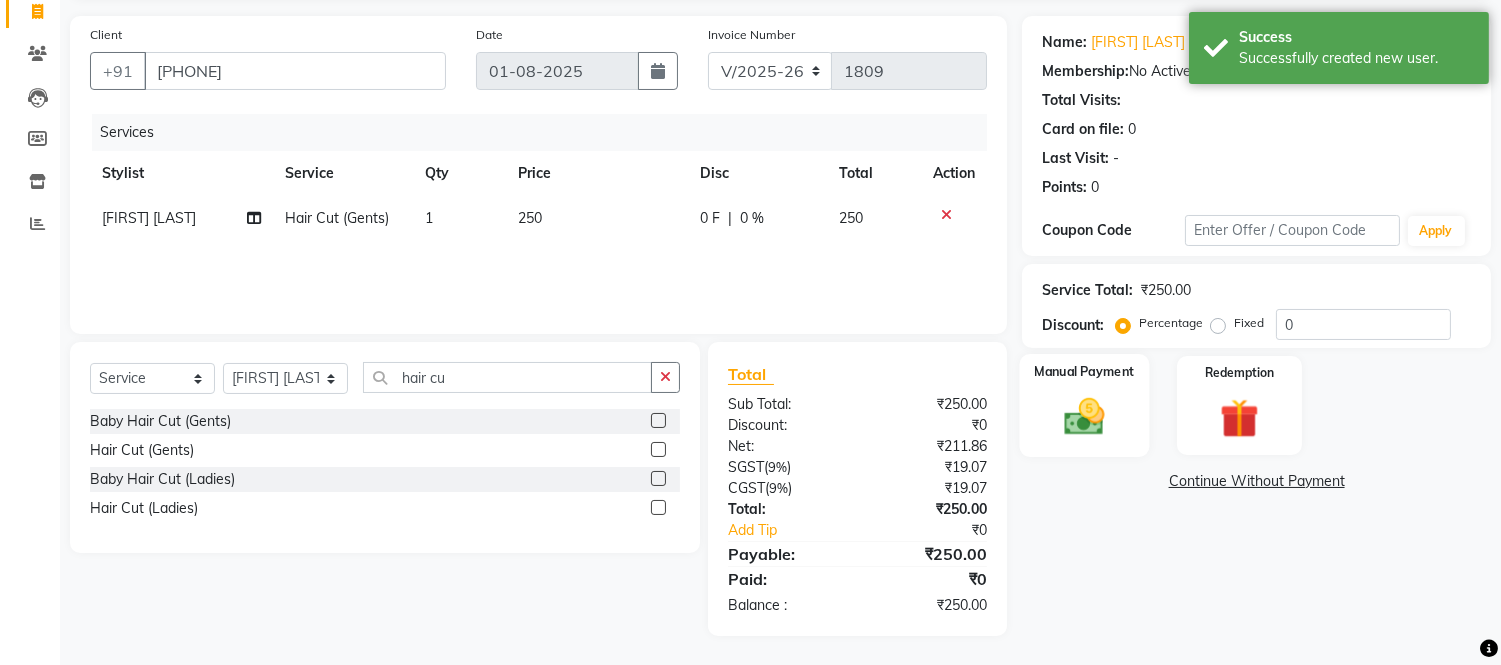 click 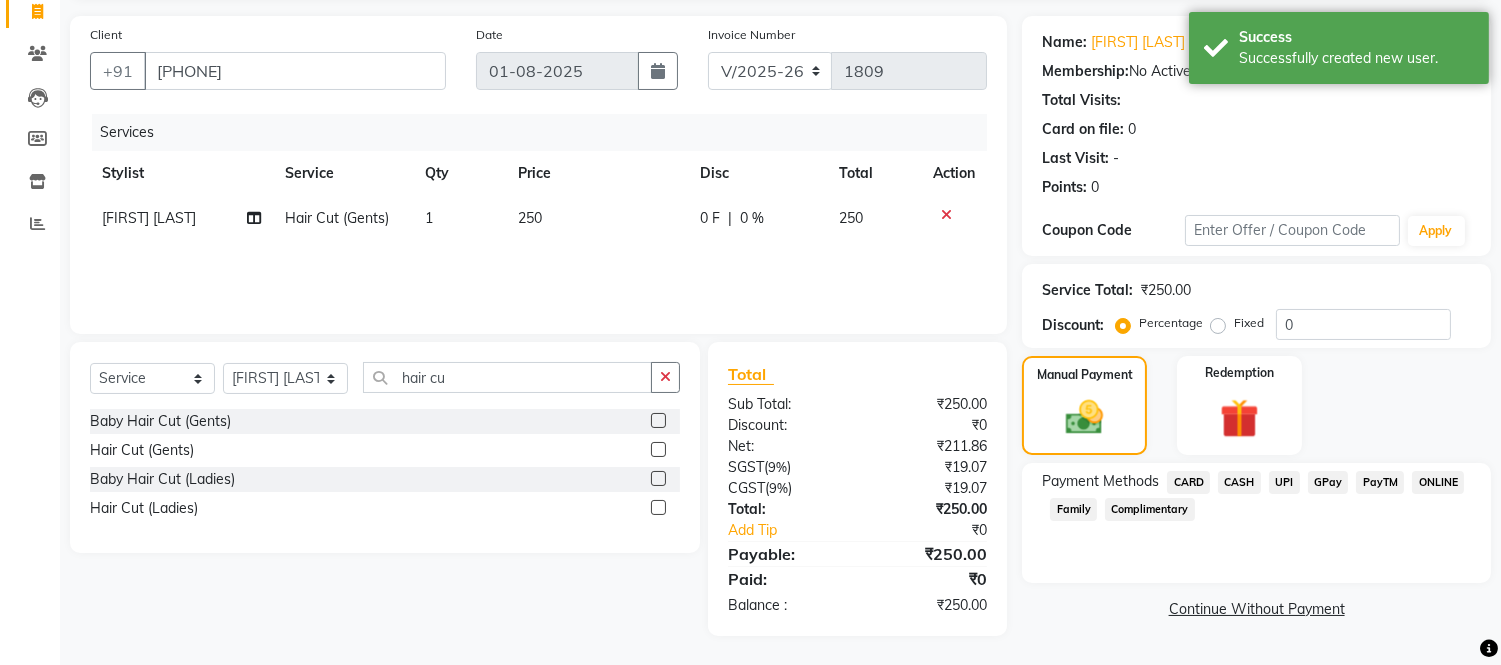 click on "UPI" 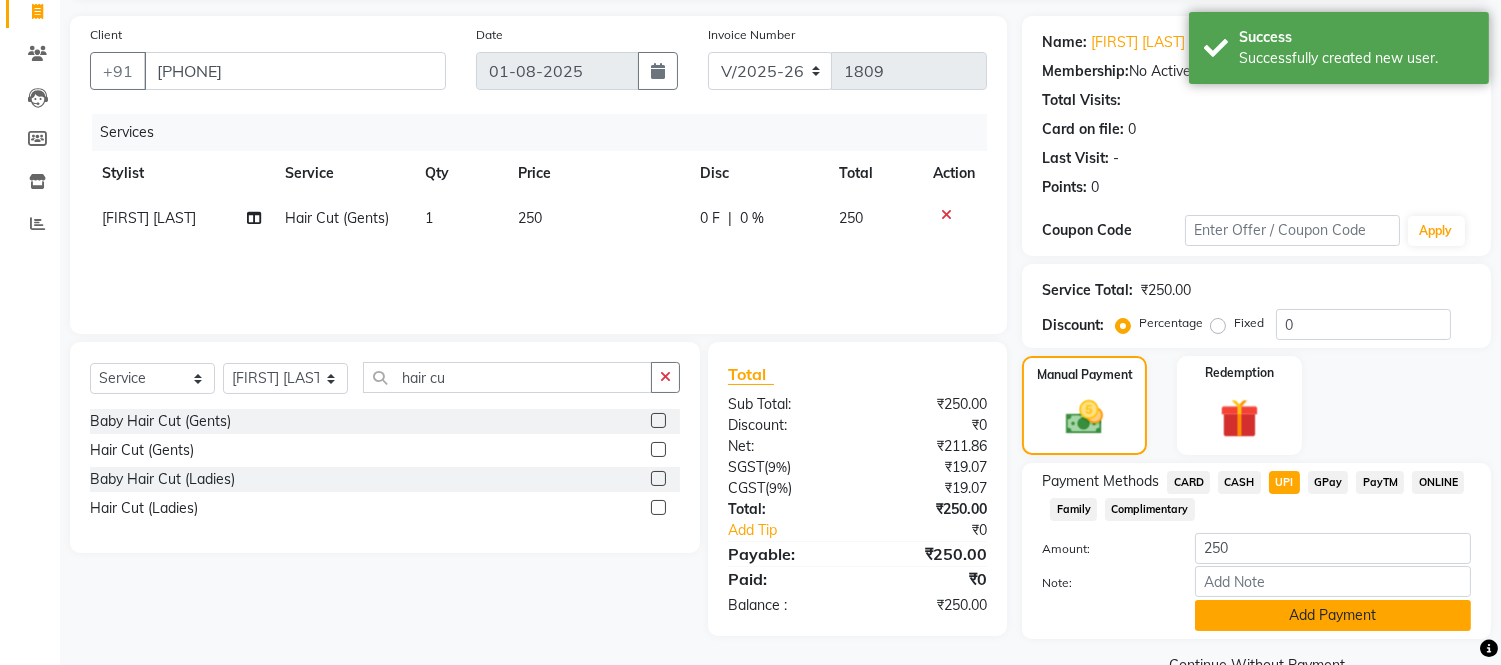click on "Add Payment" 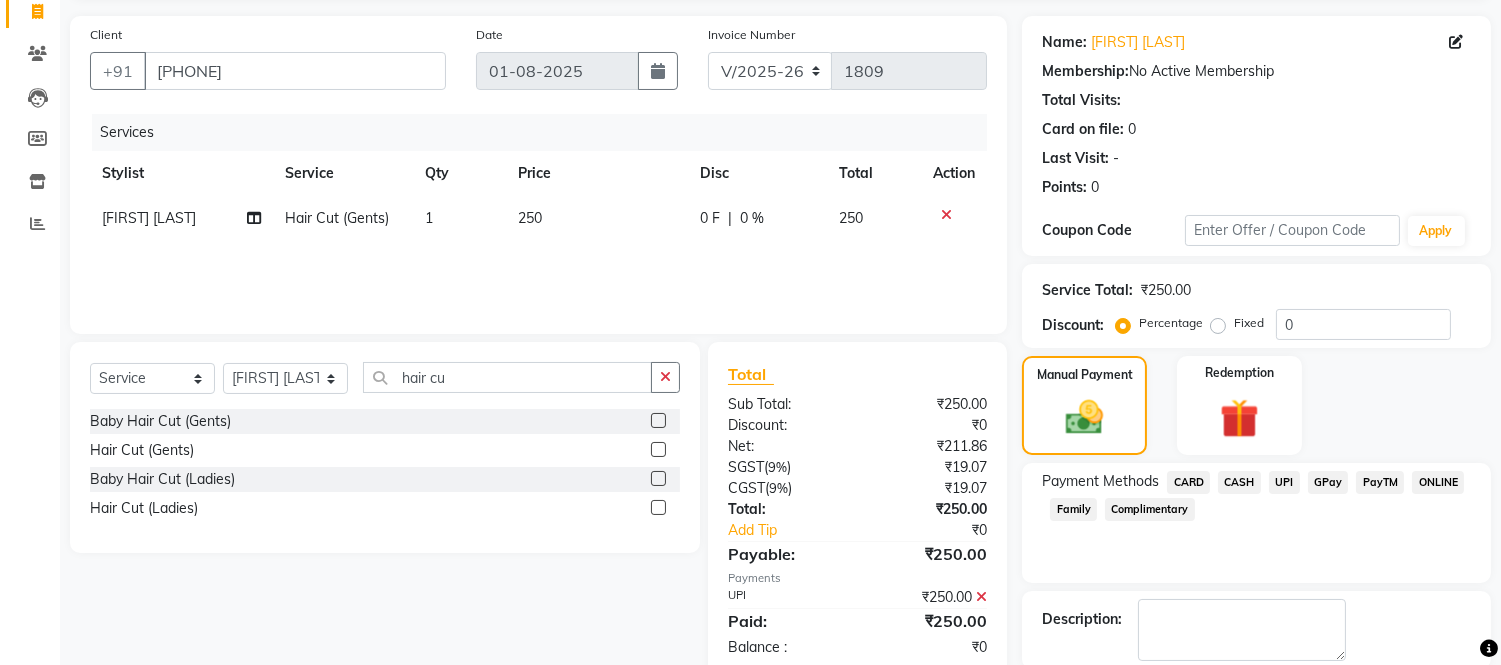 scroll, scrollTop: 234, scrollLeft: 0, axis: vertical 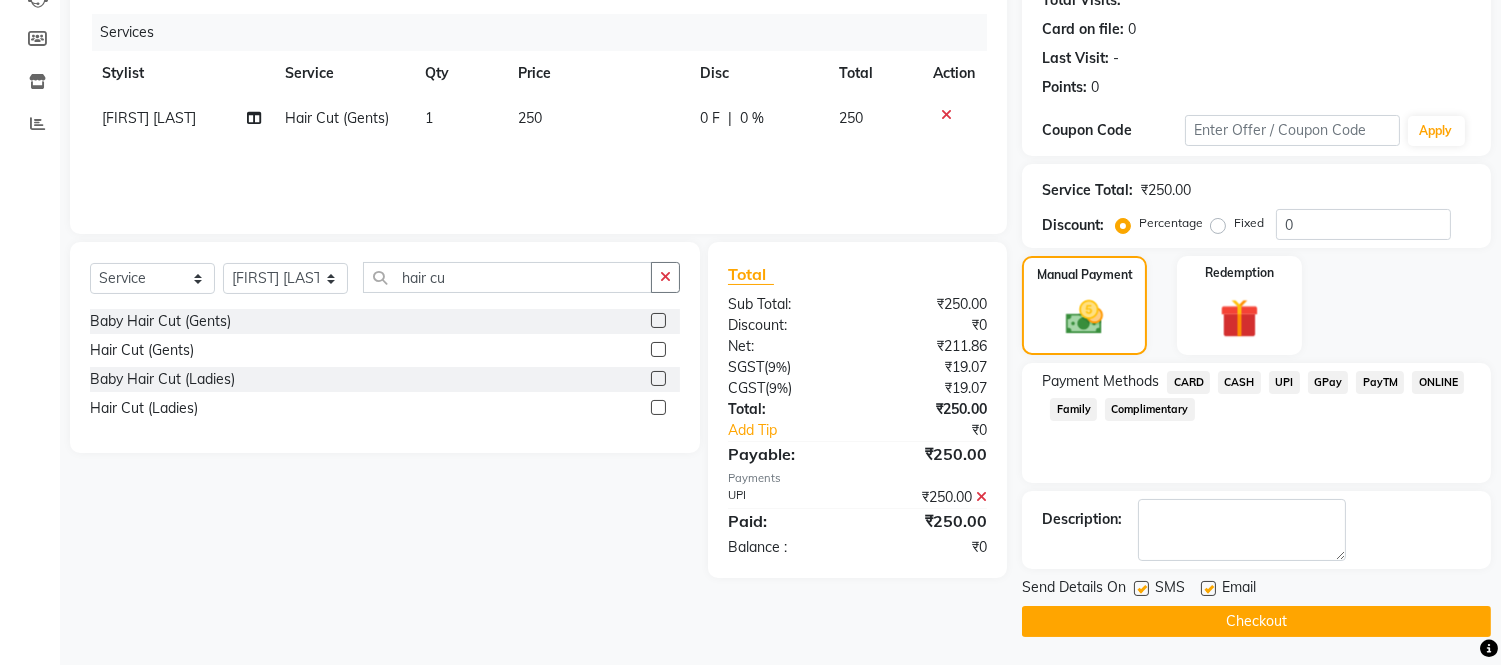 click on "Checkout" 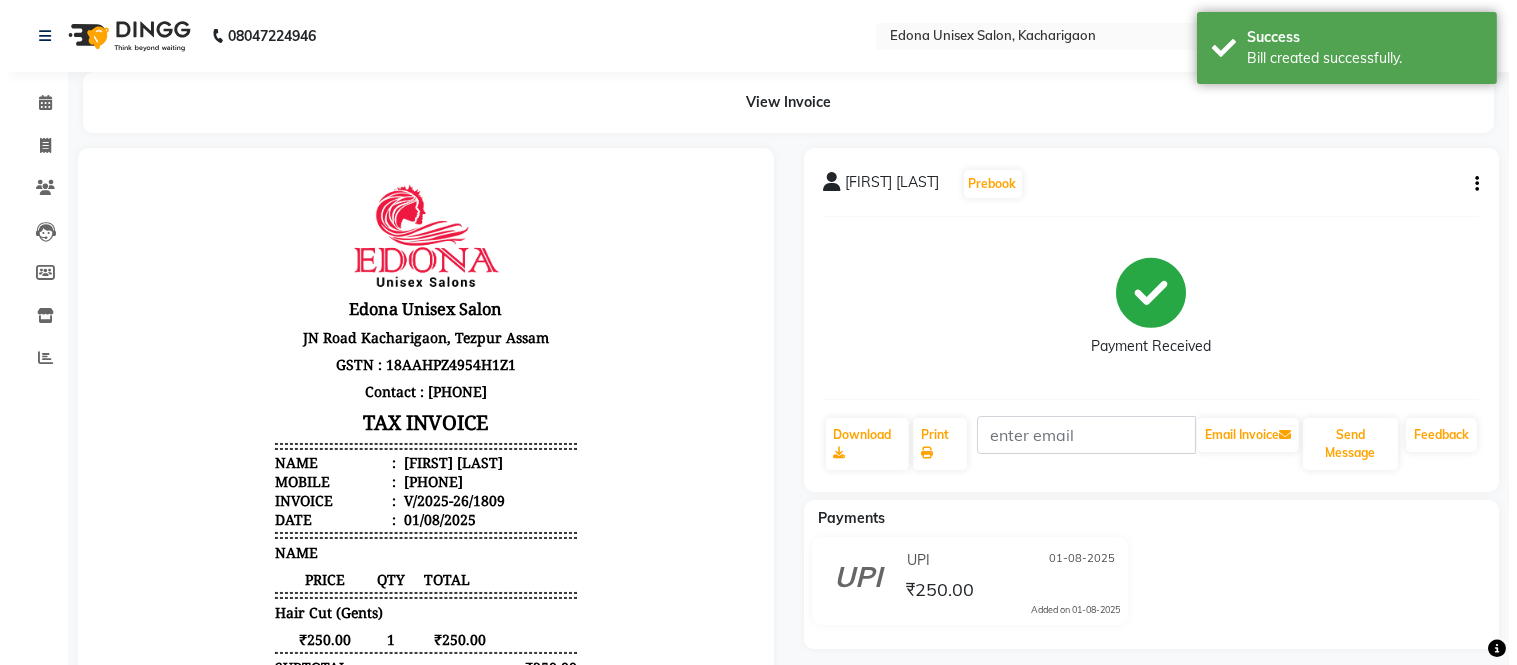 scroll, scrollTop: 0, scrollLeft: 0, axis: both 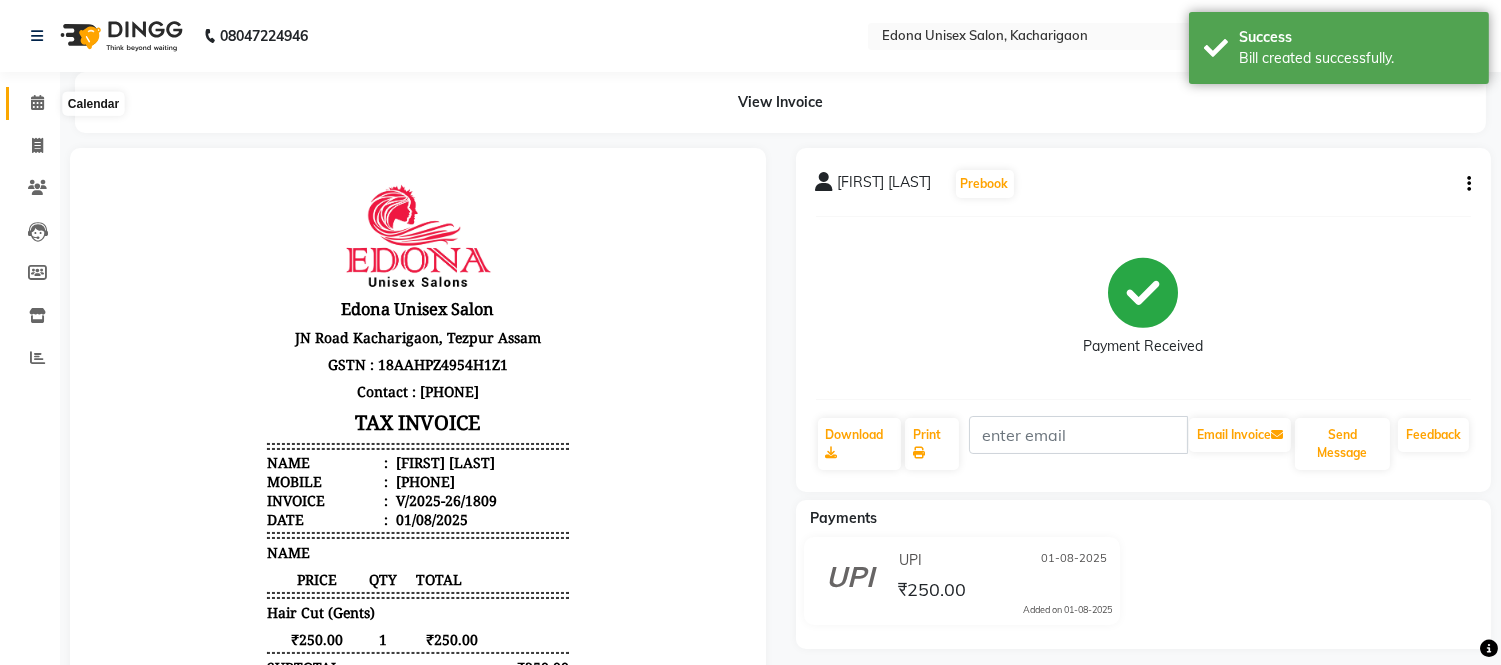 click 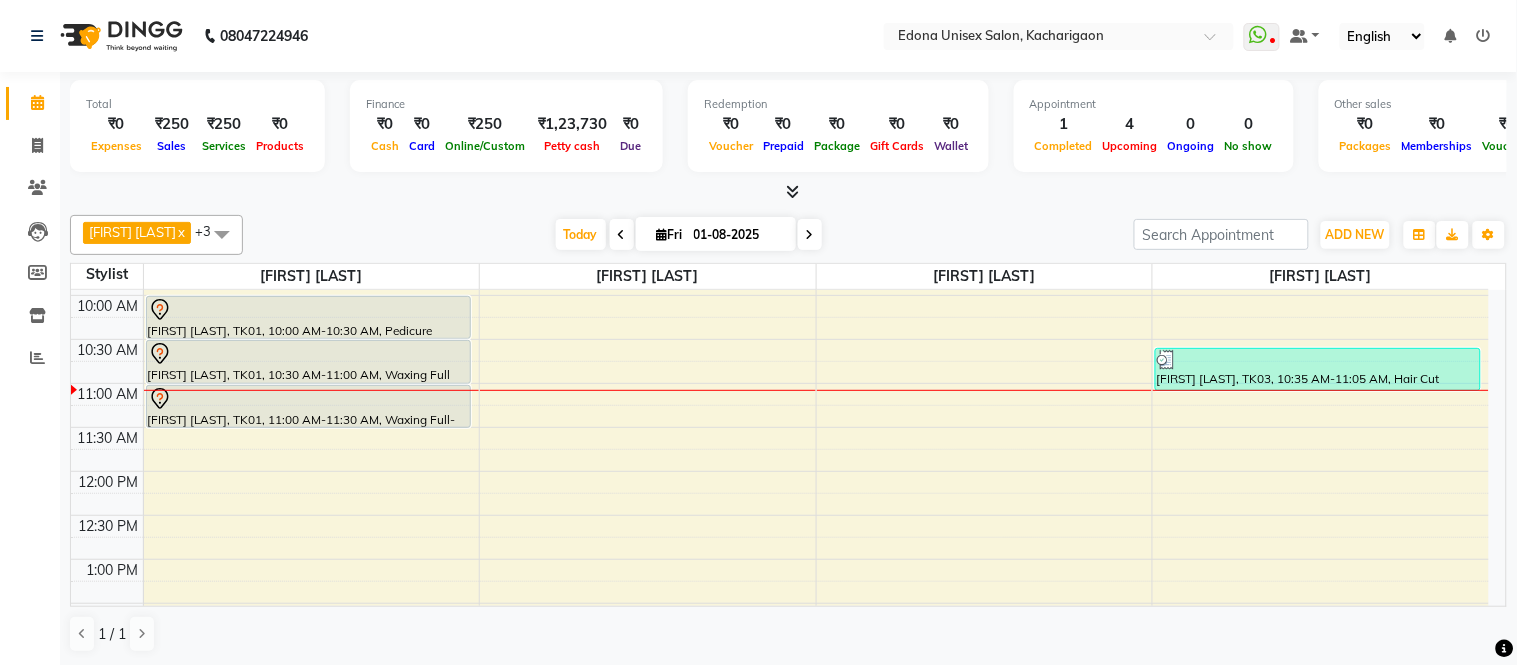 scroll, scrollTop: 222, scrollLeft: 0, axis: vertical 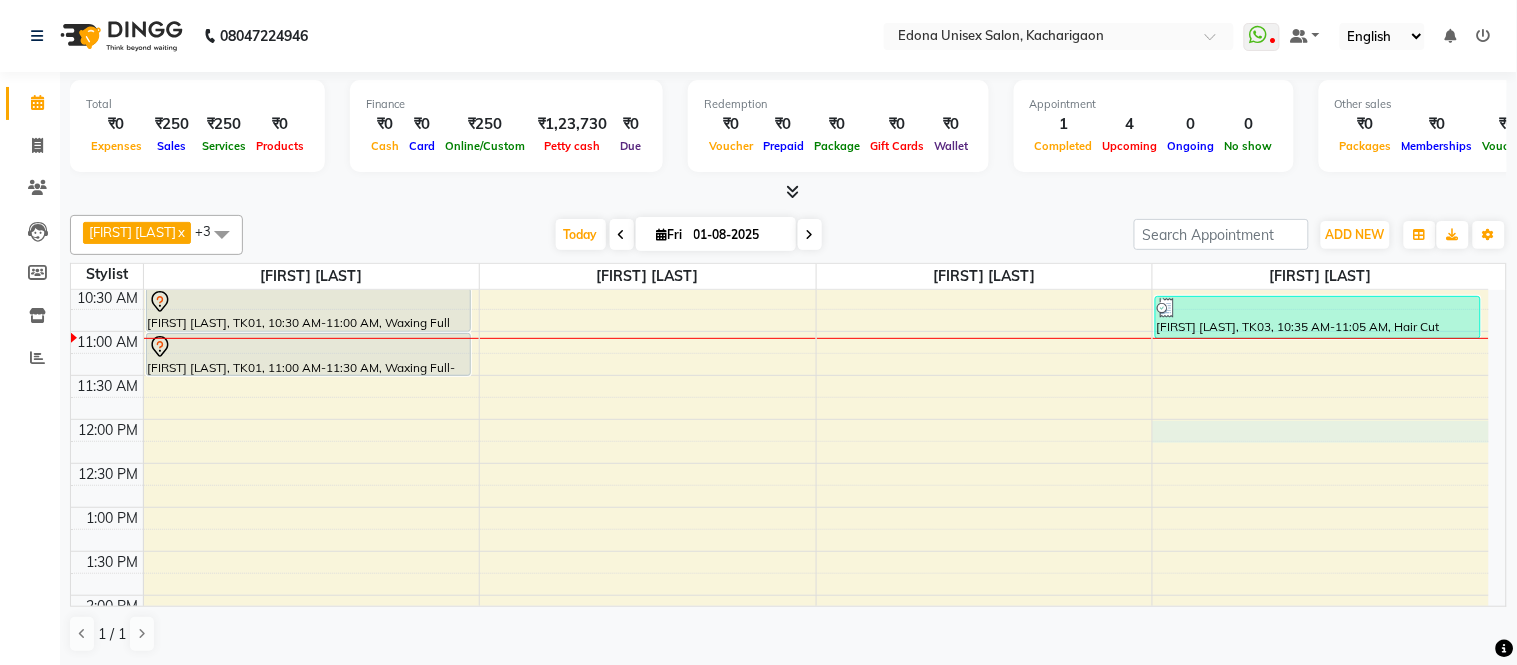 click on "8:00 AM 8:30 AM 9:00 AM 9:30 AM 10:00 AM 10:30 AM 11:00 AM 11:30 AM 12:00 PM 12:30 PM 1:00 PM 1:30 PM 2:00 PM 2:30 PM 3:00 PM 3:30 PM 4:00 PM 4:30 PM 5:00 PM 5:30 PM 6:00 PM 6:30 PM 7:00 PM 7:30 PM 8:00 PM 8:30 PM             [FIRST] [LAST], TK01, 10:00 AM-10:30 AM, Pedicure Regular             [FIRST] [LAST], TK01, 10:30 AM-11:00 AM, Waxing Full Arms             [FIRST] [LAST], TK01, 11:00 AM-11:30 AM, Waxing Full-Legs     [FIRST] [LAST], TK03, 10:35 AM-11:05 AM, Hair Cut (Gents)             [FIRST] [LAST], TK02, 03:30 PM-04:00 PM, Hair Cut (Gents)" at bounding box center (780, 639) 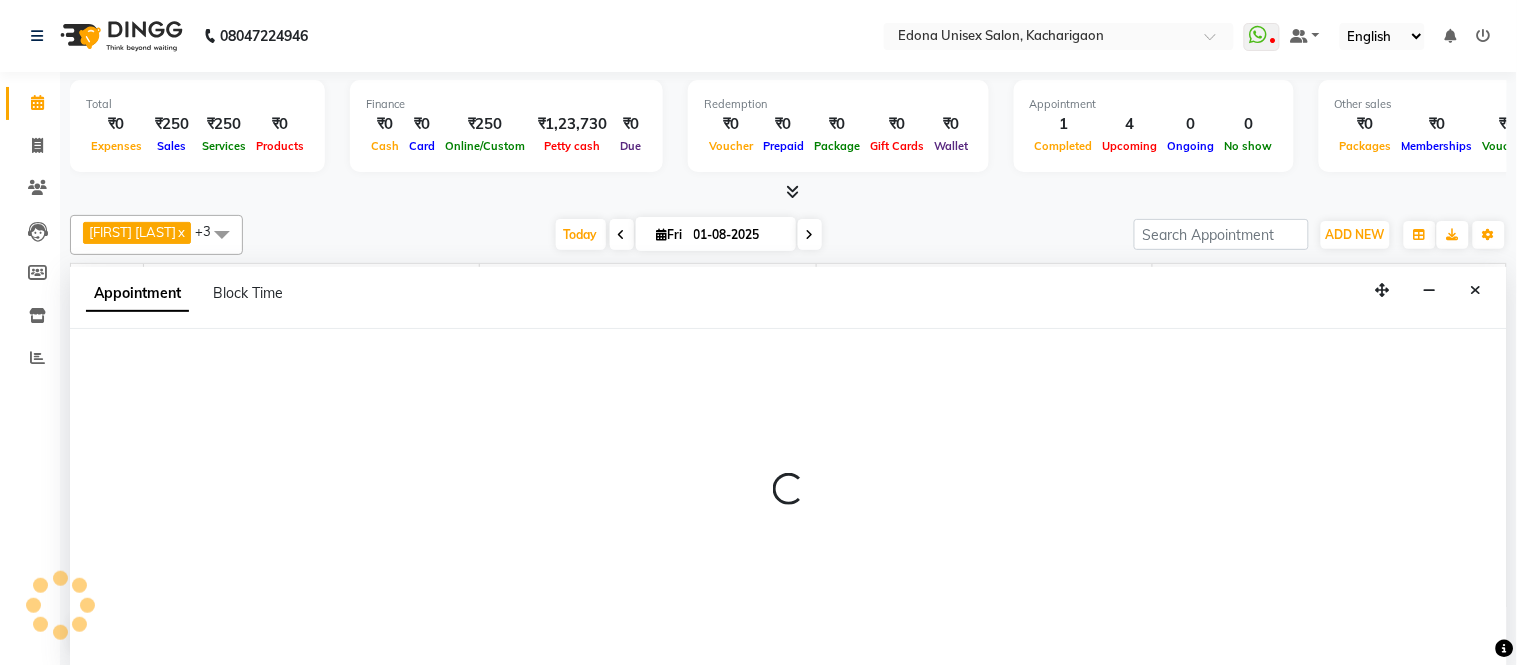 select on "77350" 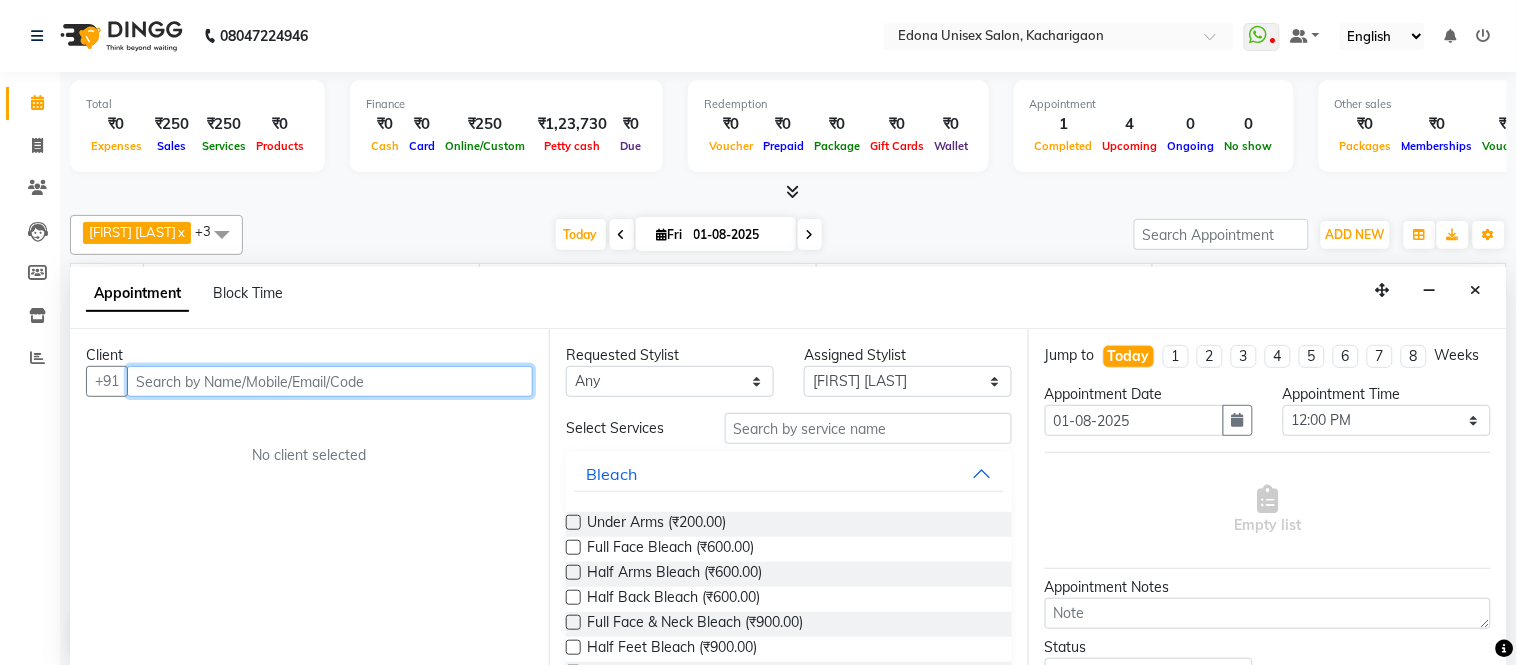 click at bounding box center [330, 381] 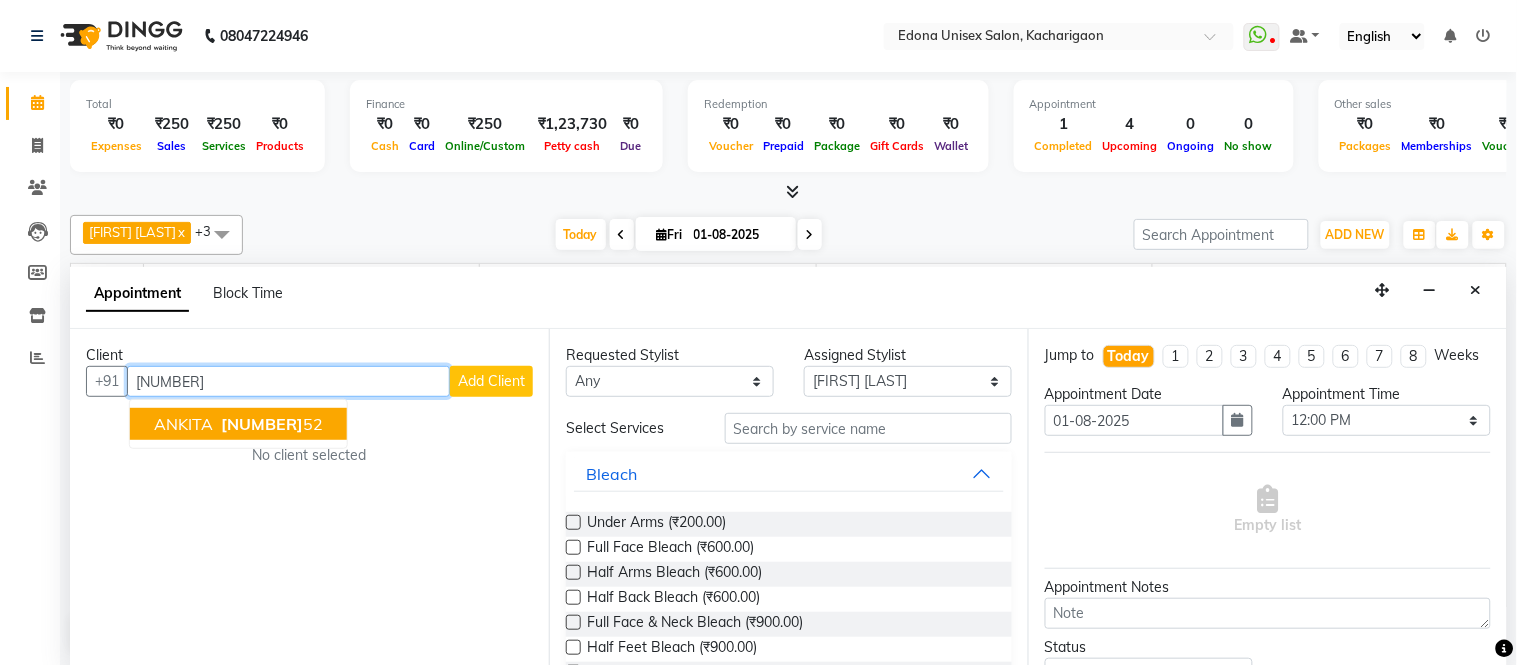 click on "ANKITA" at bounding box center [183, 424] 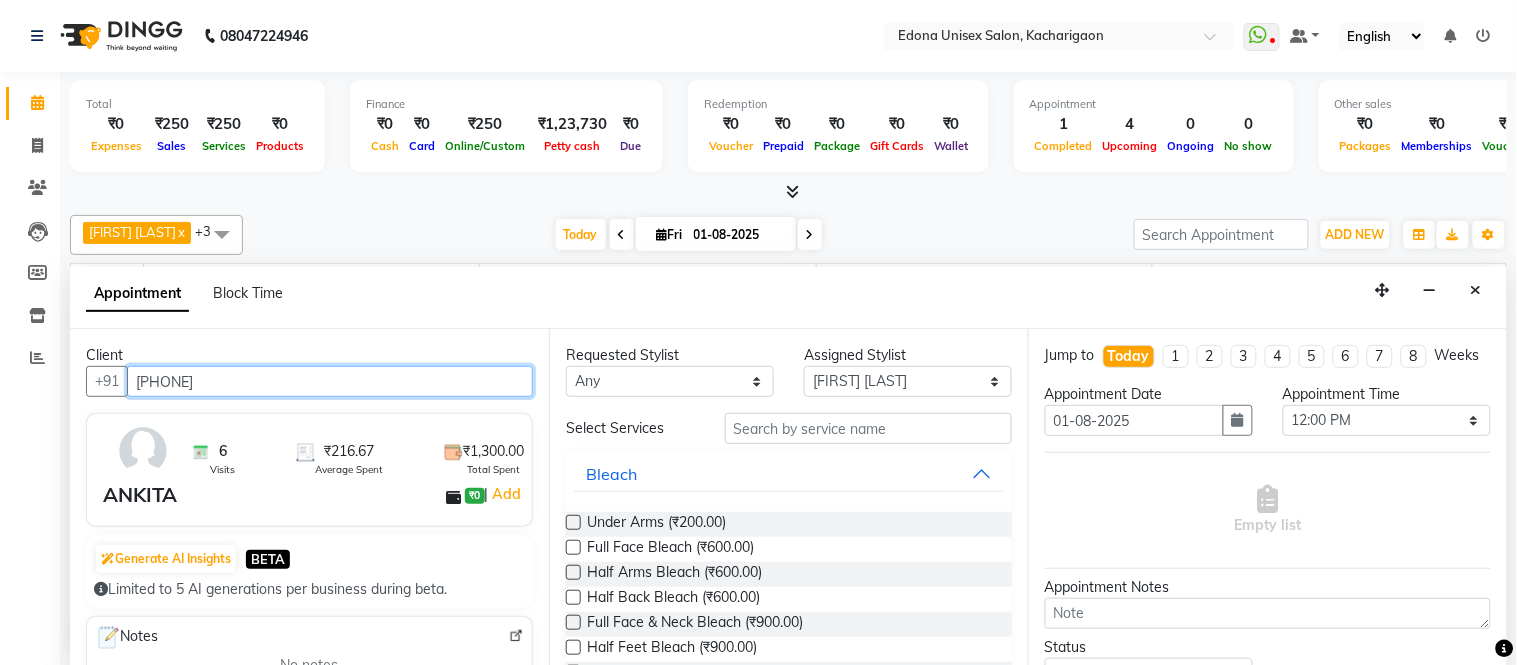 type on "[PHONE]" 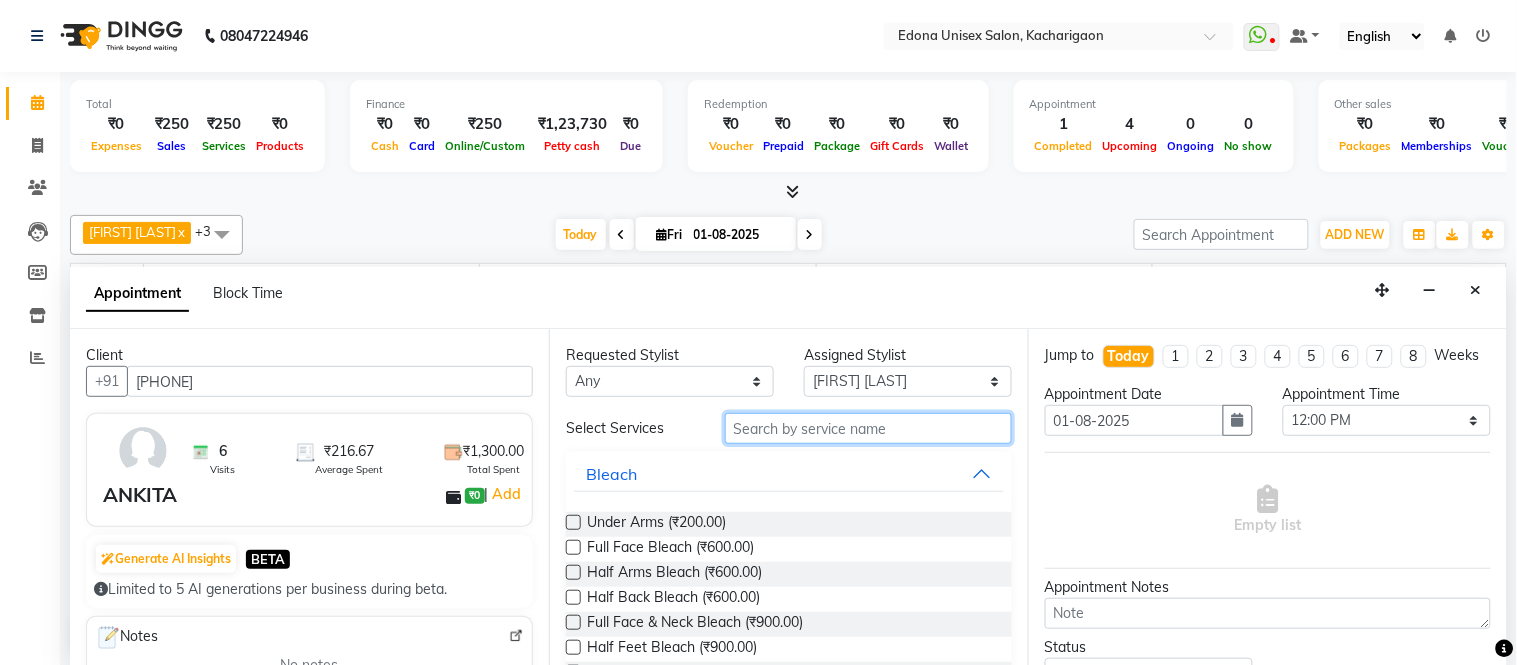 click at bounding box center (868, 428) 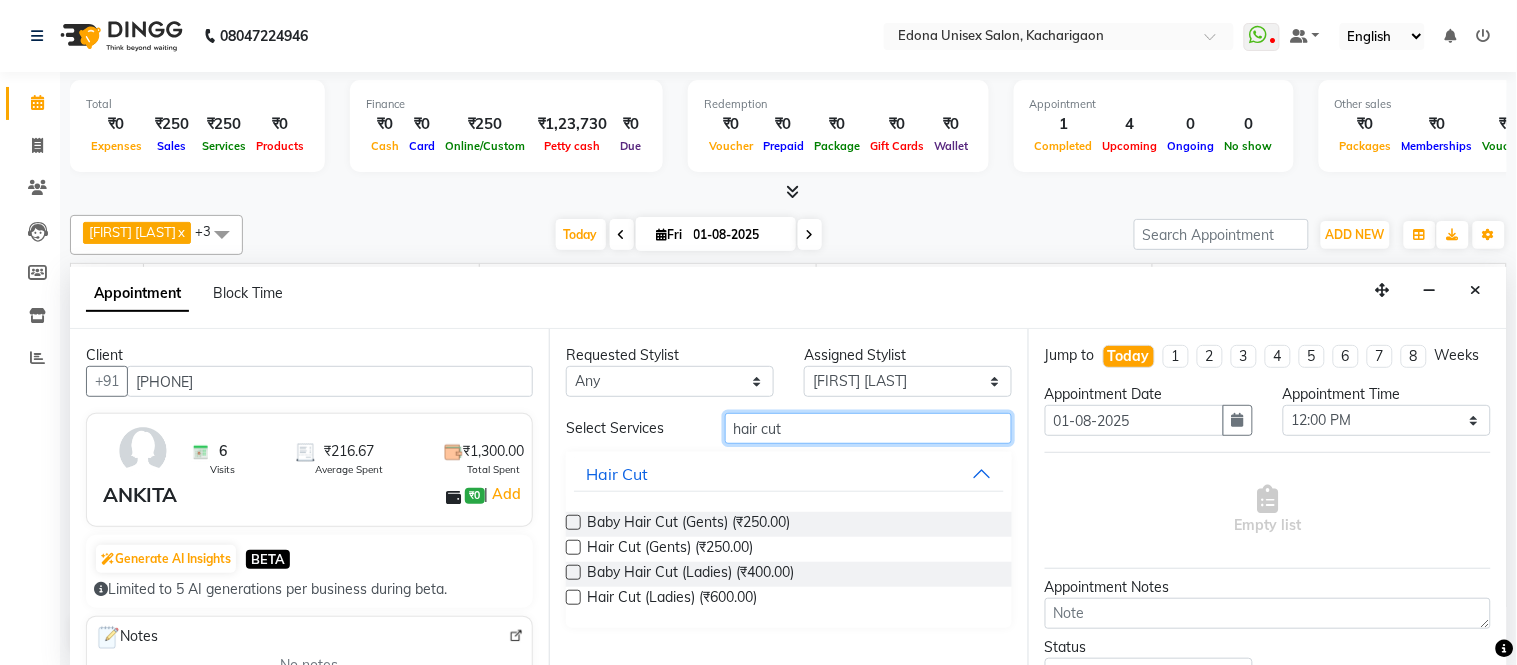 type on "hair cut" 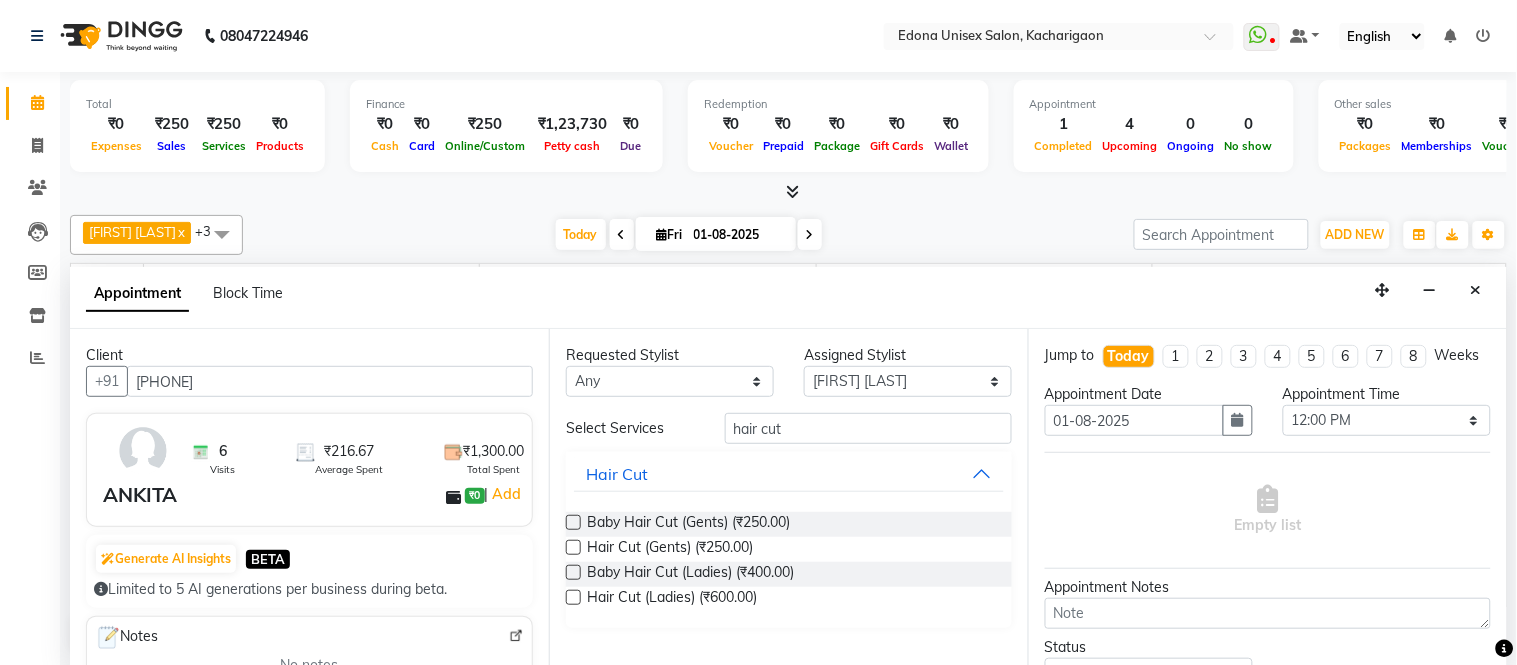 click at bounding box center (573, 547) 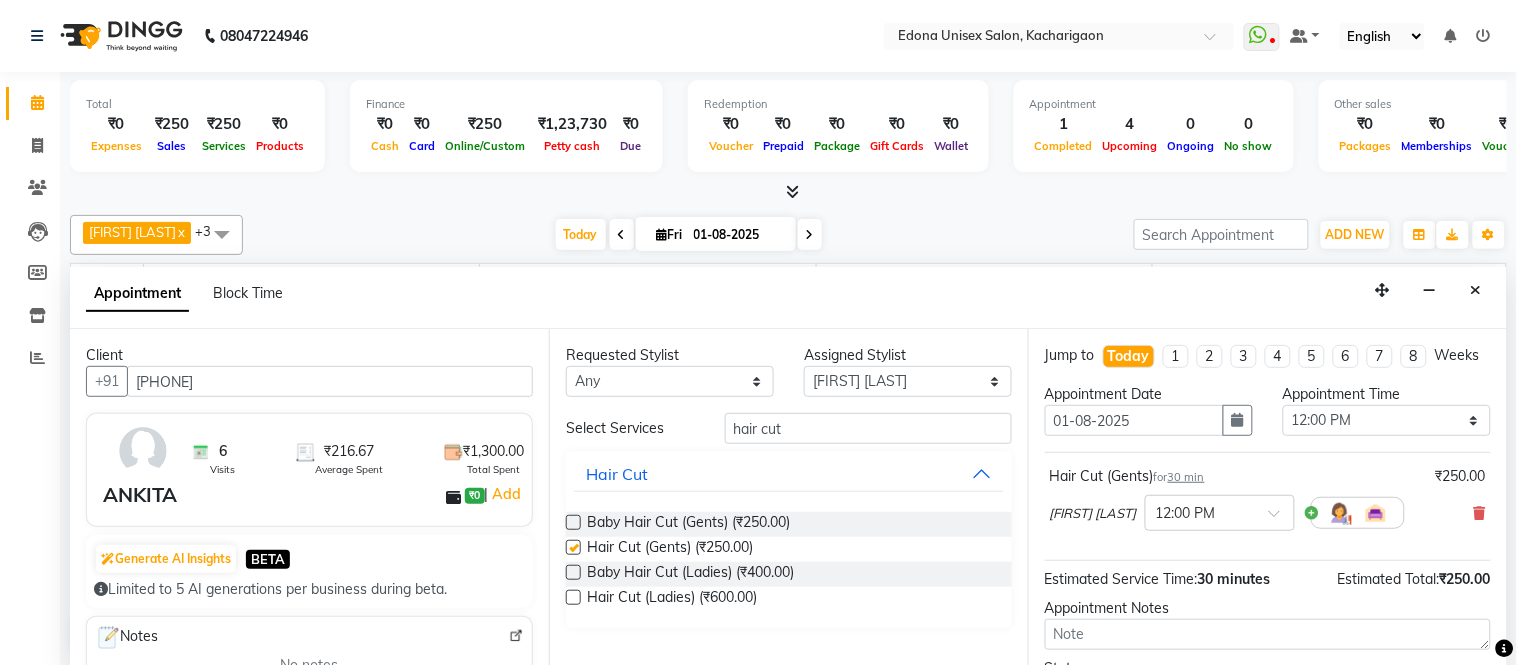 checkbox on "false" 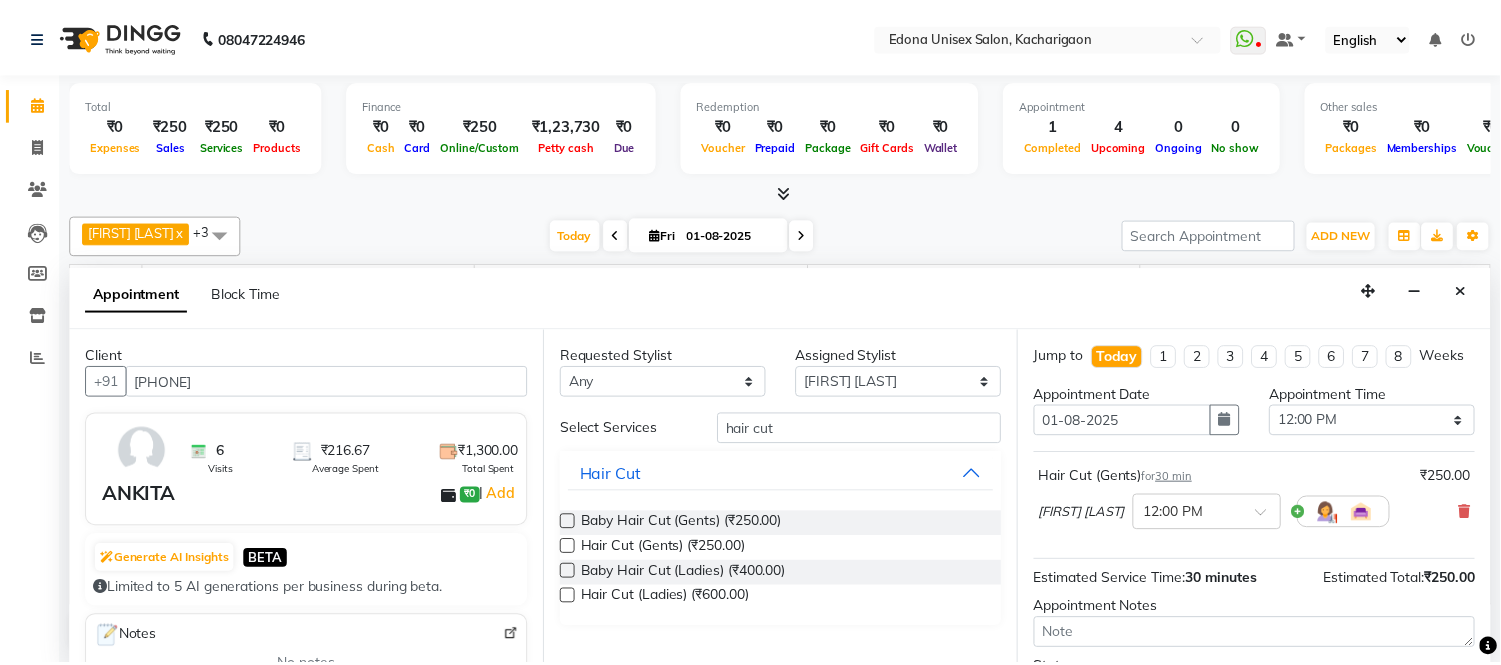 scroll, scrollTop: 188, scrollLeft: 0, axis: vertical 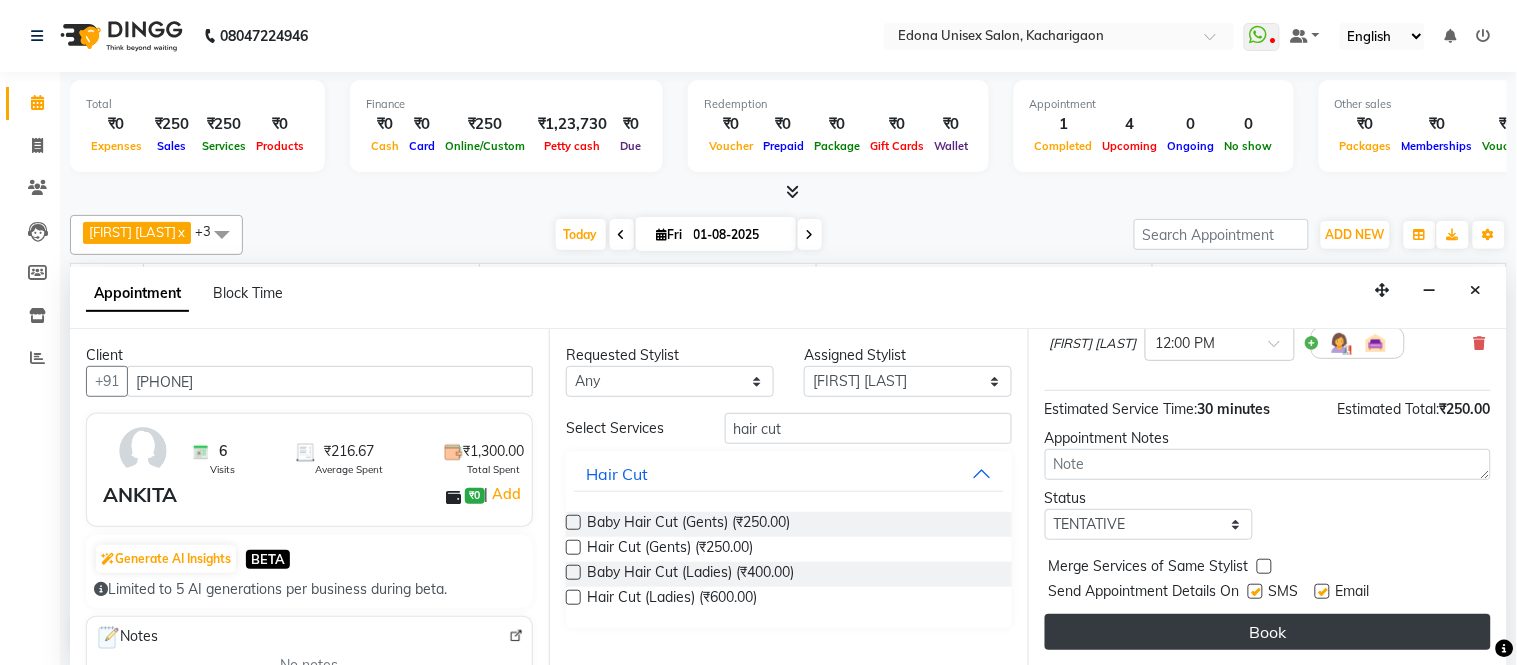 click on "Book" at bounding box center (1268, 632) 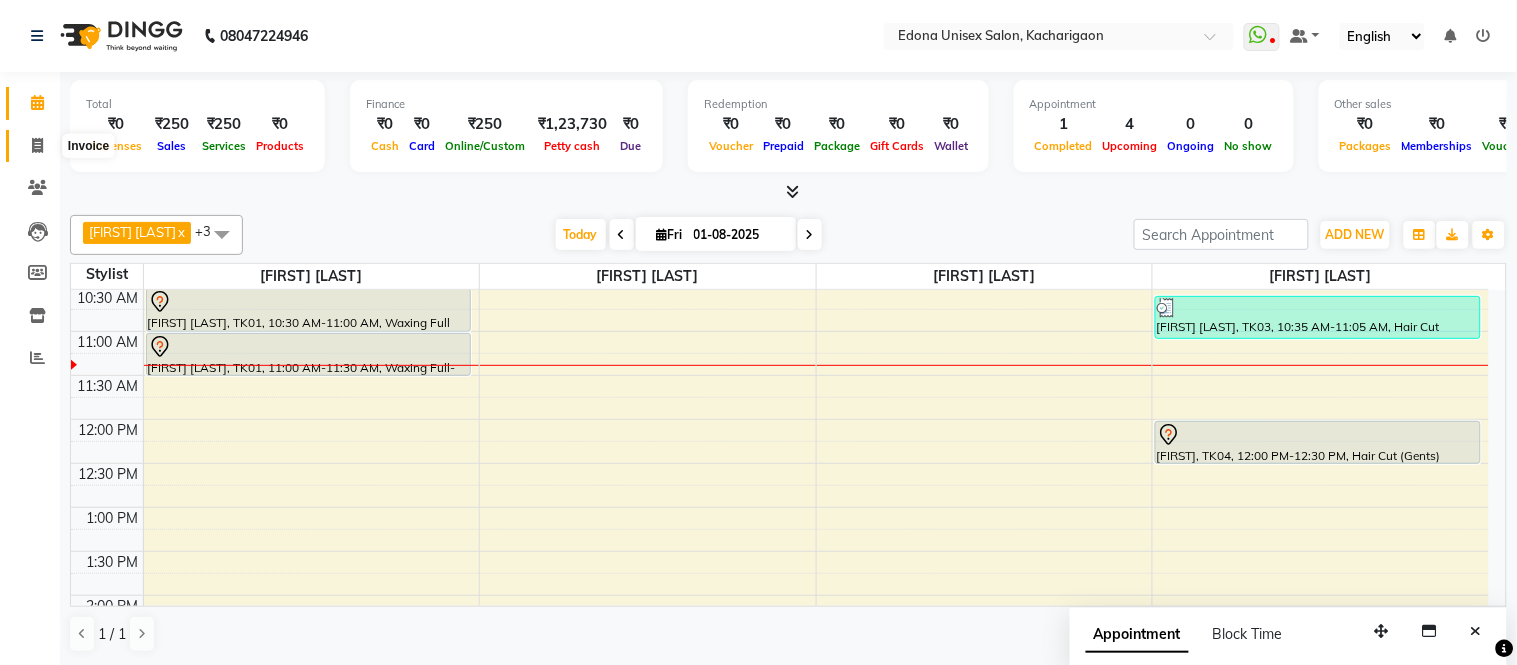 click 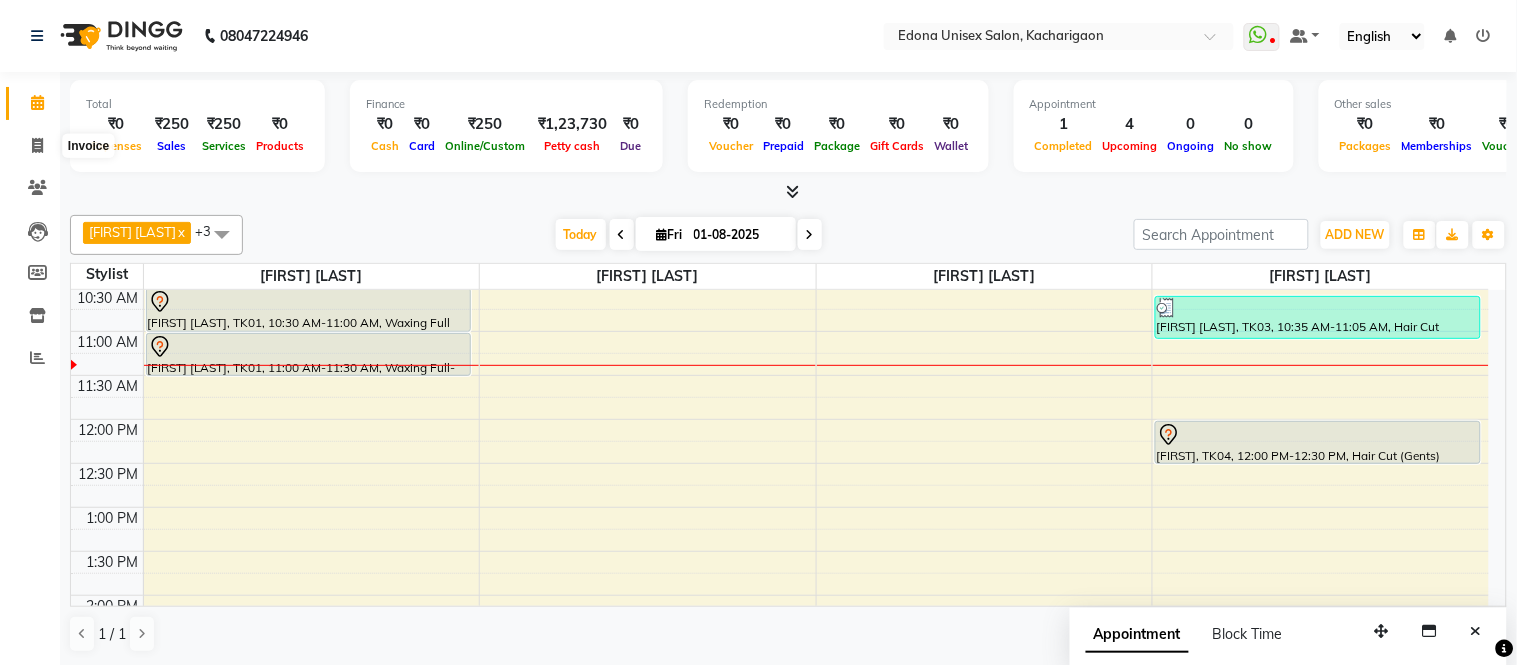 select on "service" 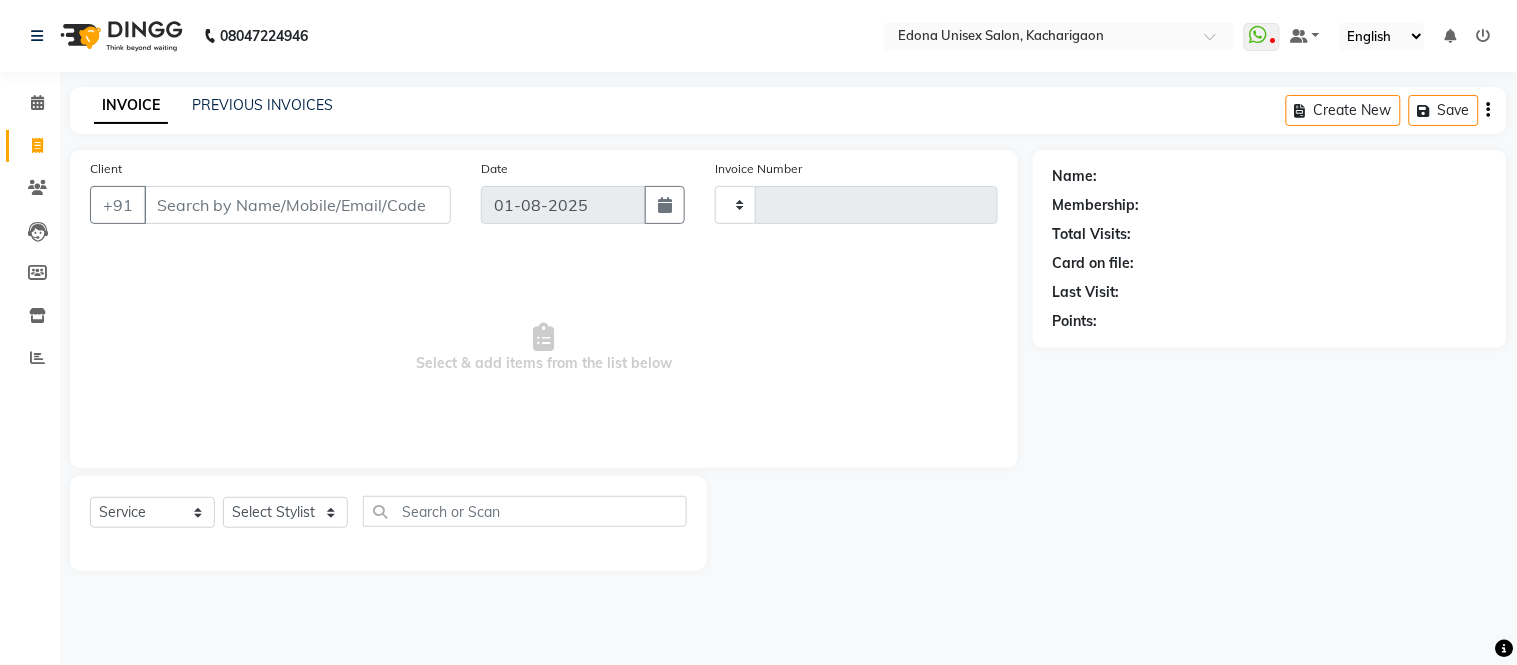 type on "1810" 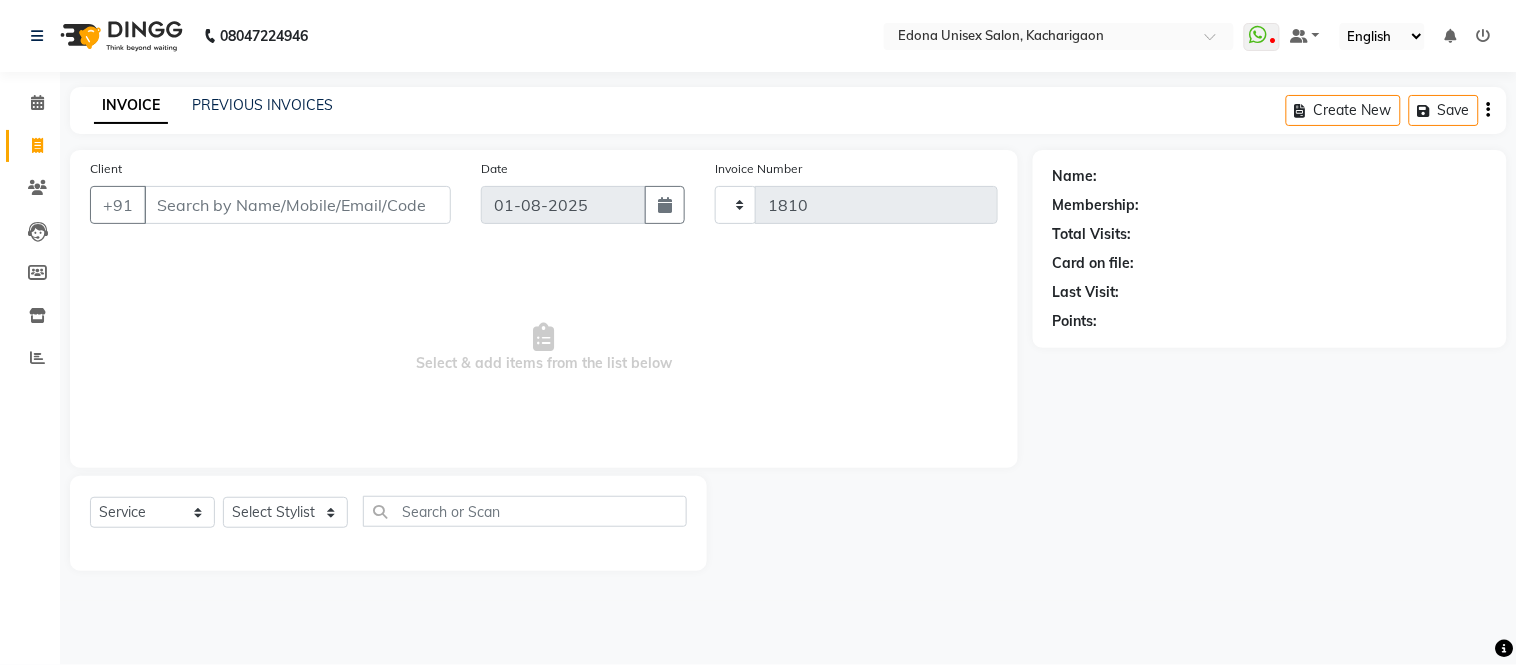 select on "5389" 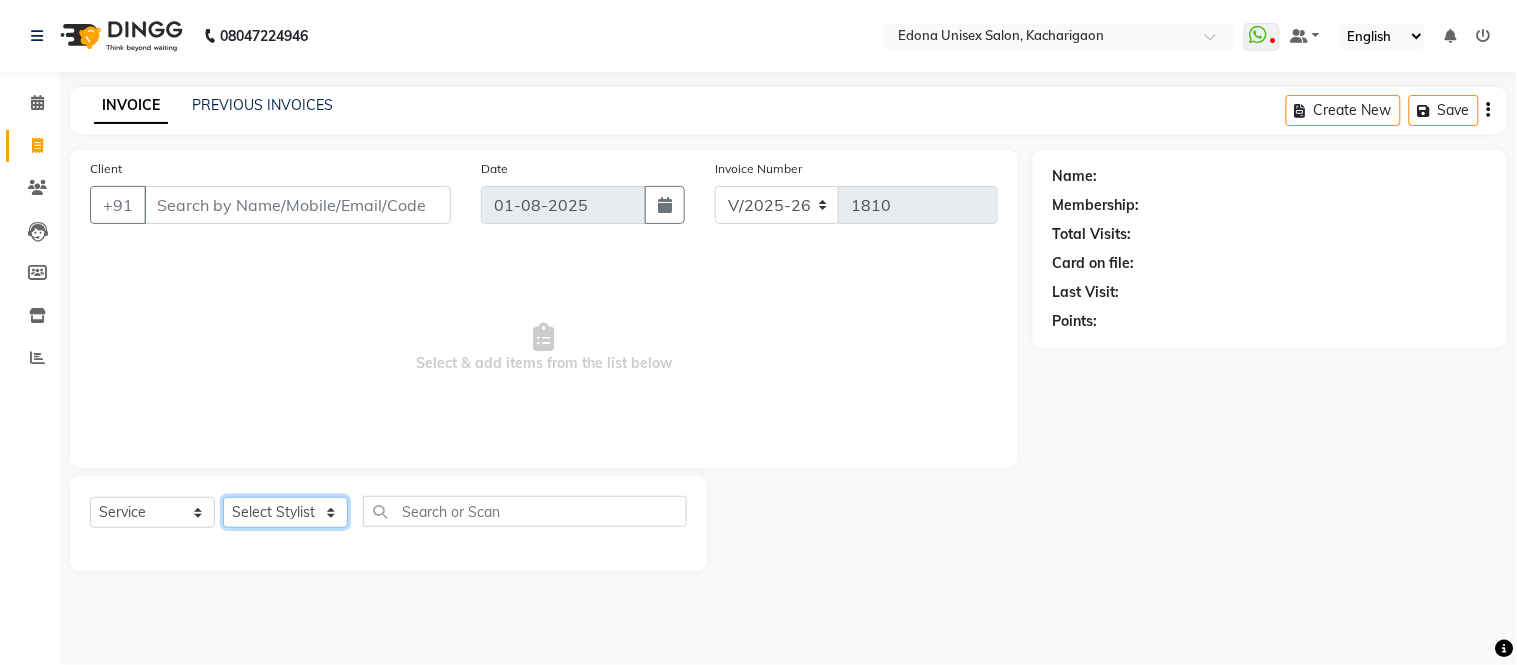 click on "Select Stylist Admin Anju Sonar Bir Basumtary Bishal Bharma Hemen Daimari Hombr Jogi Jenny Kayina Kriti Lokesh Verma Mithiser Bodo Monisha Goyari Neha Sonar Pahi Prabir Das Rashmi Basumtary Reshma Sultana Roselin Basumtary Sumitra Subba" 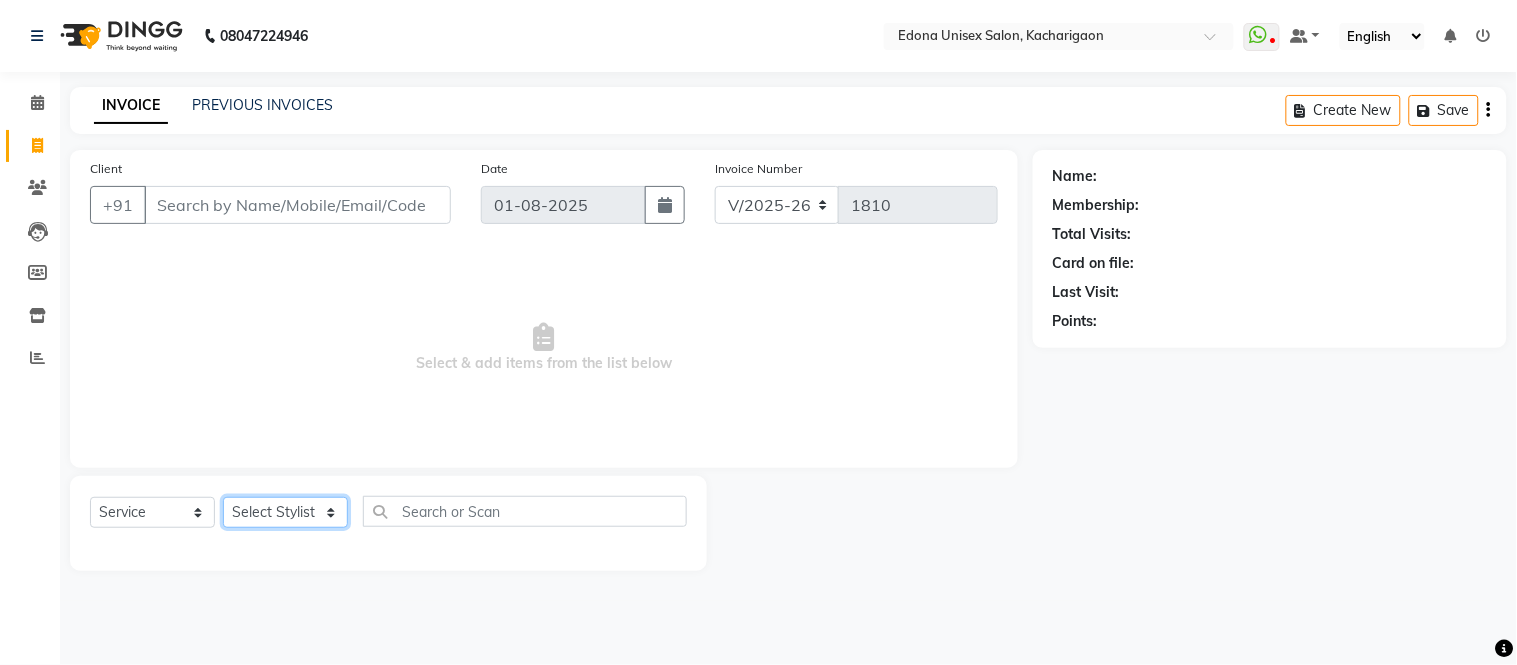 select on "35945" 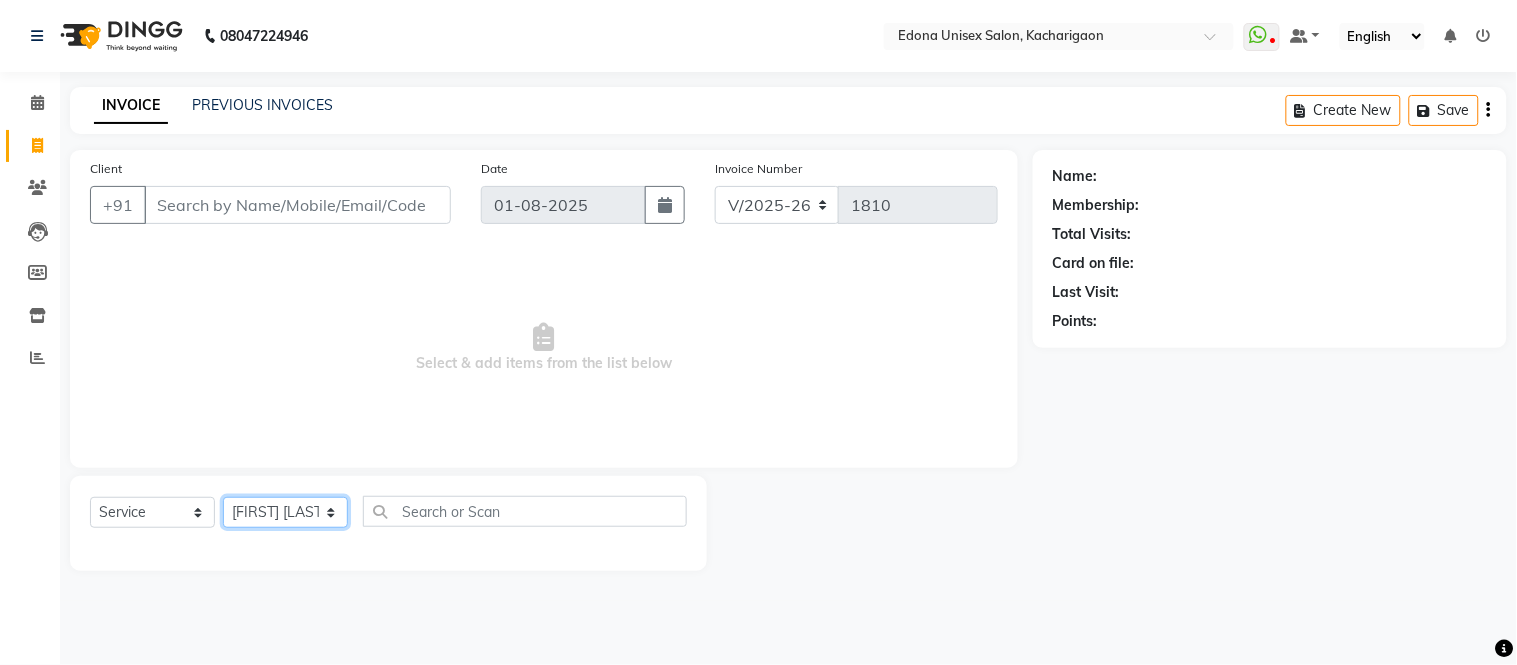 click on "Select Stylist Admin Anju Sonar Bir Basumtary Bishal Bharma Hemen Daimari Hombr Jogi Jenny Kayina Kriti Lokesh Verma Mithiser Bodo Monisha Goyari Neha Sonar Pahi Prabir Das Rashmi Basumtary Reshma Sultana Roselin Basumtary Sumitra Subba" 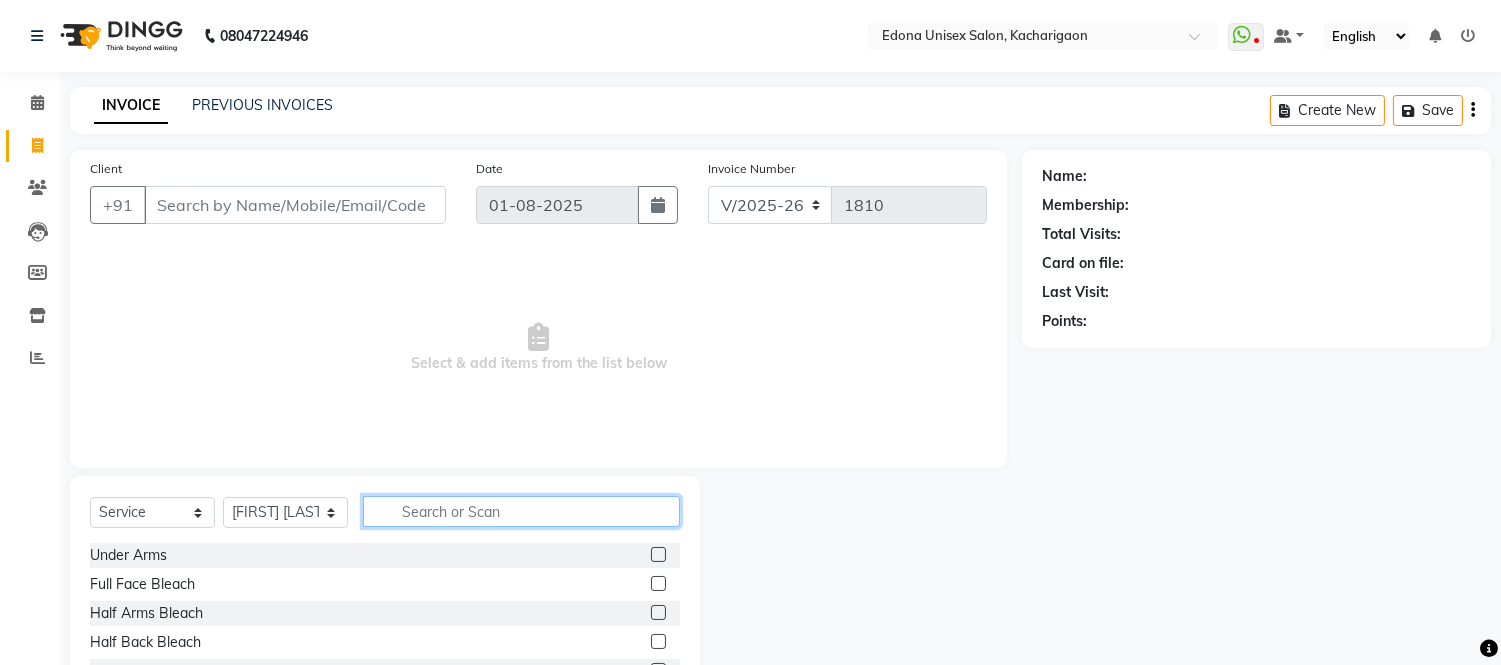 click 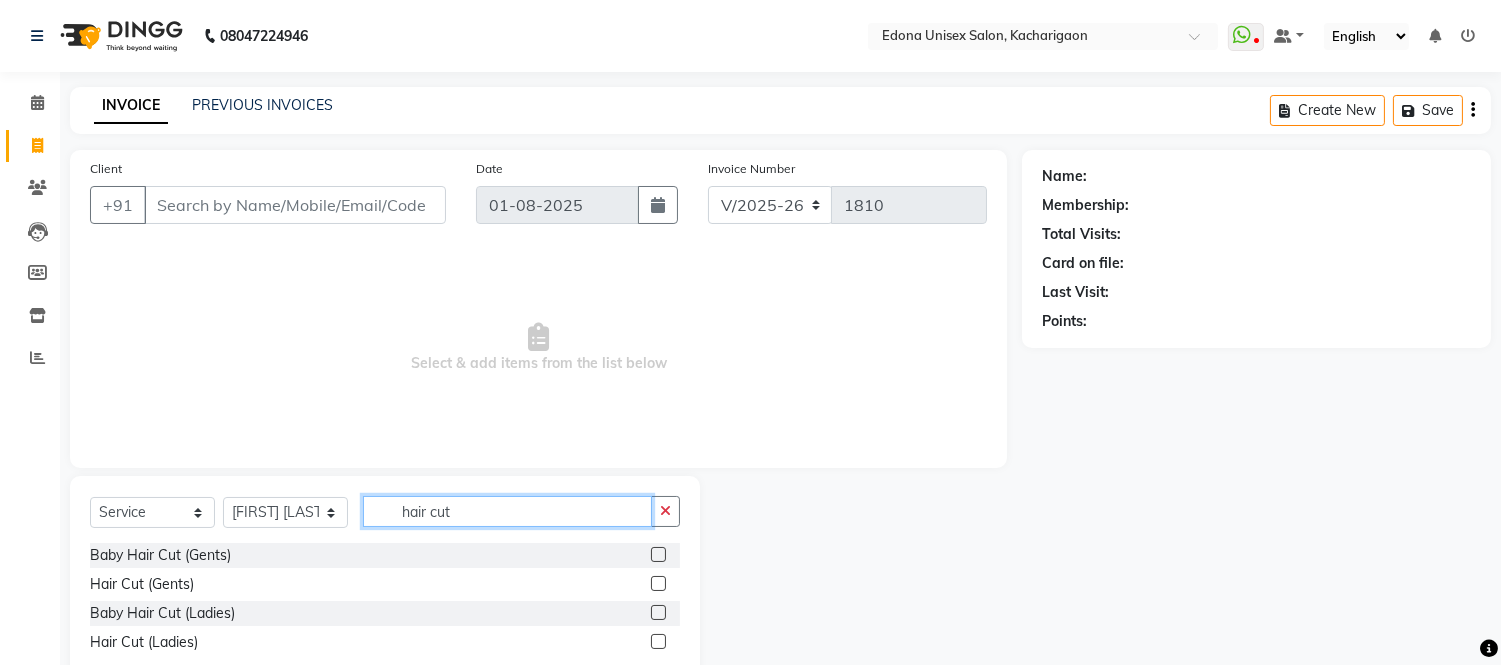 type on "hair cut" 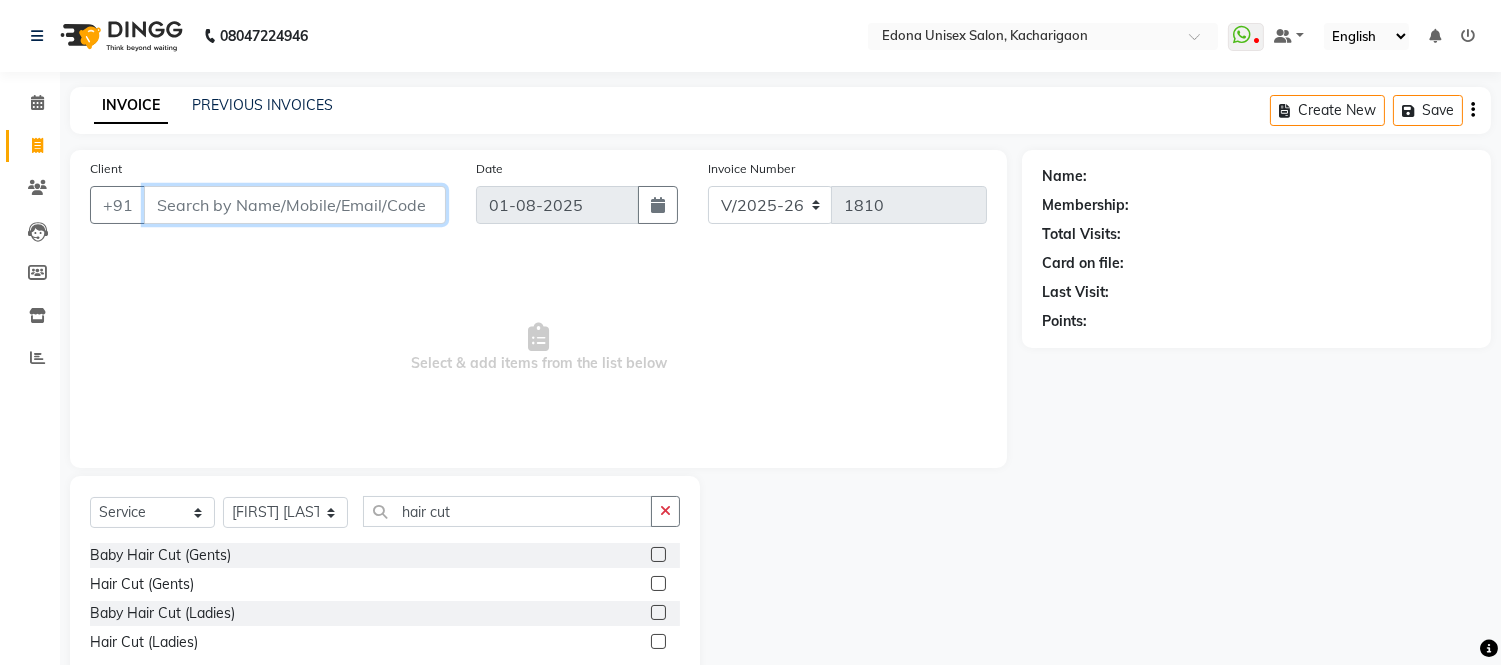 click on "Client" at bounding box center [295, 205] 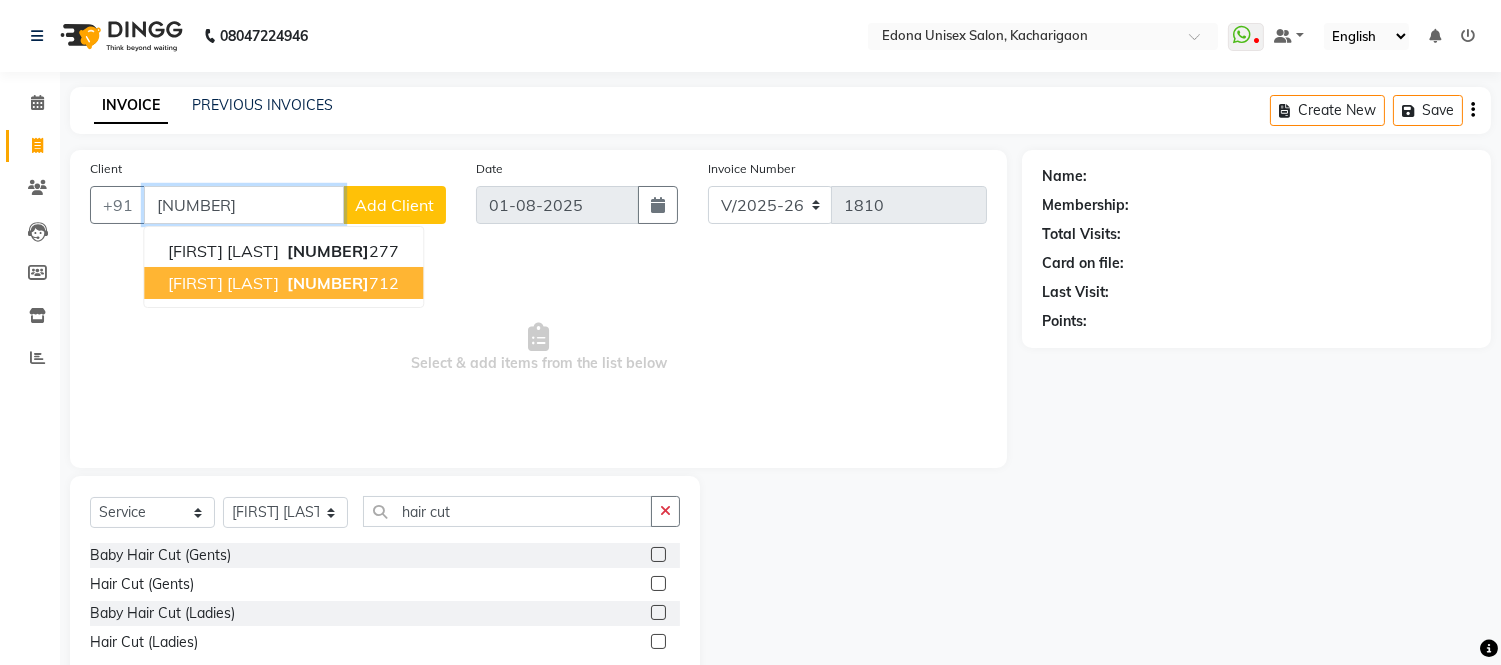 click on "[FIRST] [LAST]" at bounding box center (223, 283) 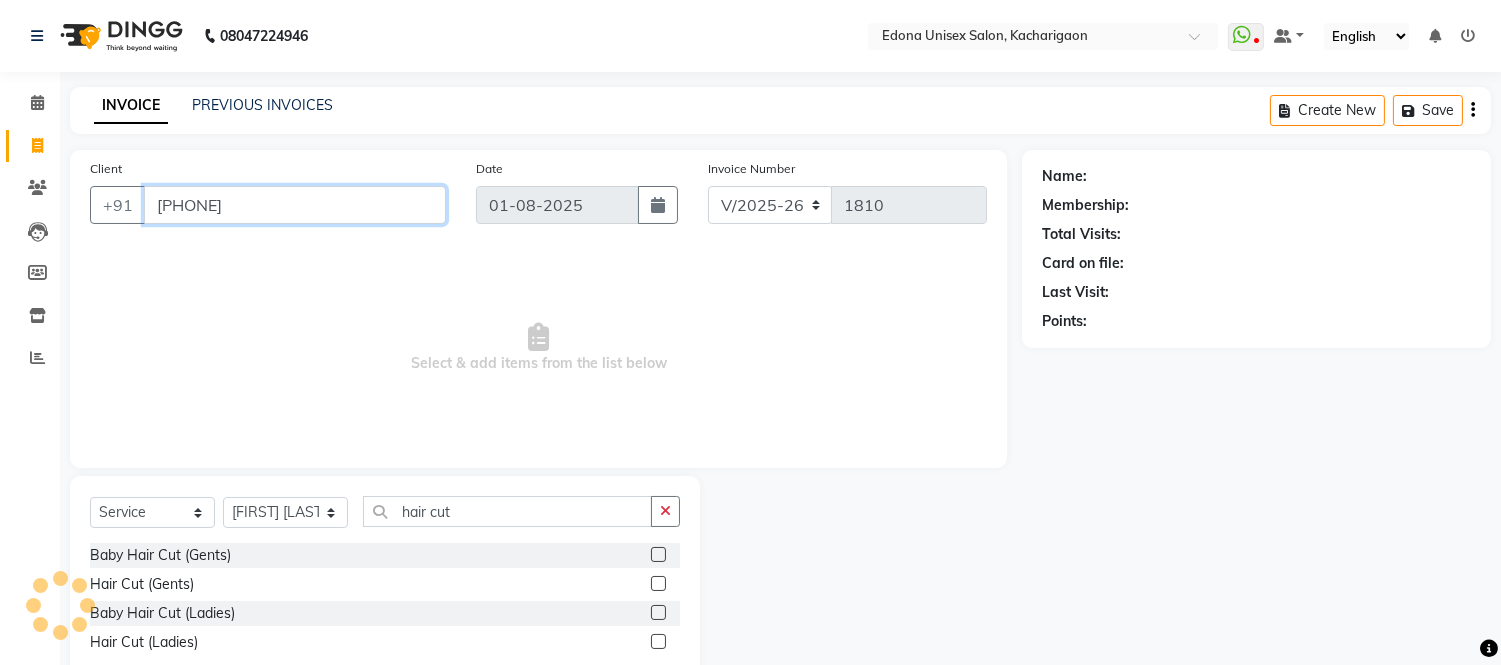 type on "[PHONE]" 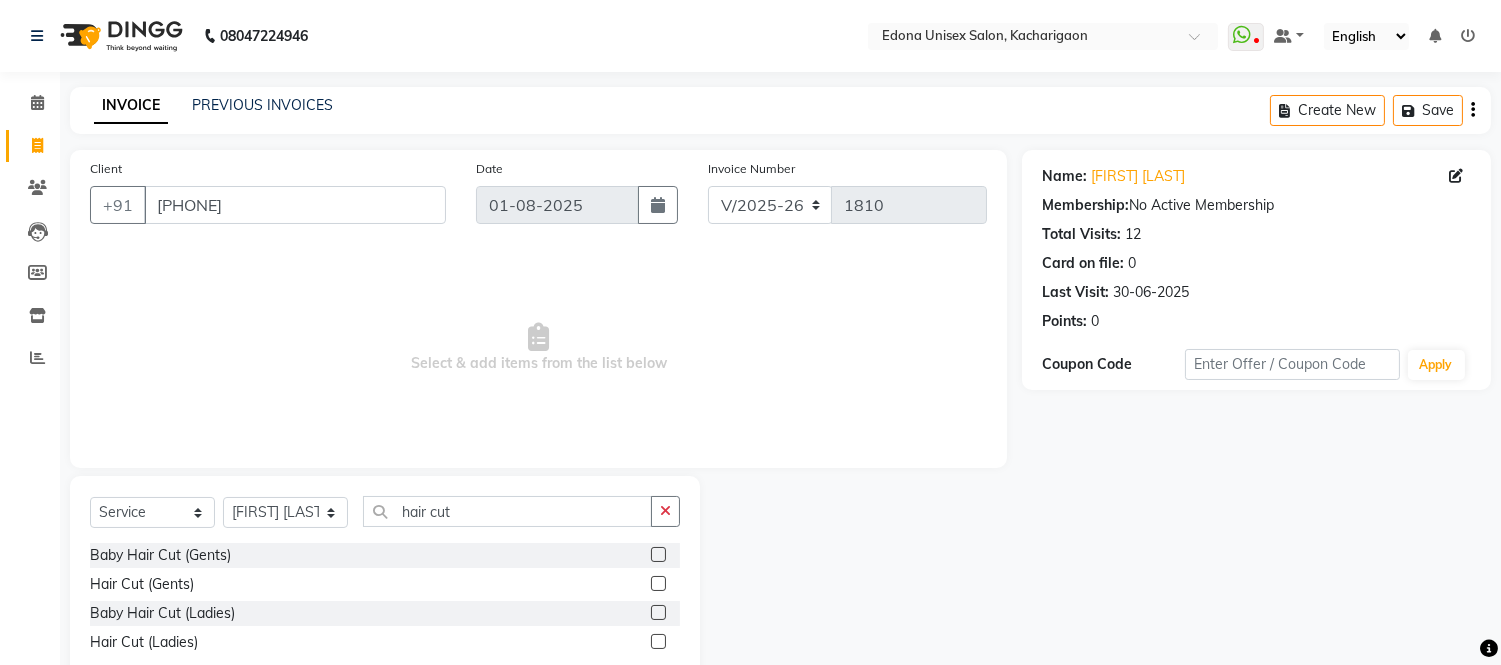 click 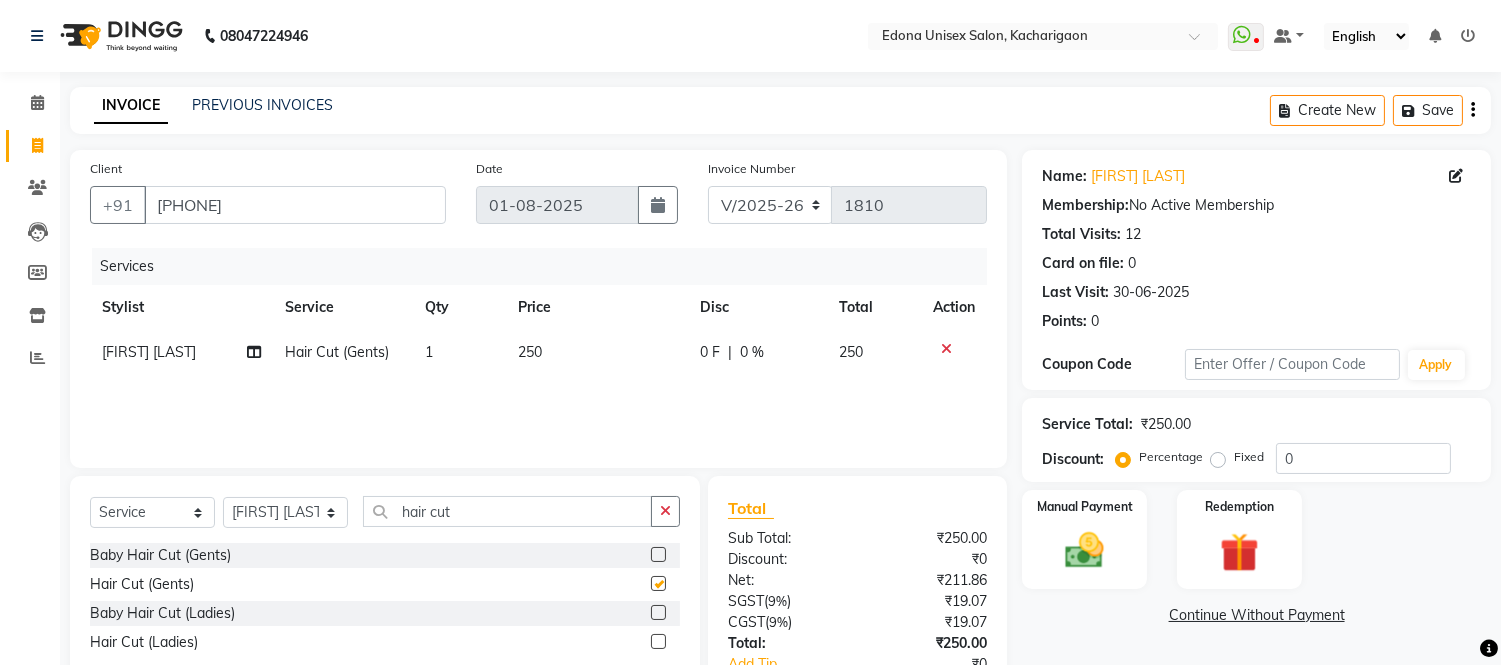 checkbox on "false" 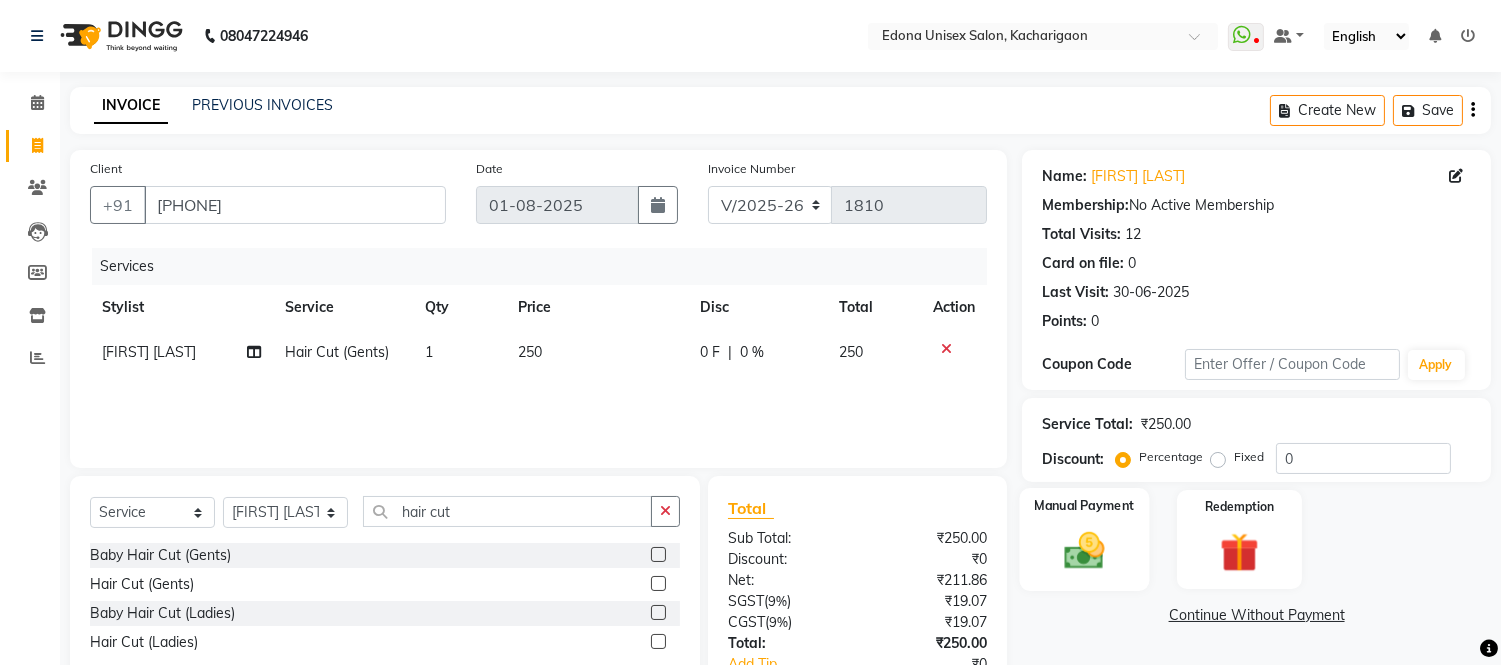 click 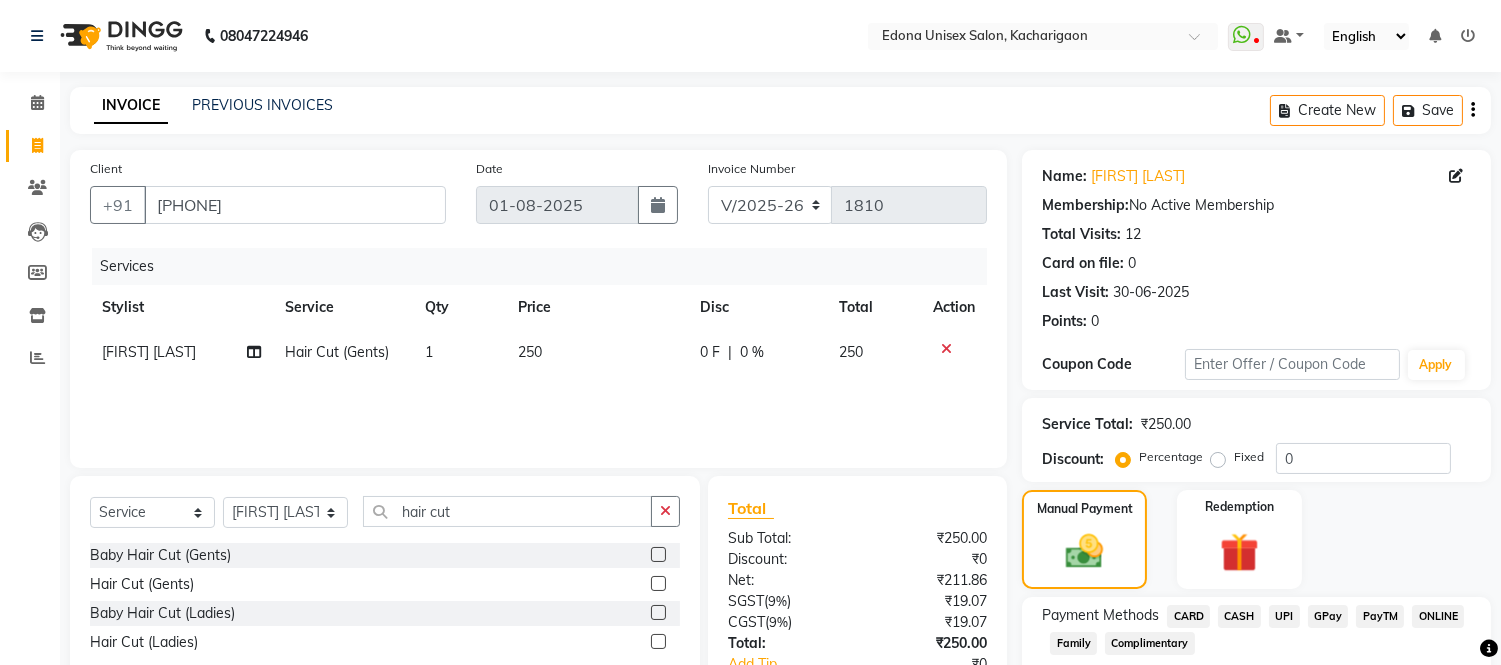 click on "UPI" 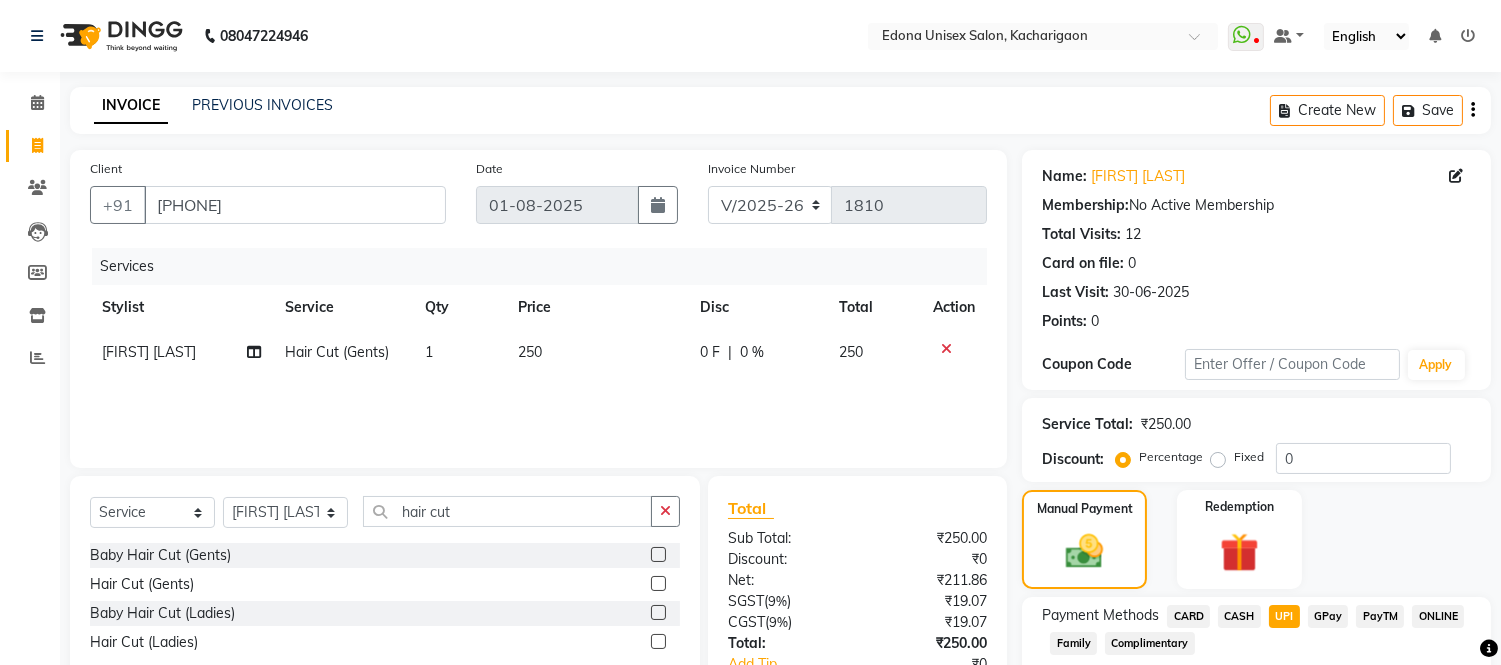 scroll, scrollTop: 178, scrollLeft: 0, axis: vertical 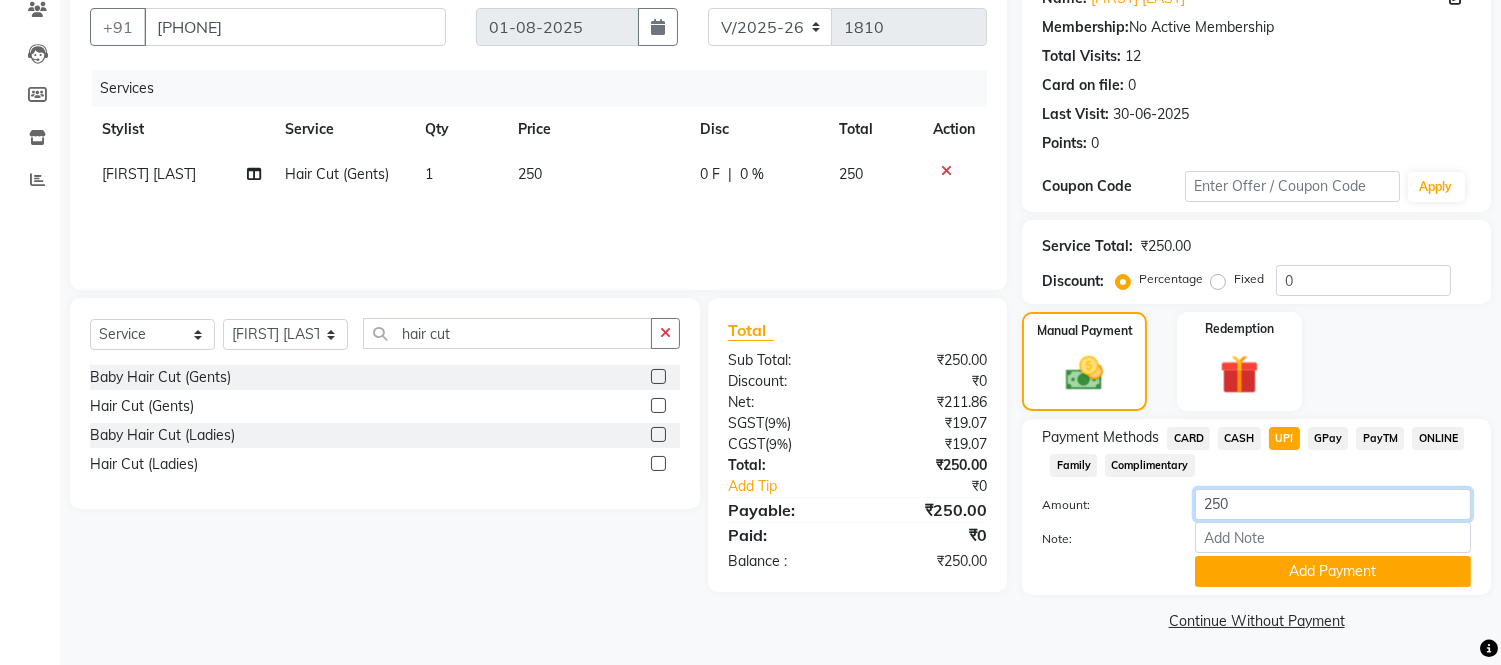 click on "250" 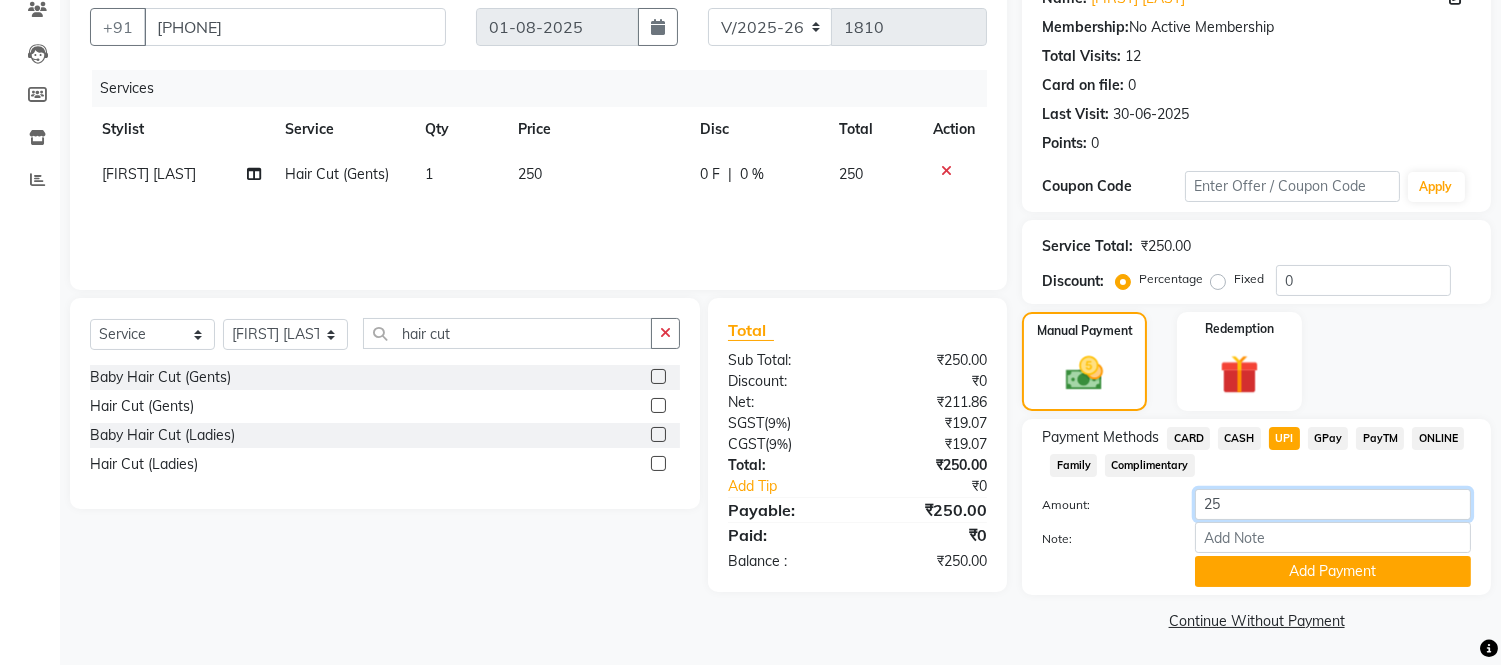 type on "2" 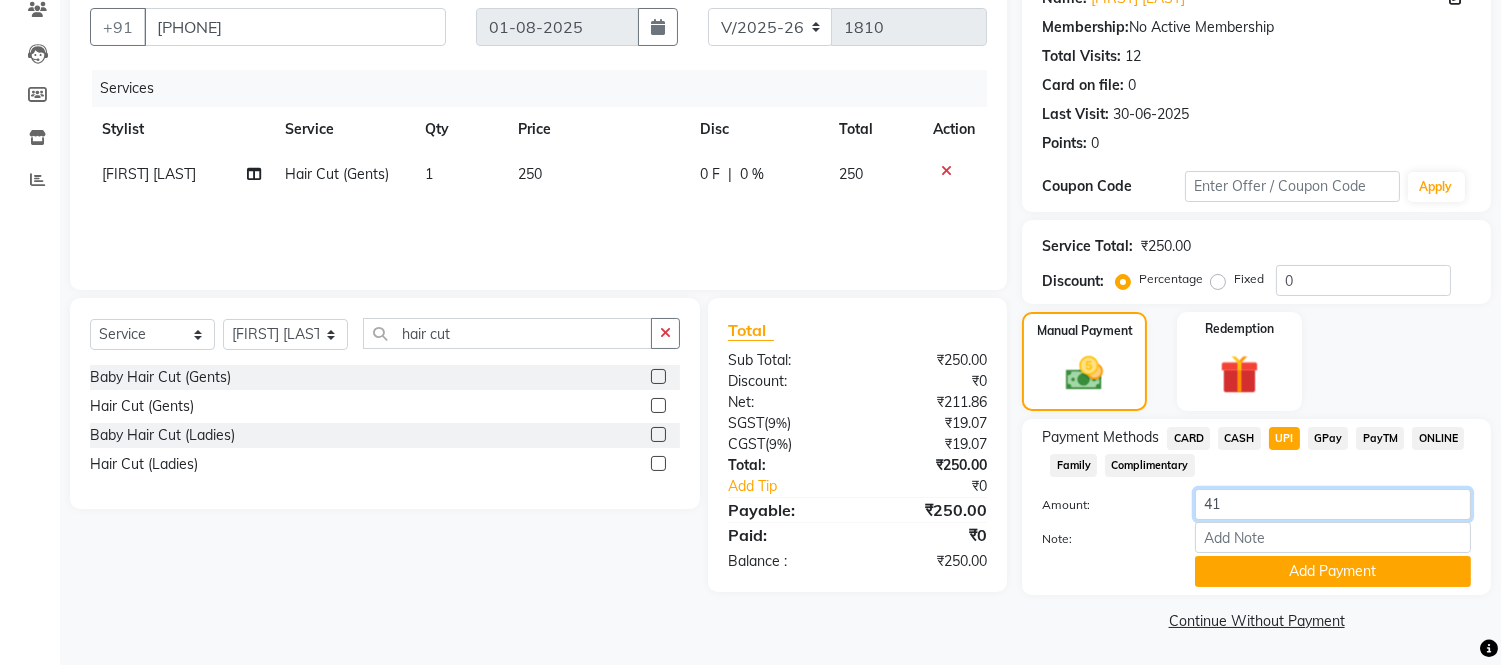 type on "4" 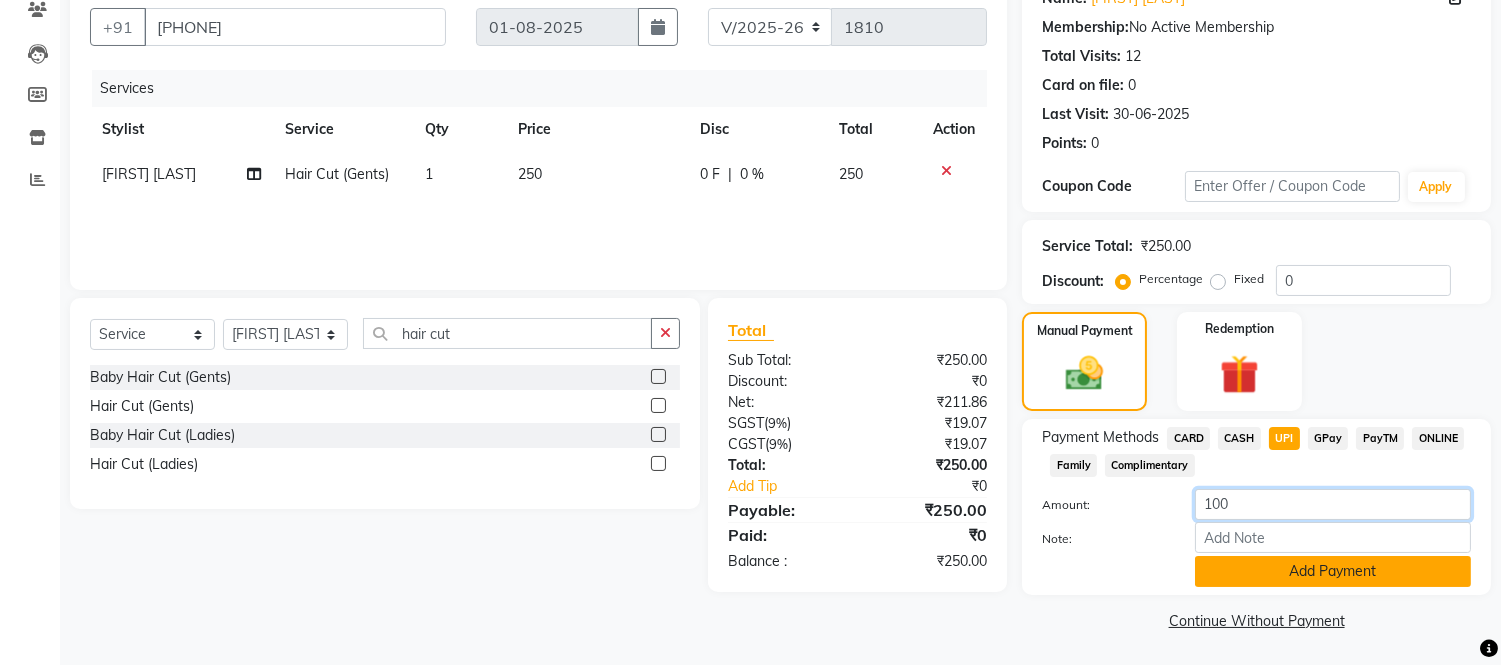type on "100" 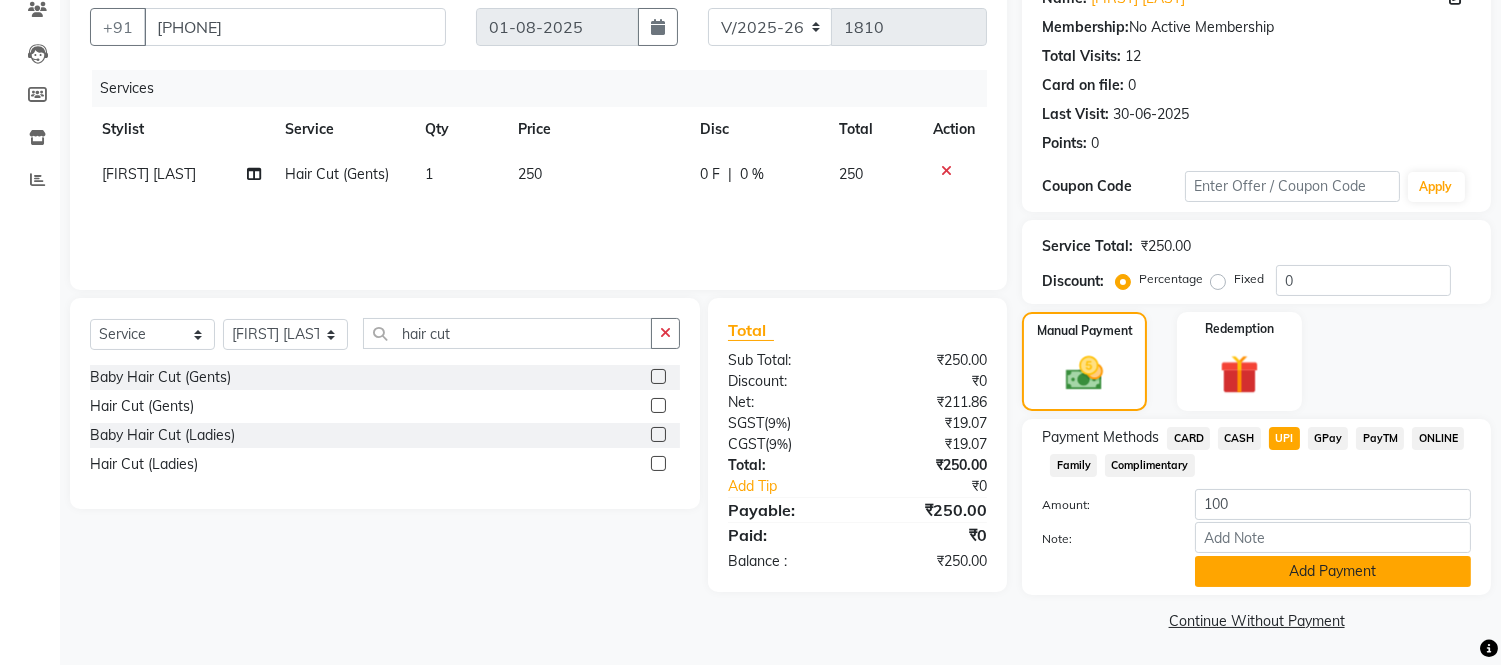 click on "Add Payment" 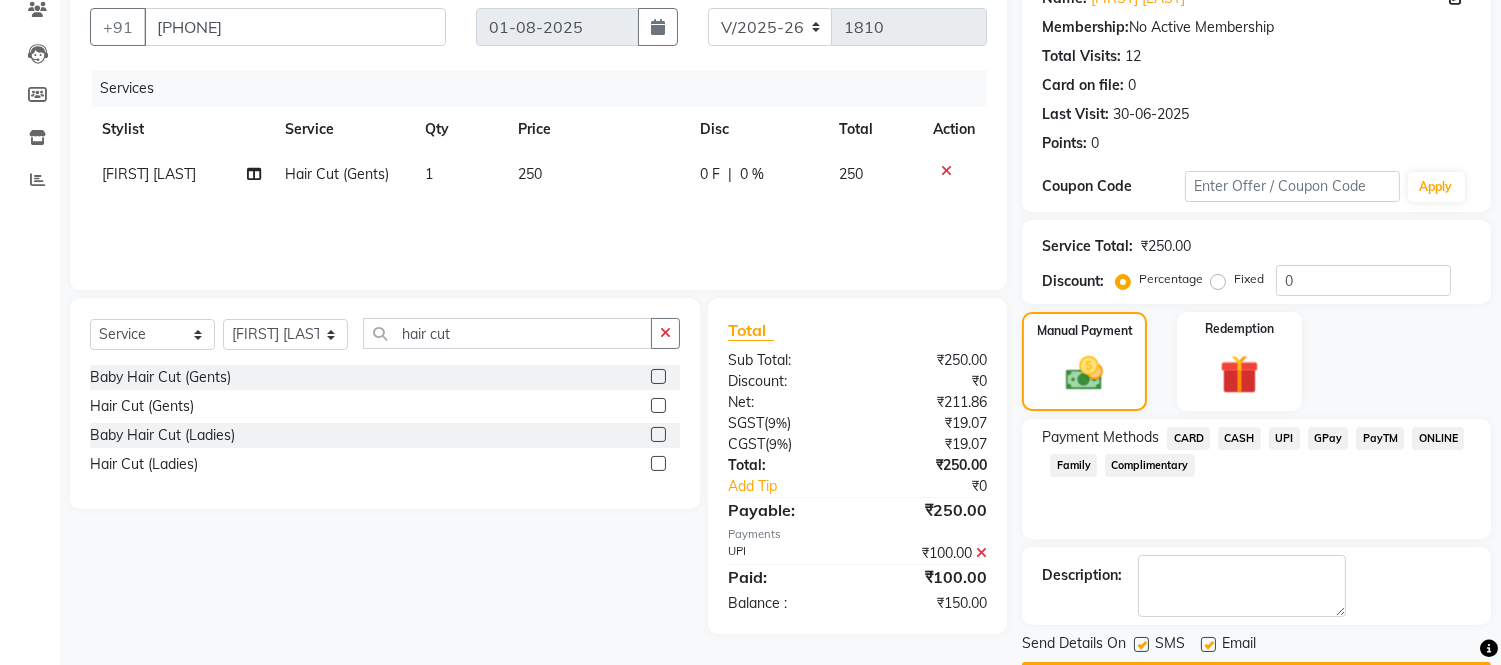 click on "CASH" 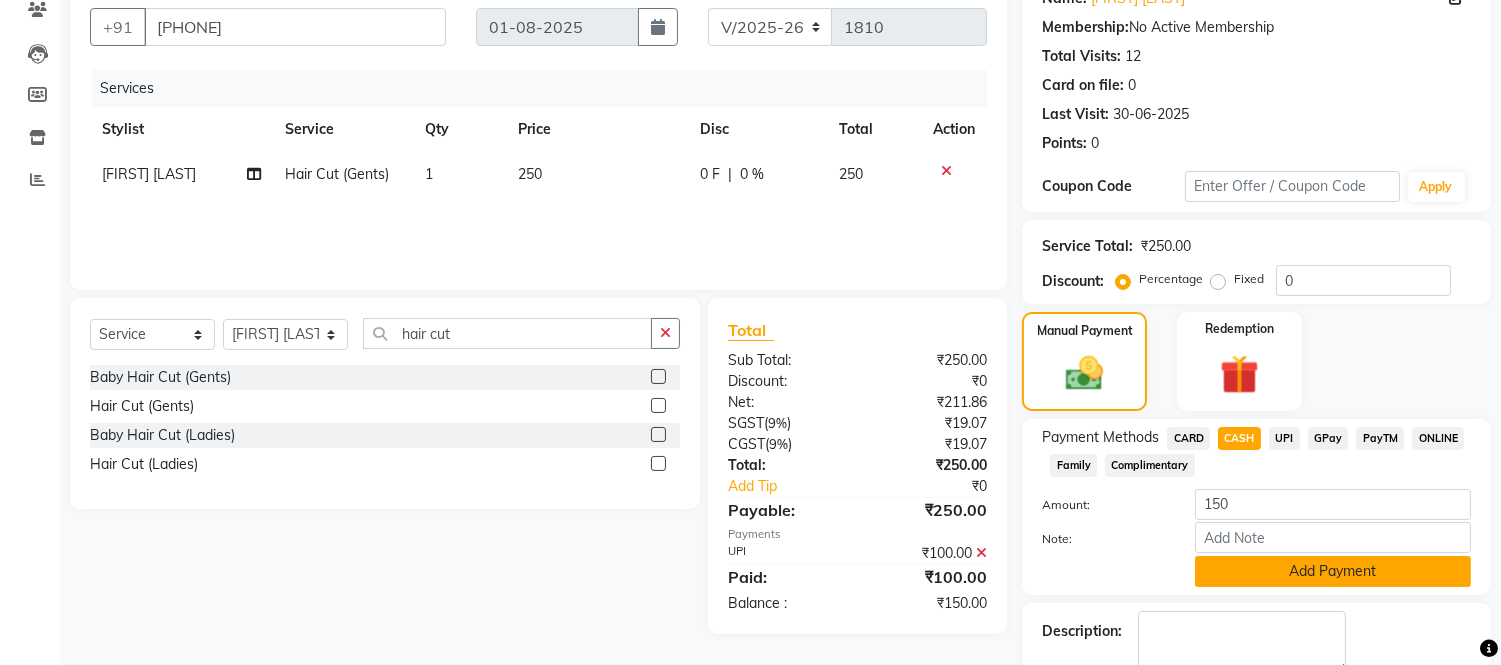 click on "Add Payment" 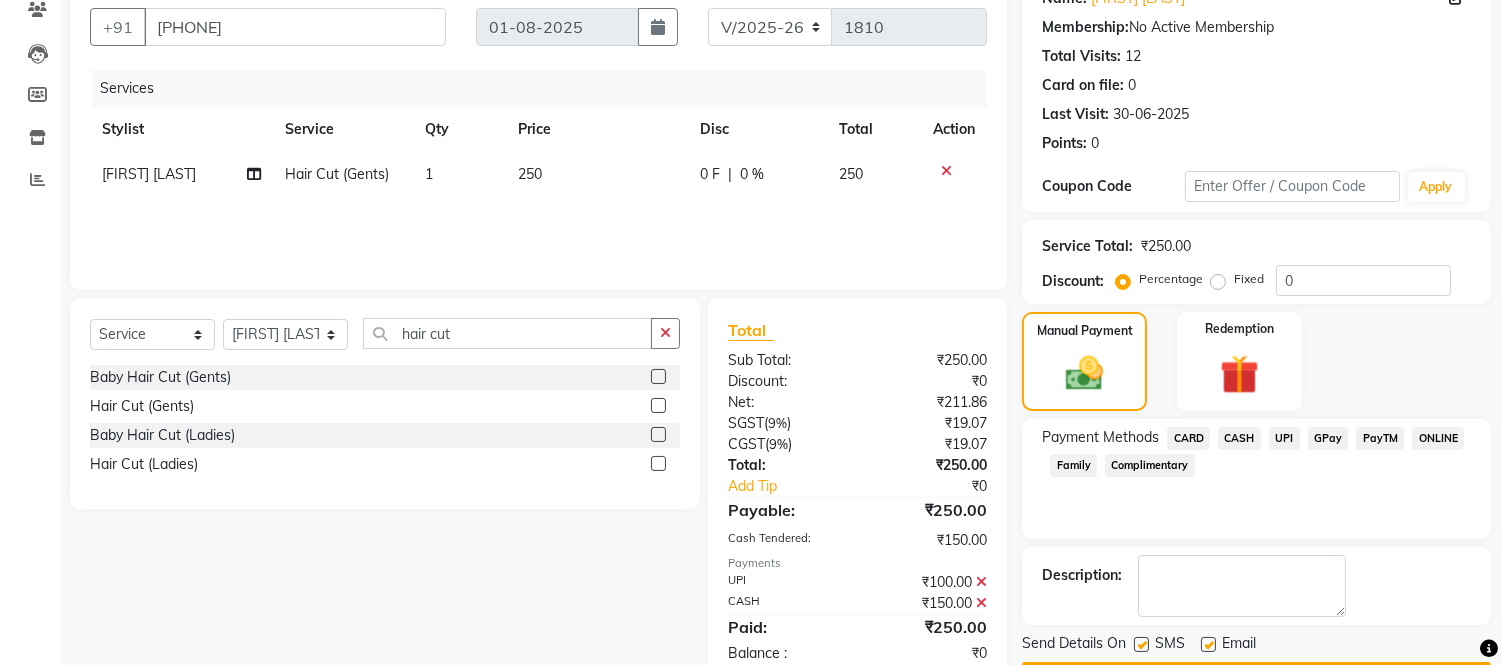 scroll, scrollTop: 234, scrollLeft: 0, axis: vertical 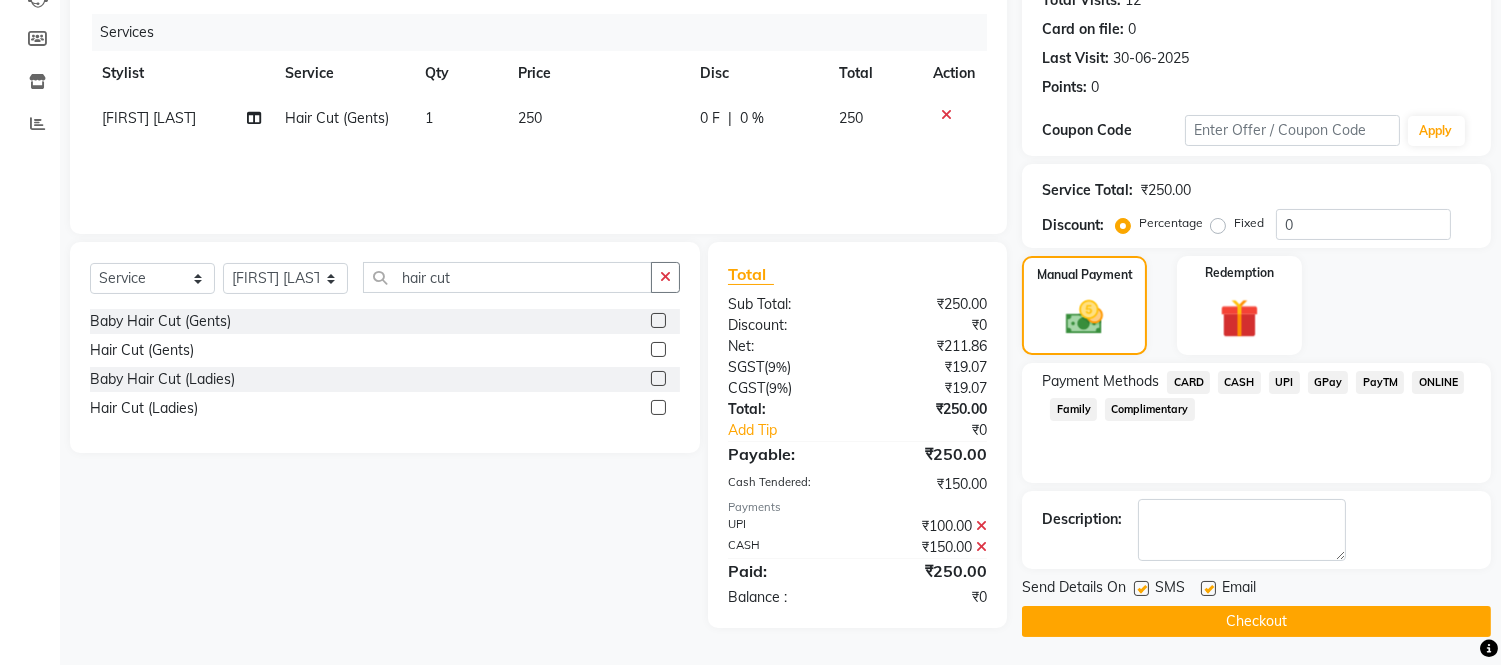 click on "Checkout" 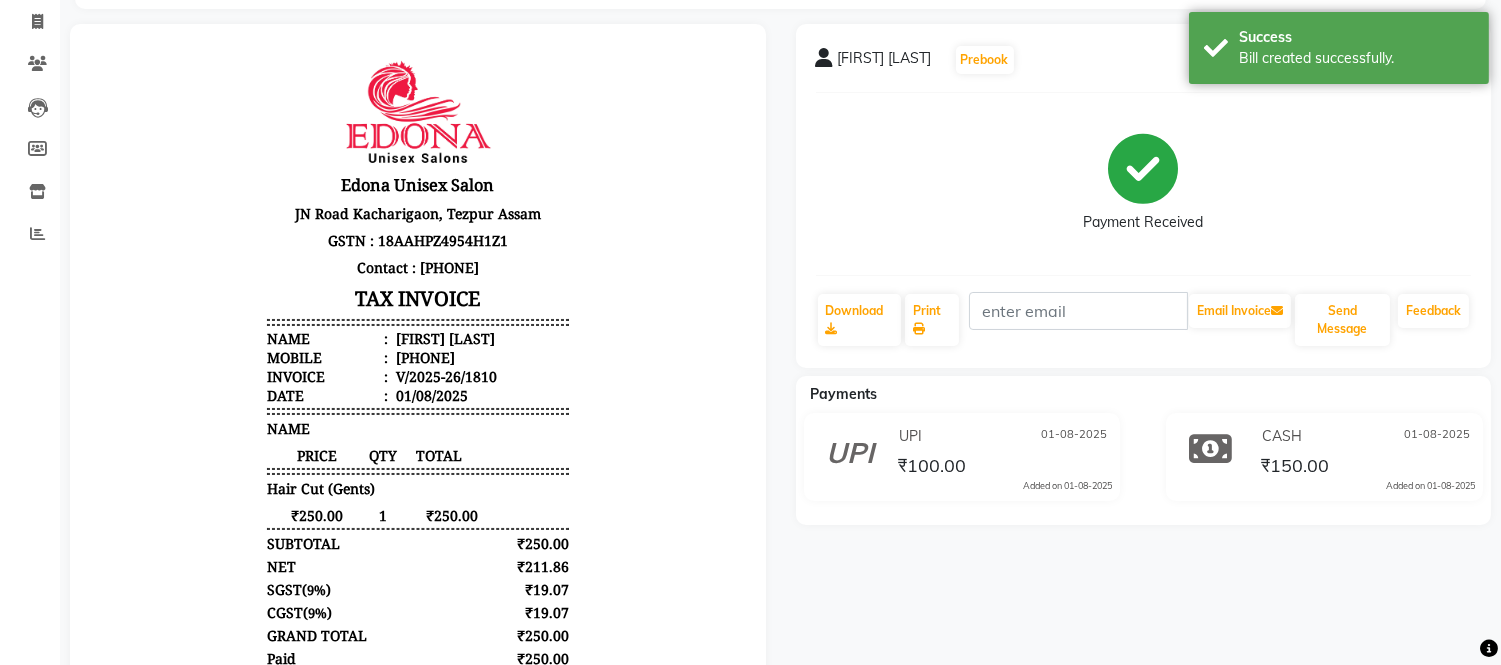 scroll, scrollTop: 0, scrollLeft: 0, axis: both 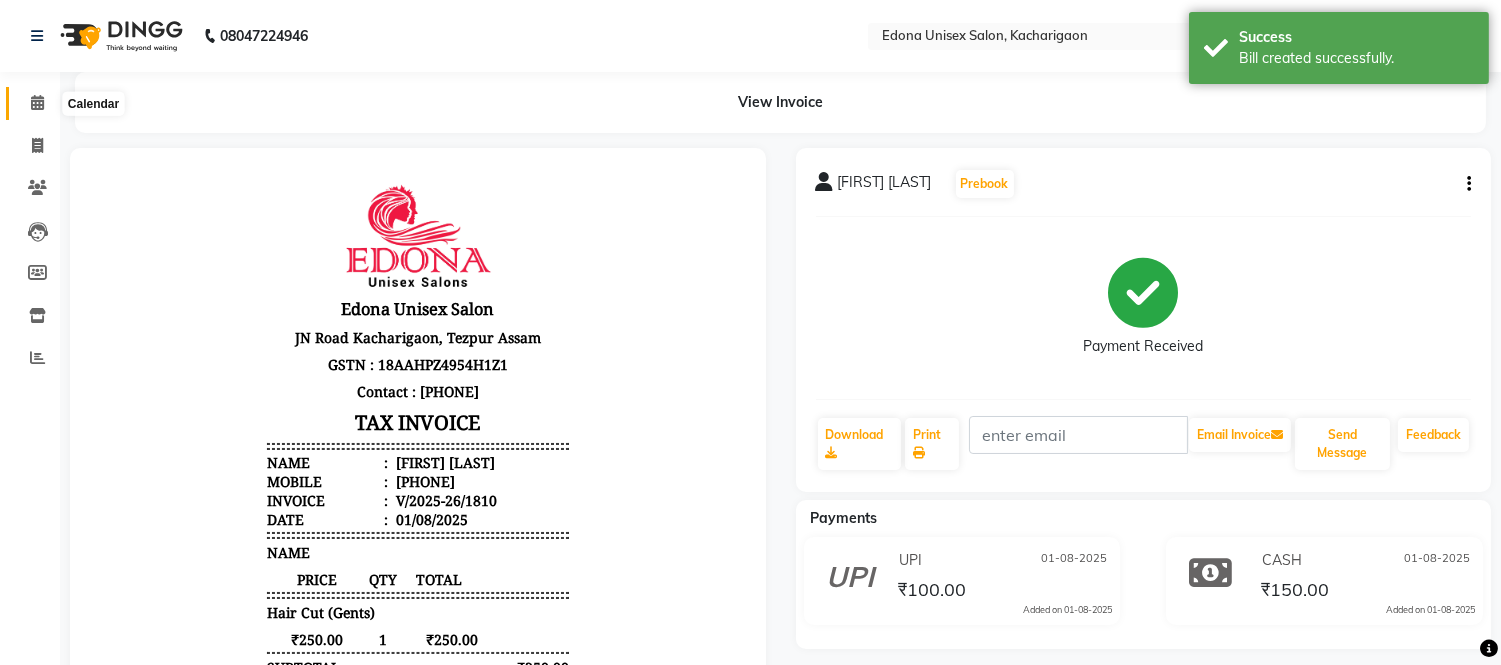 click 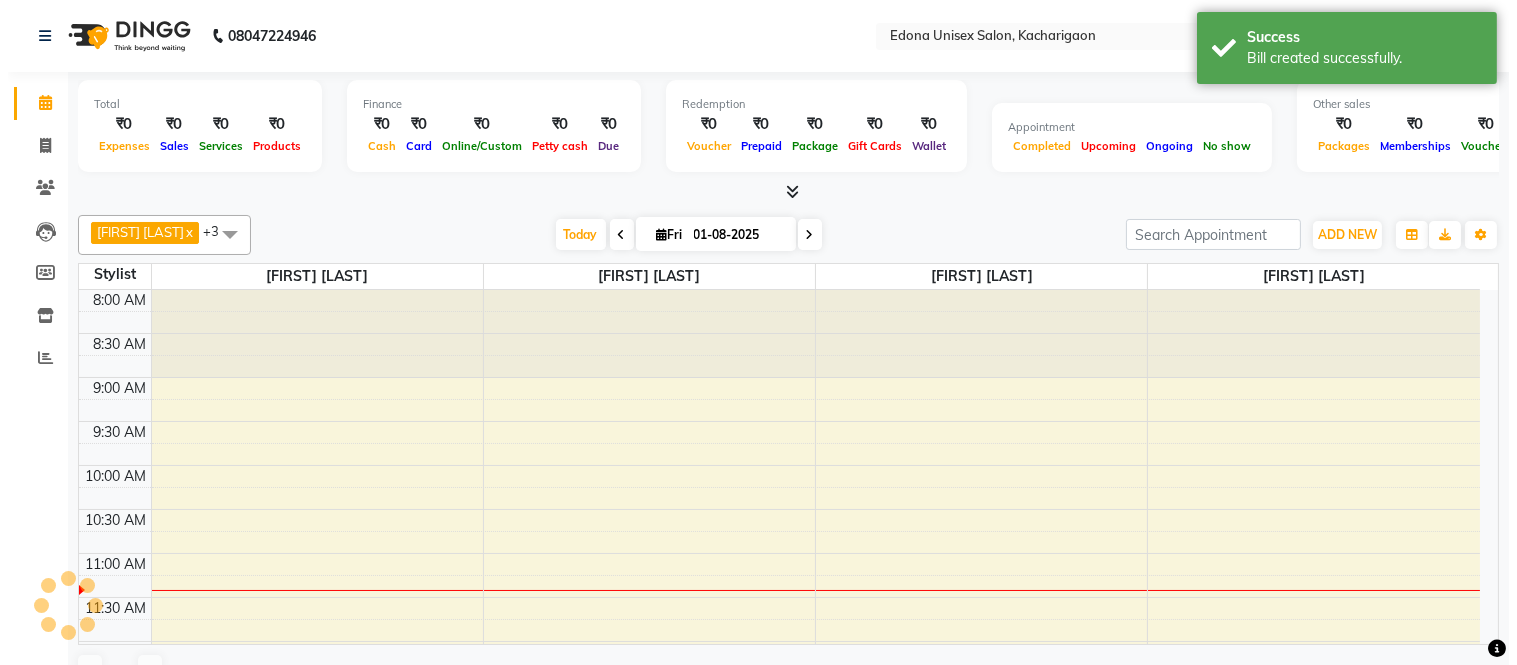 scroll, scrollTop: 0, scrollLeft: 0, axis: both 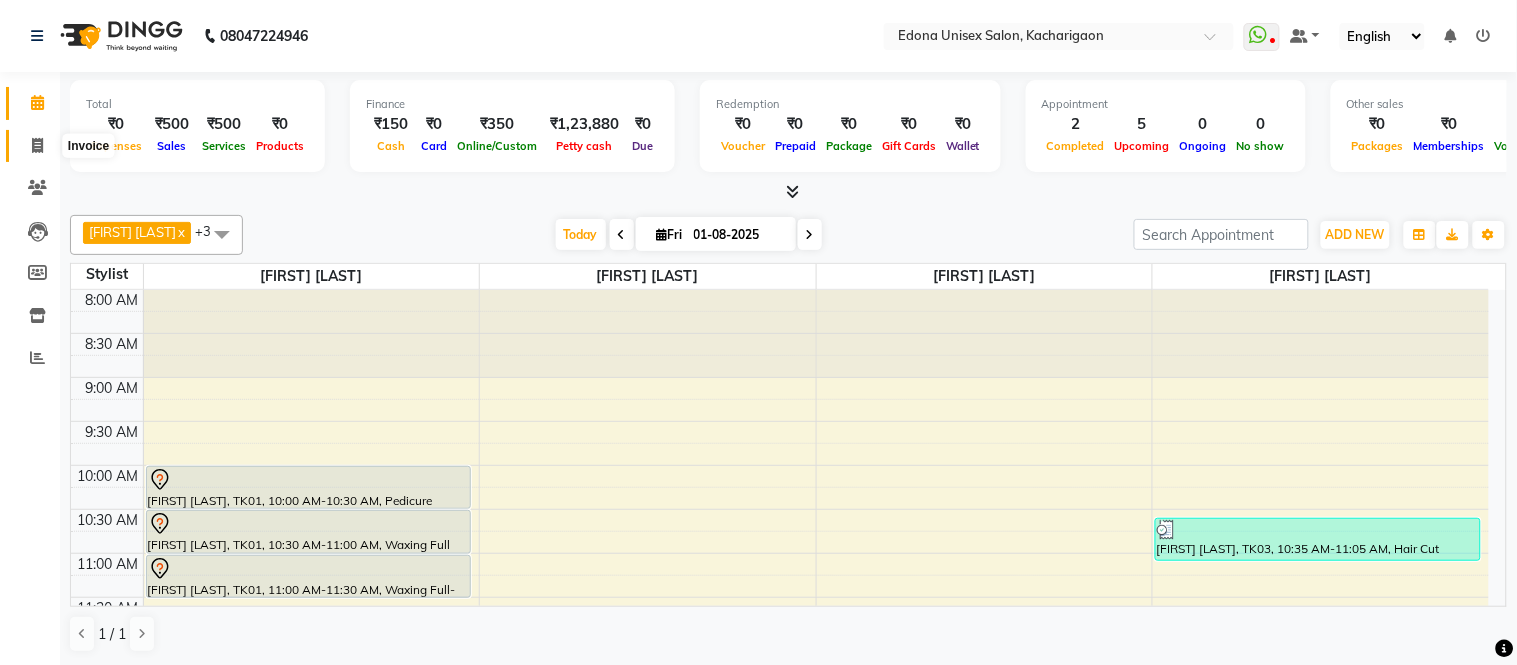 click 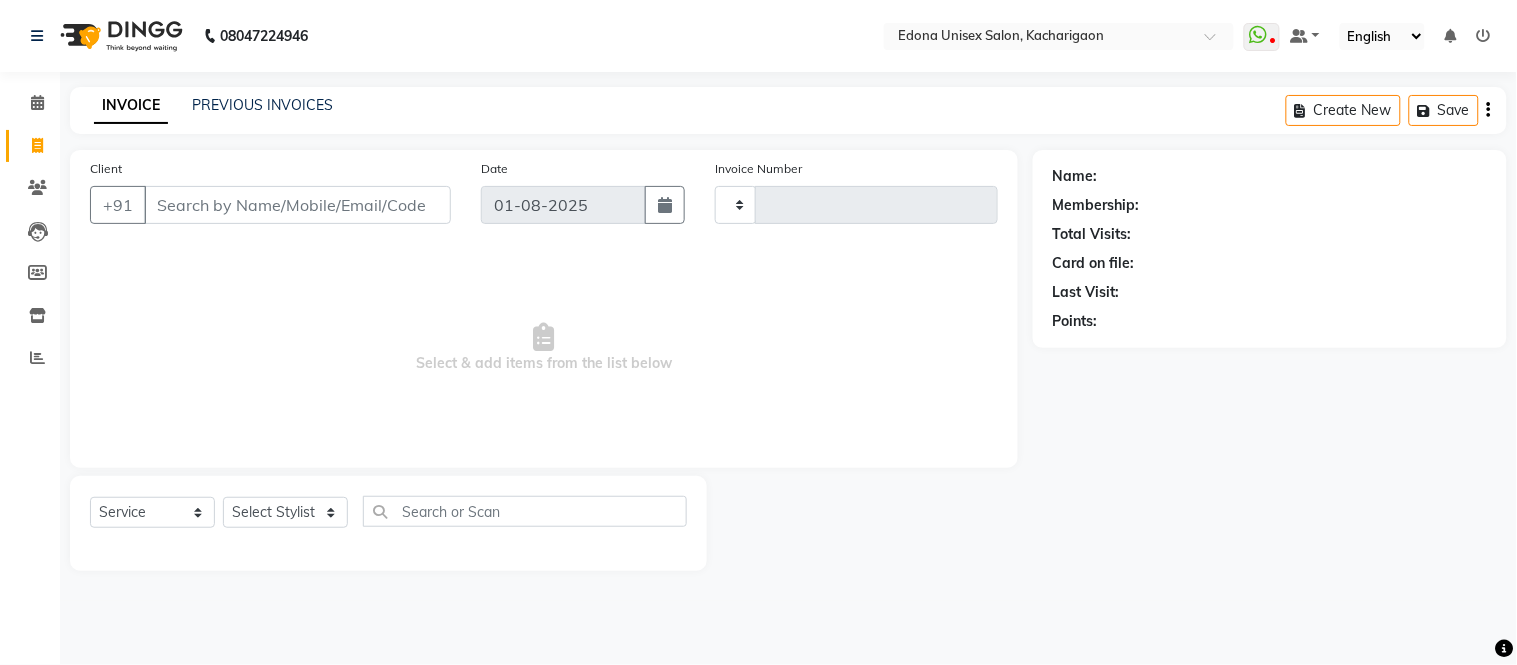 type on "1811" 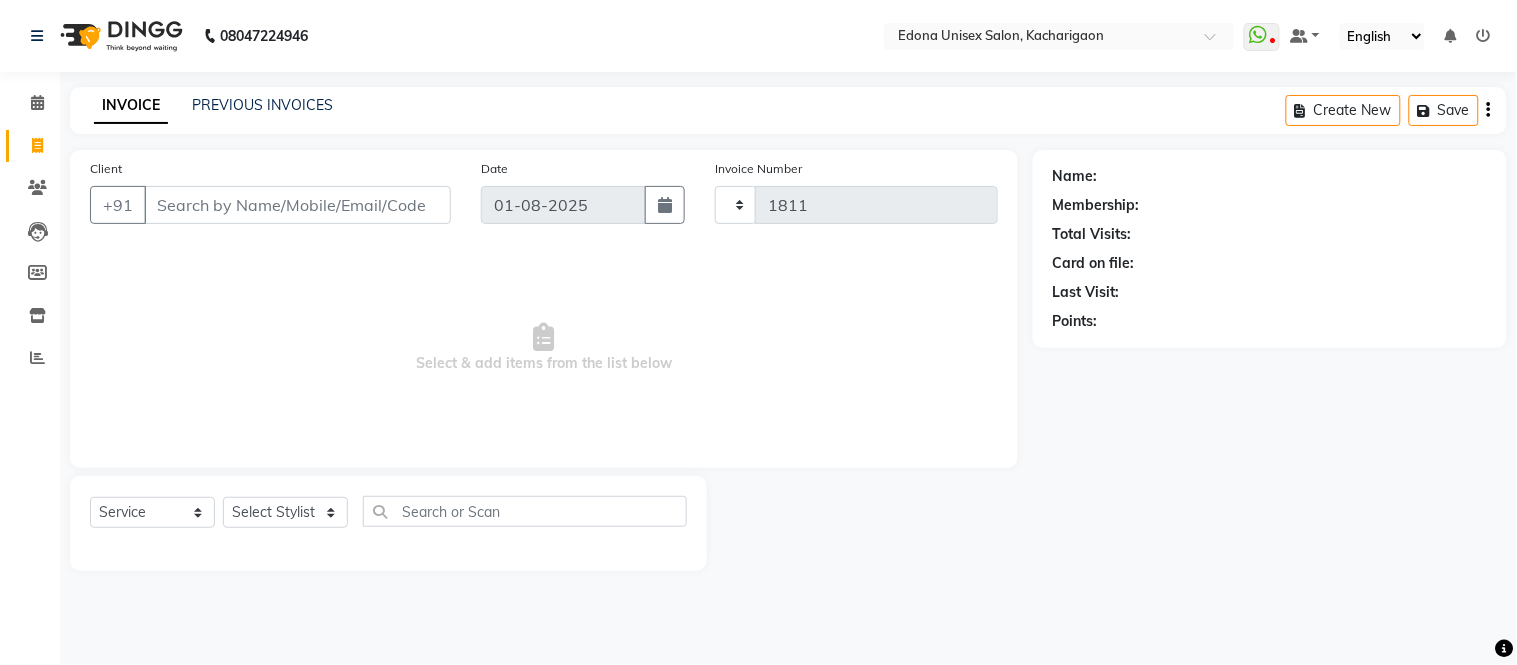 select on "5389" 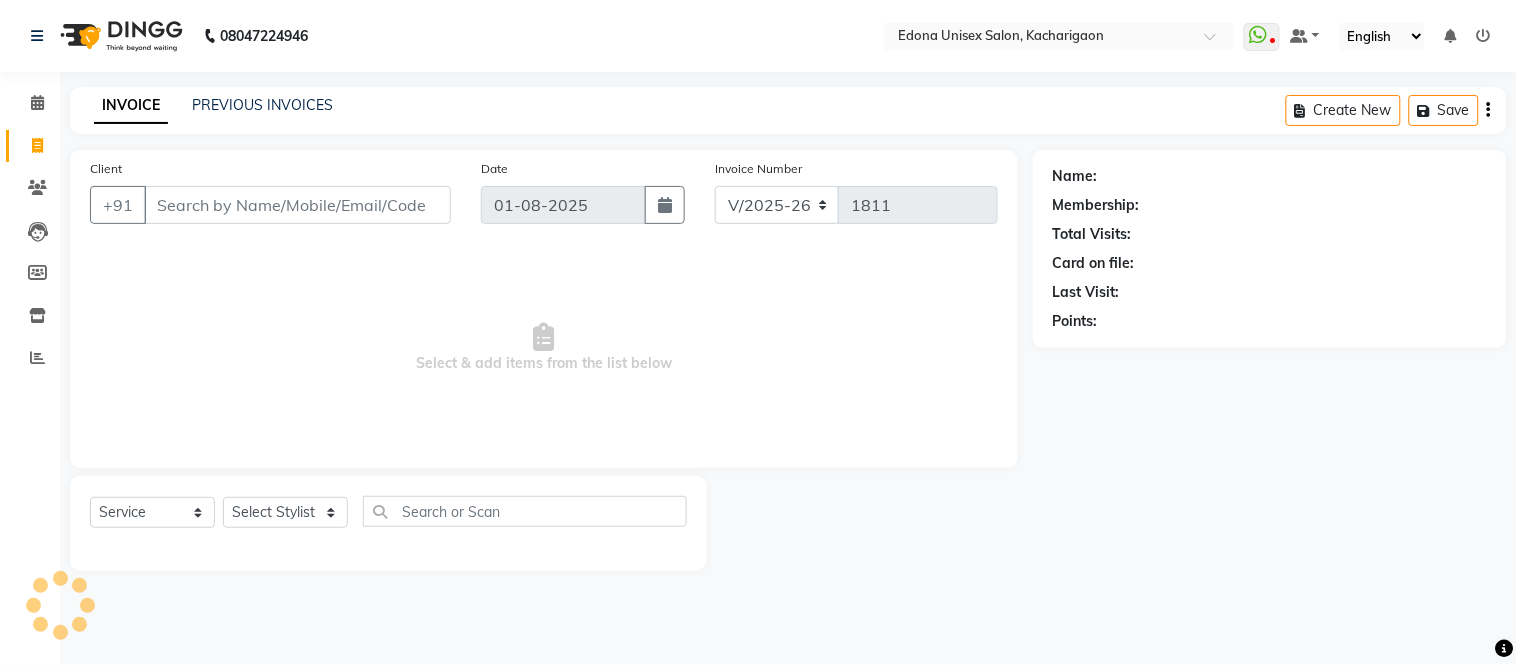 click on "Client" at bounding box center [297, 205] 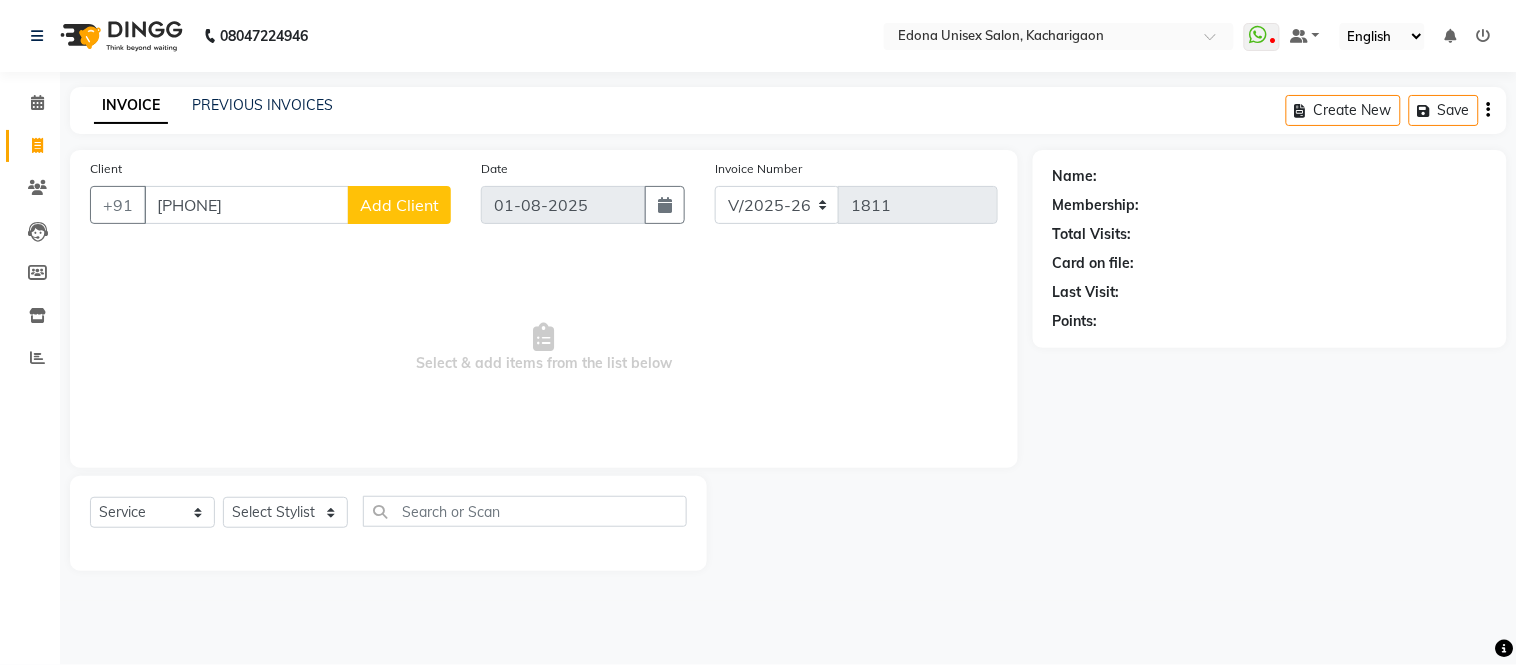 type on "[PHONE]" 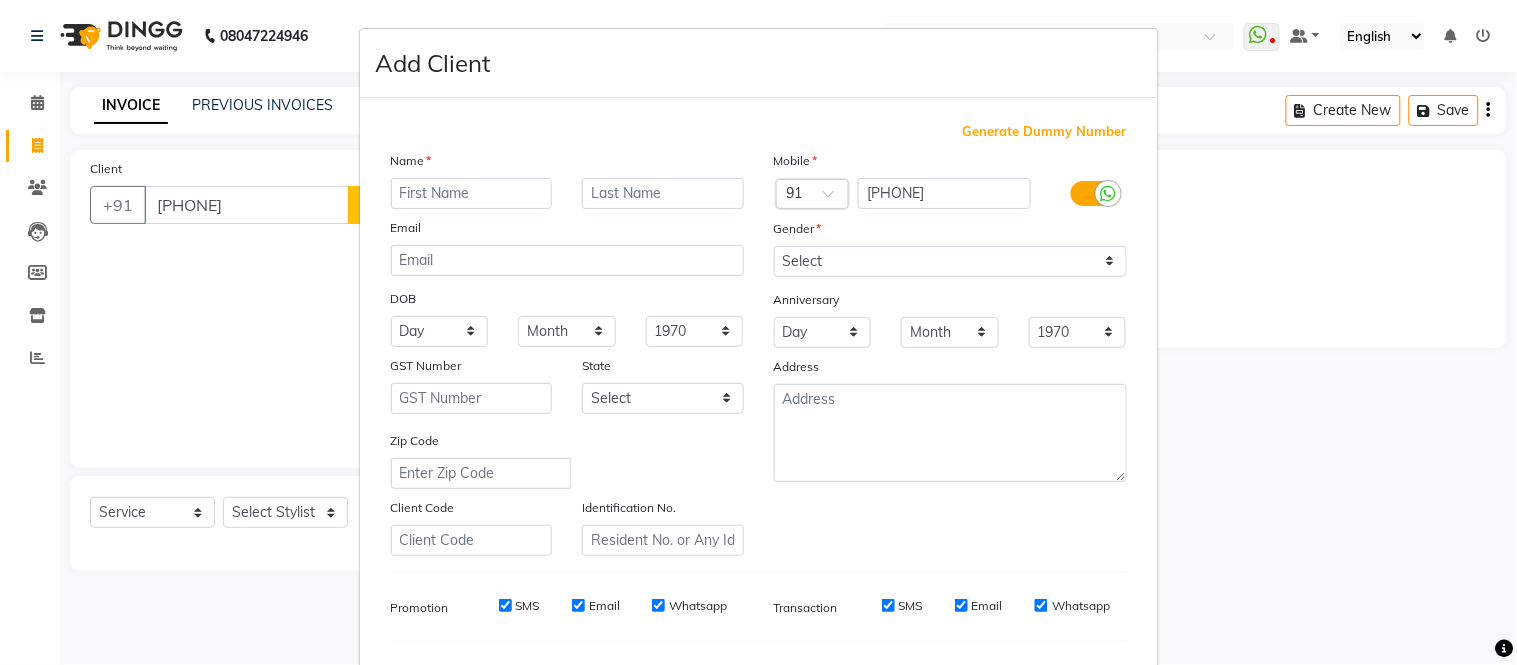 click at bounding box center [472, 193] 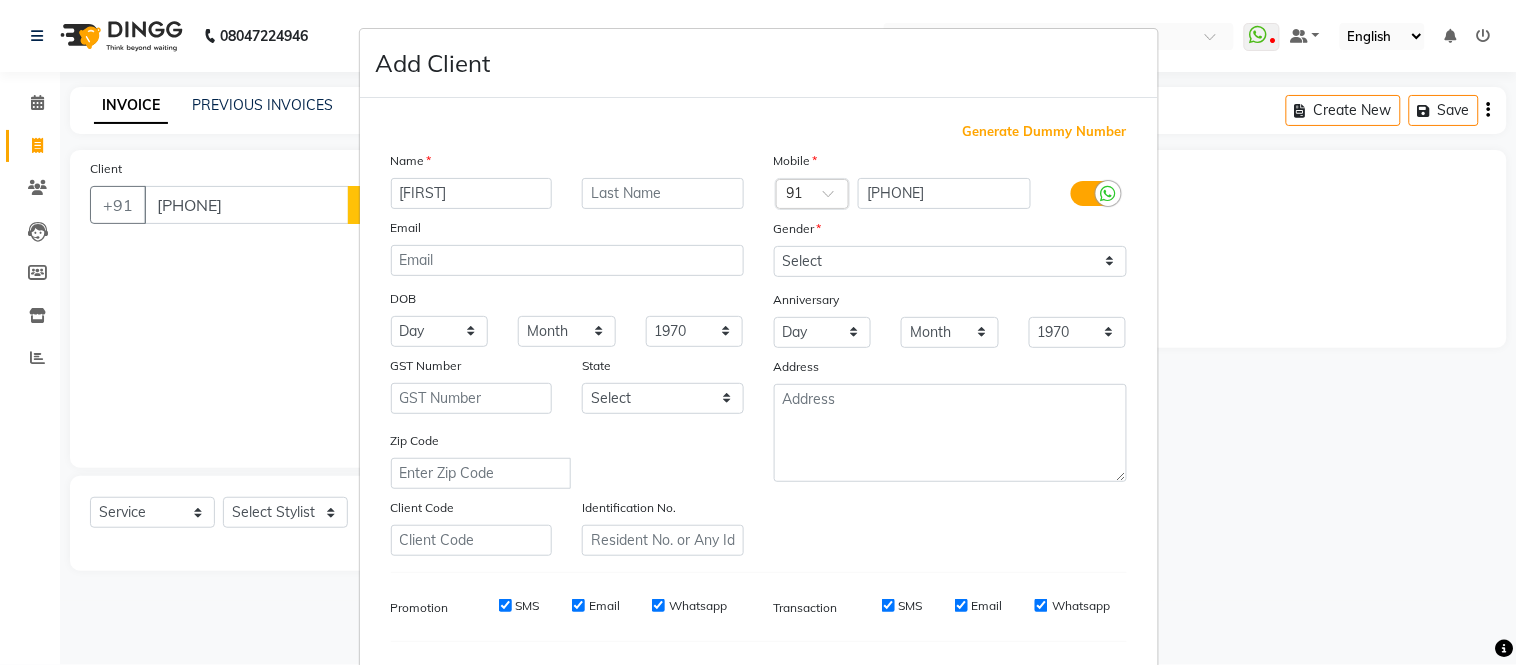 click on "[FIRST]" at bounding box center (472, 193) 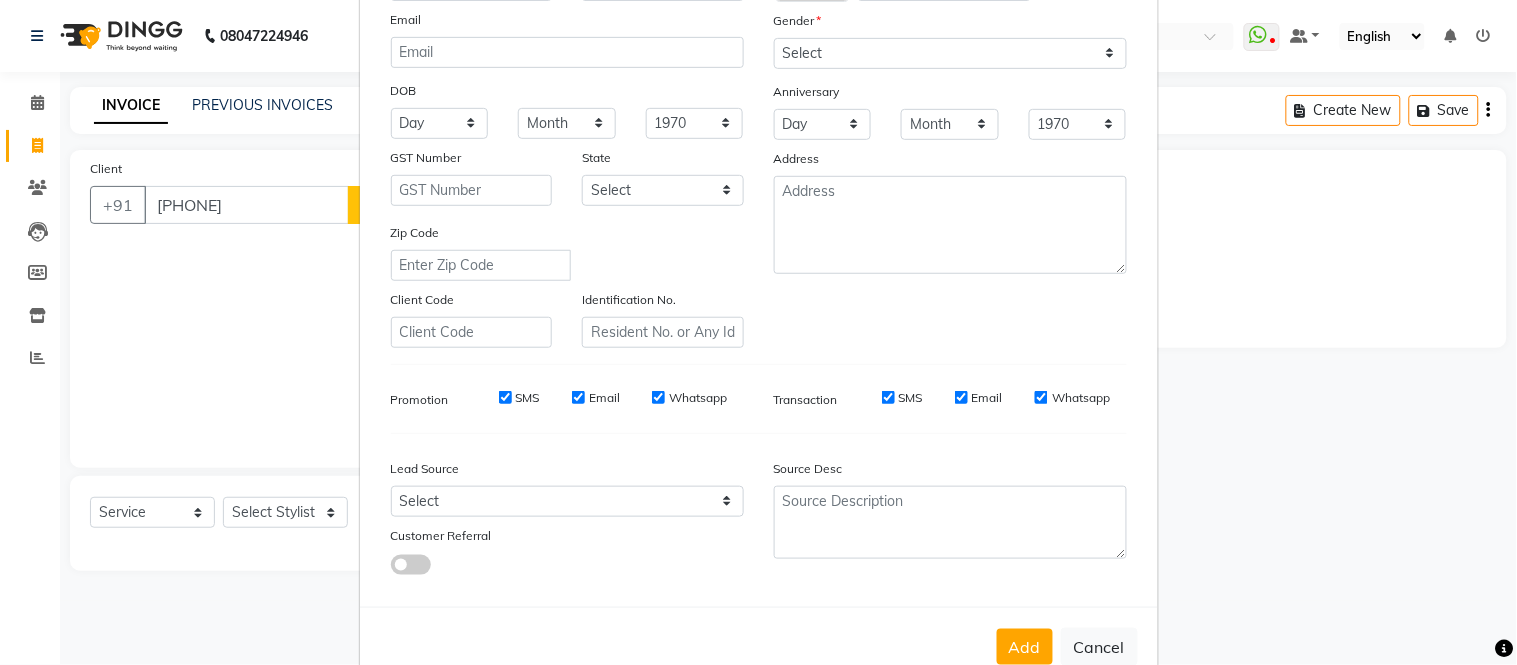 scroll, scrollTop: 222, scrollLeft: 0, axis: vertical 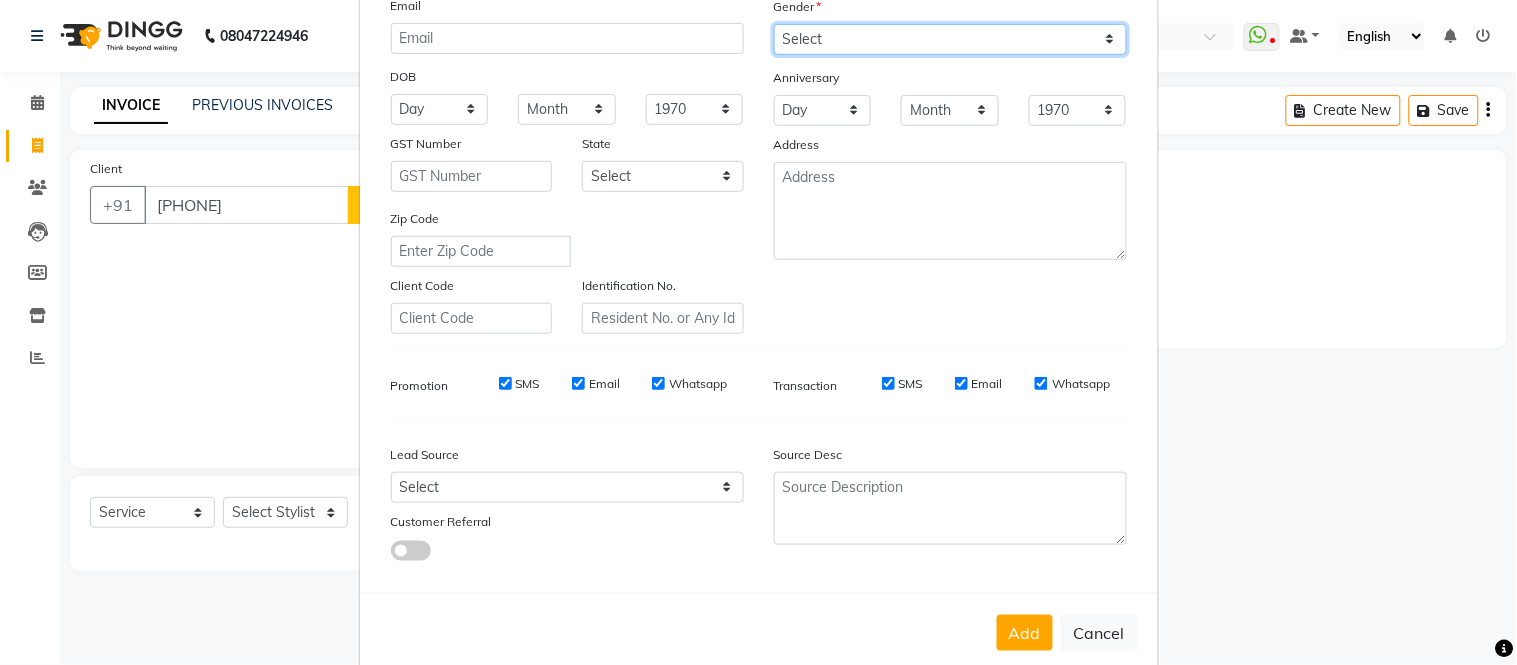 click on "Select Male Female Other Prefer Not To Say" at bounding box center [950, 39] 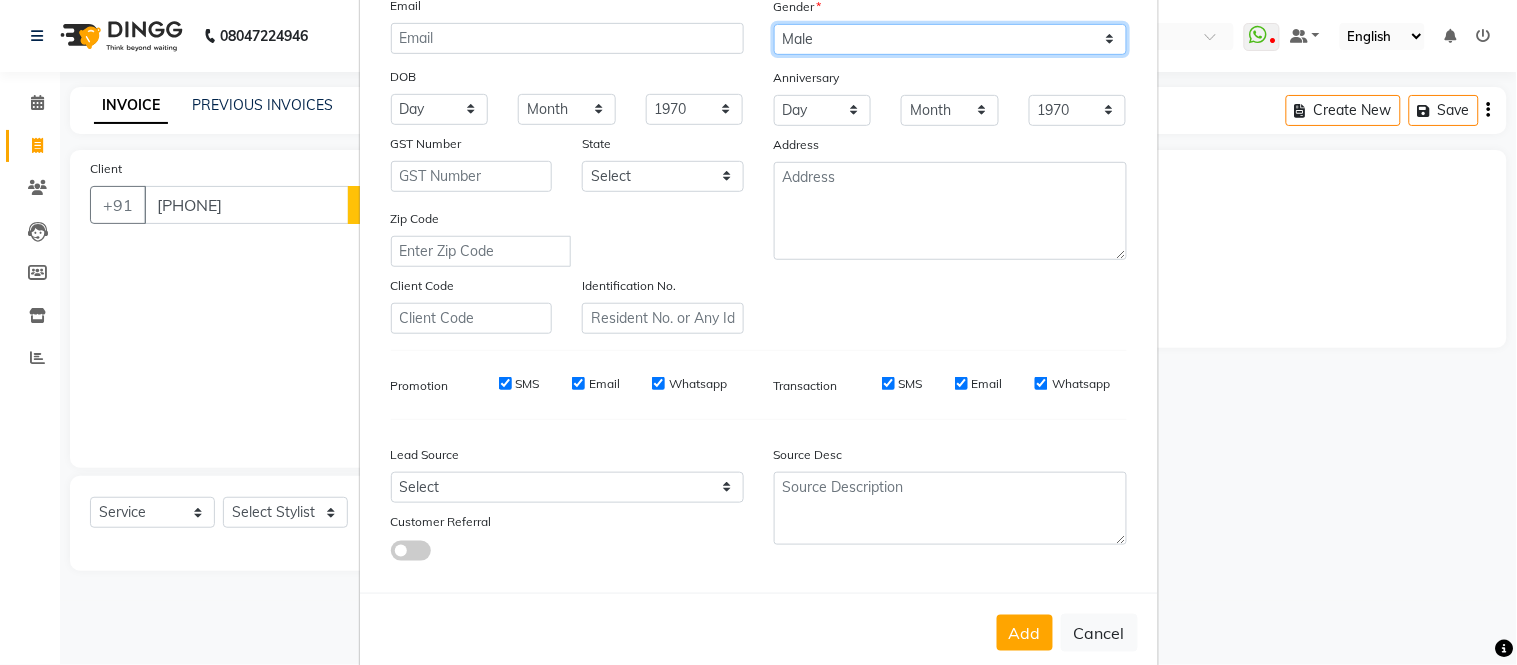 click on "Select Male Female Other Prefer Not To Say" at bounding box center [950, 39] 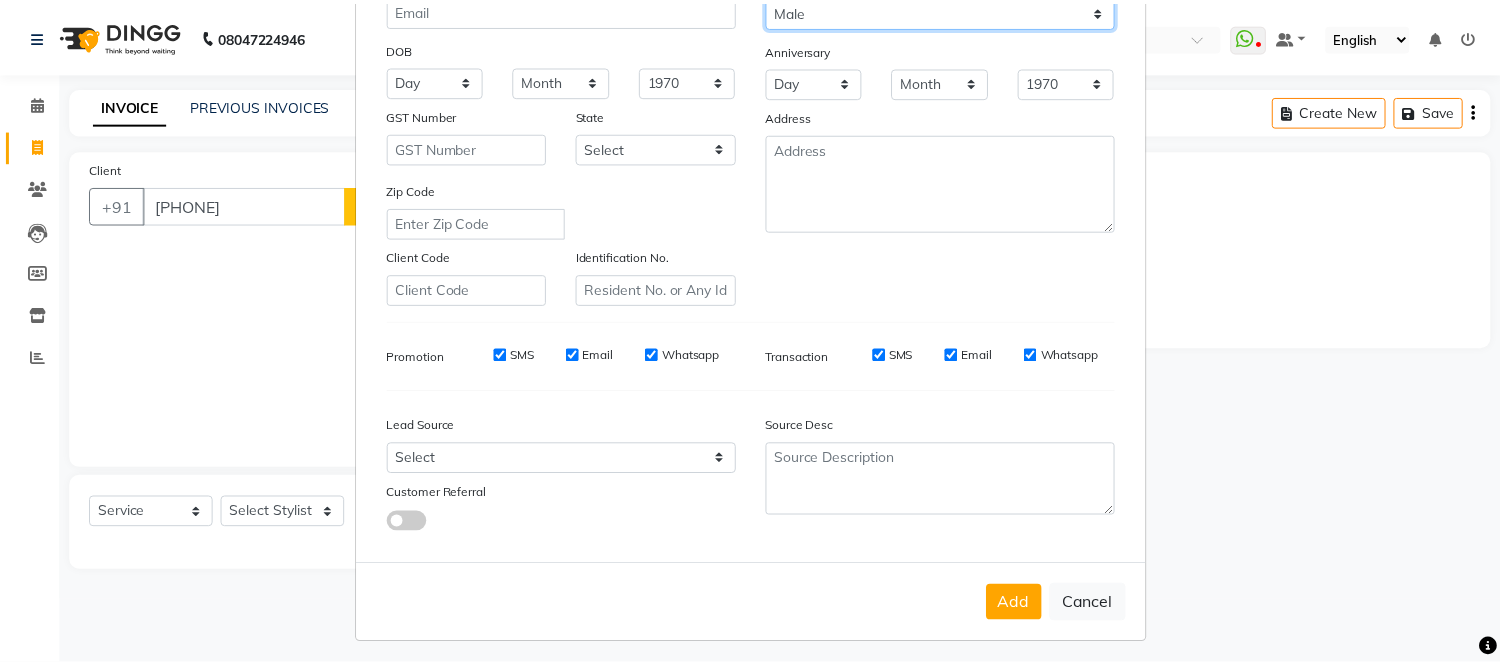 scroll, scrollTop: 258, scrollLeft: 0, axis: vertical 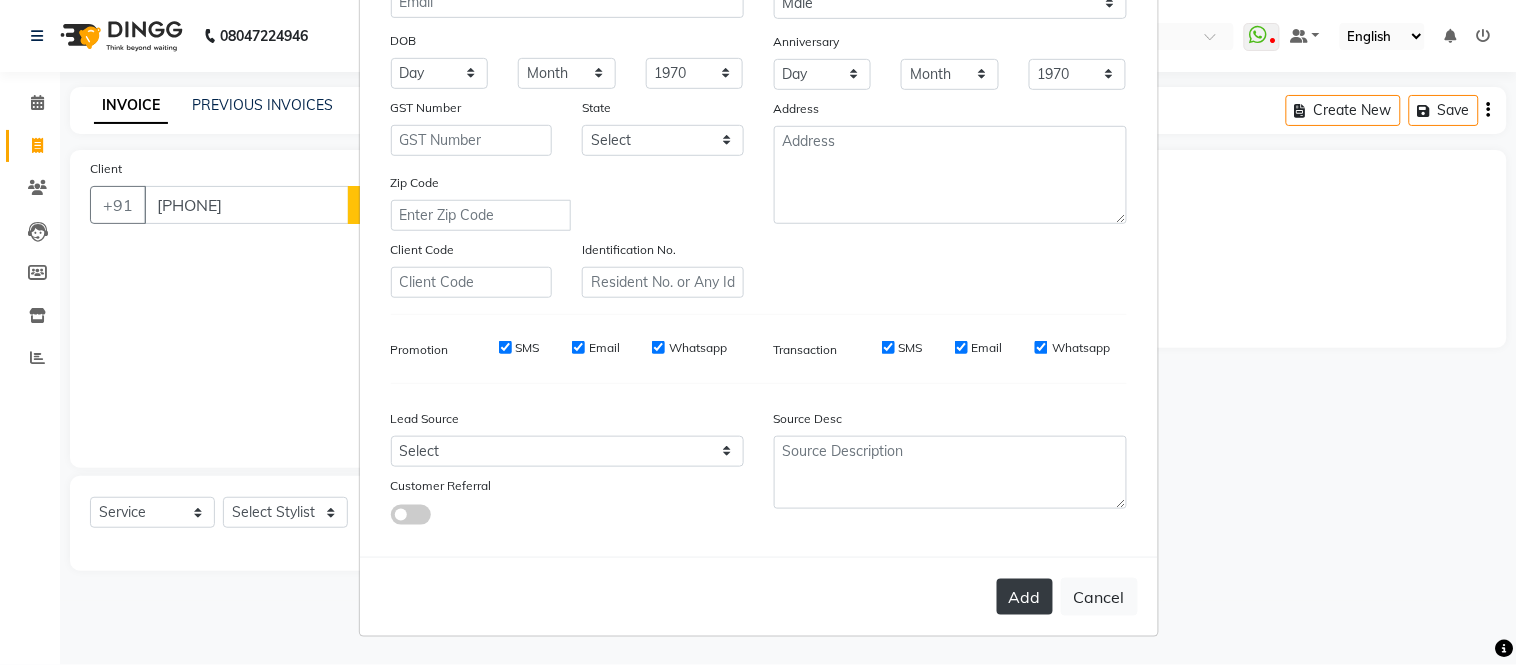 click on "Add" at bounding box center (1025, 597) 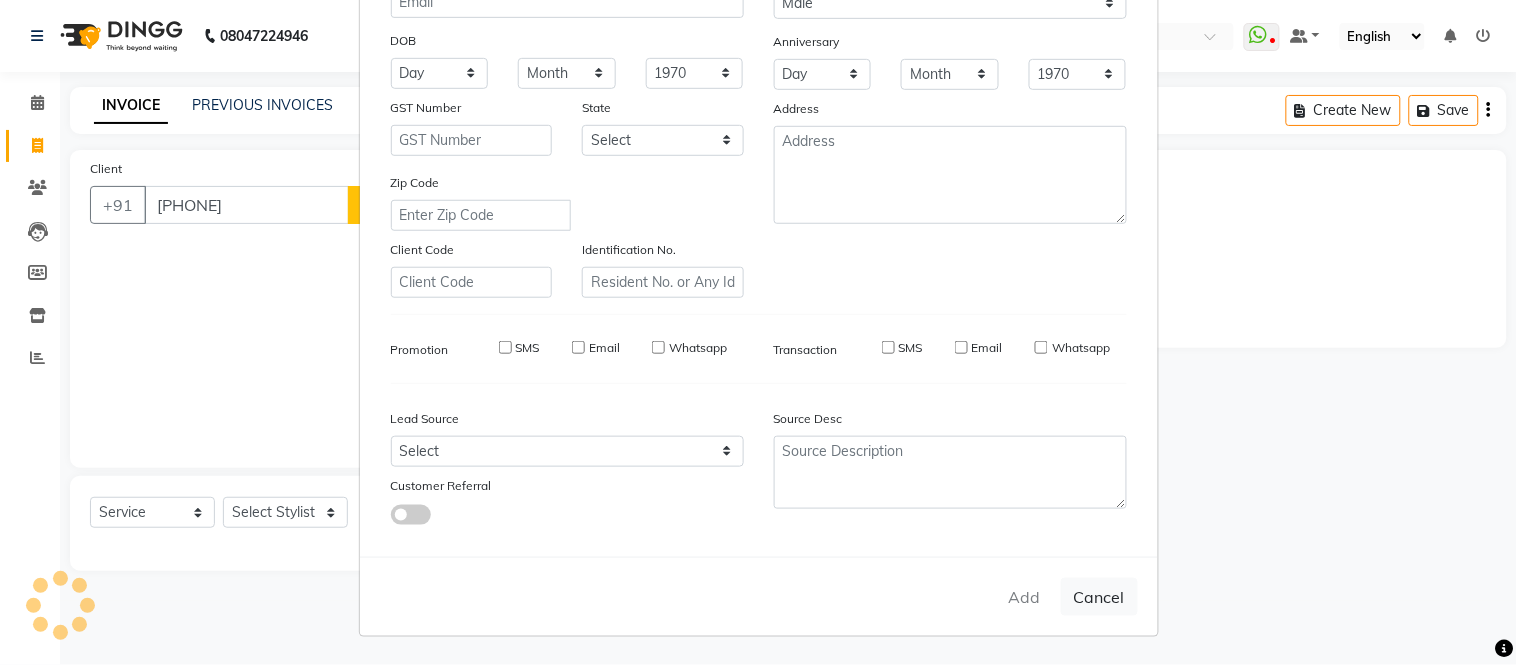 type 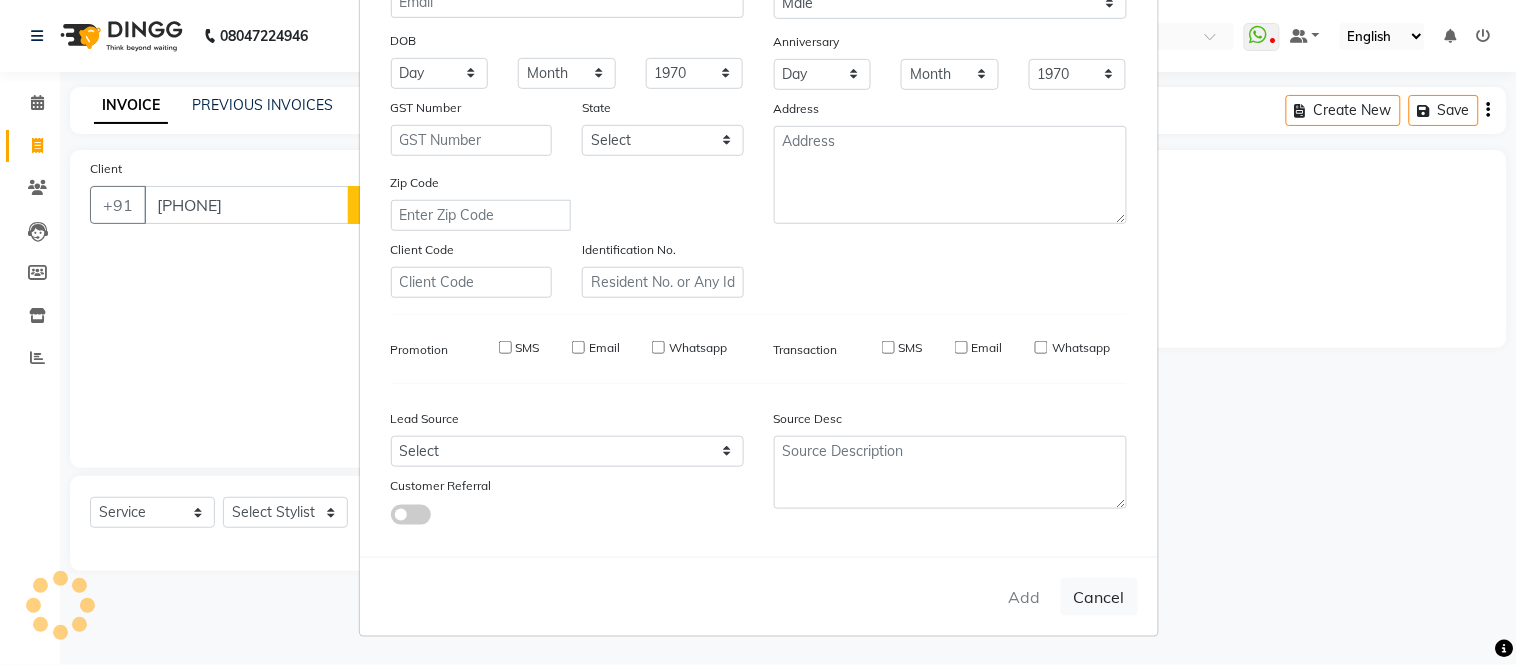 select 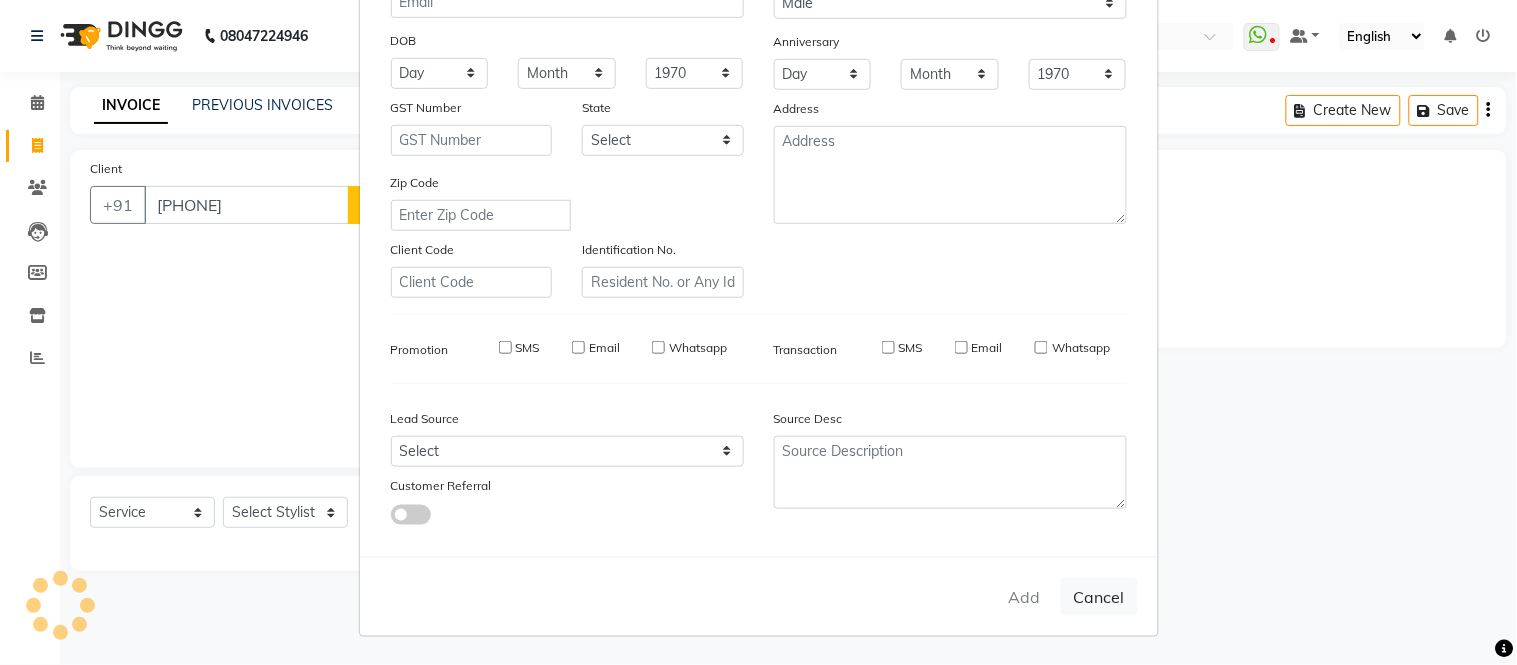 select 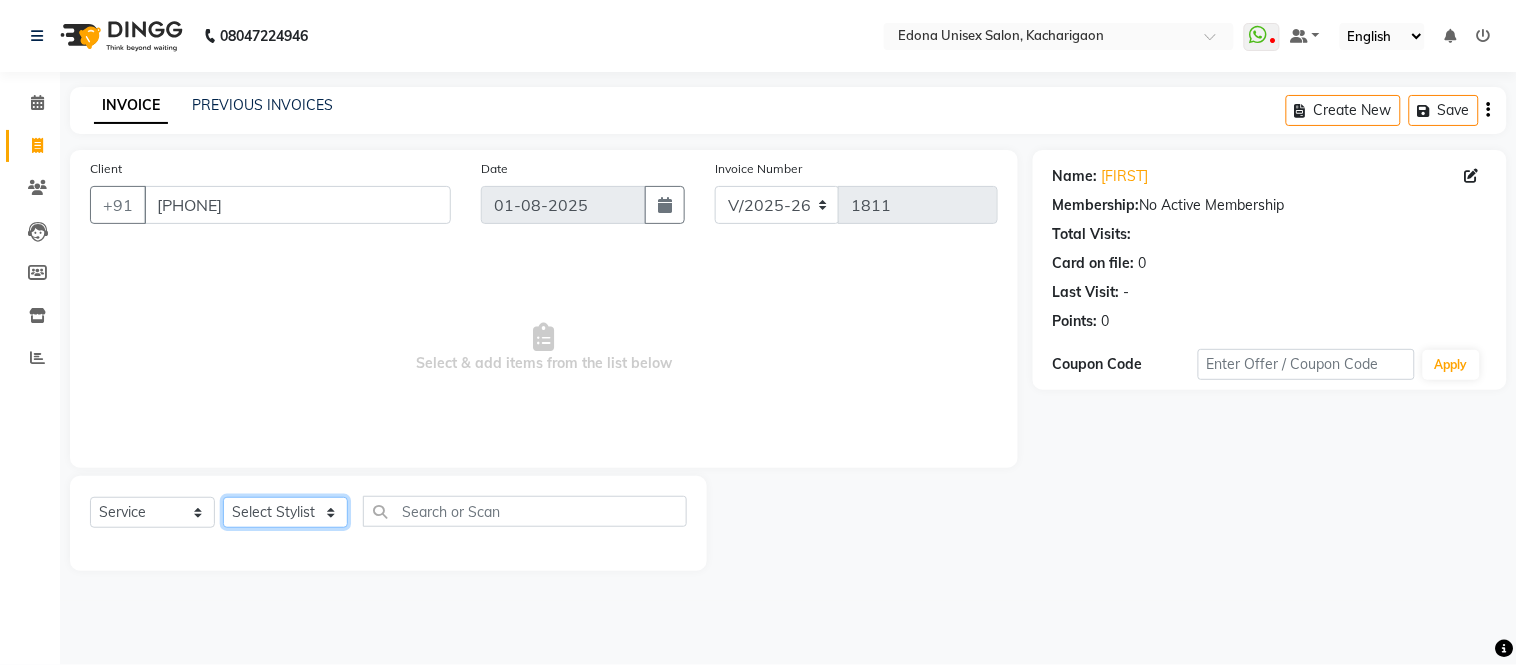 click on "Select Stylist Admin Anju Sonar Bir Basumtary Bishal Bharma Hemen Daimari Hombr Jogi Jenny Kayina Kriti Lokesh Verma Mithiser Bodo Monisha Goyari Neha Sonar Pahi Prabir Das Rashmi Basumtary Reshma Sultana Roselin Basumtary Sumitra Subba" 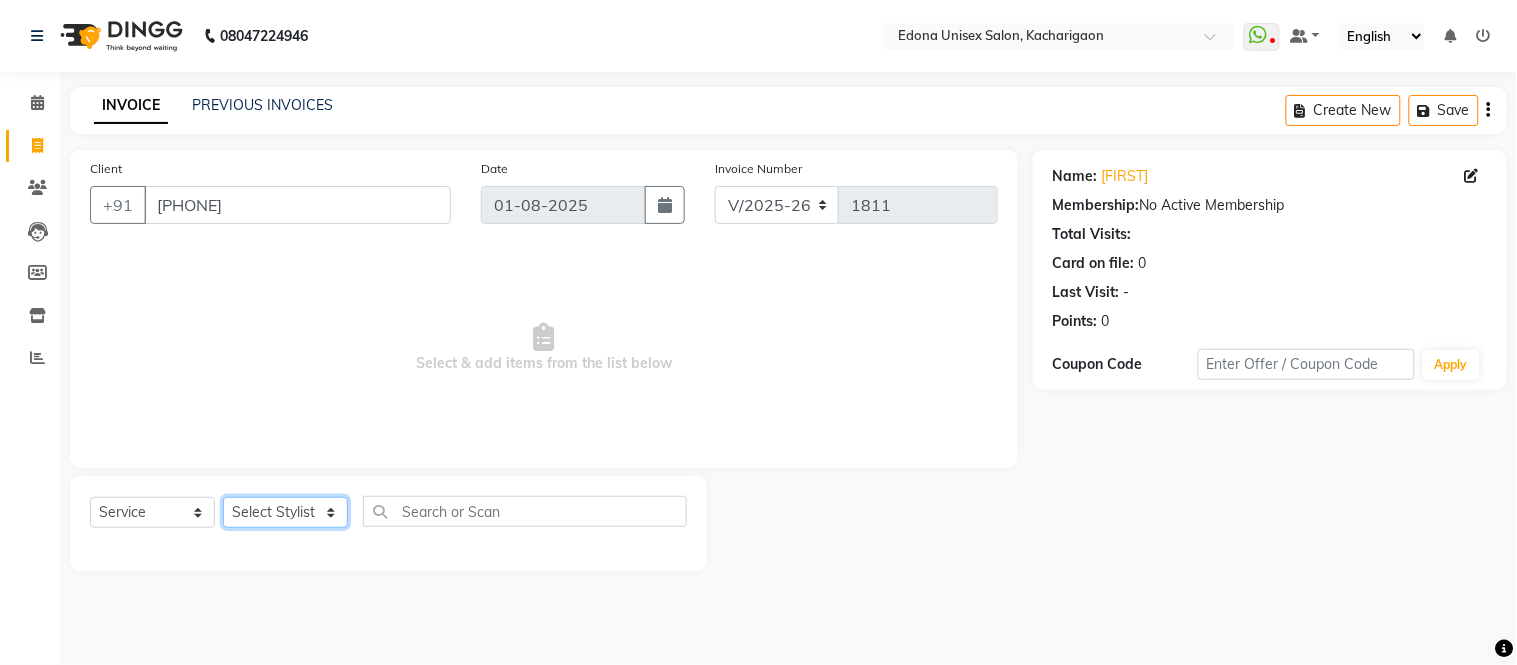 select on "35945" 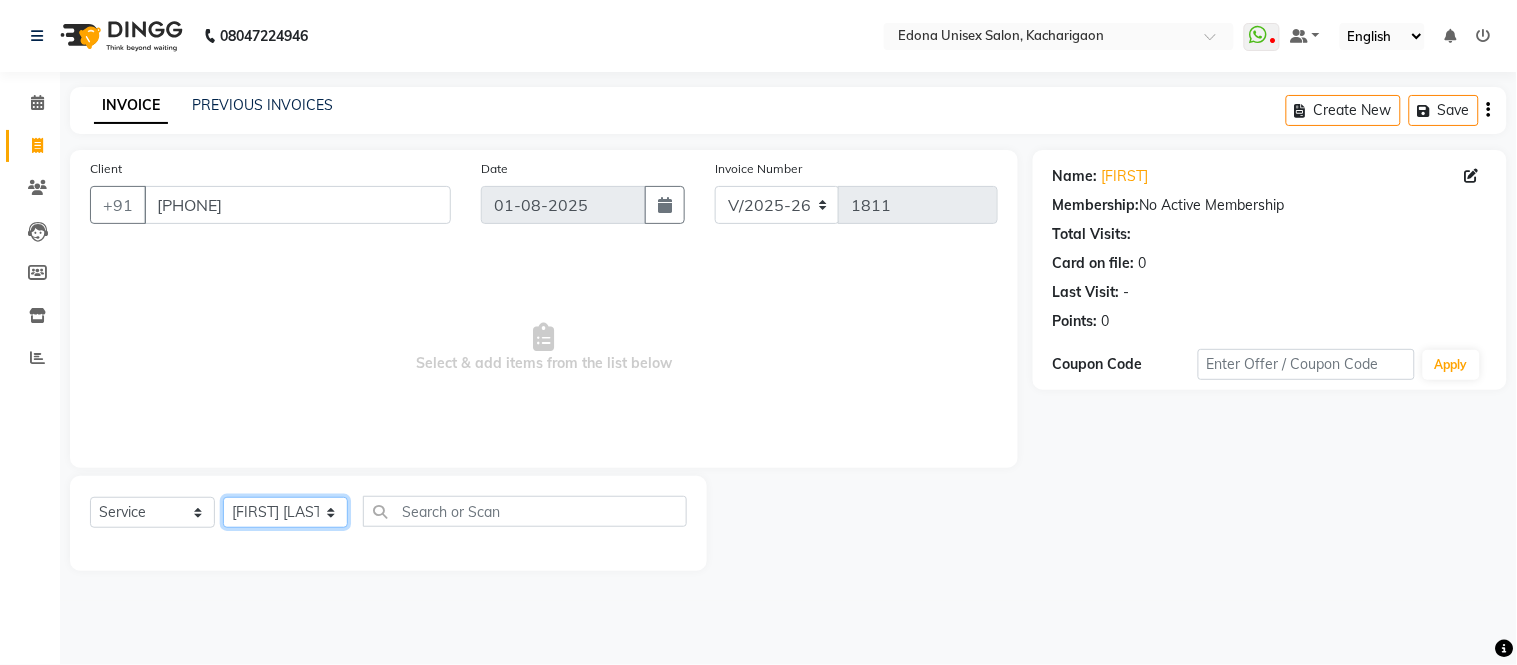 click on "Select Stylist Admin Anju Sonar Bir Basumtary Bishal Bharma Hemen Daimari Hombr Jogi Jenny Kayina Kriti Lokesh Verma Mithiser Bodo Monisha Goyari Neha Sonar Pahi Prabir Das Rashmi Basumtary Reshma Sultana Roselin Basumtary Sumitra Subba" 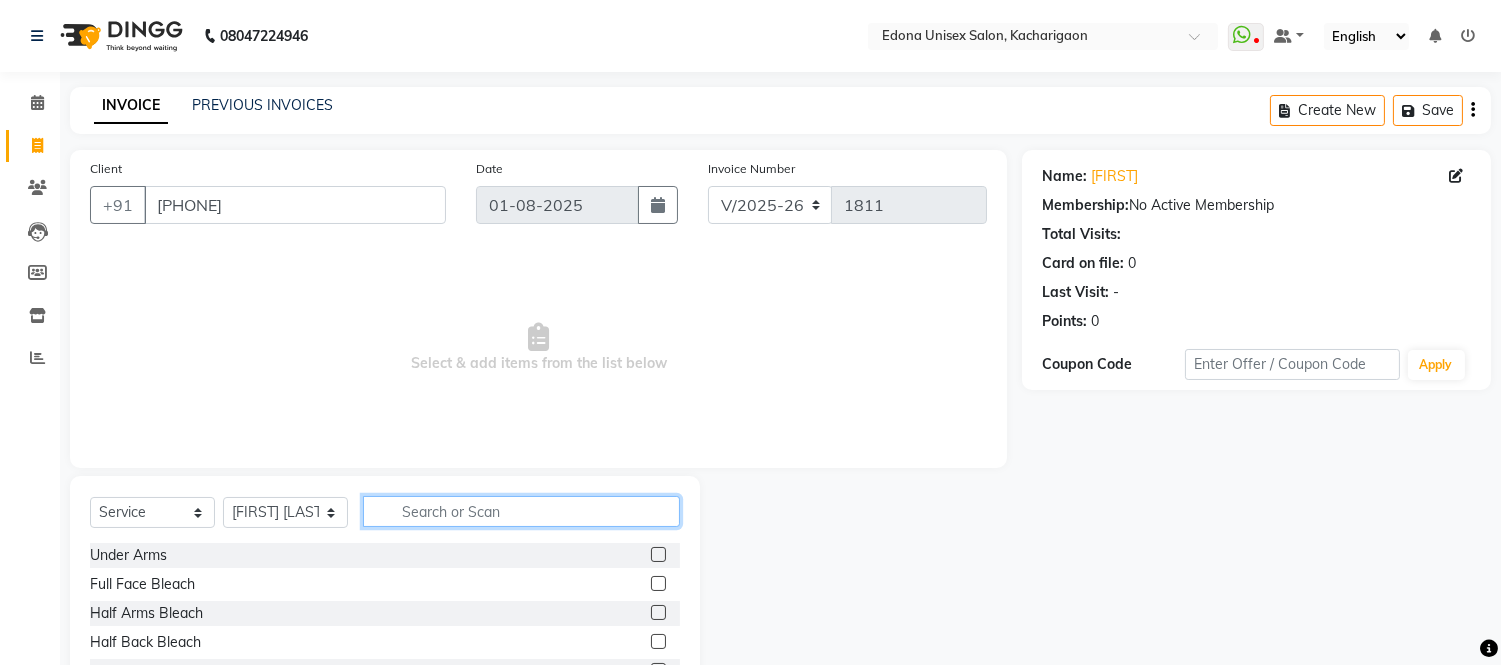 click 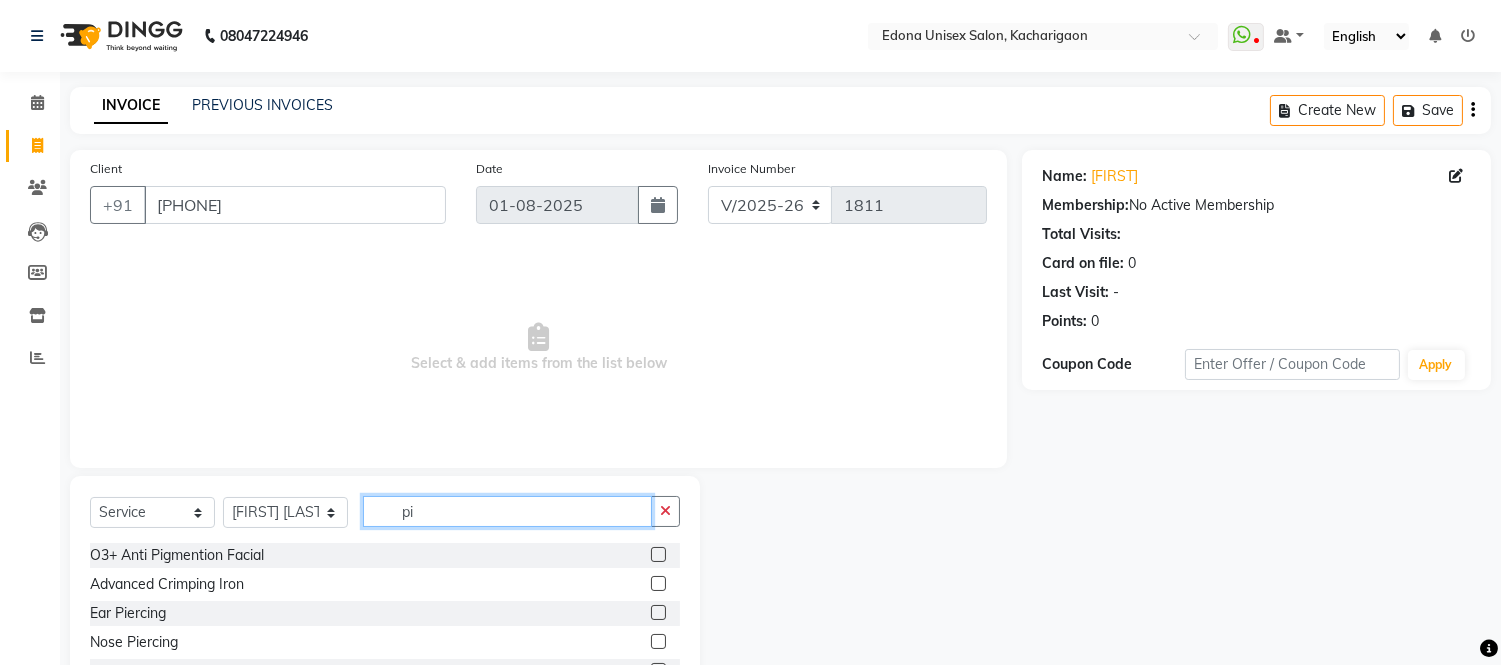 type on "pi" 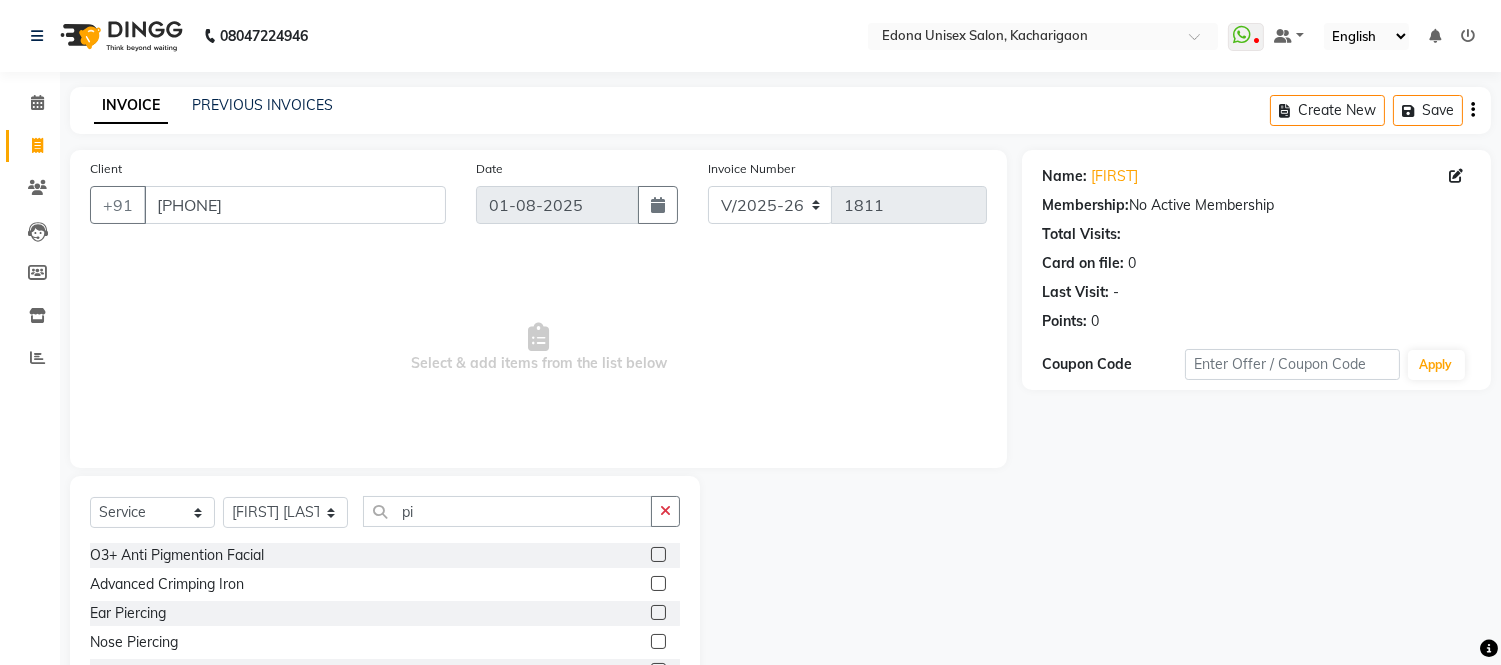 click 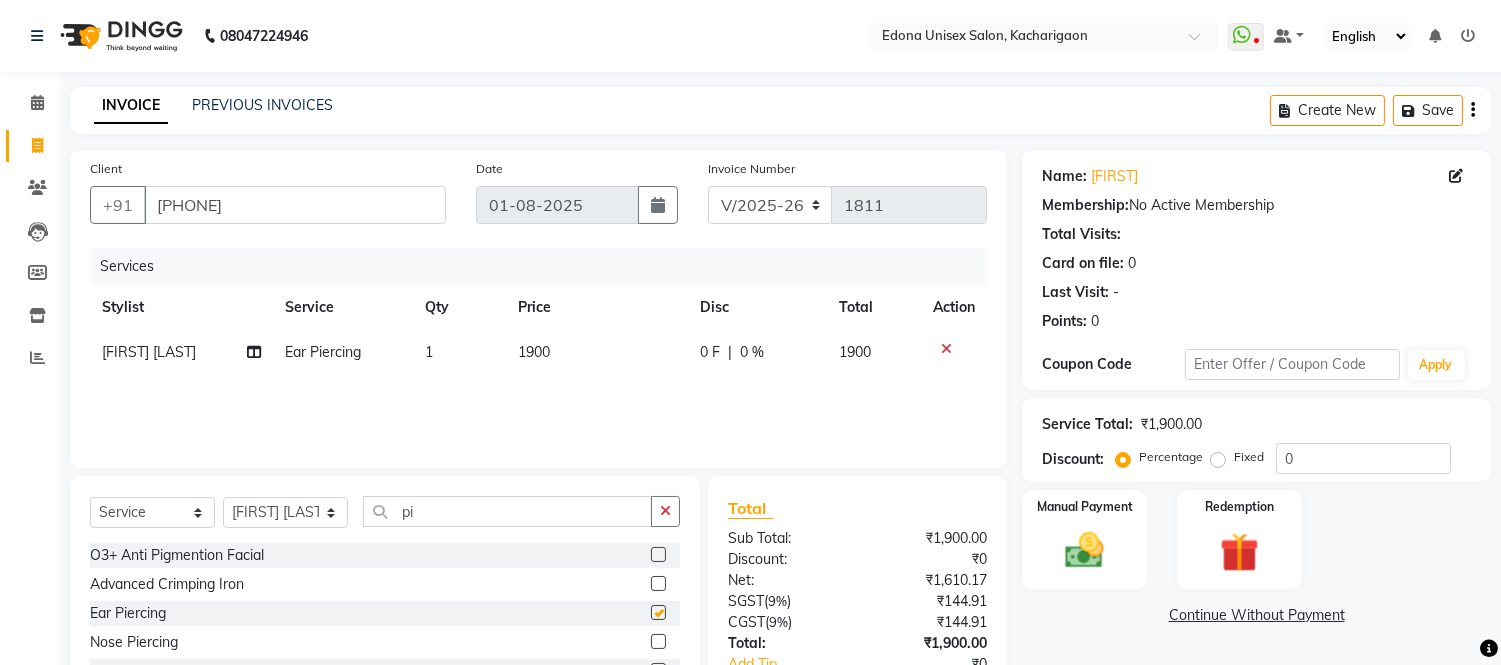 checkbox on "false" 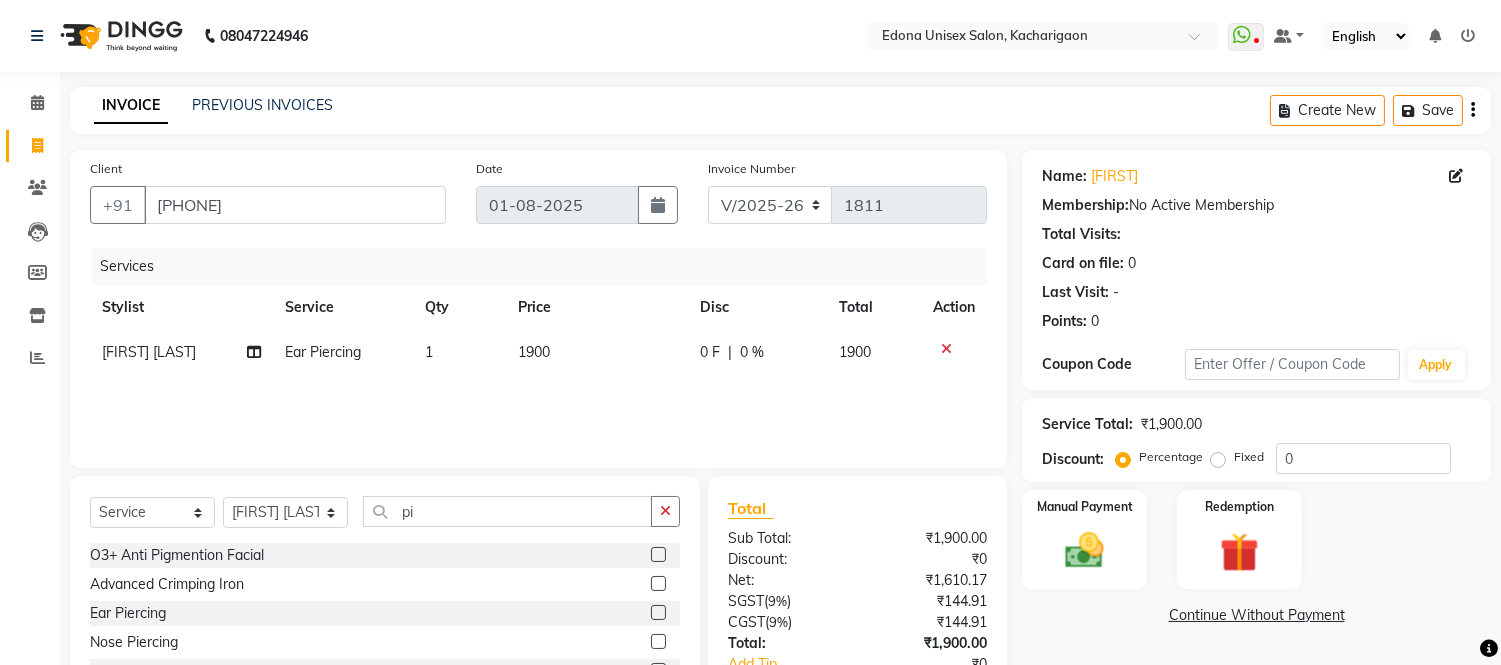 click on "1900" 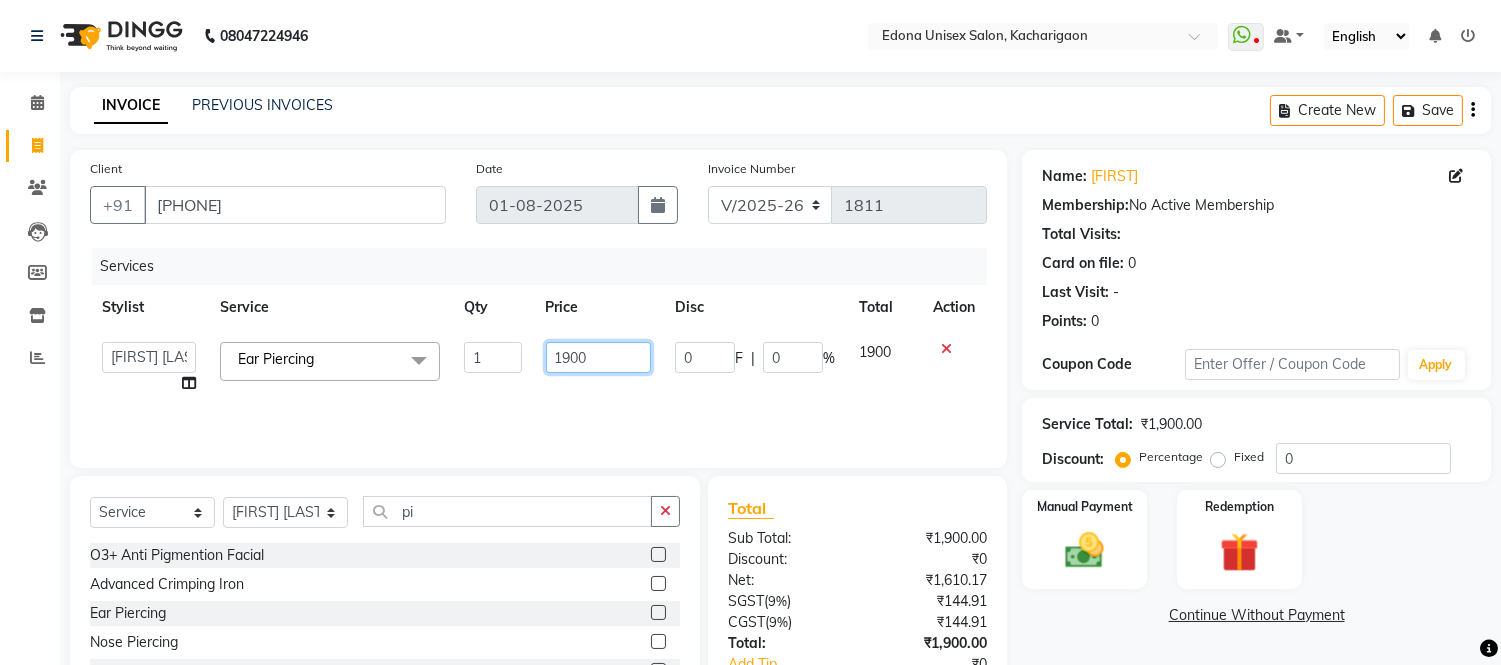 click on "1900" 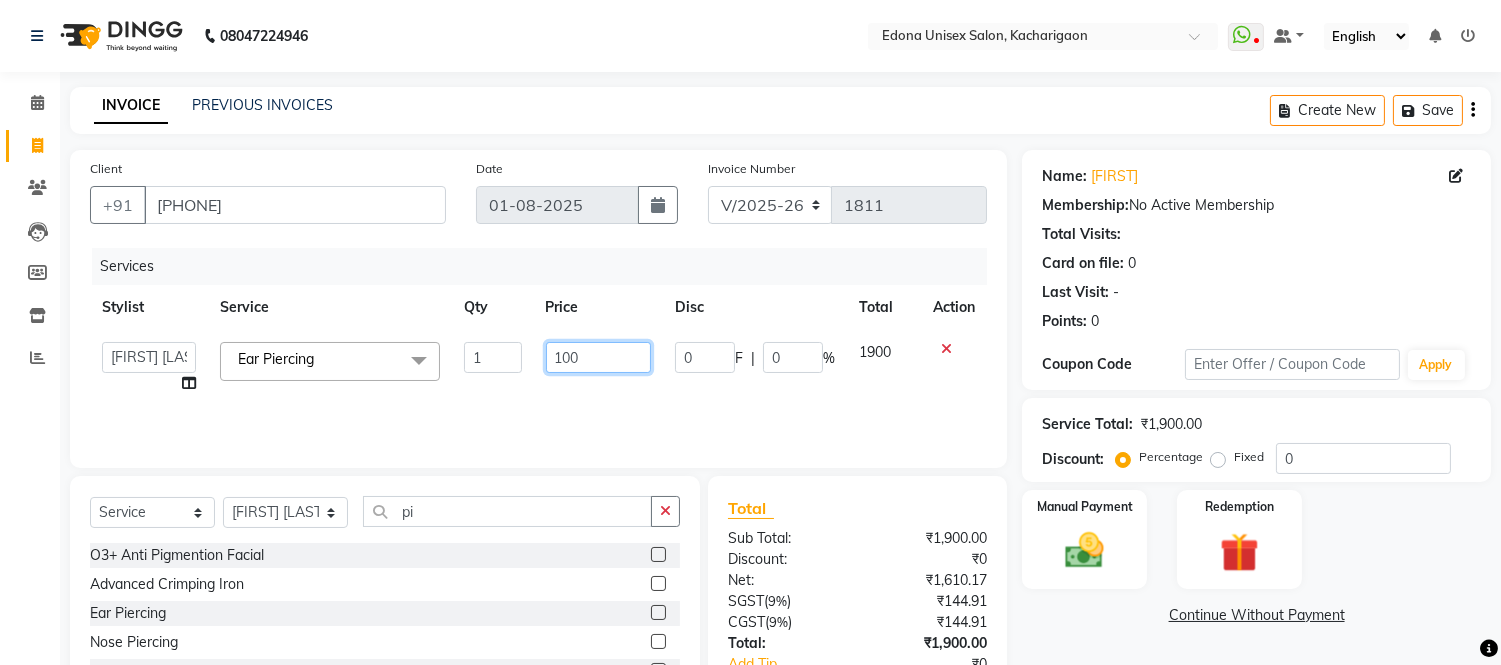 type on "1500" 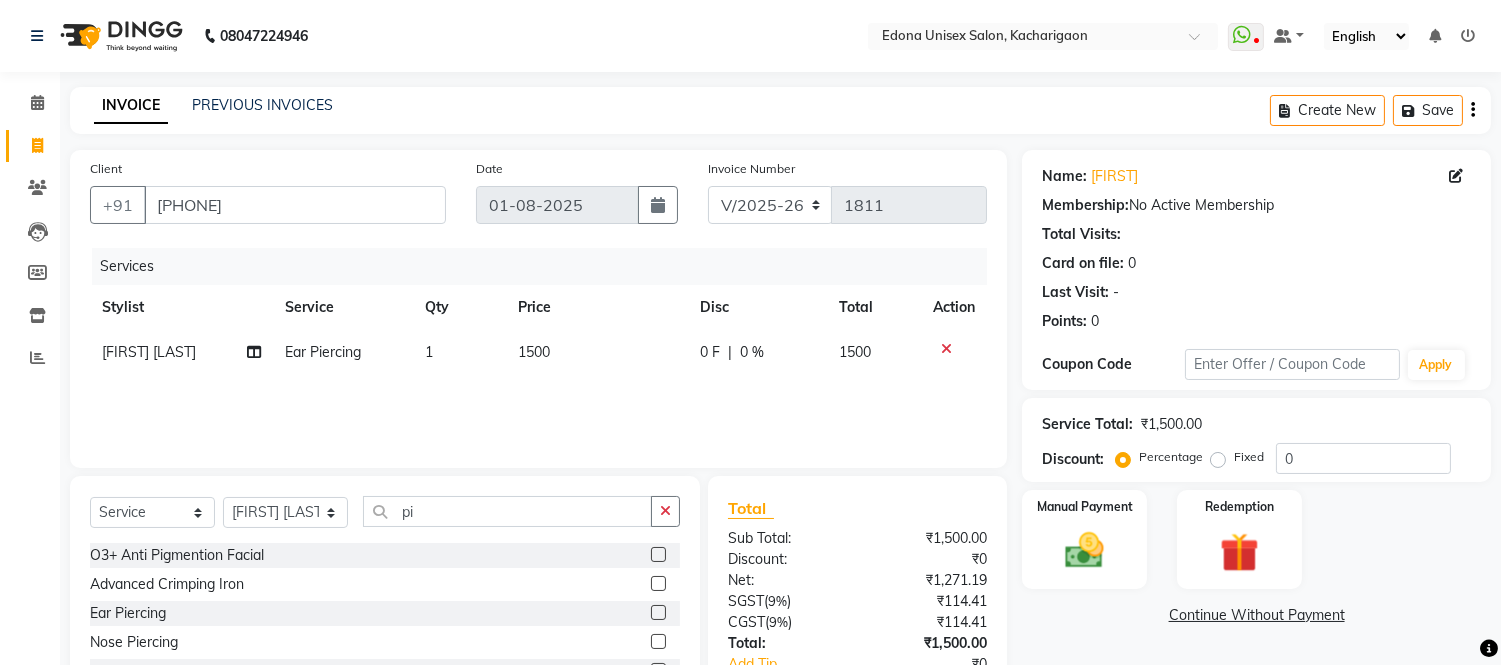 click on "Services Stylist Service Qty Price Disc Total Action [FIRST] [LAST] Ear Piercing  1 1500 0 F | 0 % 1500" 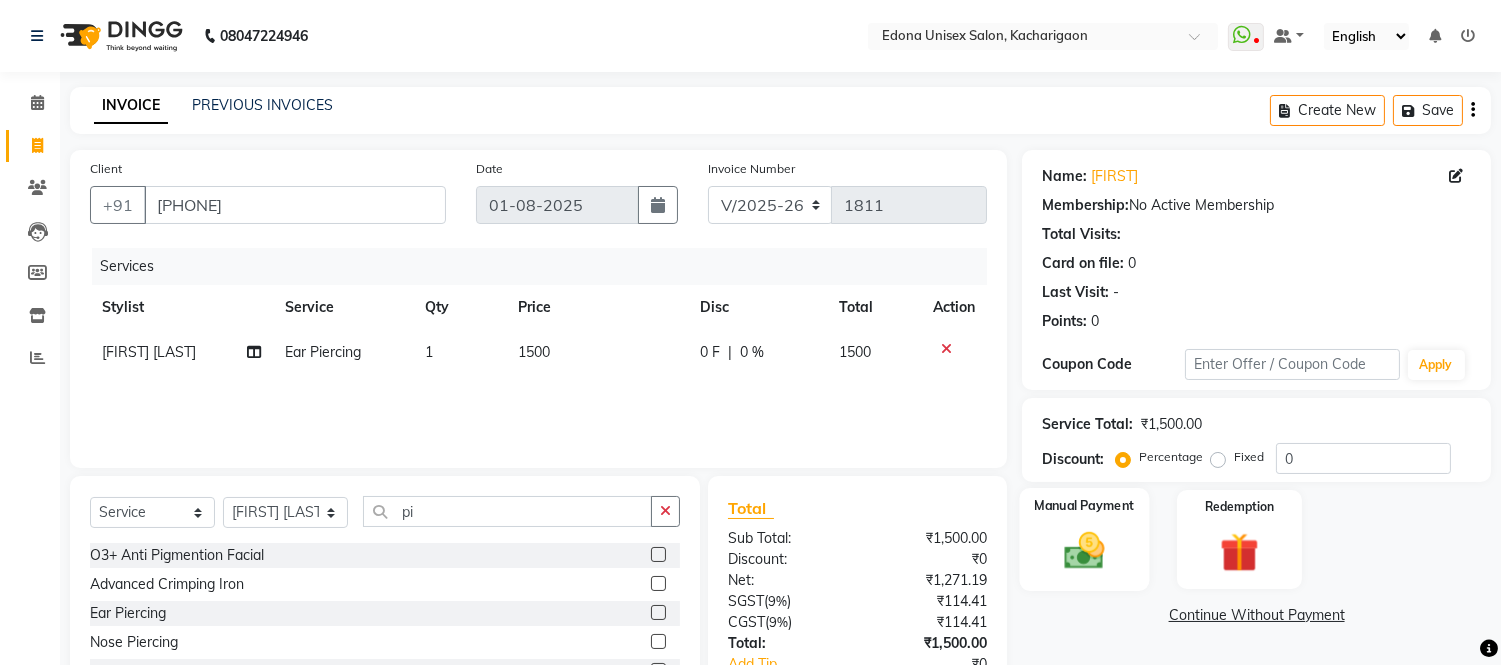 scroll, scrollTop: 134, scrollLeft: 0, axis: vertical 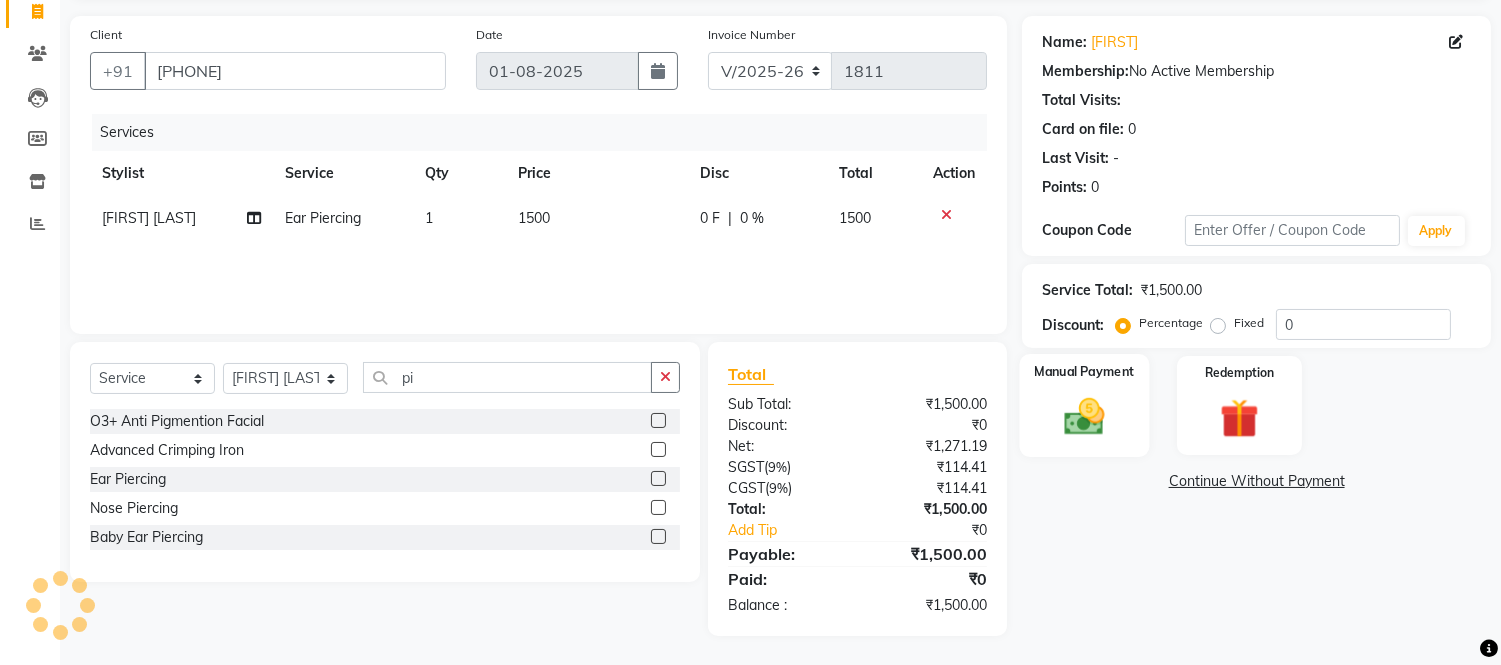 click 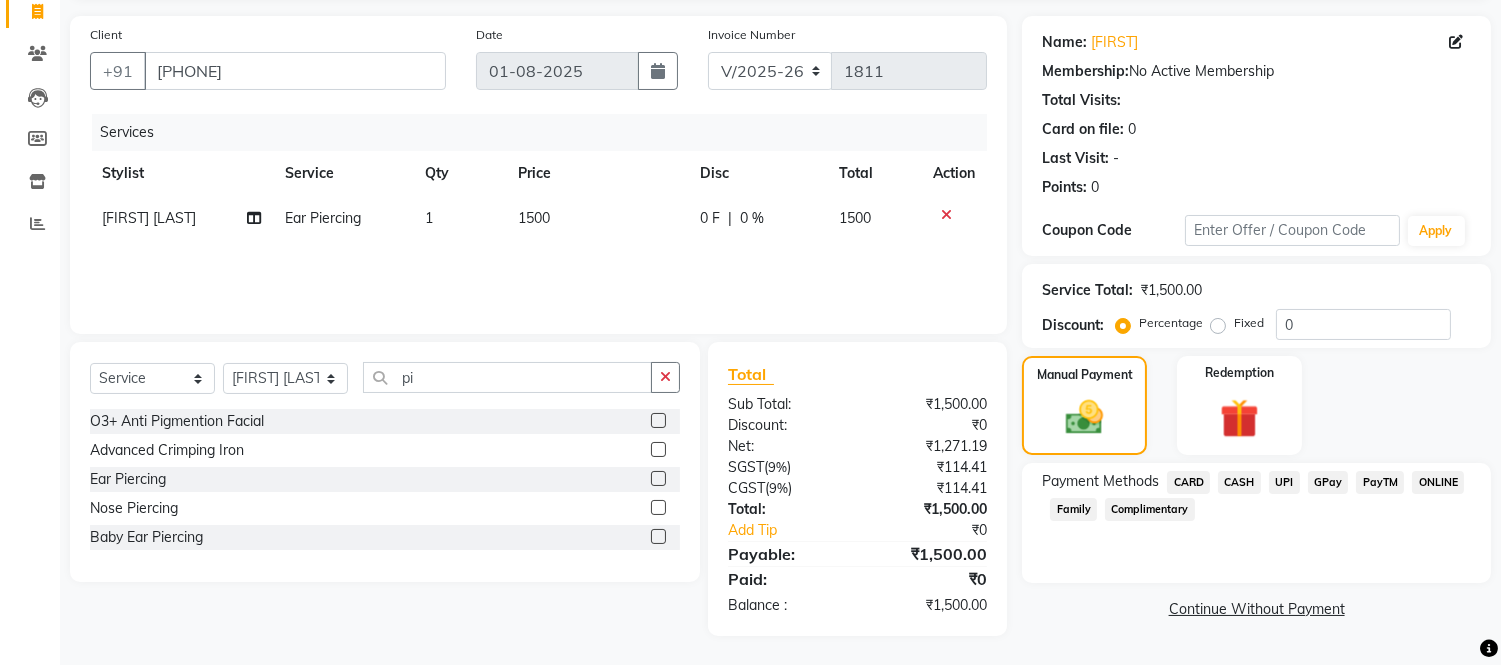 click on "CASH" 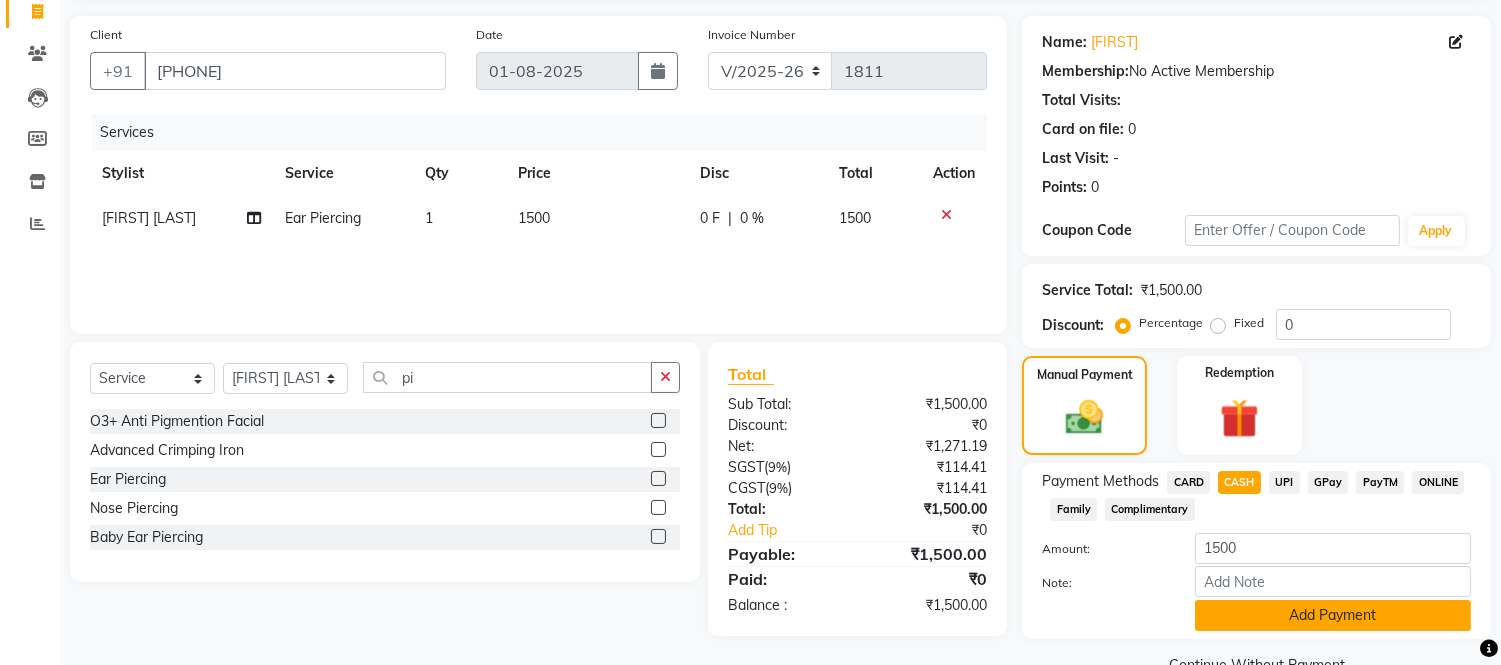 scroll, scrollTop: 178, scrollLeft: 0, axis: vertical 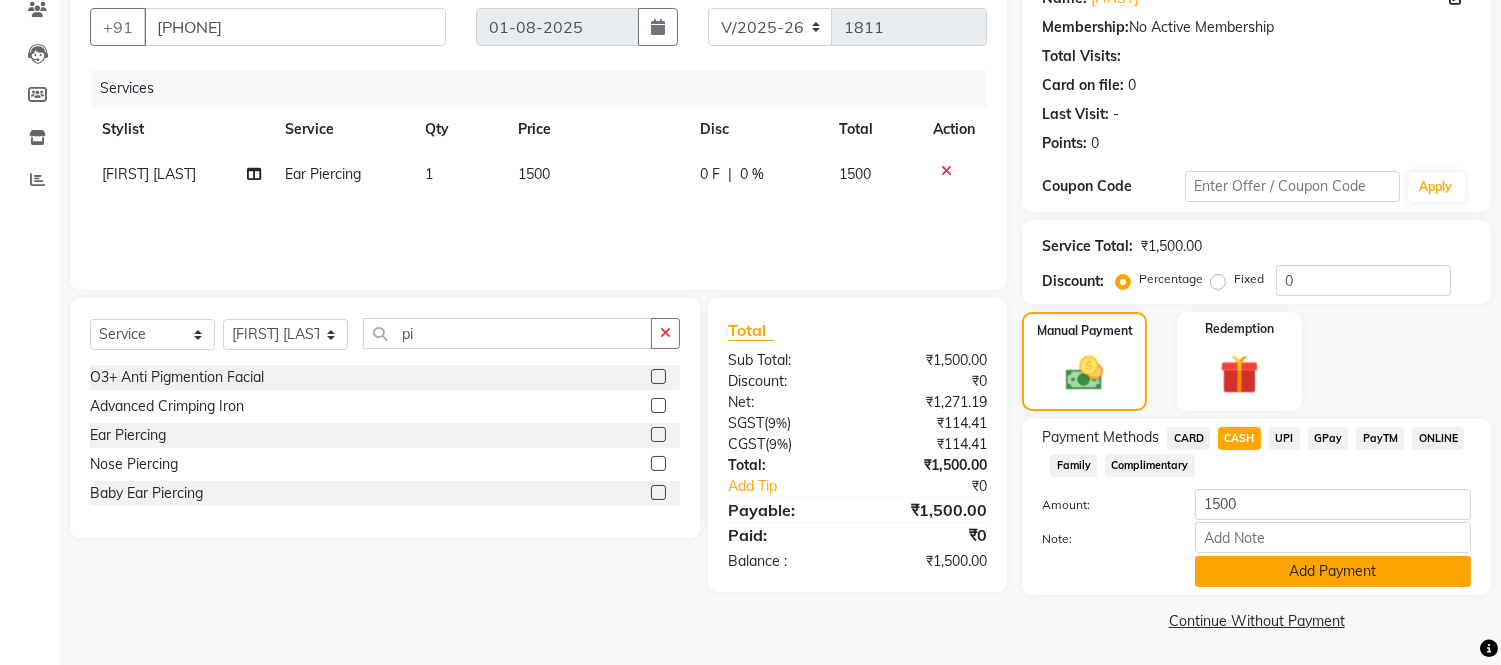 click on "Add Payment" 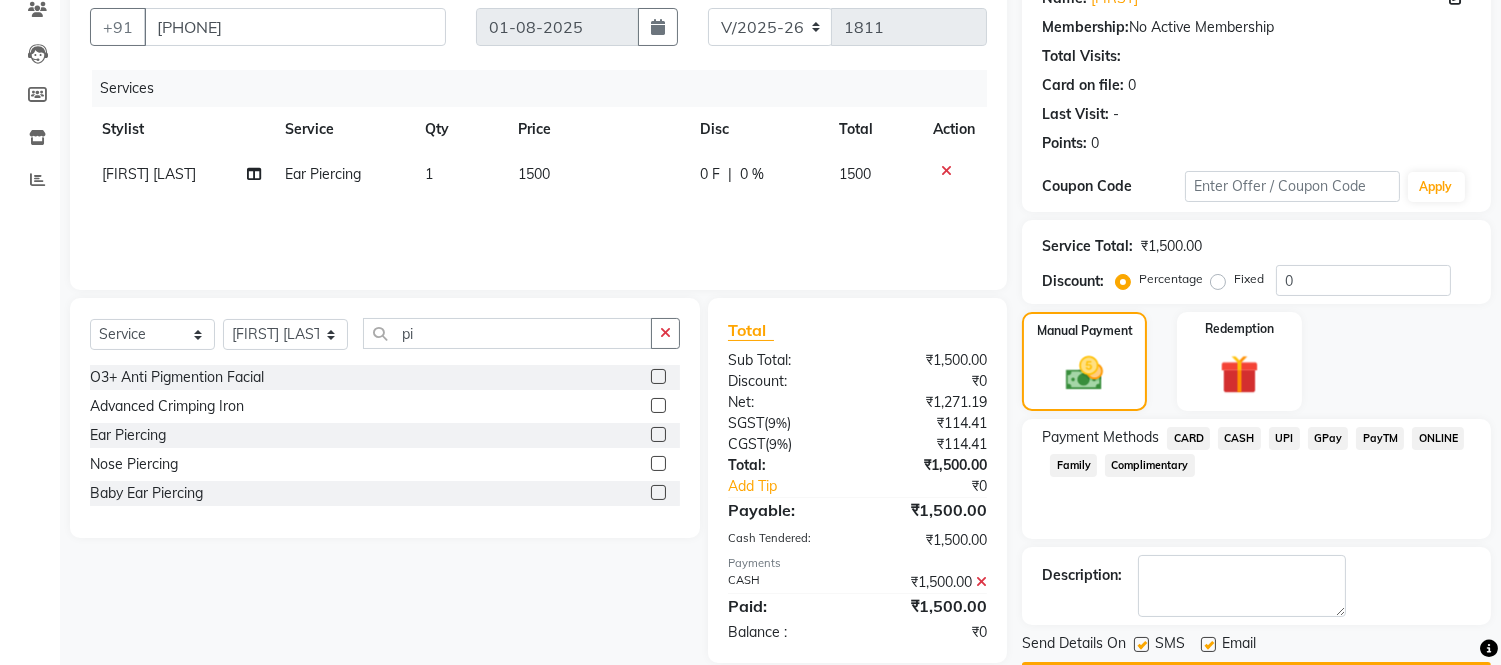 scroll, scrollTop: 234, scrollLeft: 0, axis: vertical 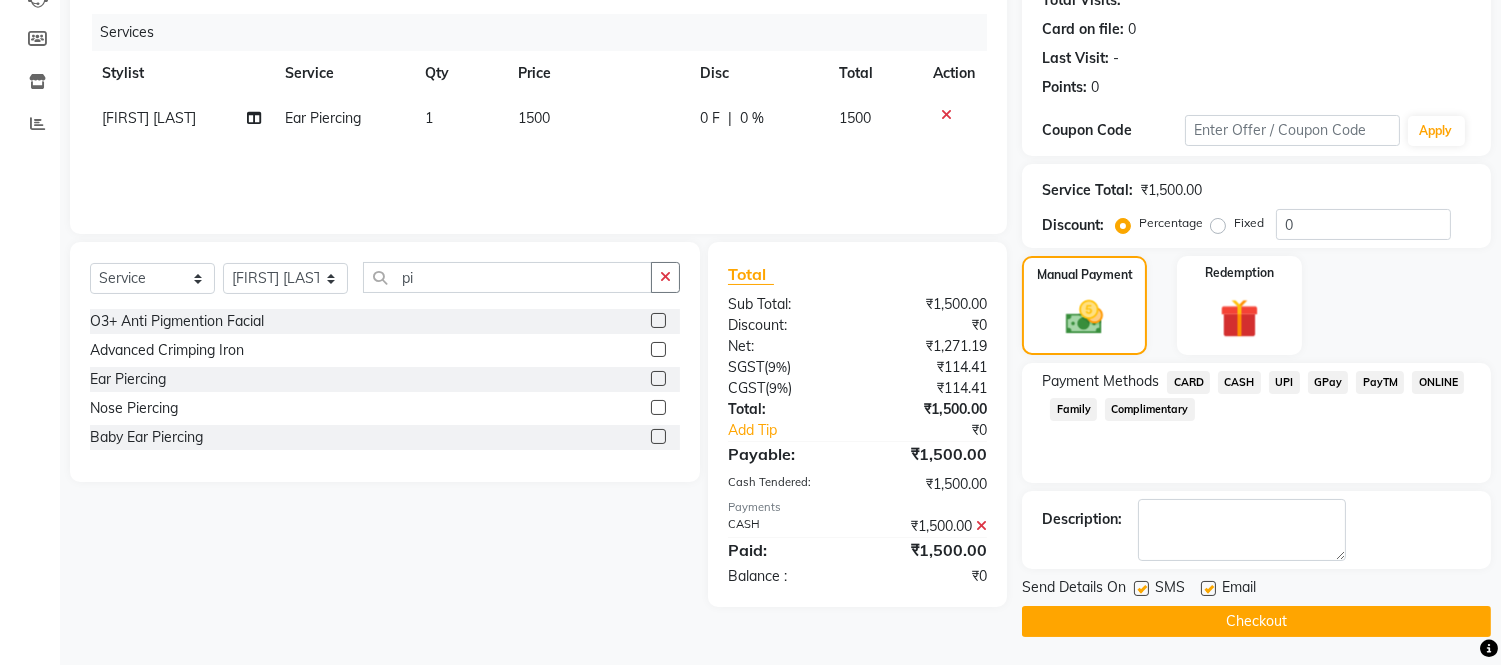 click on "Checkout" 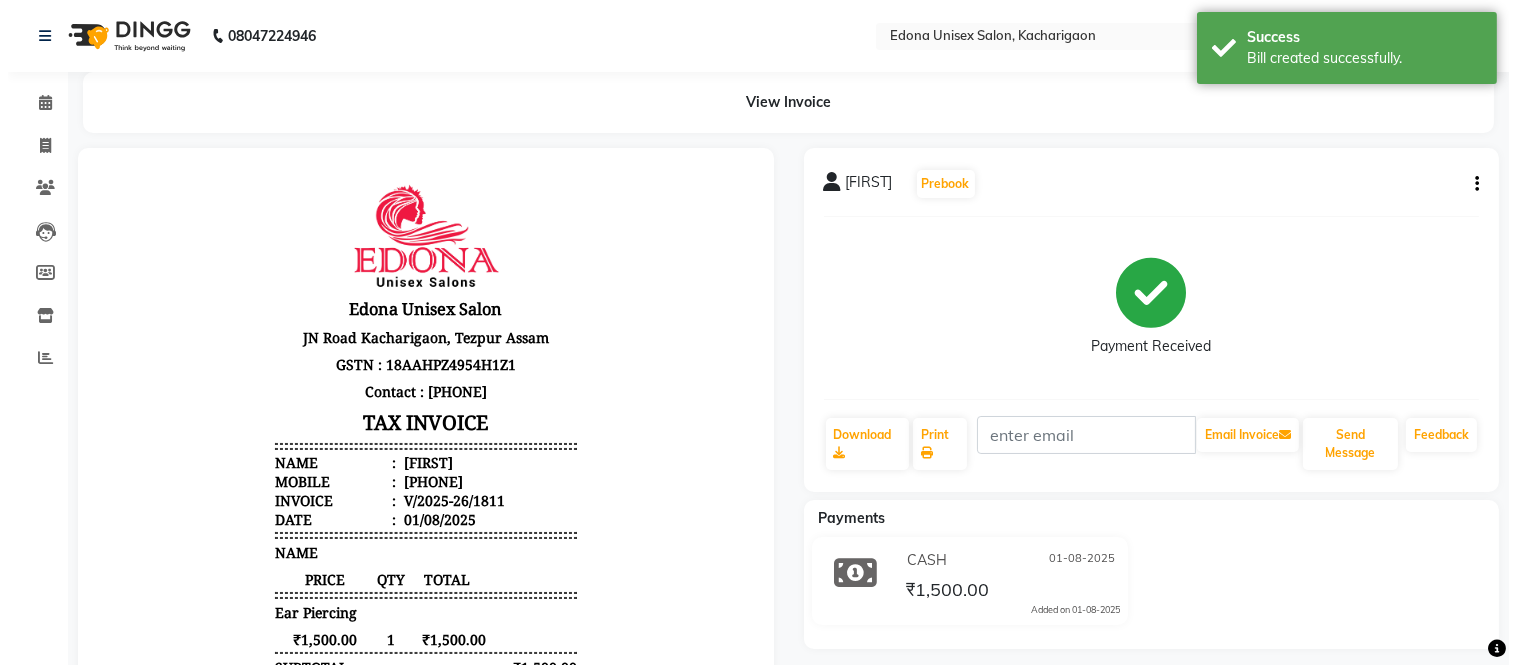scroll, scrollTop: 0, scrollLeft: 0, axis: both 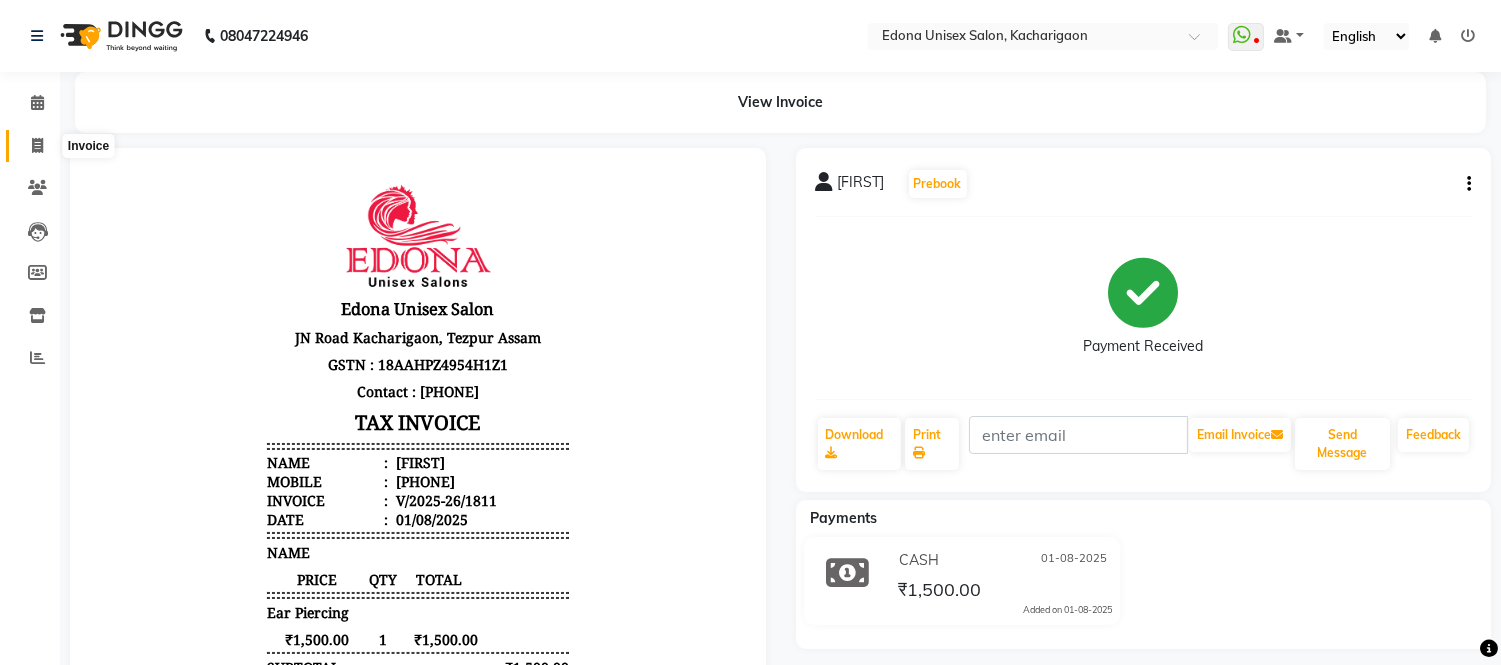 click 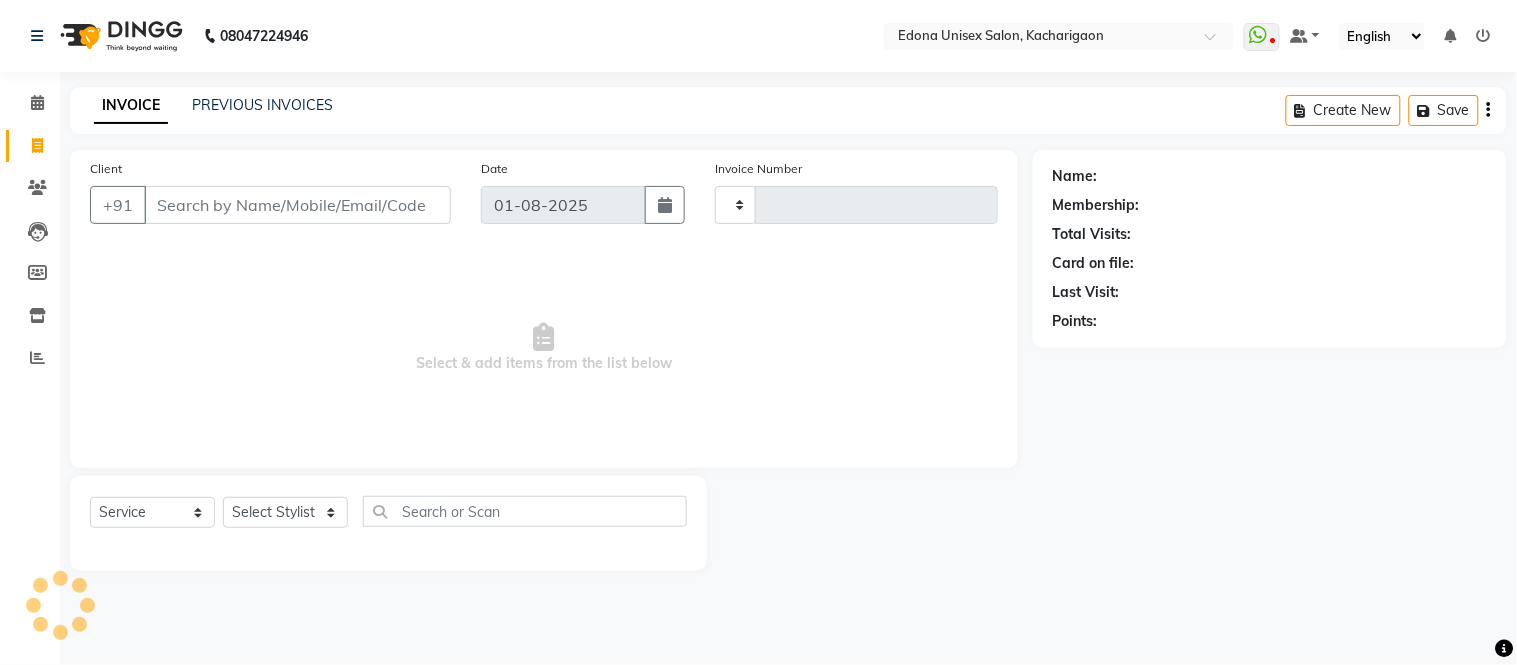 type on "1812" 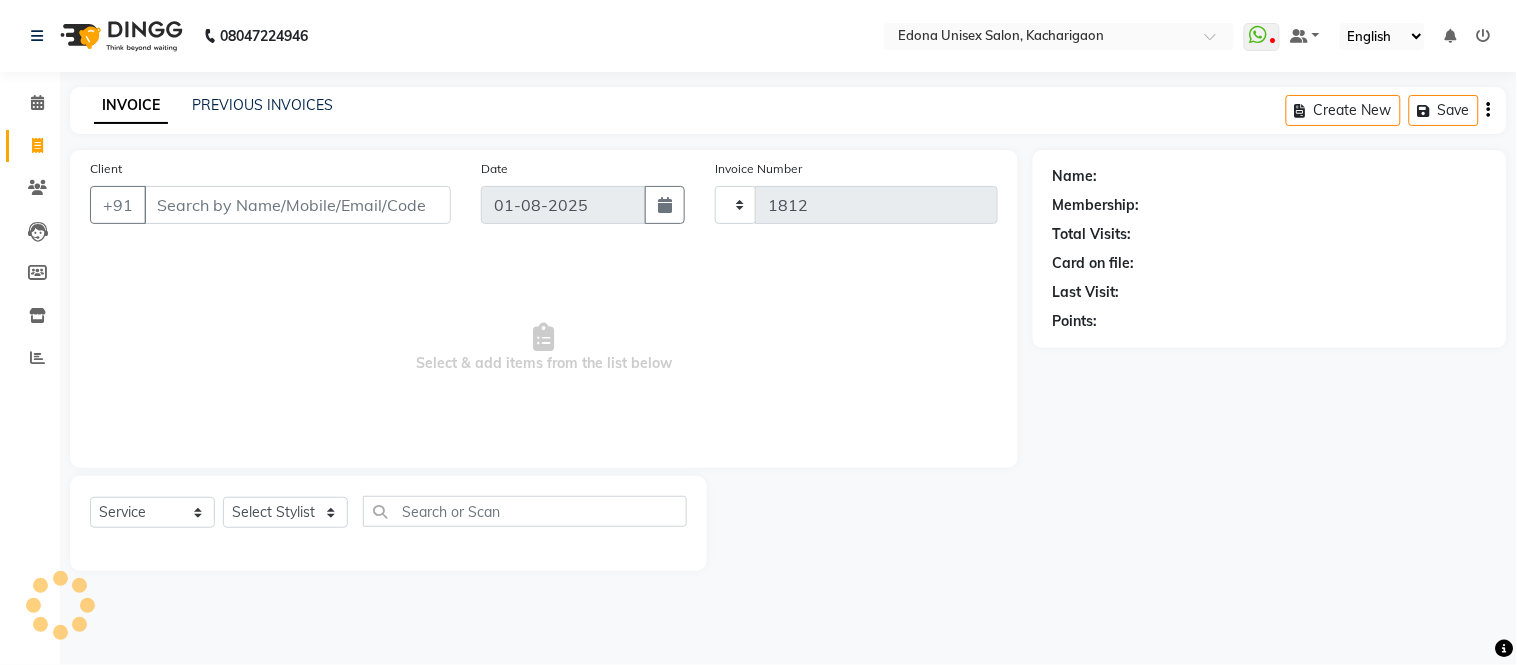 select on "5389" 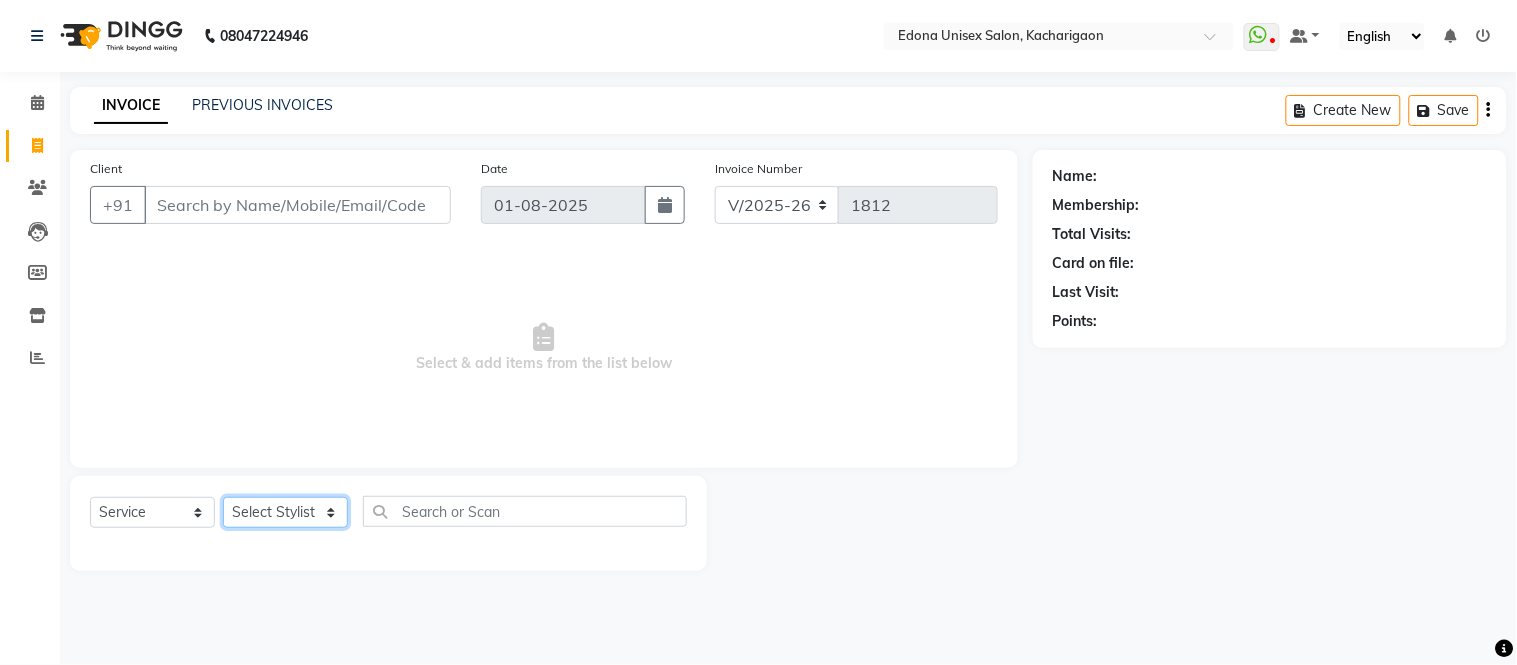 click on "Select Stylist" 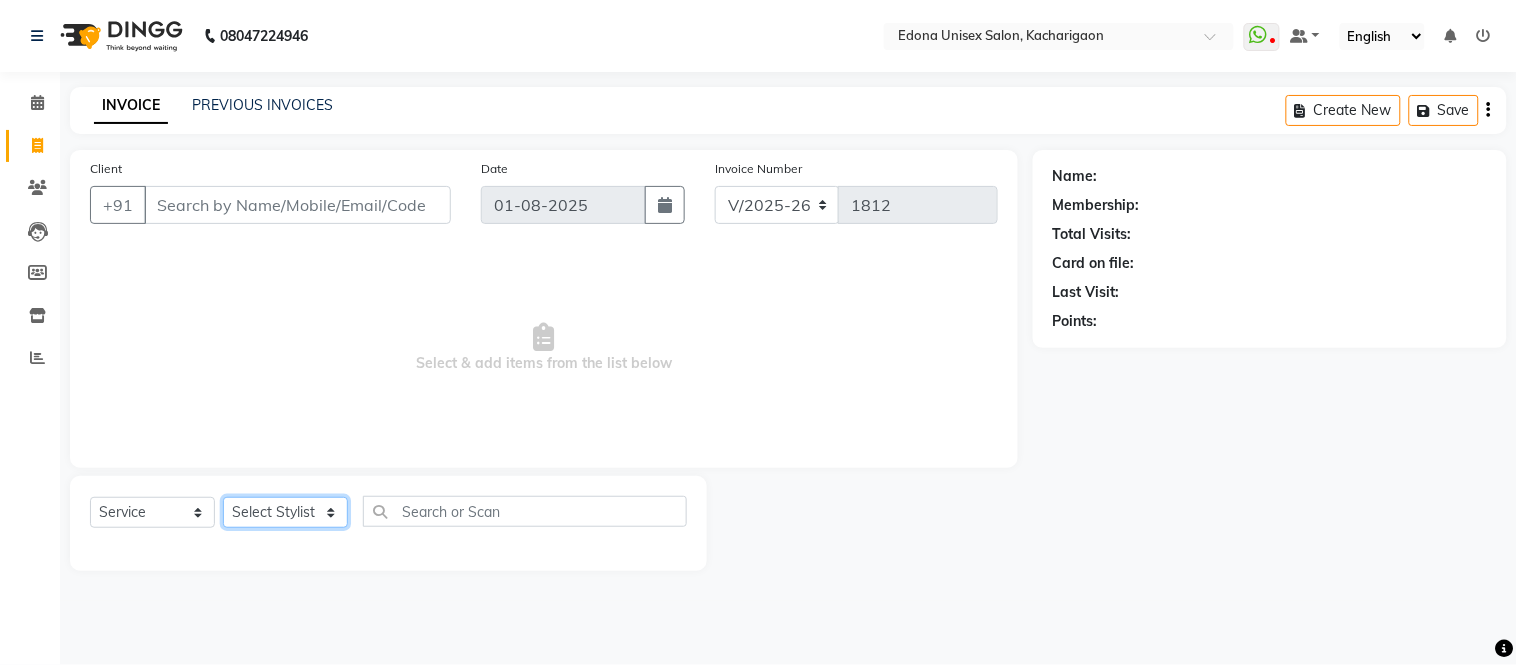 select on "35937" 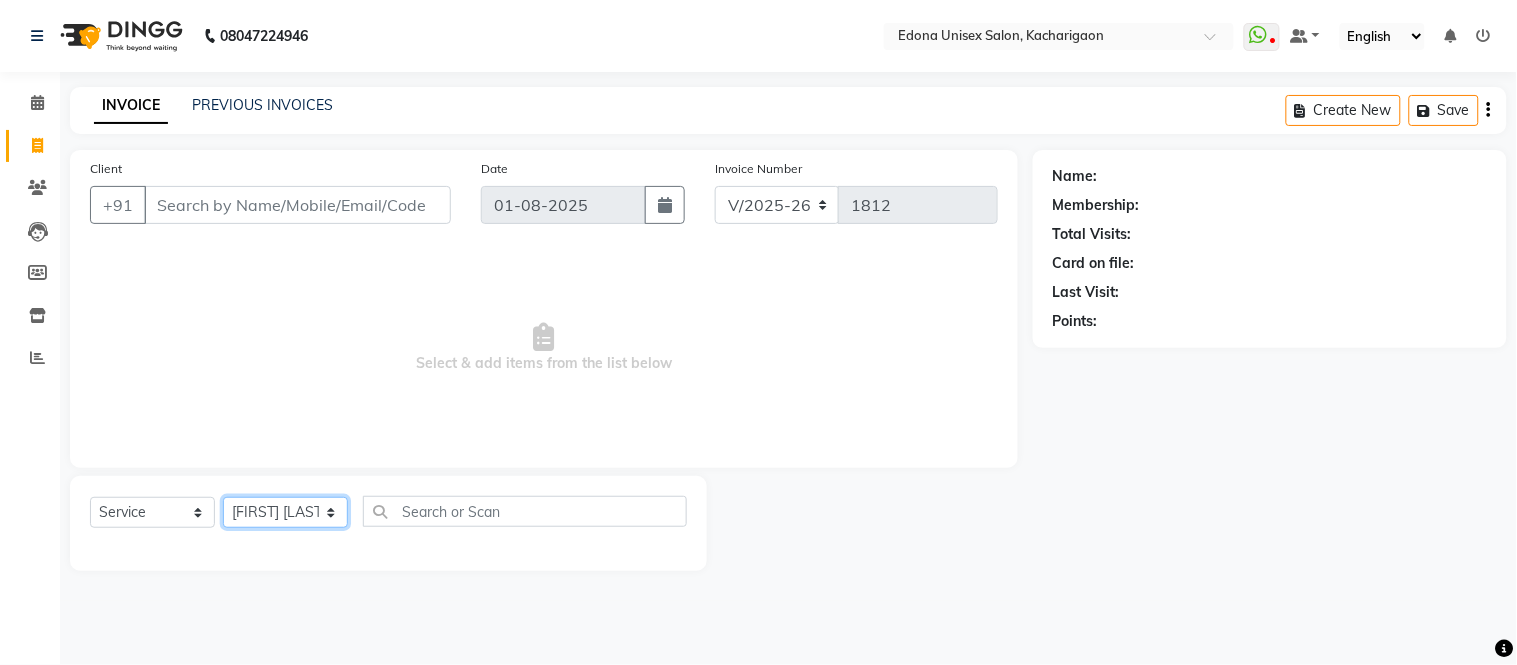 click on "Select Stylist Admin Anju Sonar Bir Basumtary Bishal Bharma Hemen Daimari Hombr Jogi Jenny Kayina Kriti Lokesh Verma Mithiser Bodo Monisha Goyari Neha Sonar Pahi Prabir Das Rashmi Basumtary Reshma Sultana Roselin Basumtary Sumitra Subba" 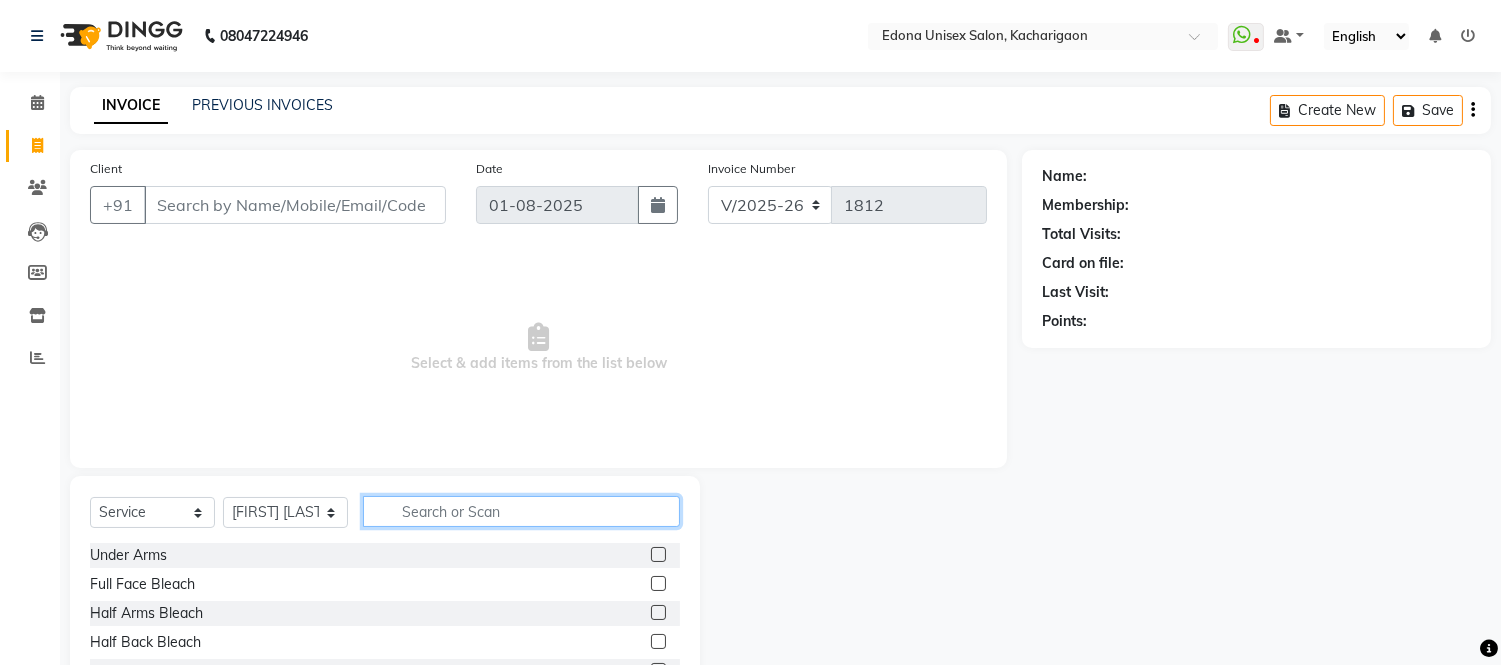 click 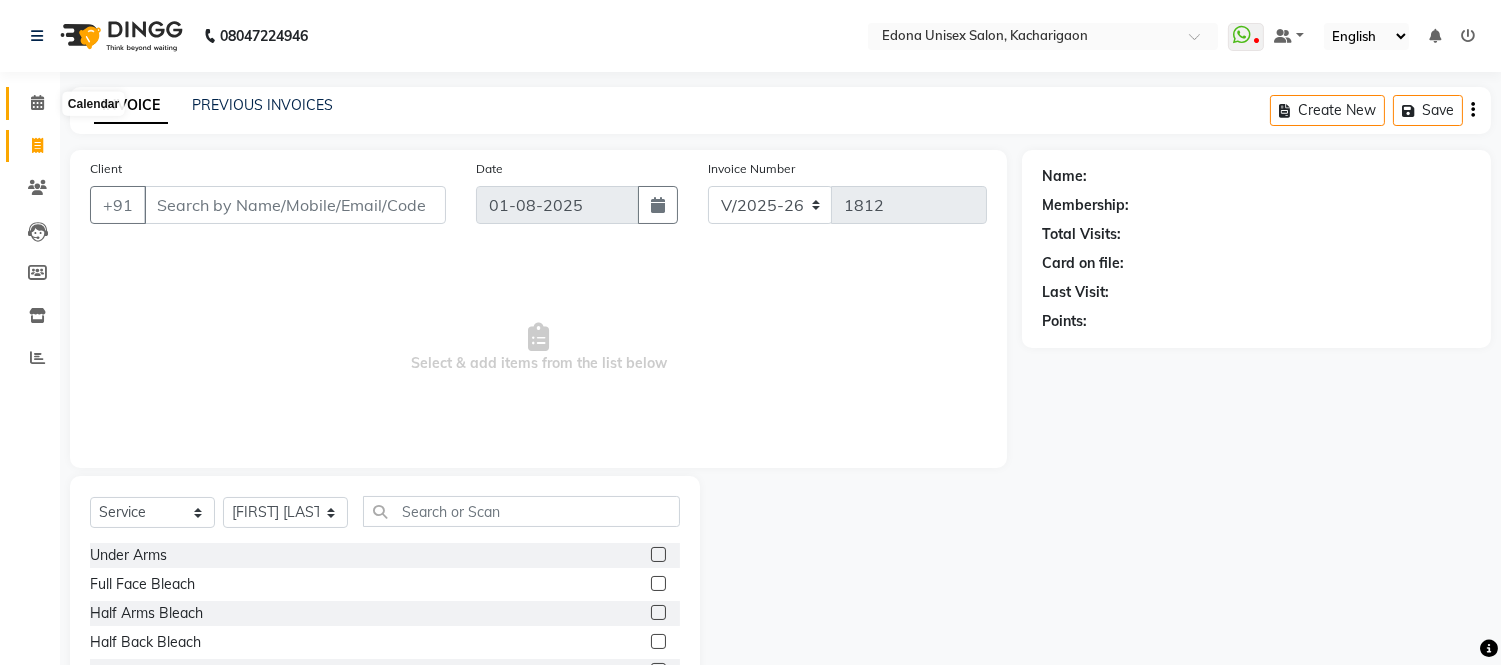click 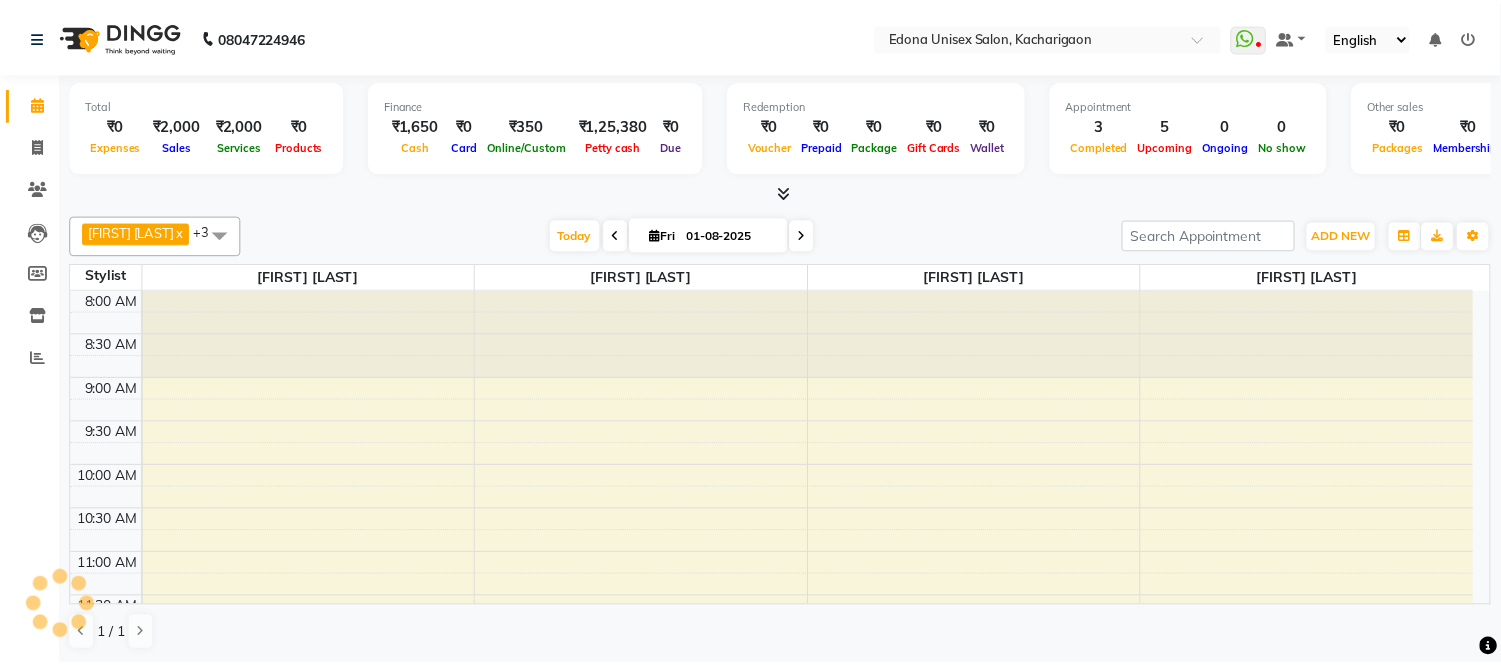 scroll, scrollTop: 0, scrollLeft: 0, axis: both 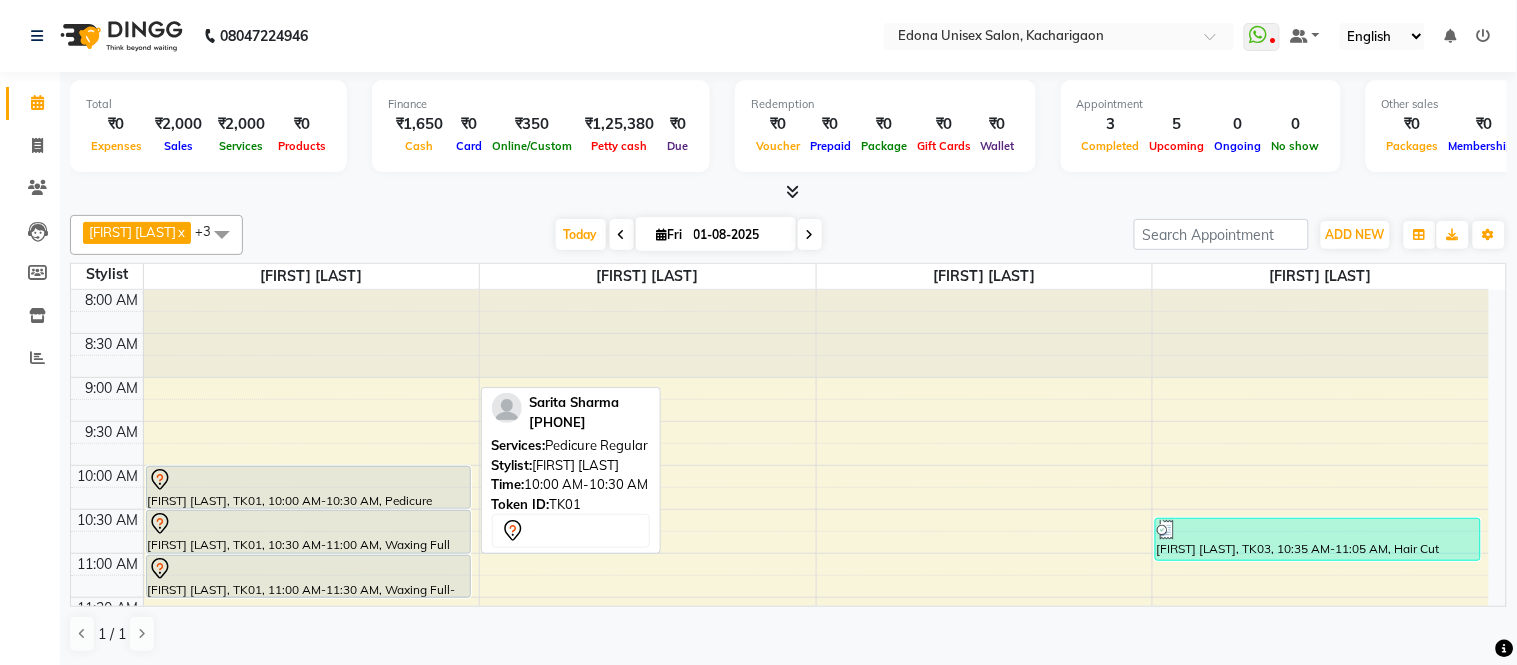 click on "[FIRST] [LAST], TK01, 10:00 AM-10:30 AM, Pedicure Regular" at bounding box center (308, 487) 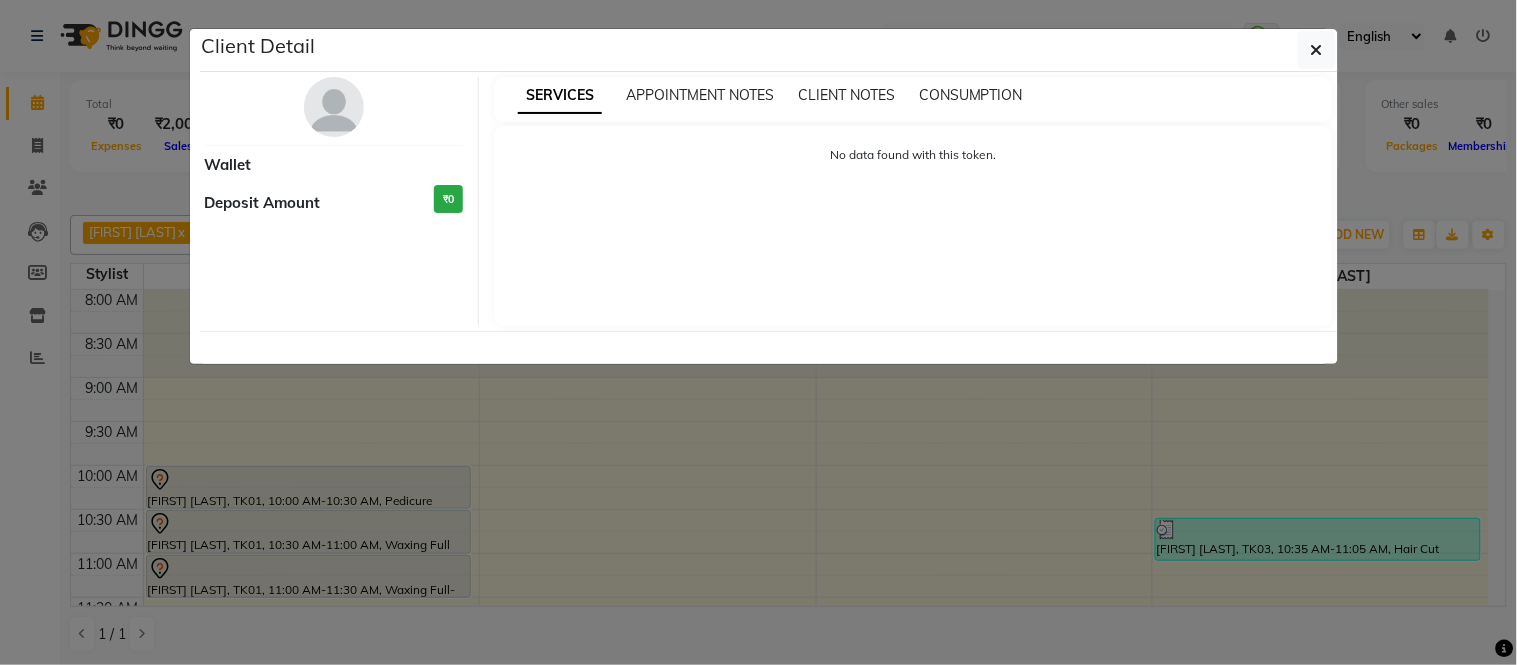 select on "7" 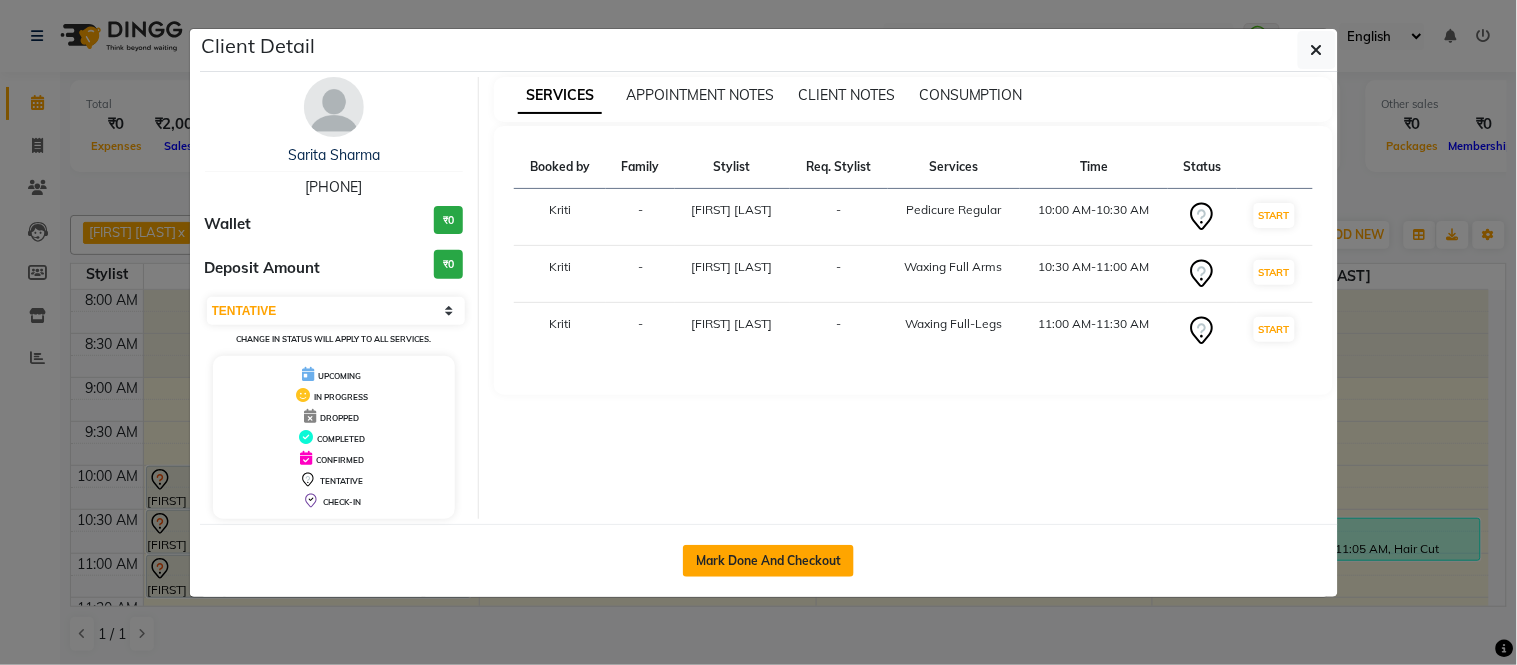 click on "Mark Done And Checkout" 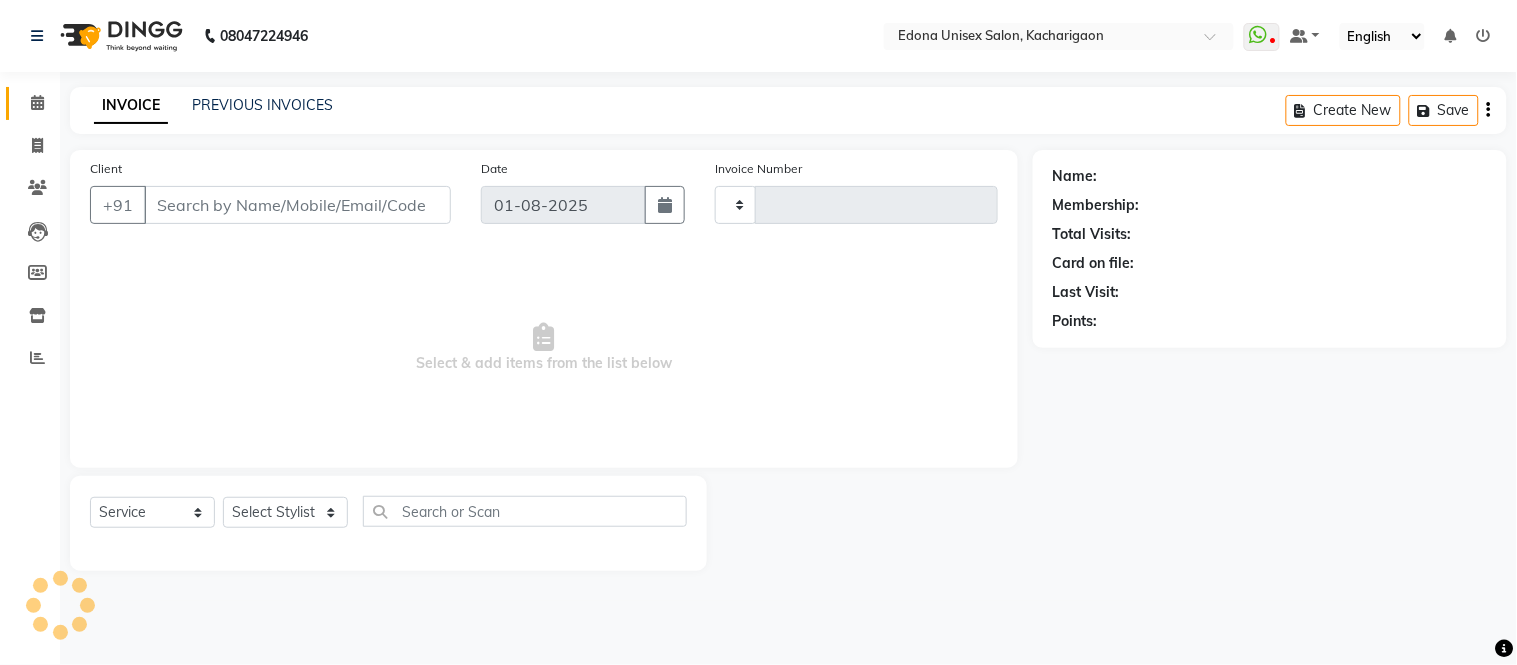 type on "1812" 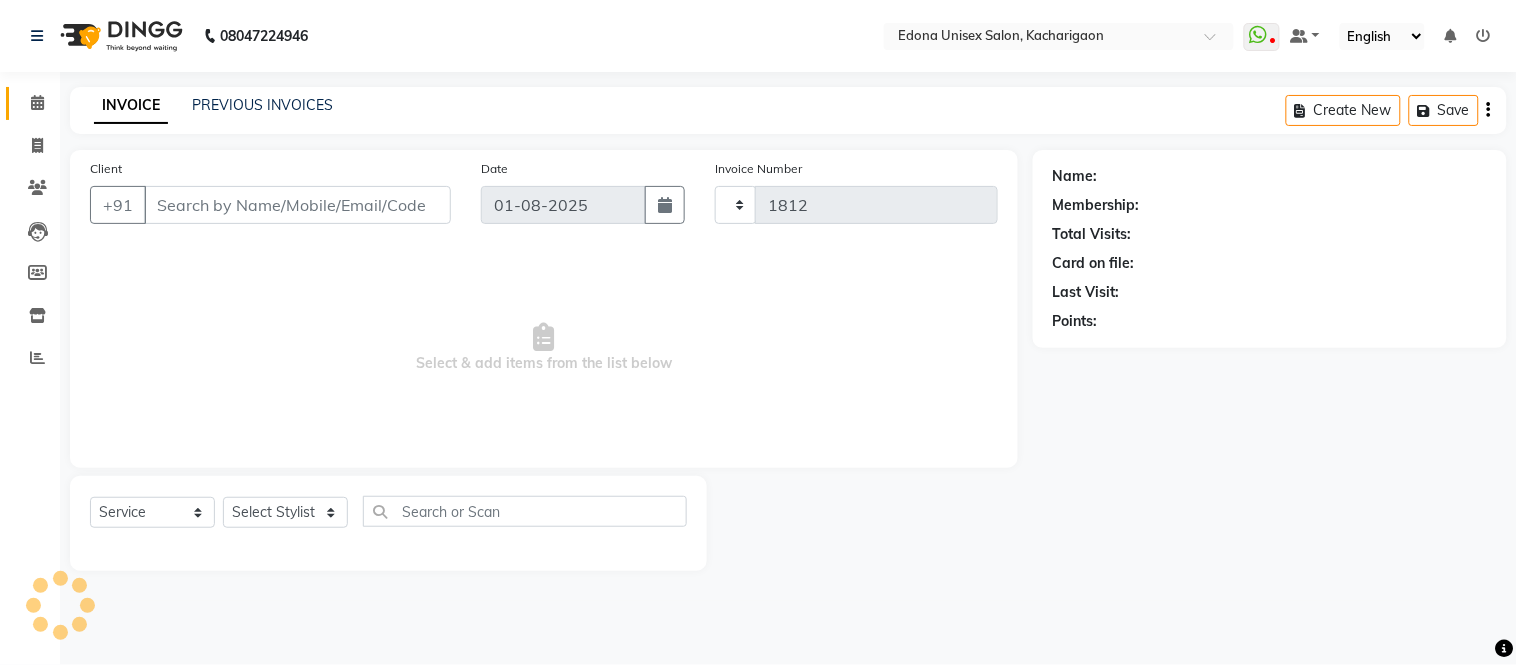 select on "5389" 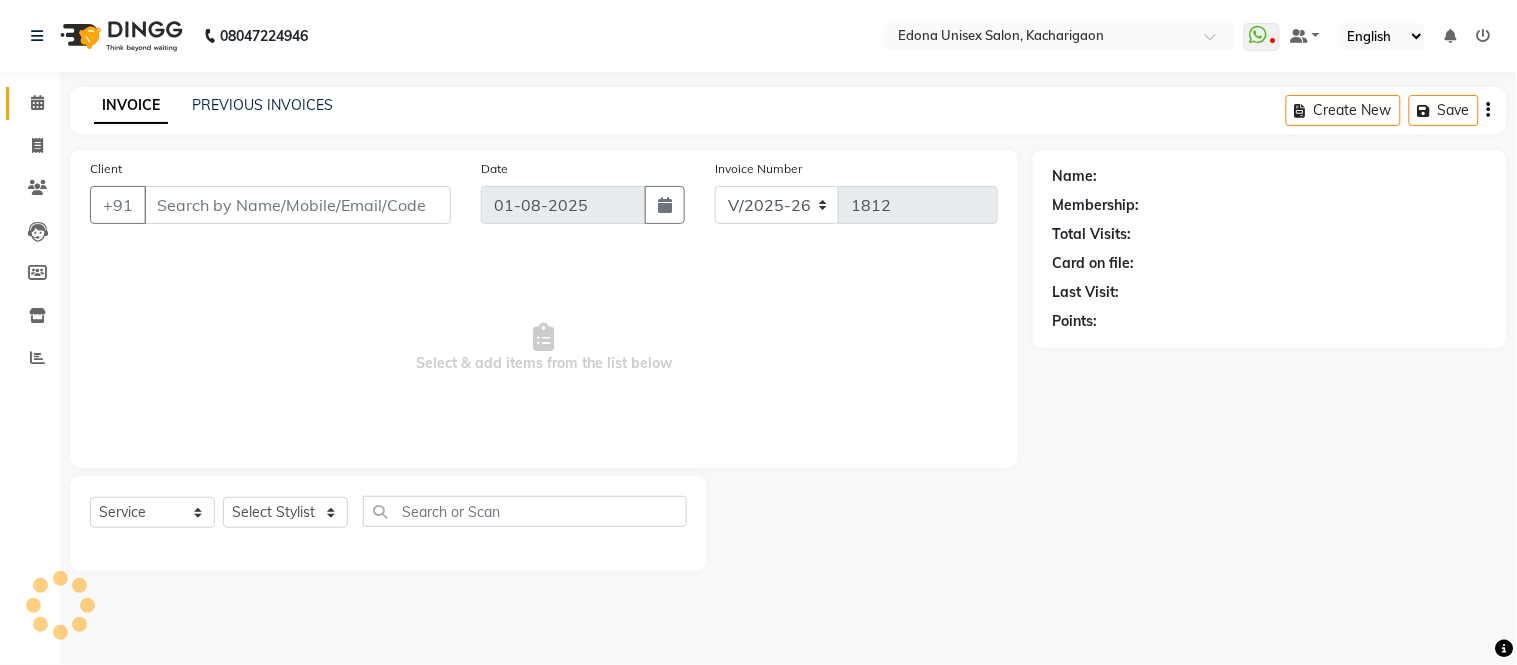 type on "[PHONE]" 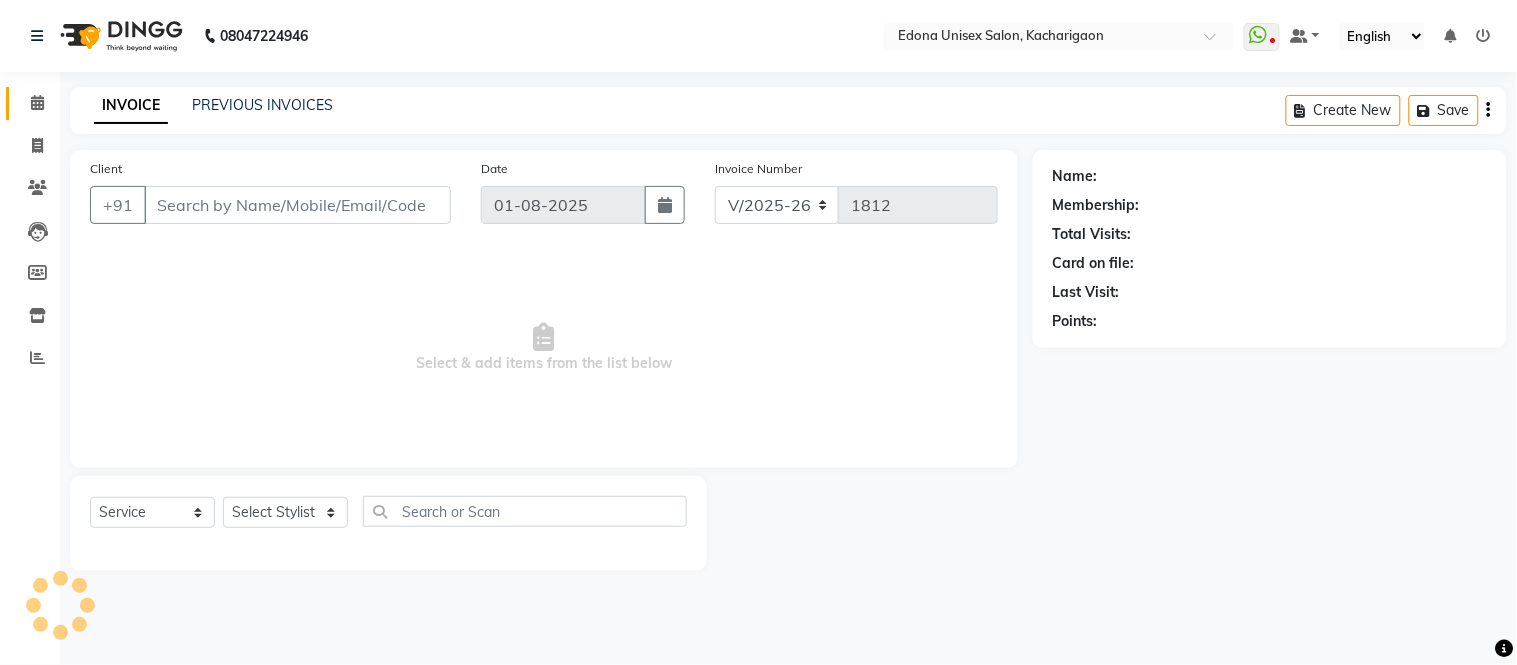 select on "35937" 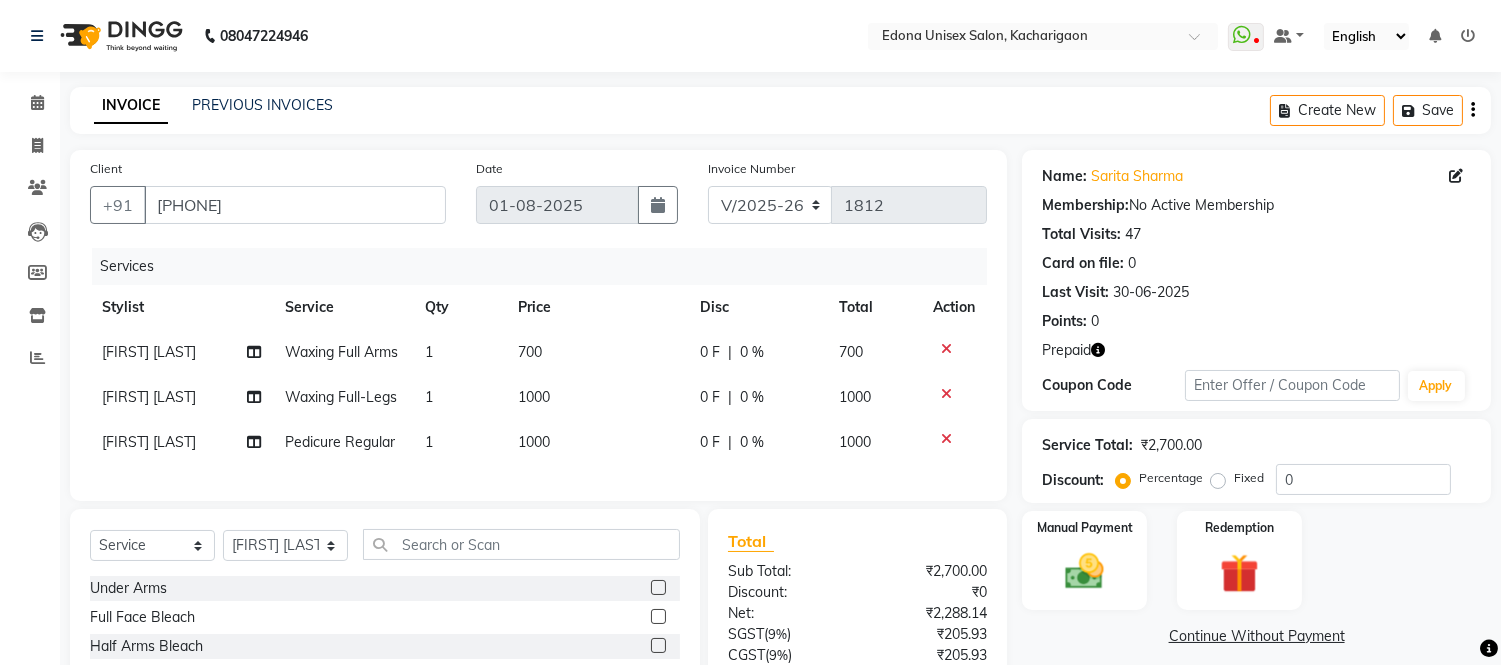 click on "Waxing Full-Legs" 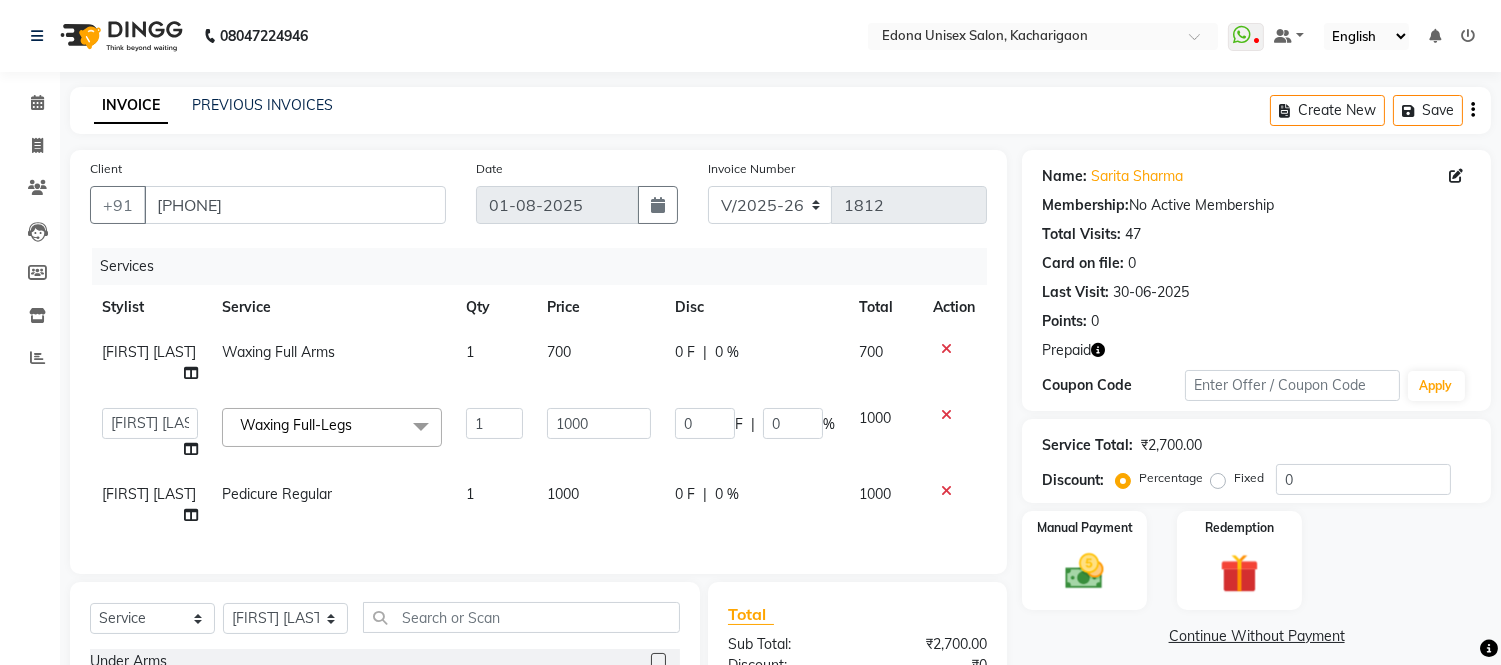 click on "Waxing Full-Legs" 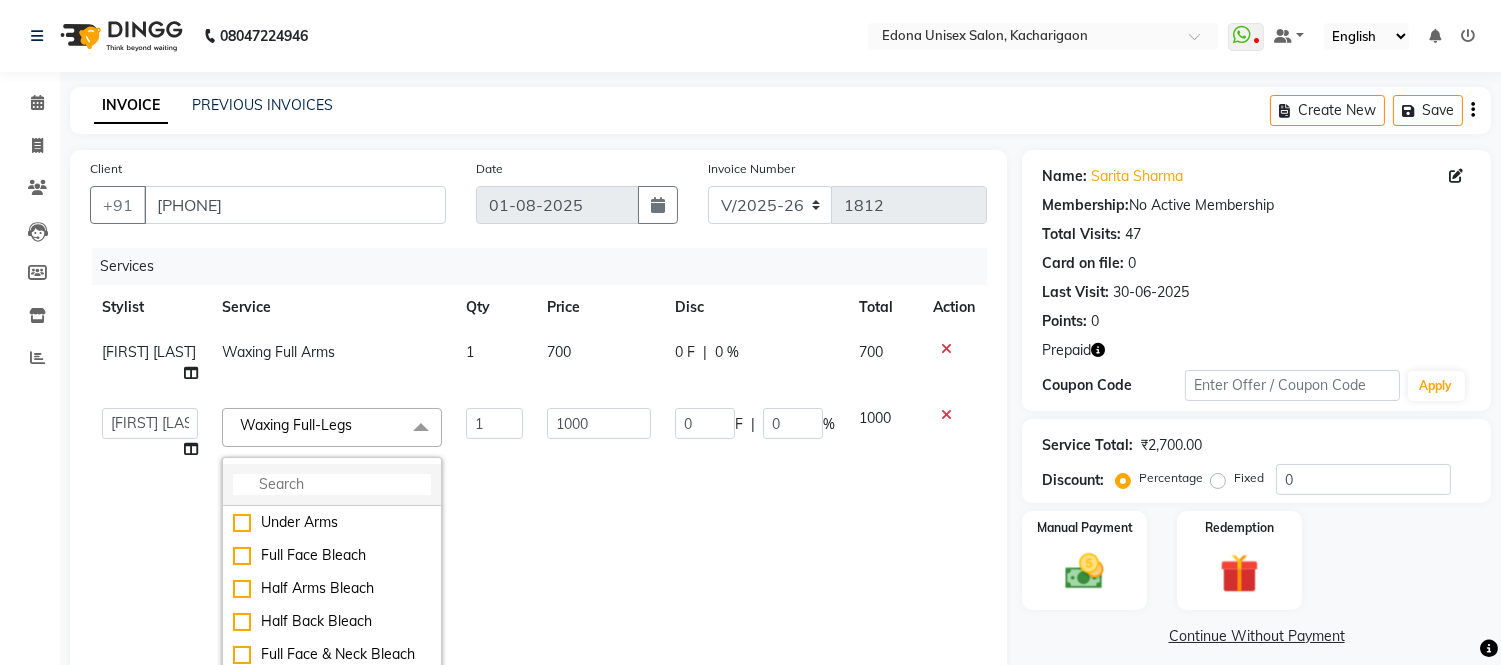 click 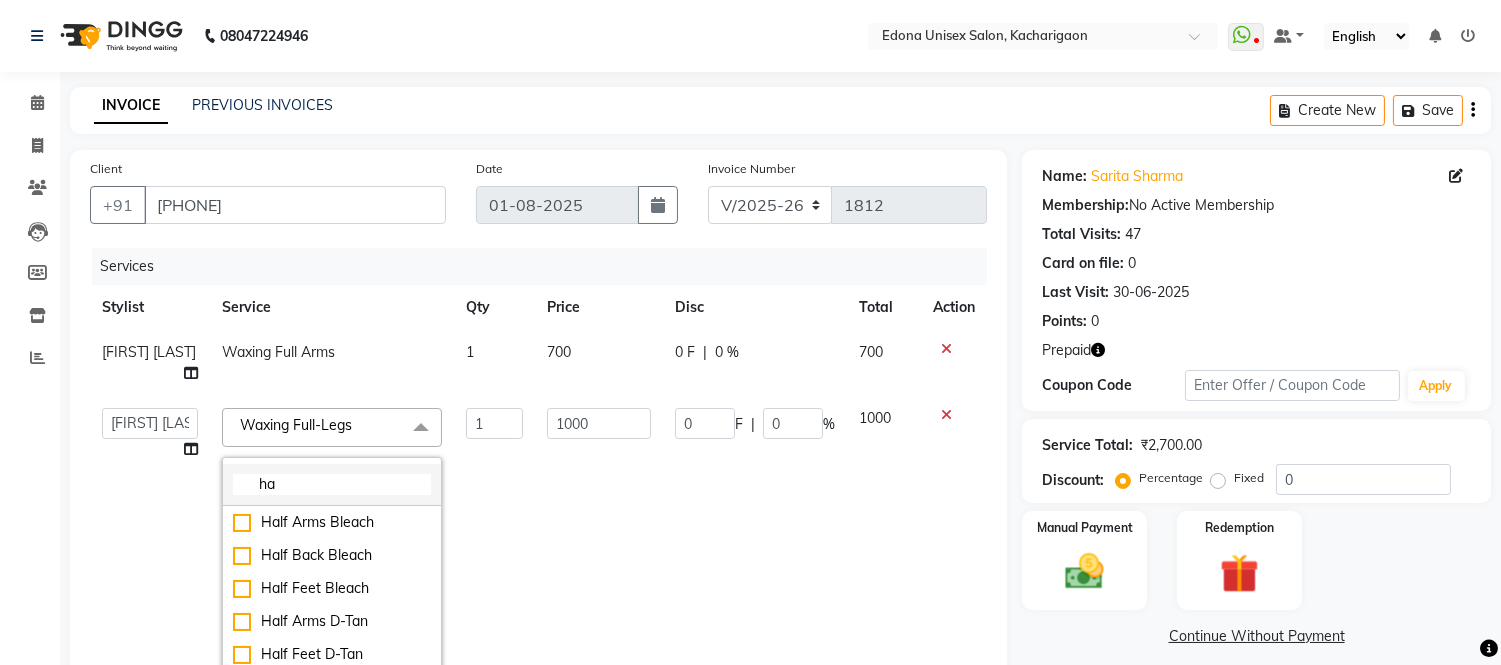type on "h" 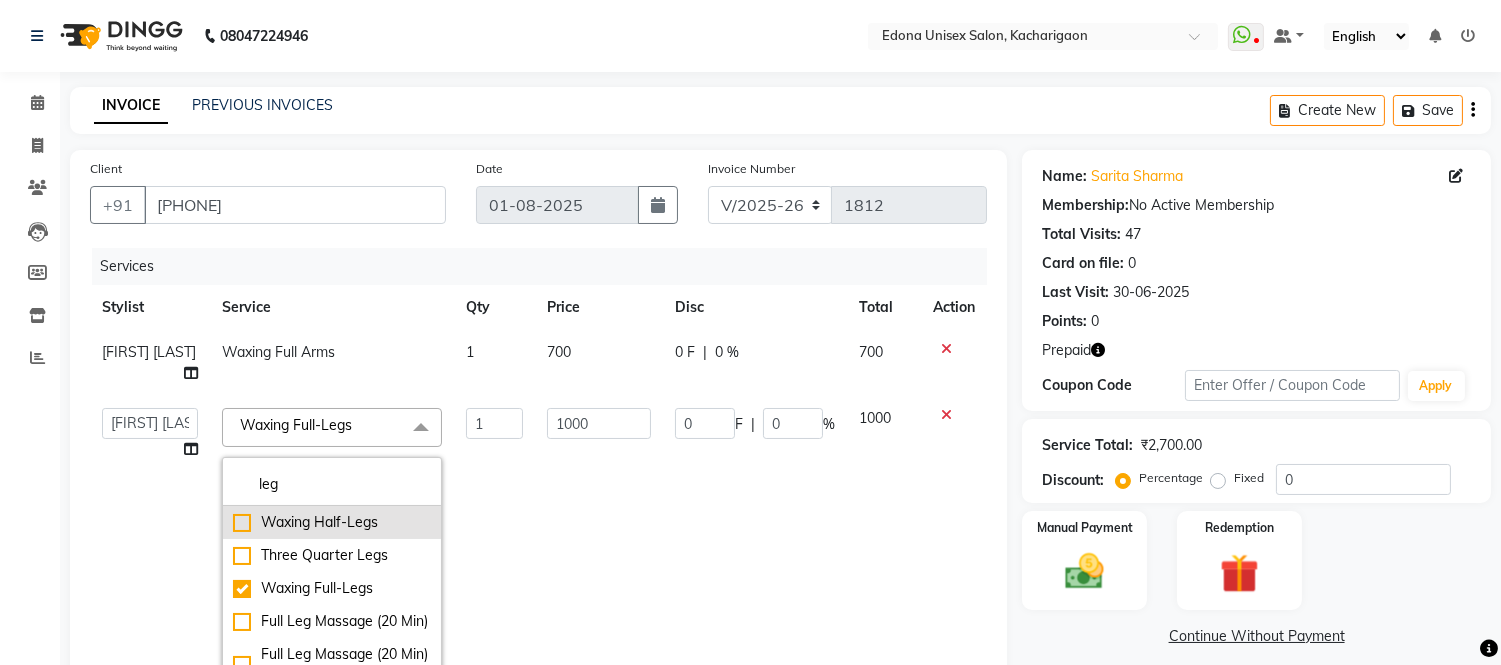 type on "leg" 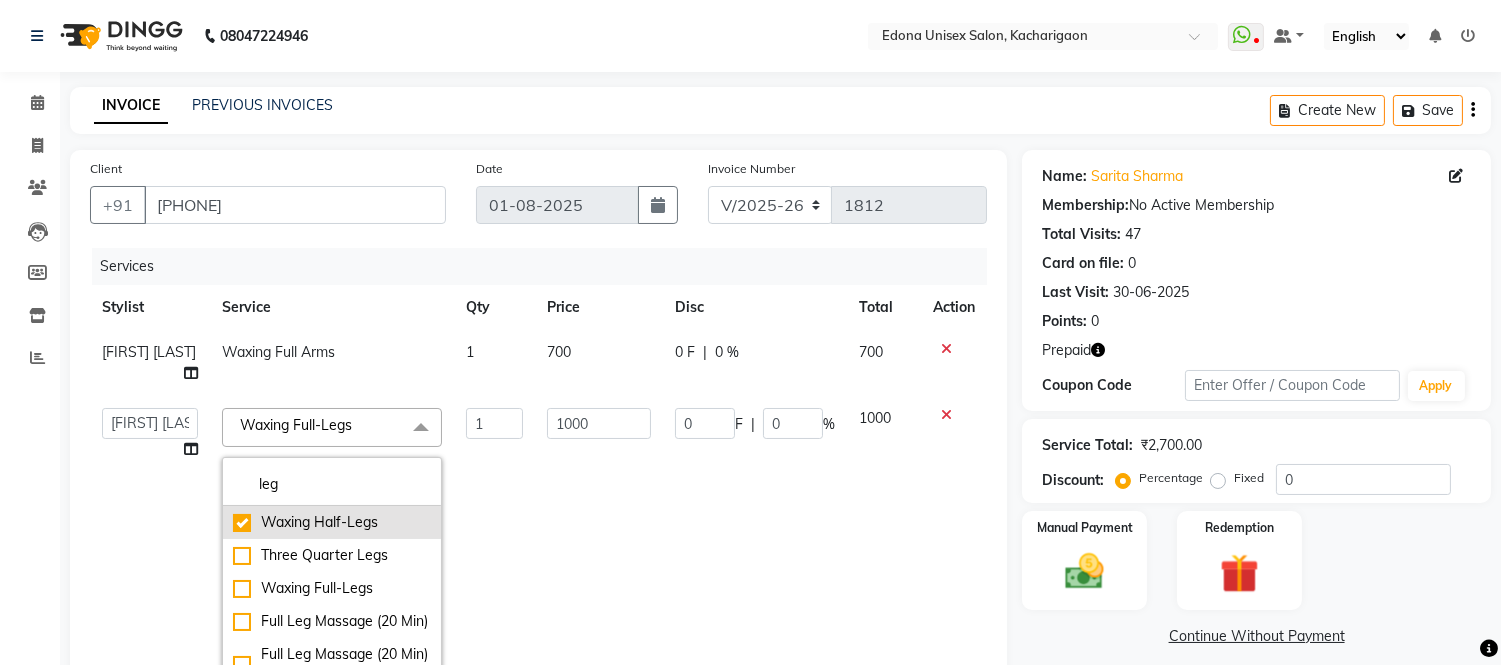type on "700" 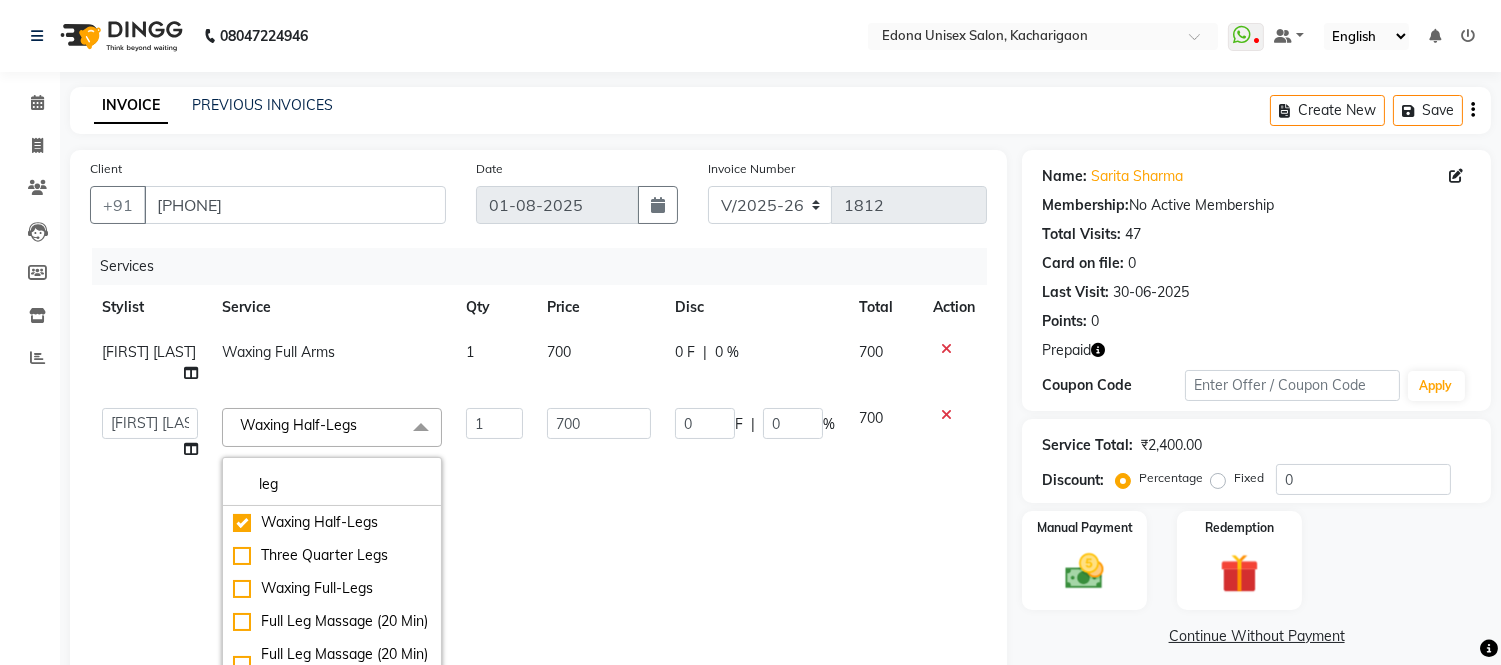 click on "1" 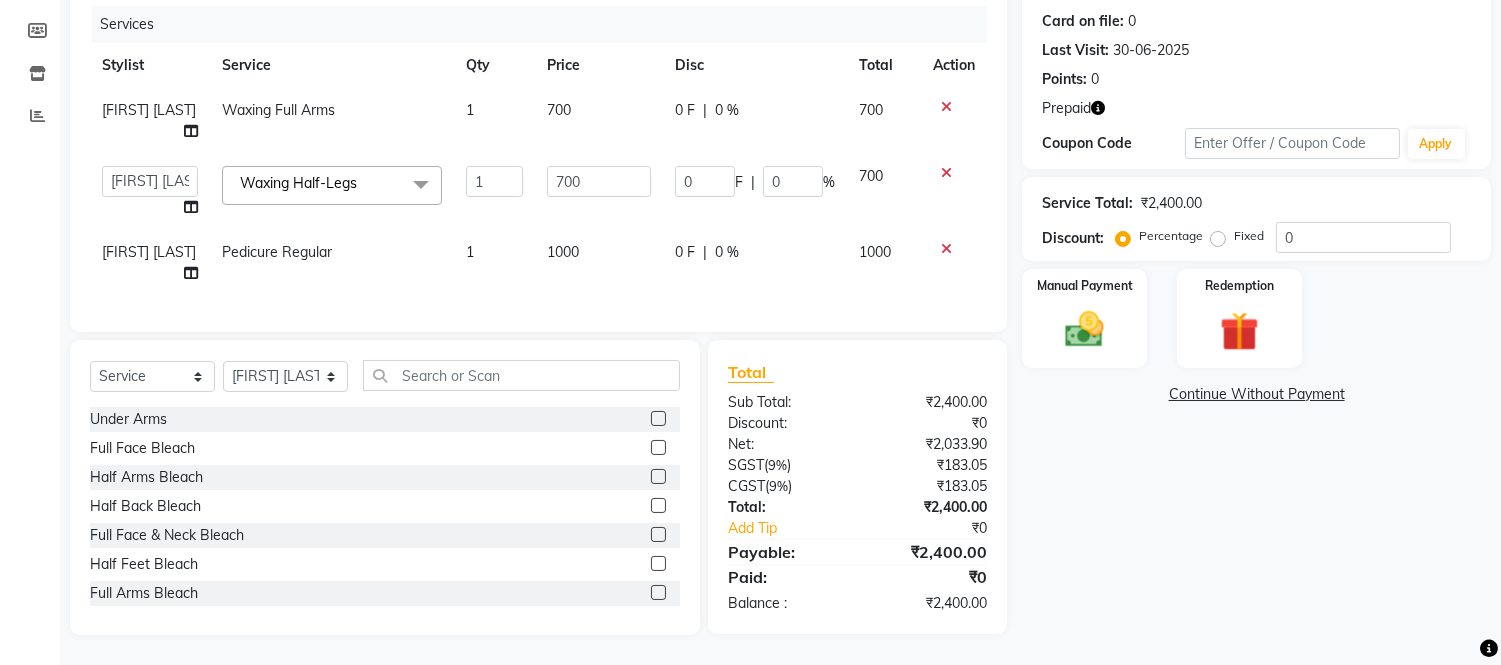 scroll, scrollTop: 0, scrollLeft: 0, axis: both 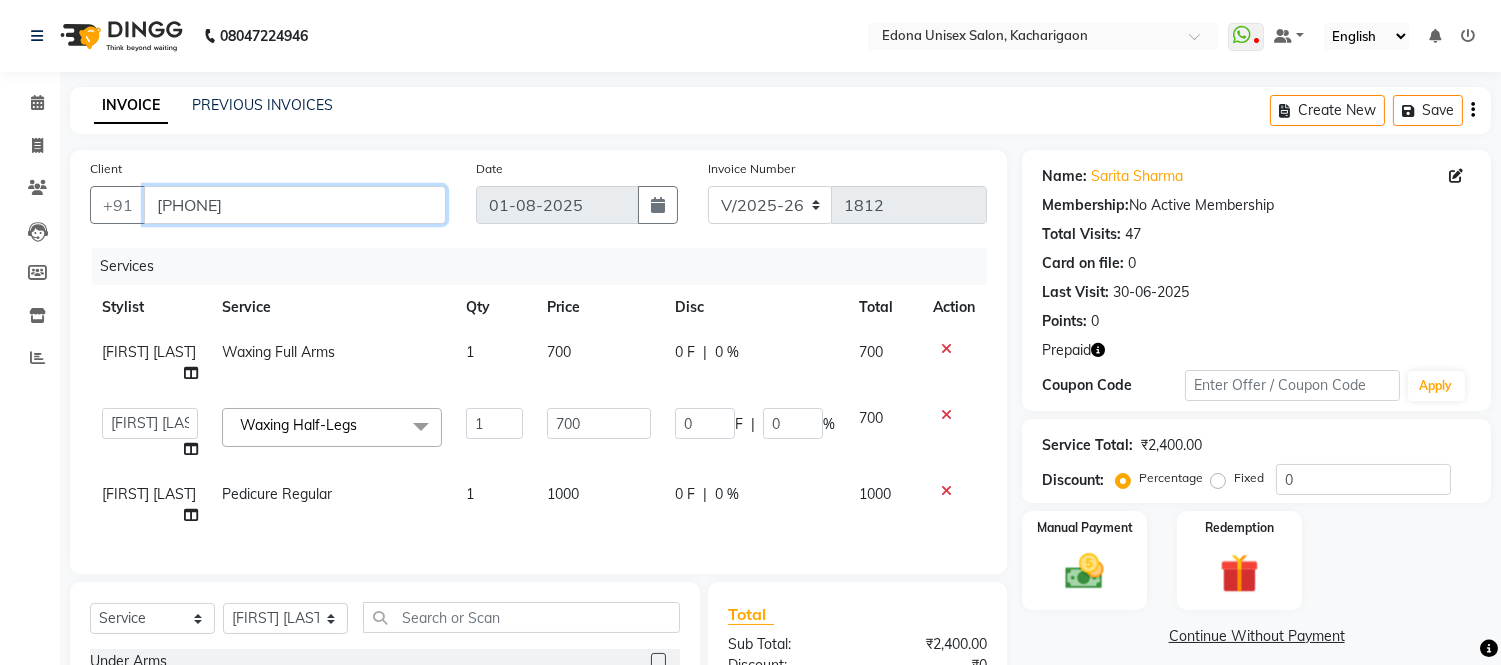 drag, startPoint x: 152, startPoint y: 206, endPoint x: 314, endPoint y: 212, distance: 162.11107 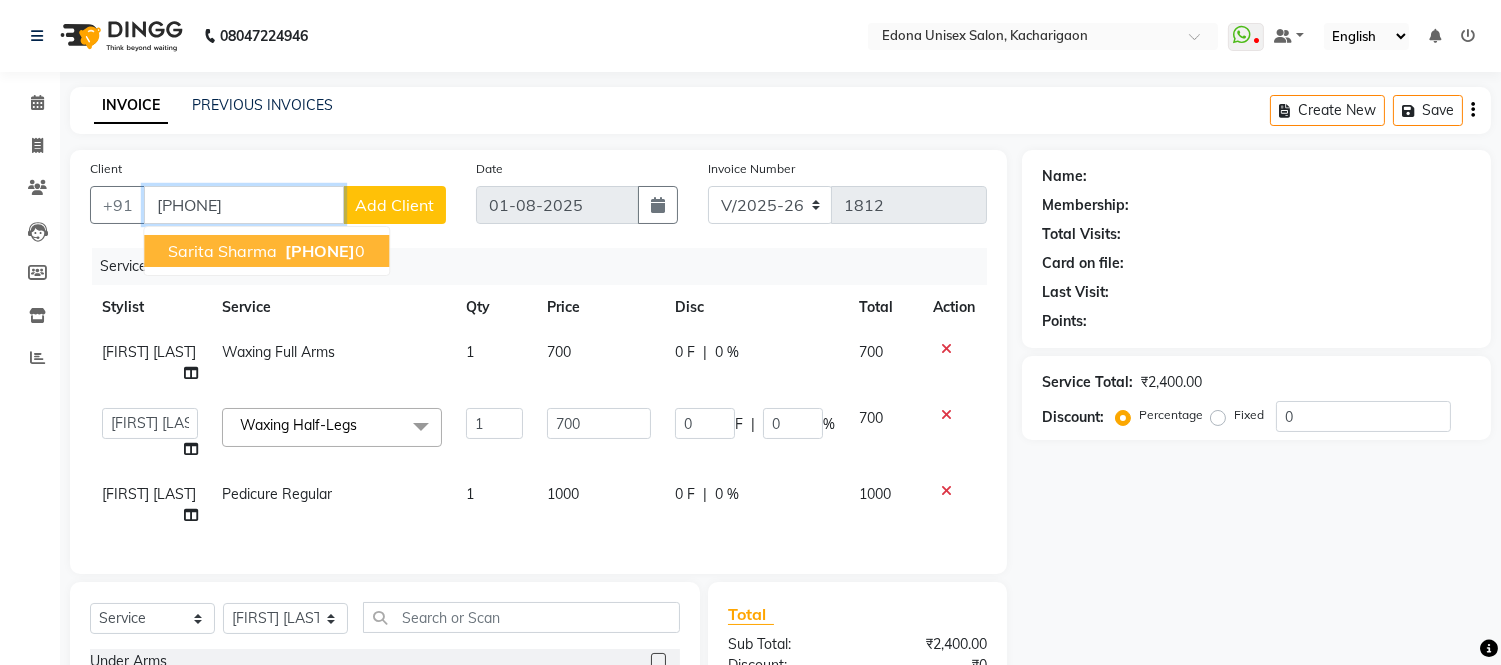 click on "[PHONE]" at bounding box center (320, 251) 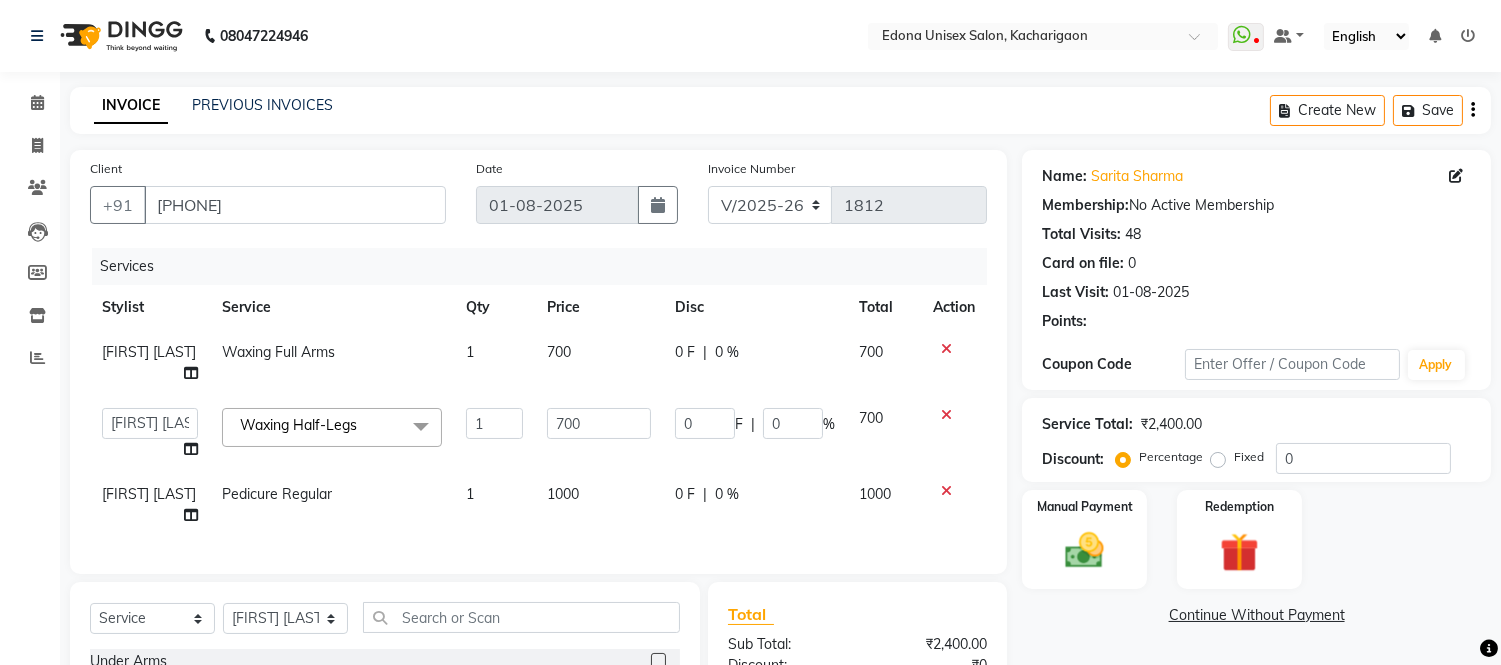 scroll, scrollTop: 257, scrollLeft: 0, axis: vertical 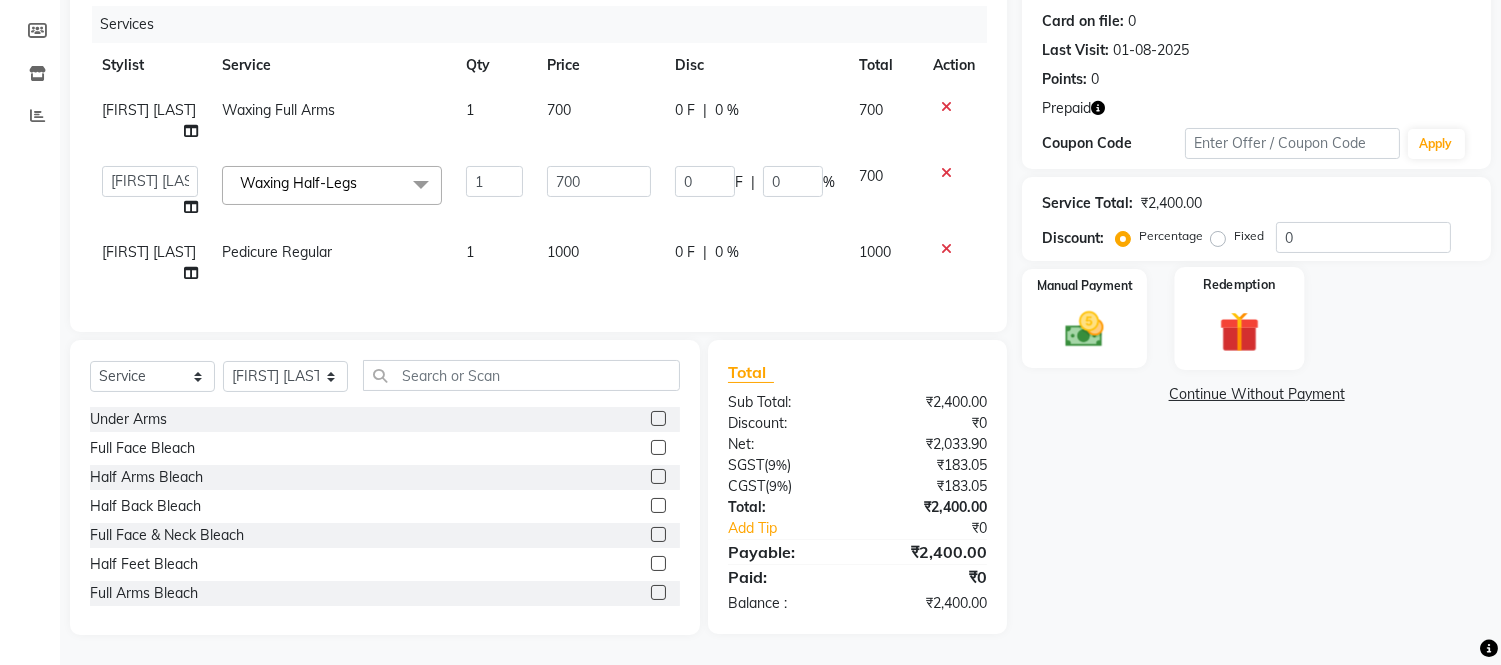 click 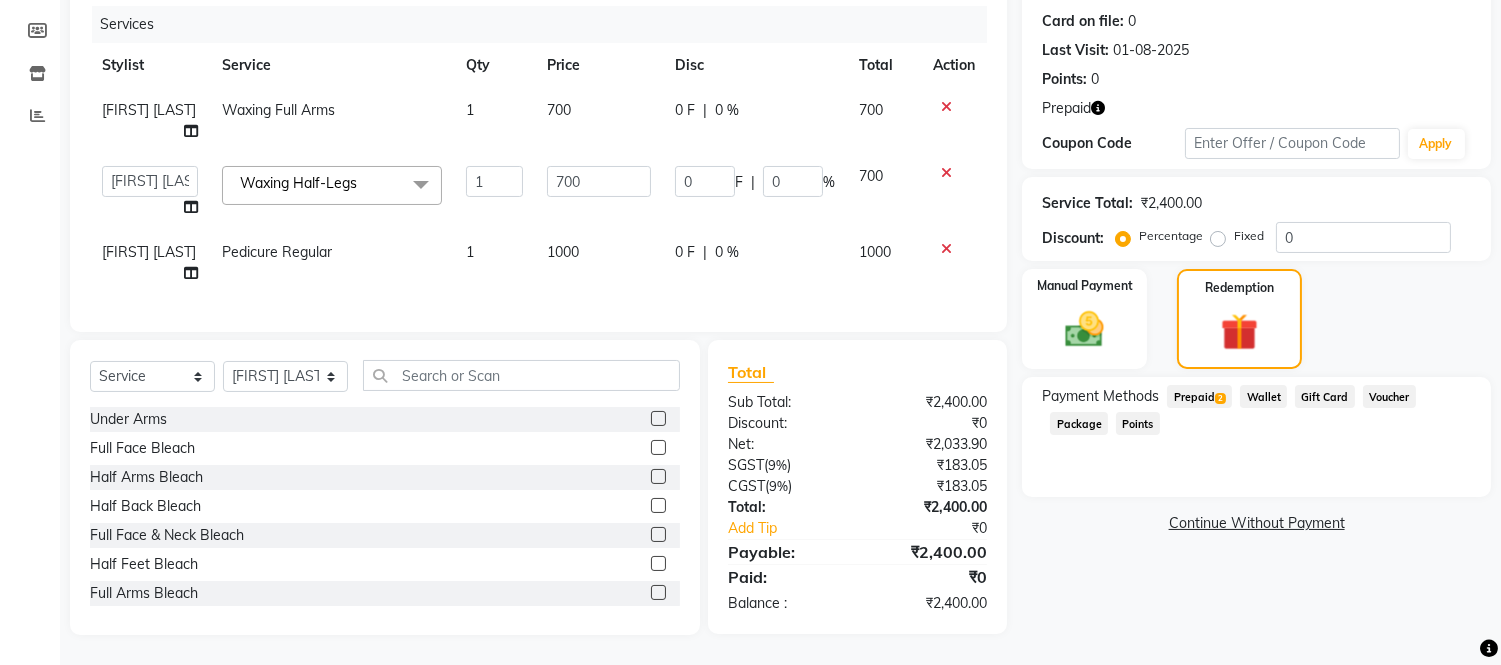 click on "Prepaid  2" 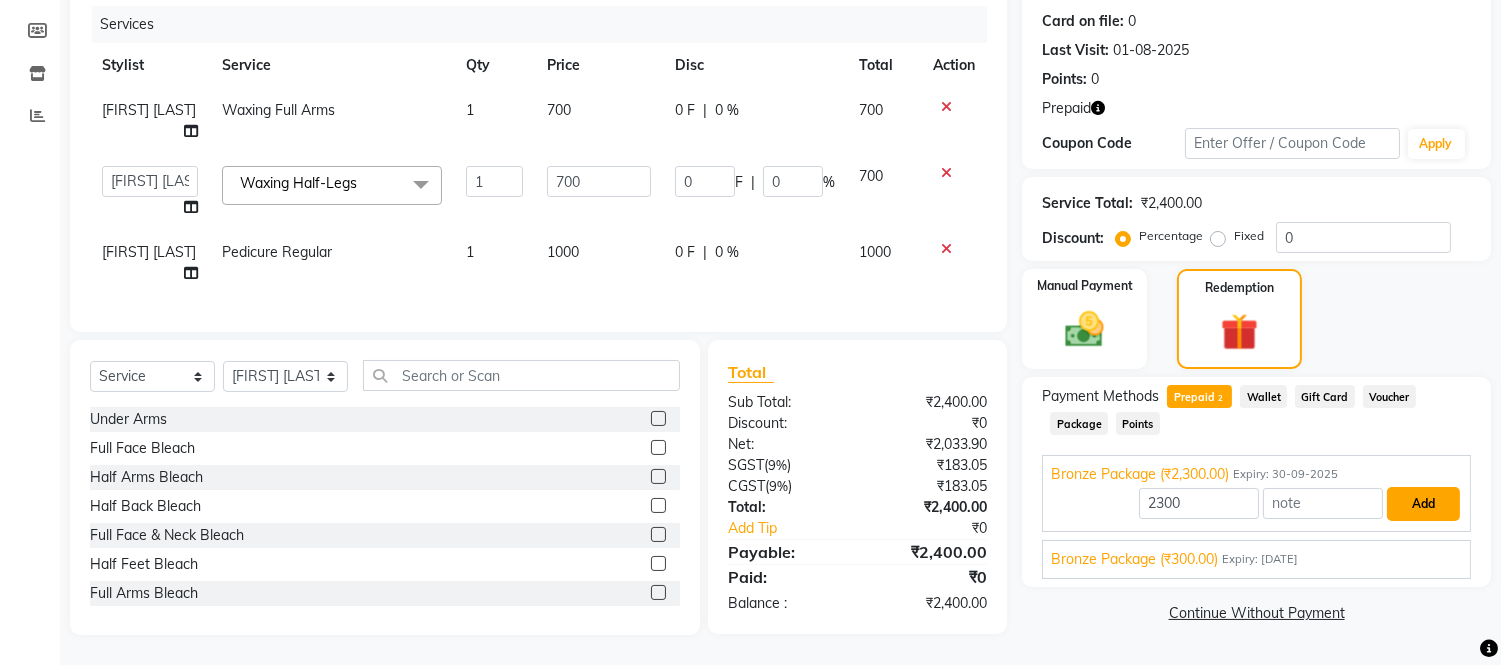 click on "Add" at bounding box center [1423, 504] 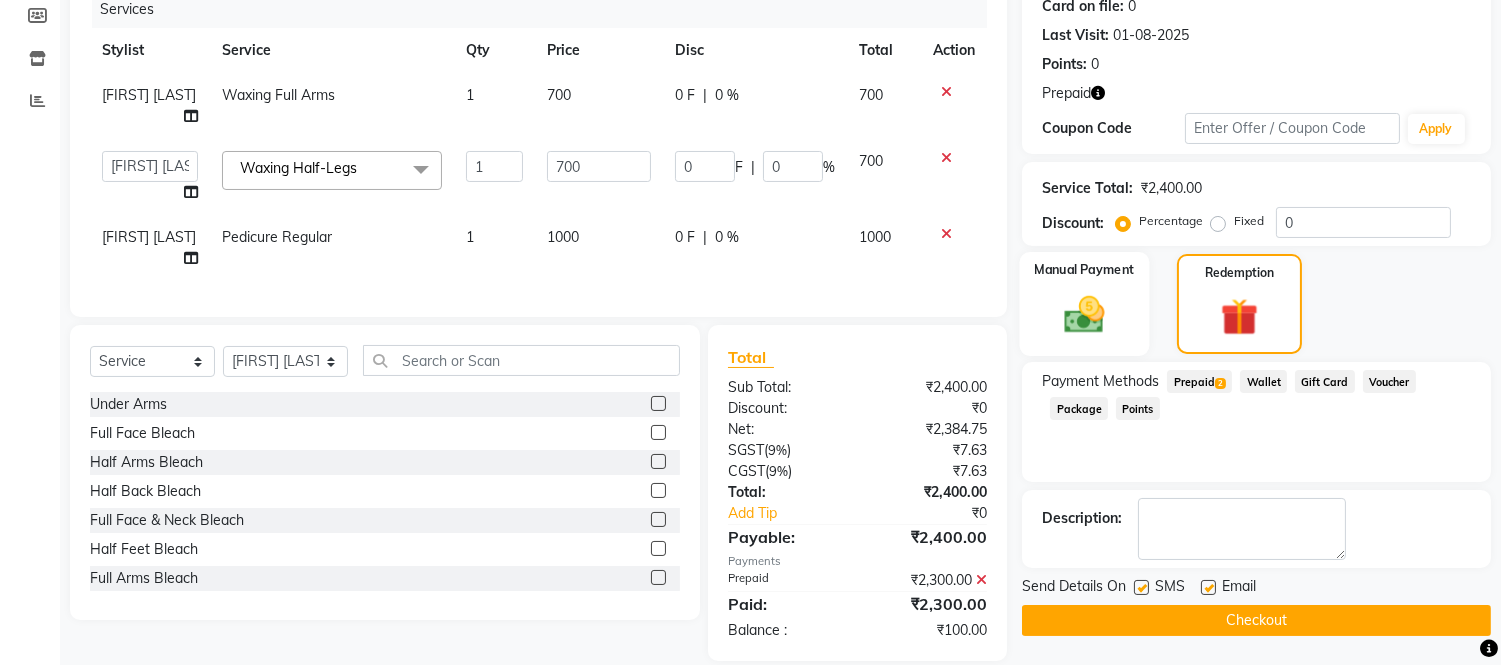click 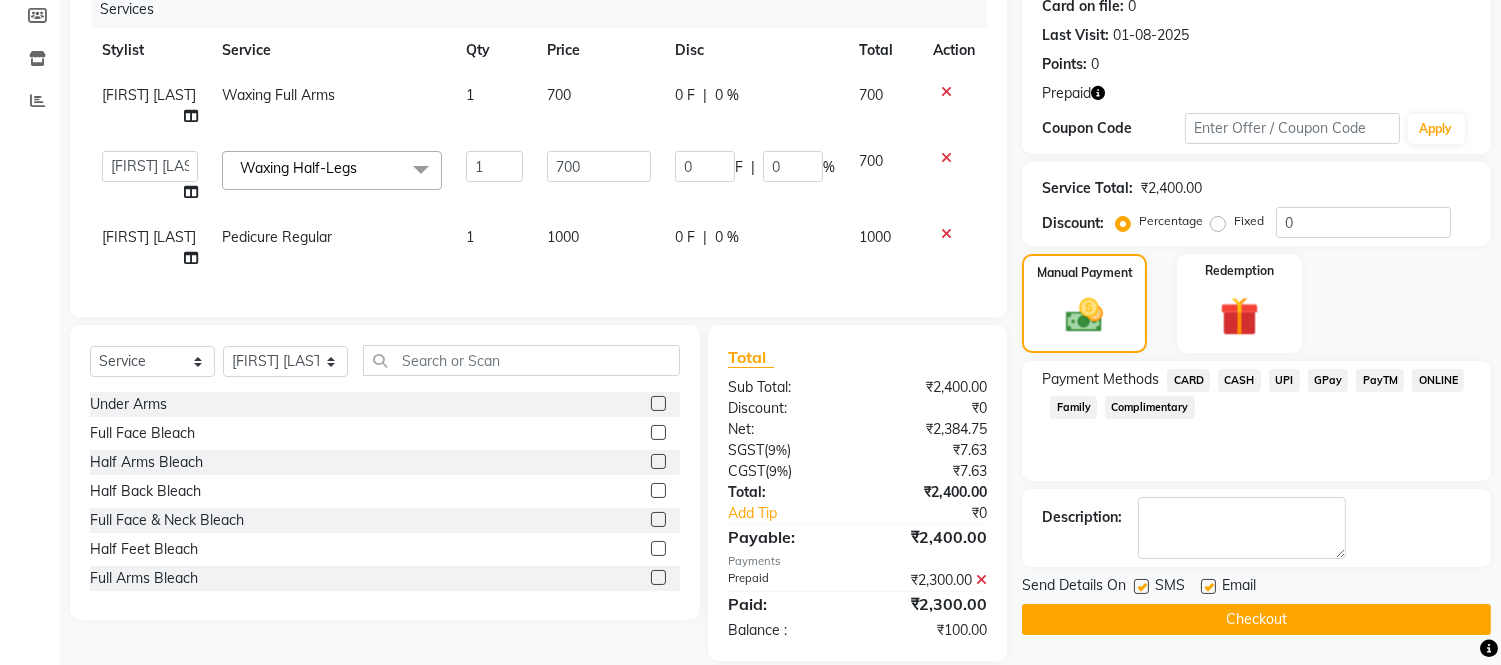 click on "CASH" 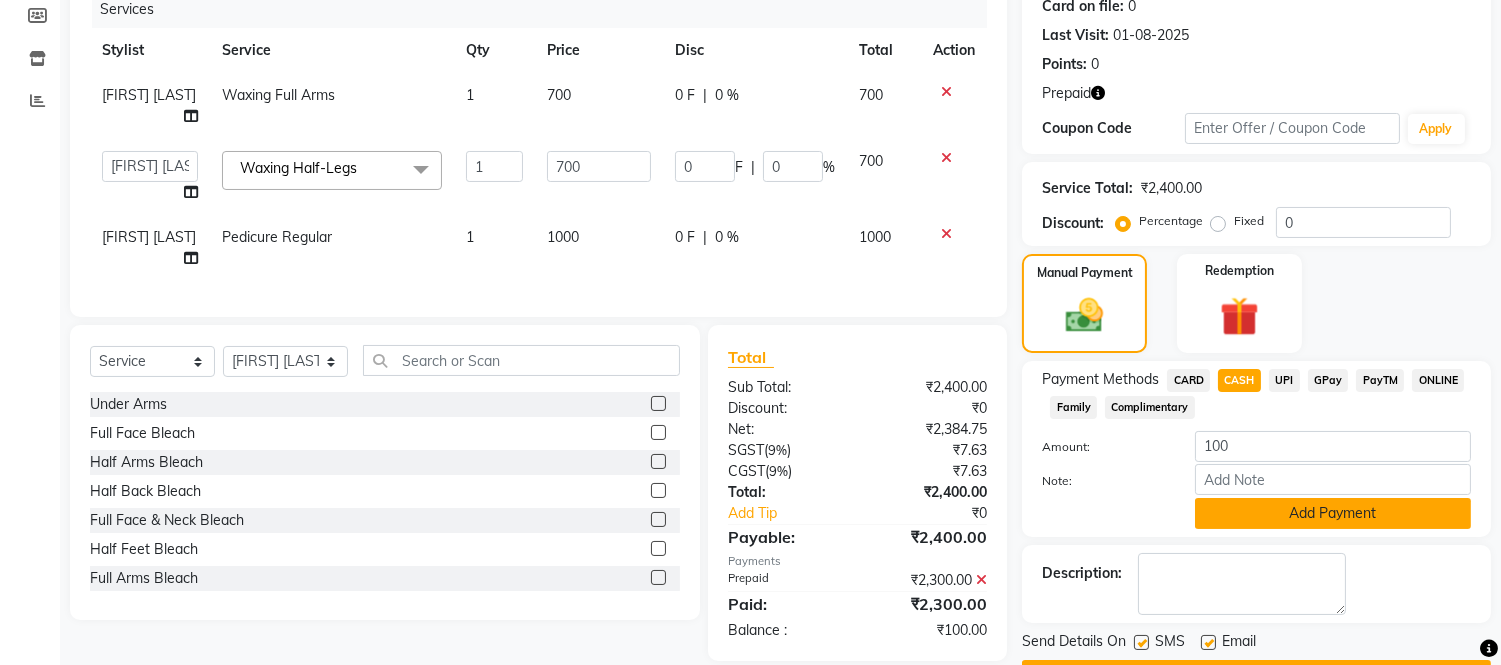 click on "Add Payment" 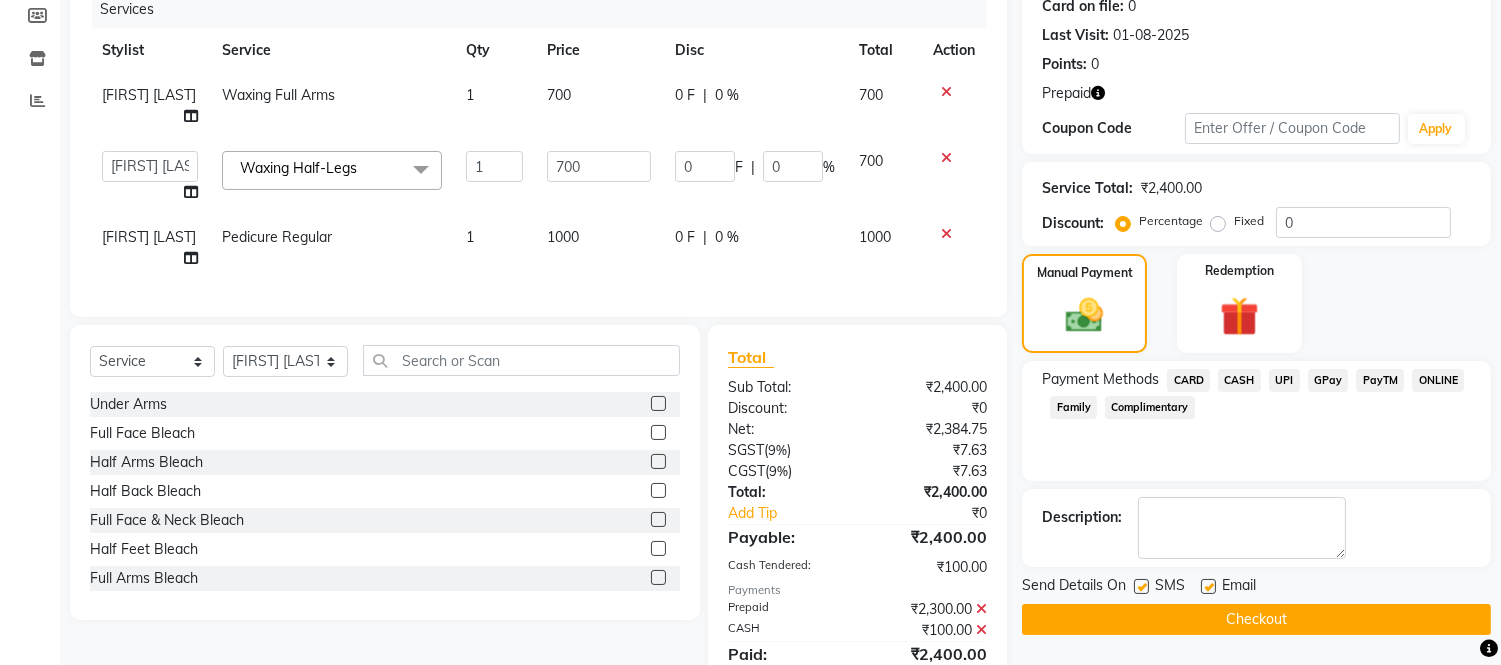 scroll, scrollTop: 348, scrollLeft: 0, axis: vertical 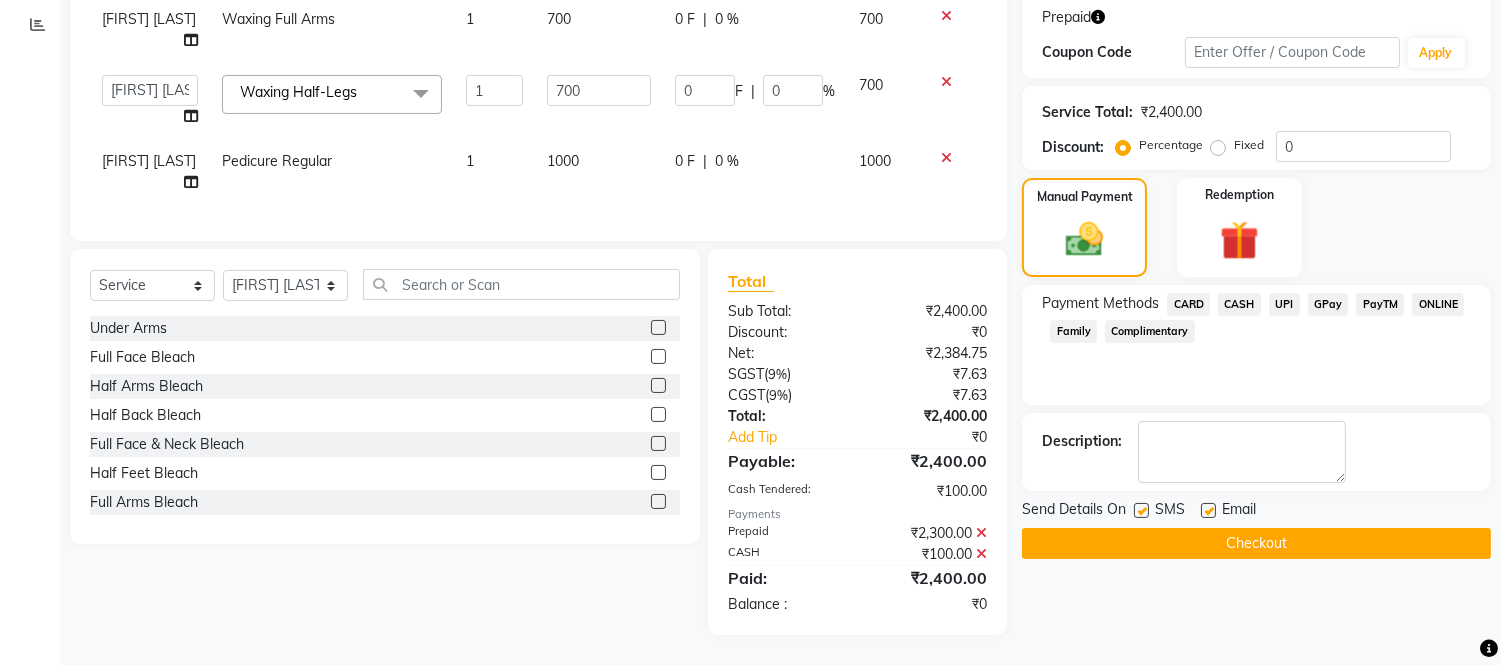 click on "Checkout" 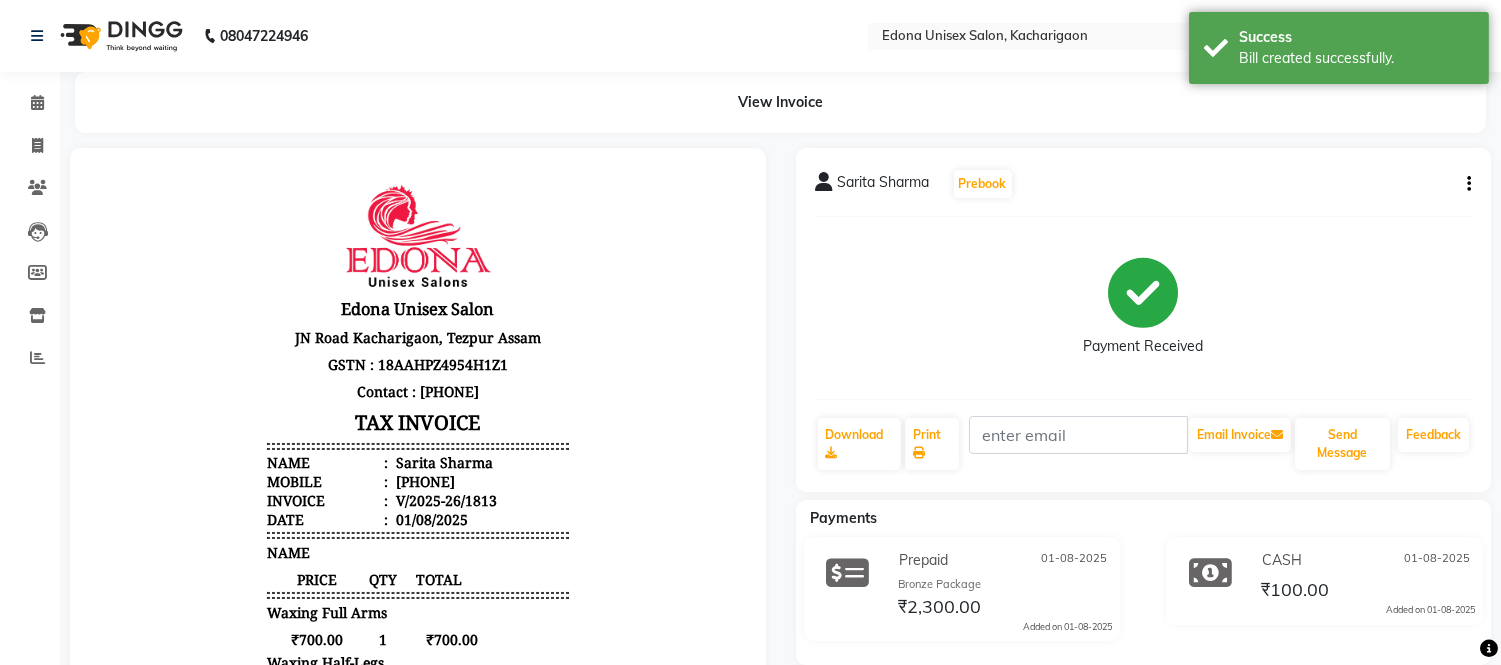 scroll, scrollTop: 0, scrollLeft: 0, axis: both 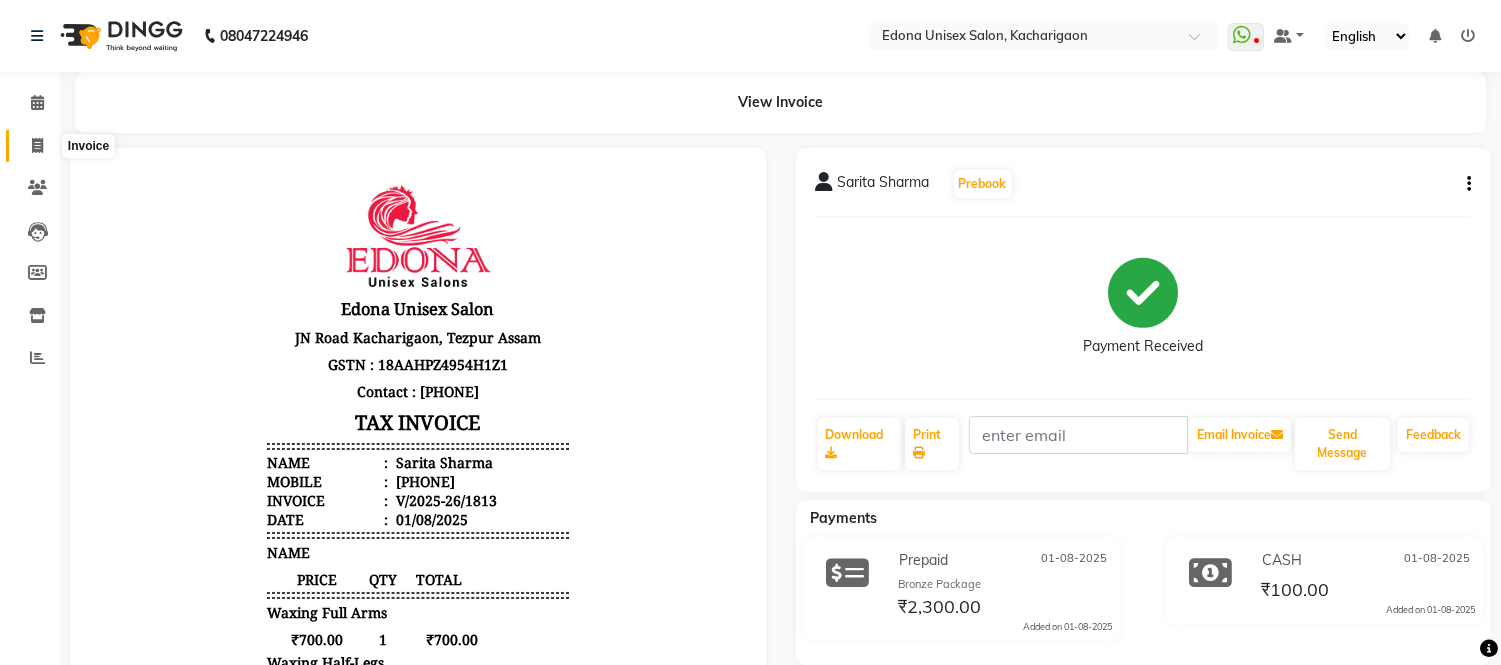 click 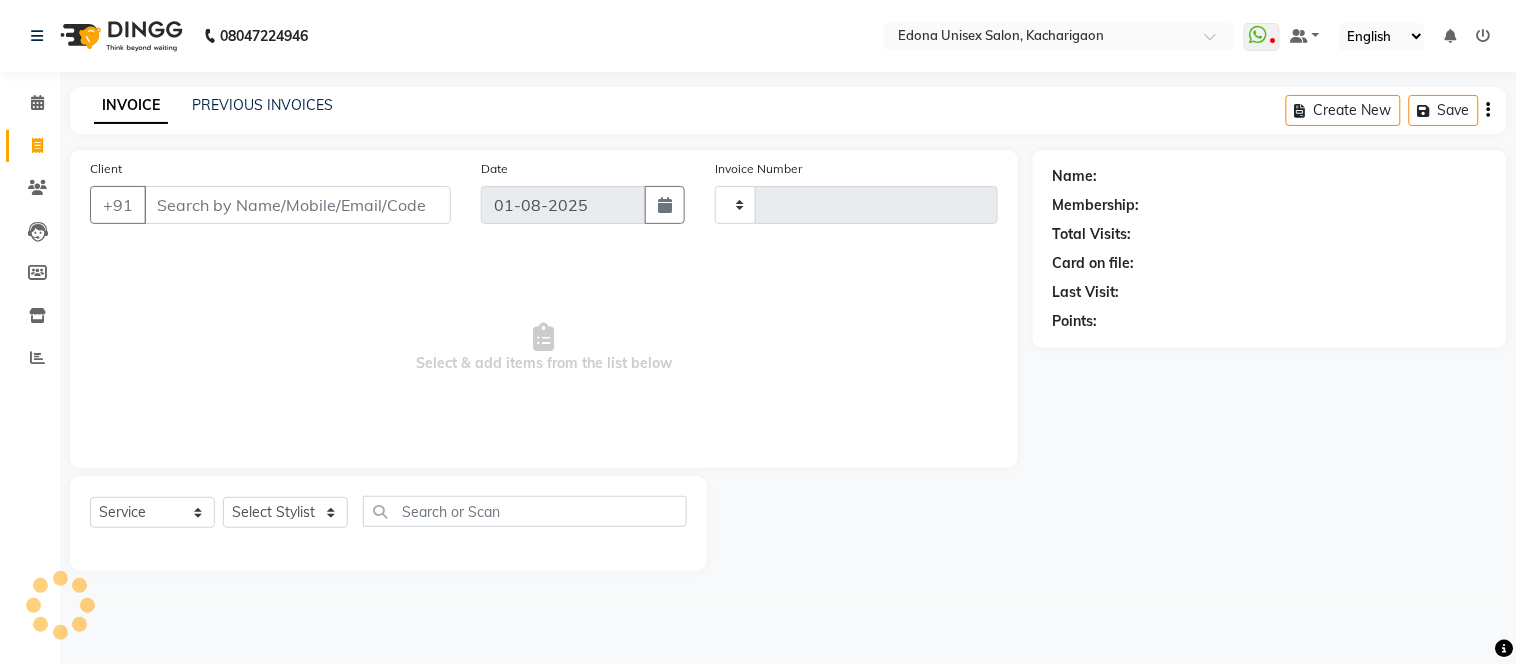 type on "1814" 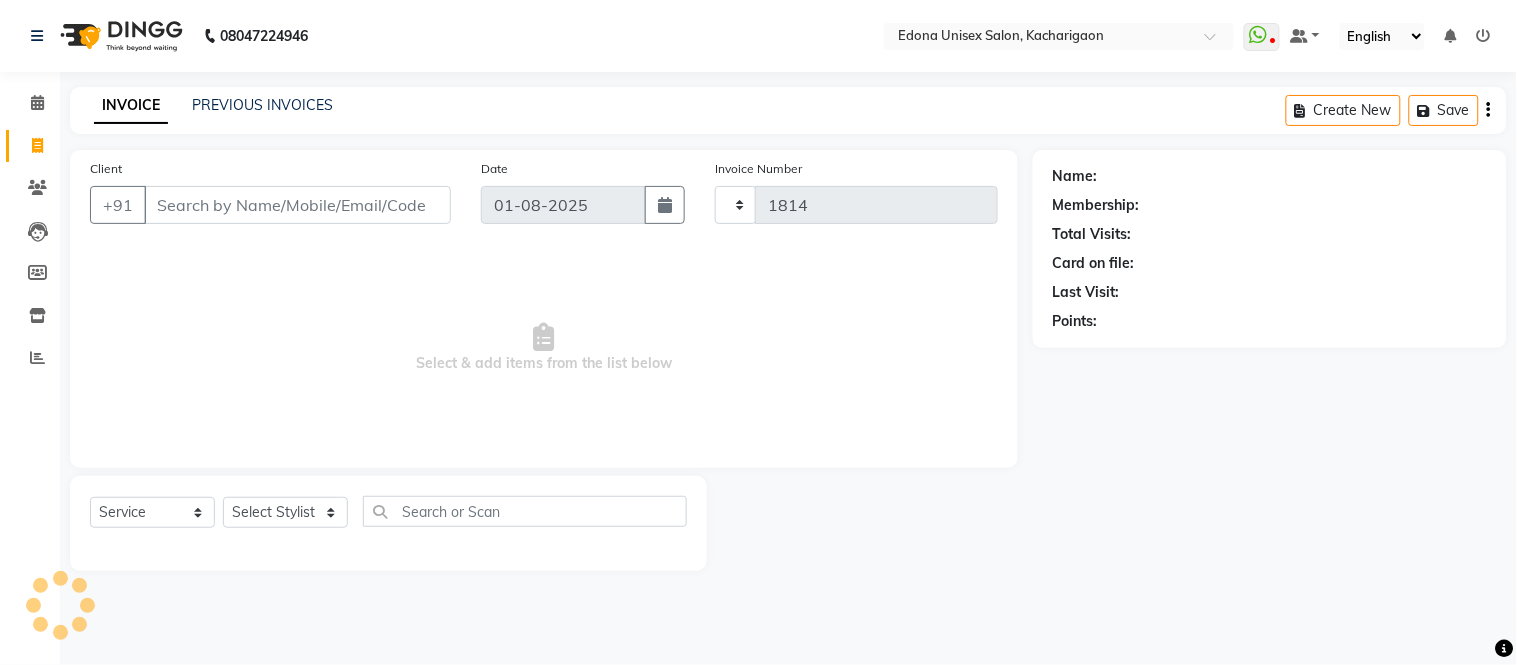 select on "5389" 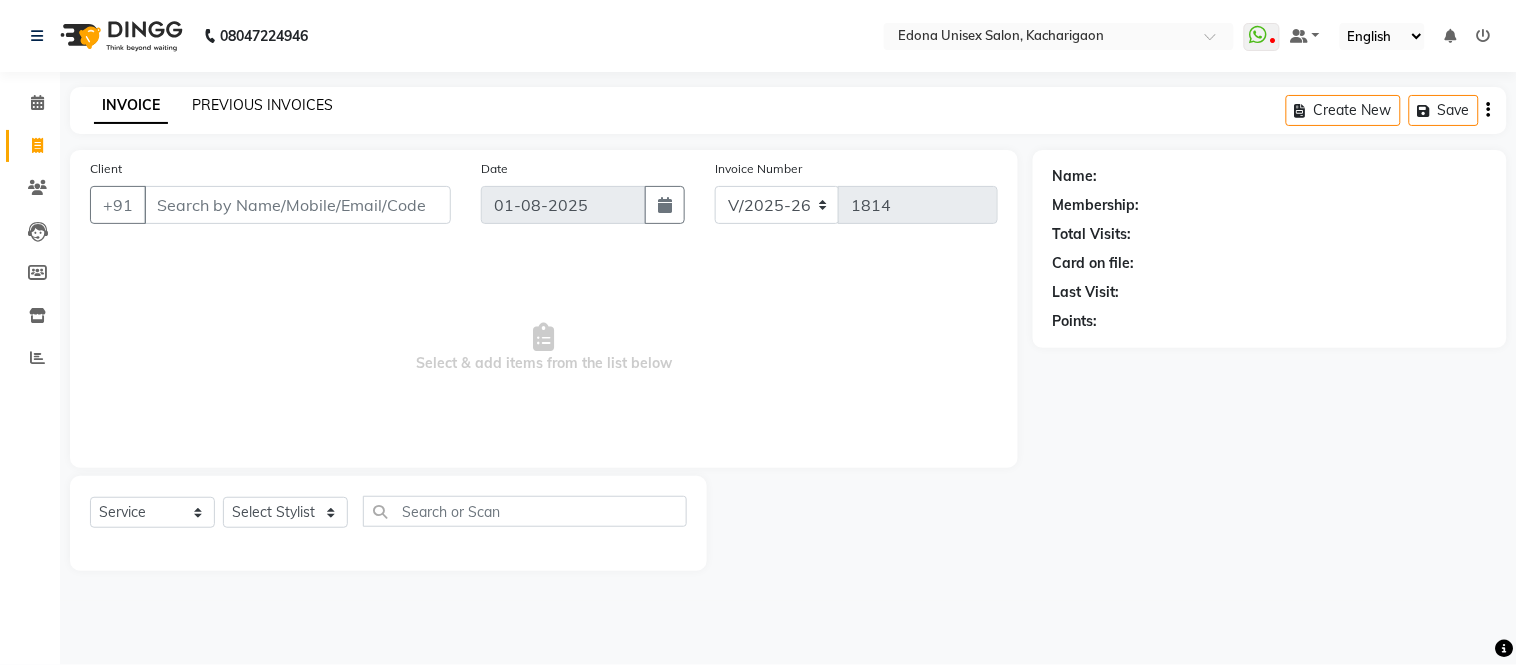 click on "PREVIOUS INVOICES" 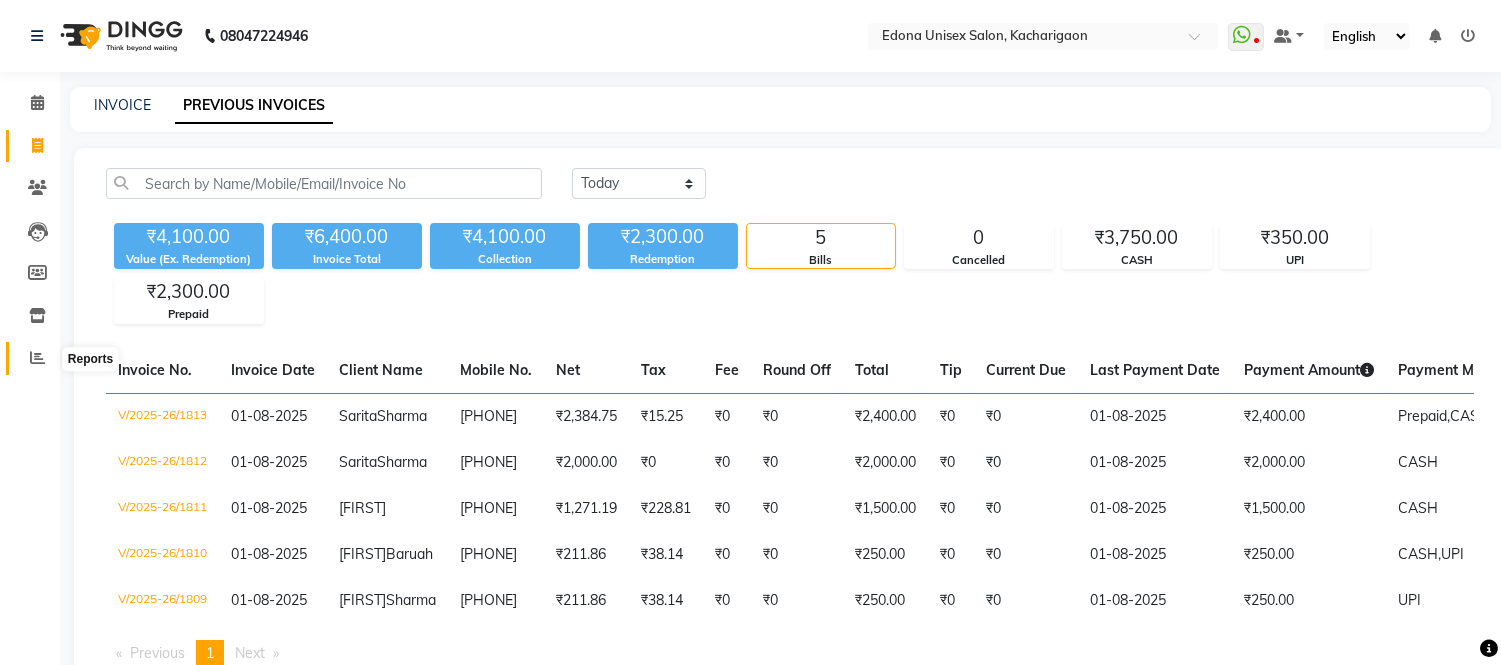 click 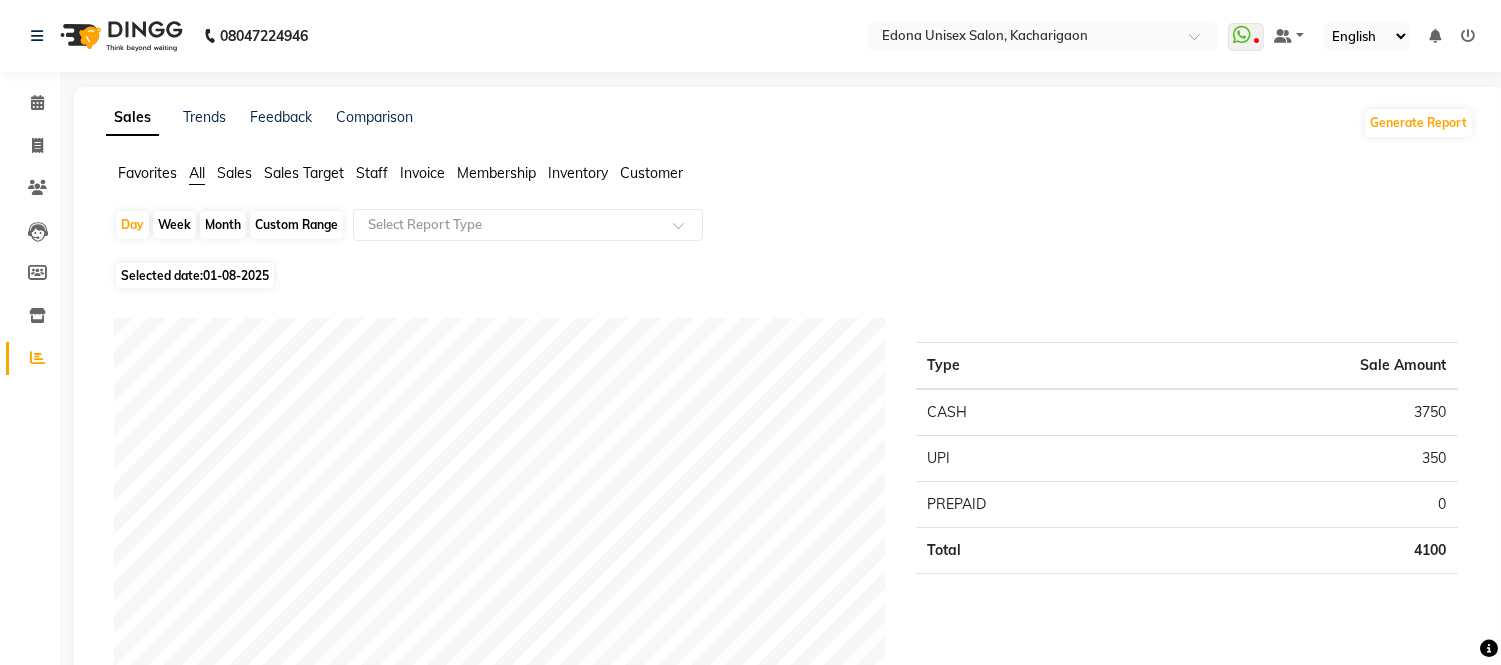 click on "Month" 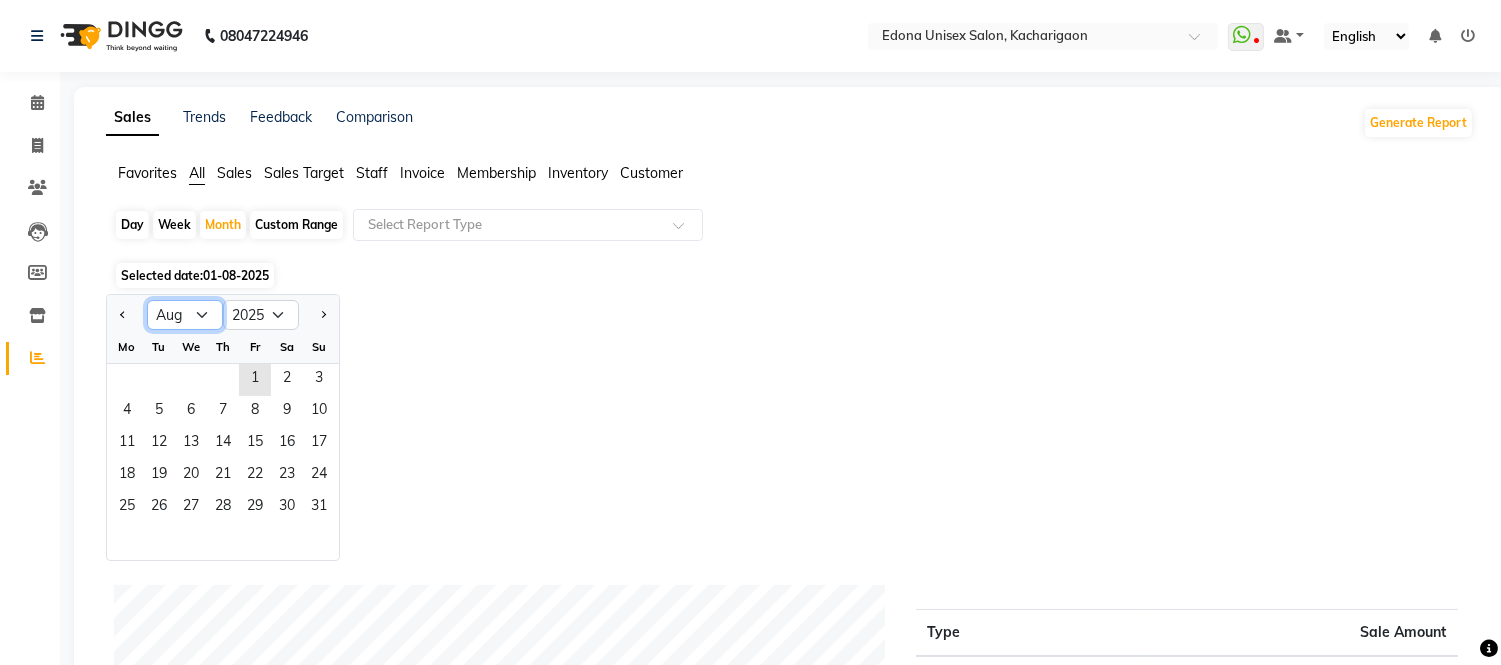 click on "Jan Feb Mar Apr May Jun Jul Aug Sep Oct Nov Dec" 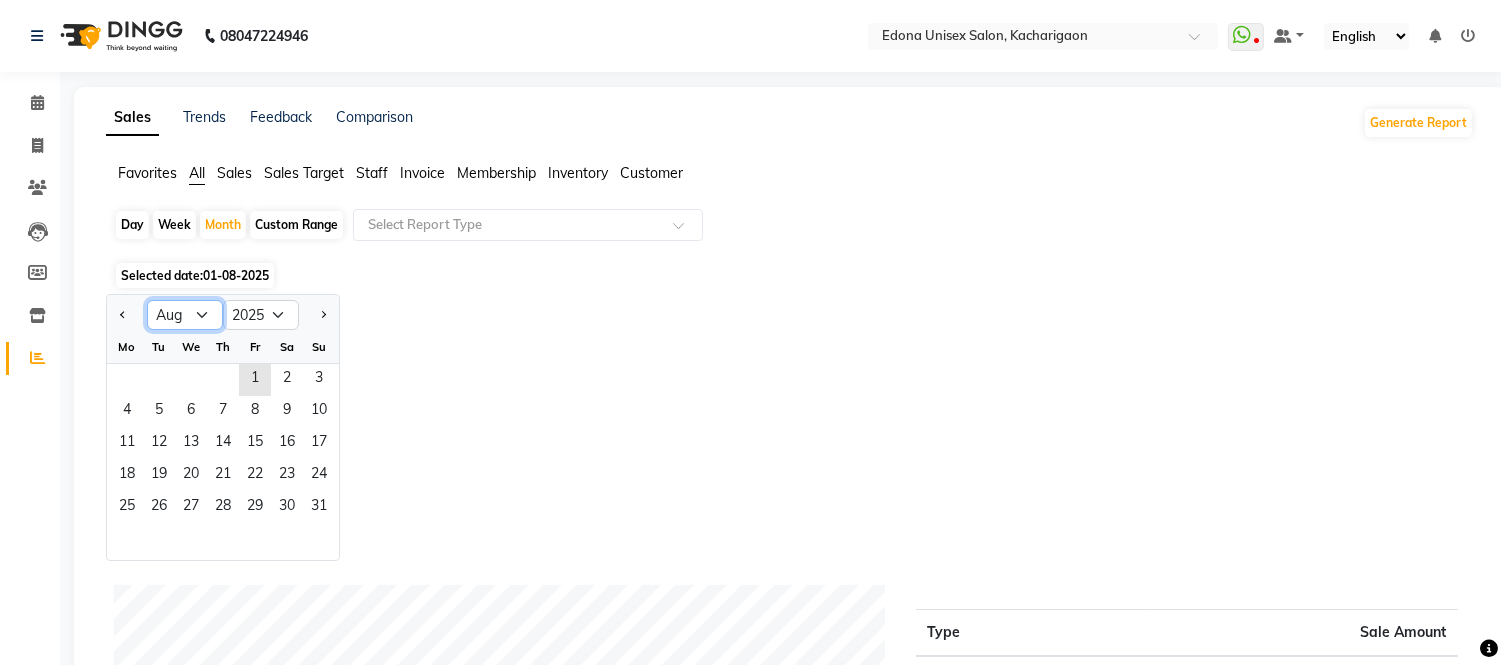 select on "7" 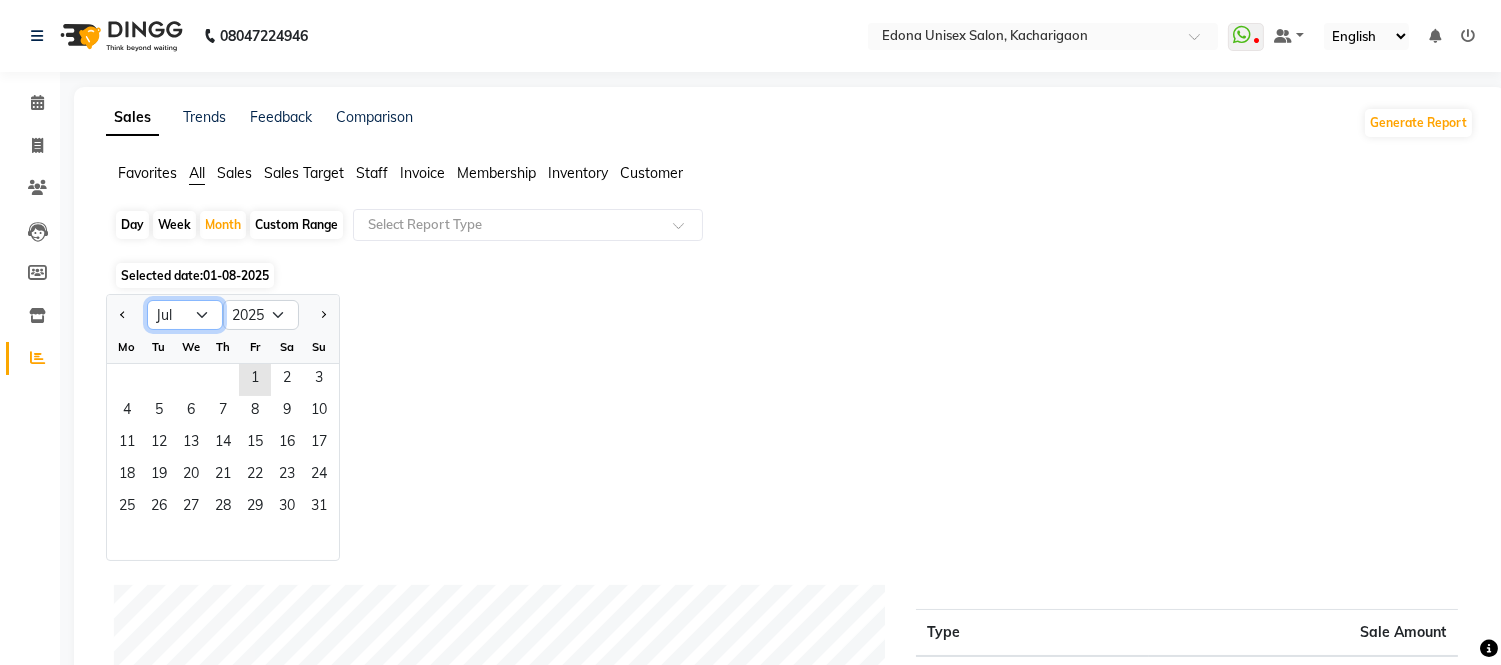 click on "Jan Feb Mar Apr May Jun Jul Aug Sep Oct Nov Dec" 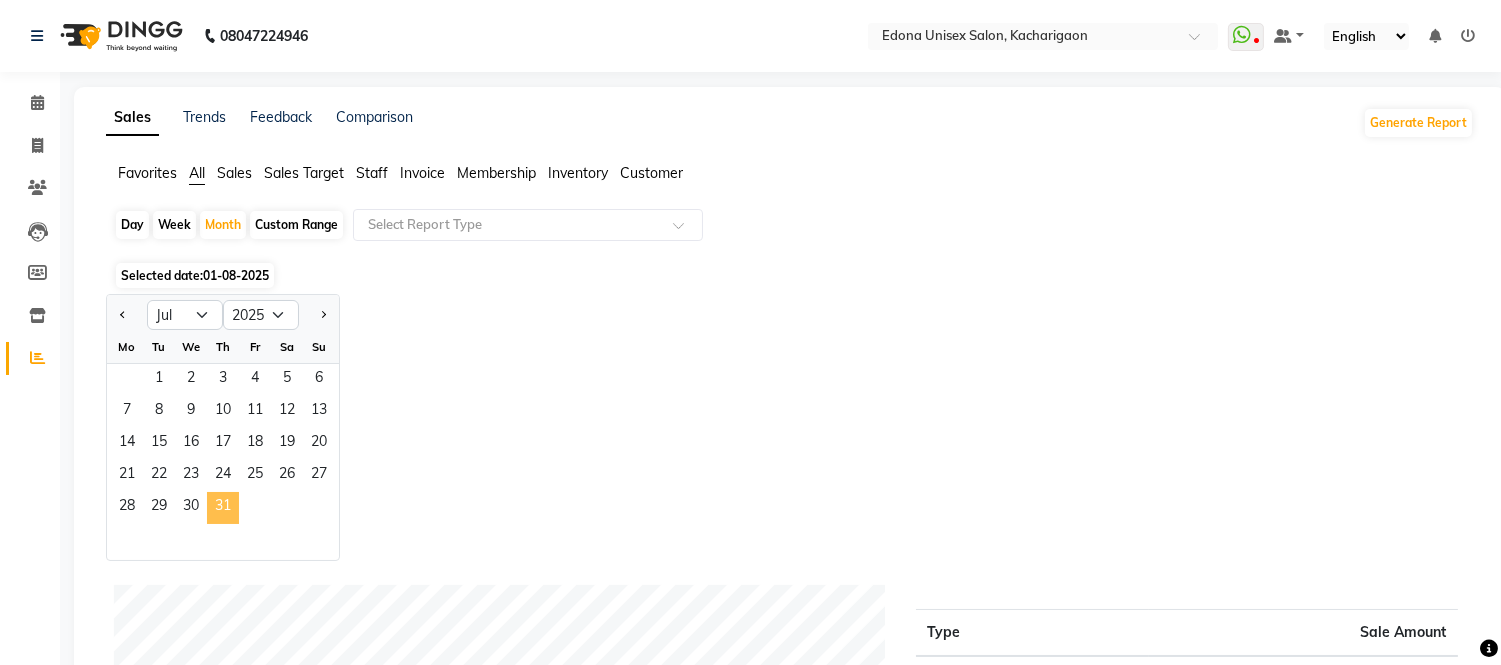 click on "31" 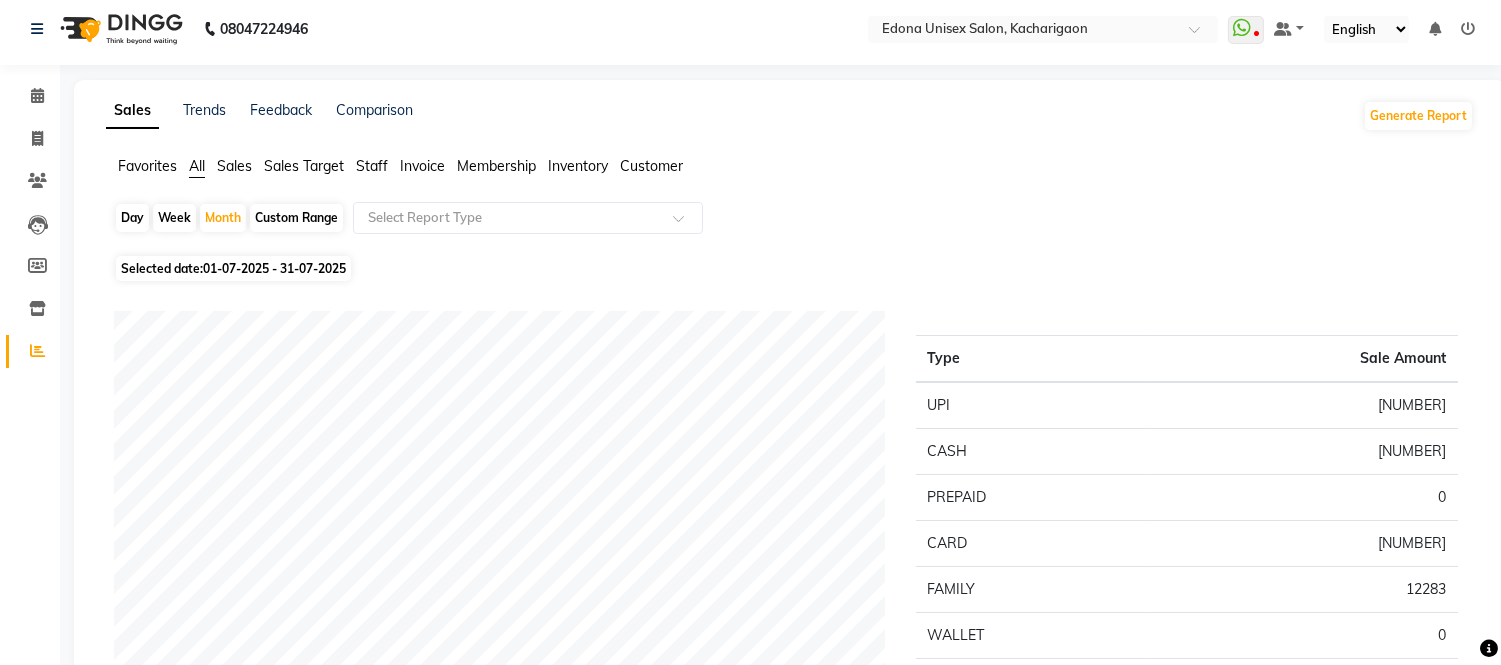 scroll, scrollTop: 0, scrollLeft: 0, axis: both 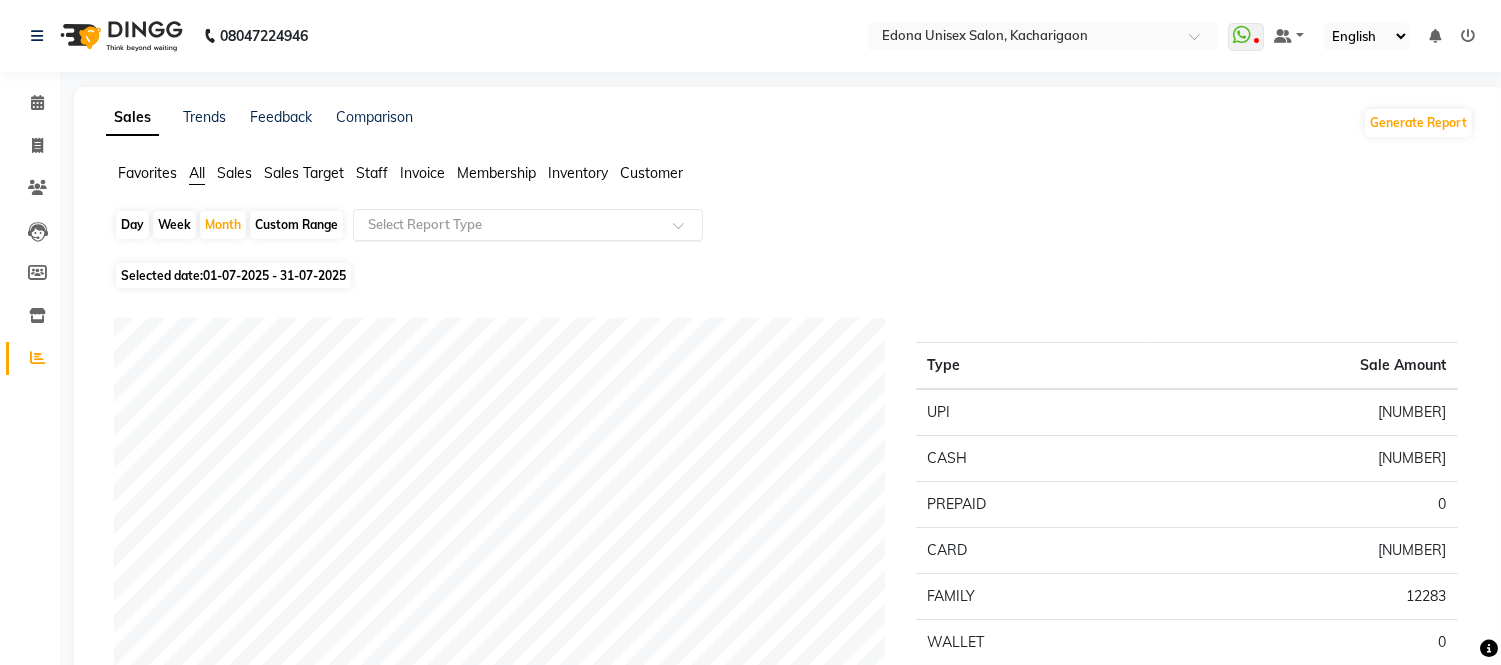 click 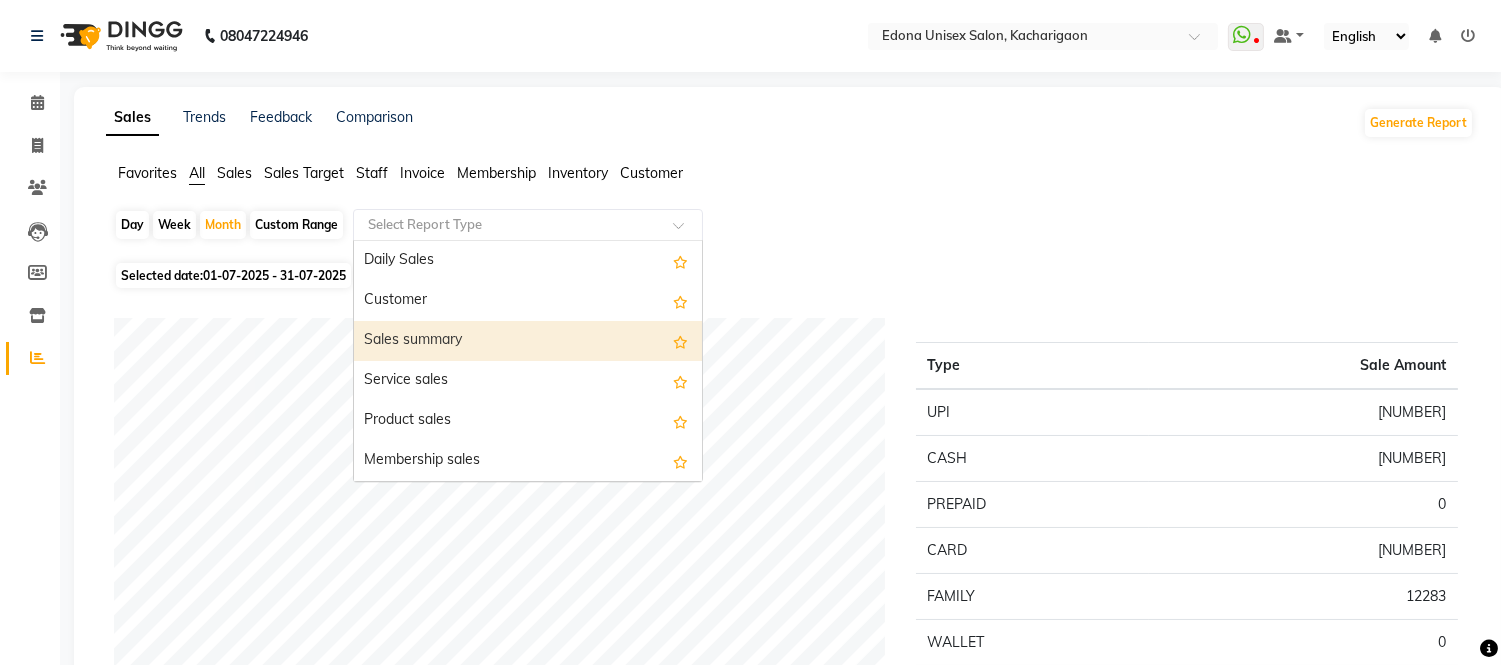click on "Sales summary" at bounding box center [528, 341] 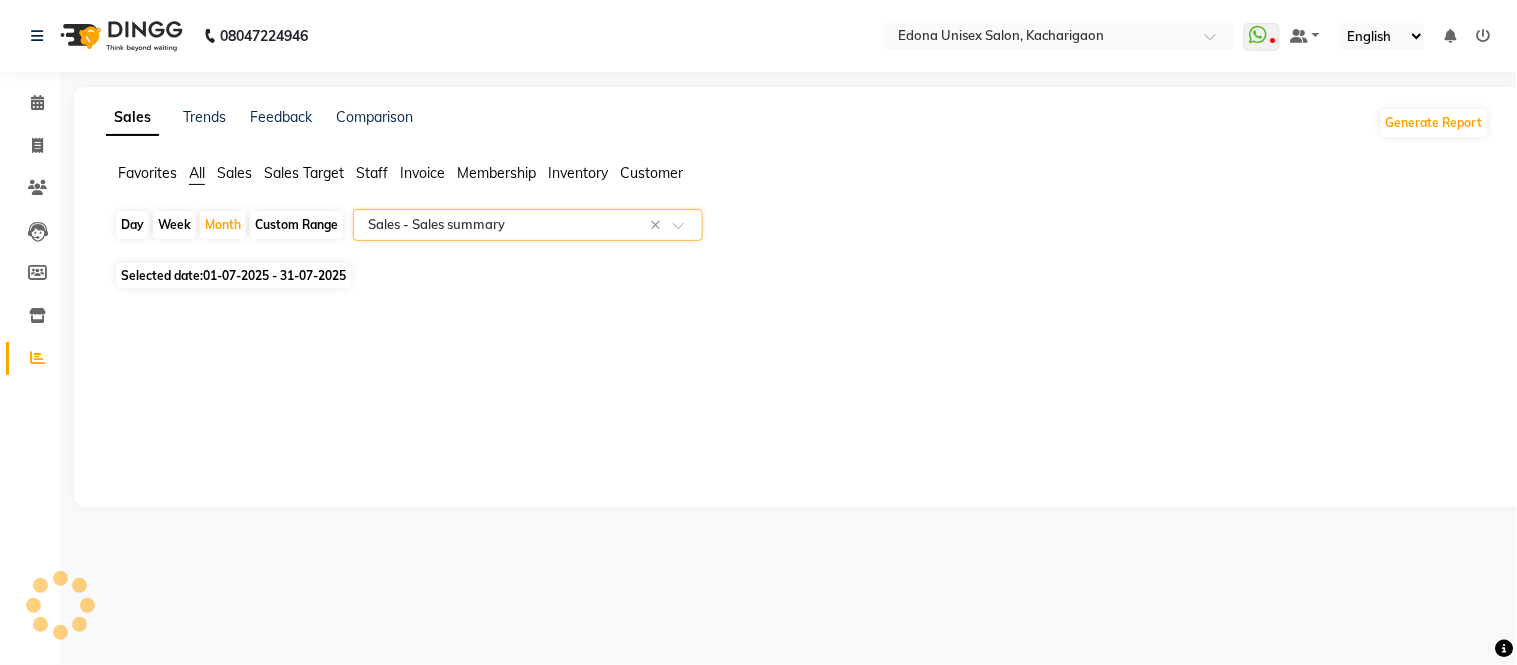 select on "csv" 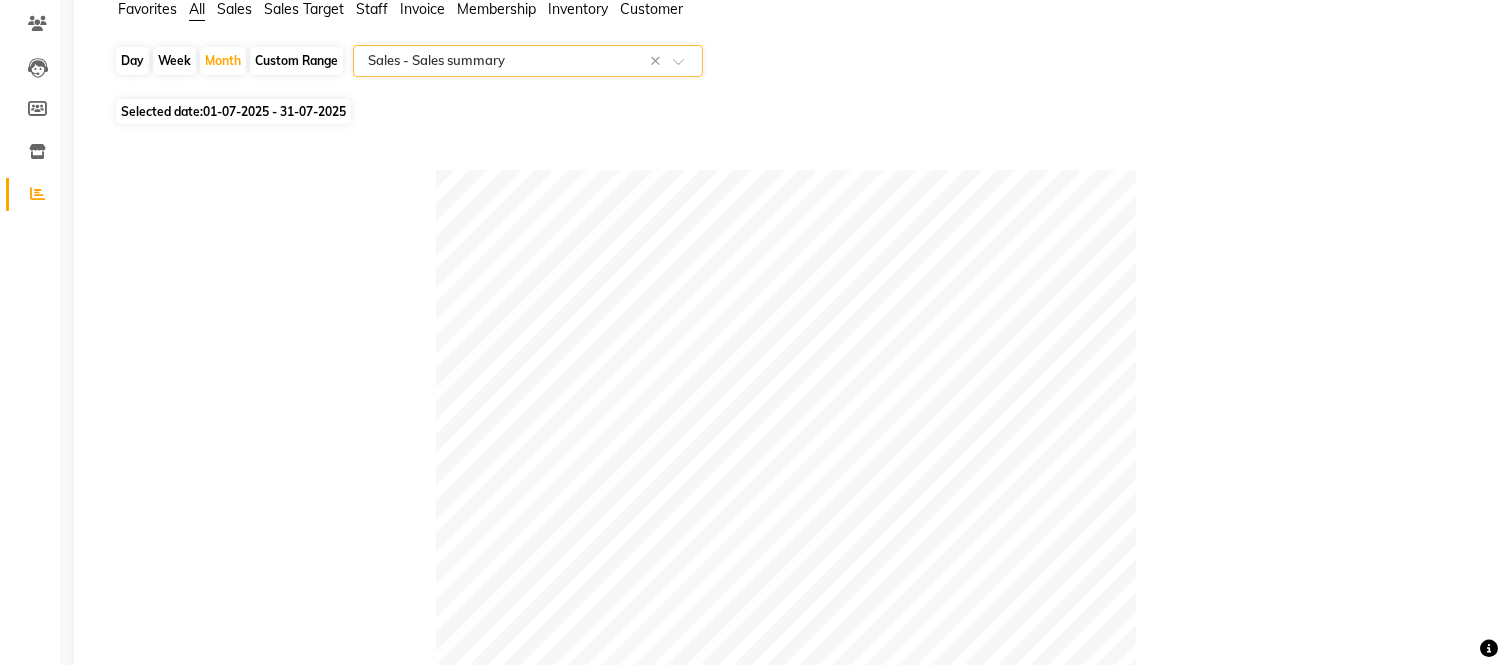 scroll, scrollTop: 111, scrollLeft: 0, axis: vertical 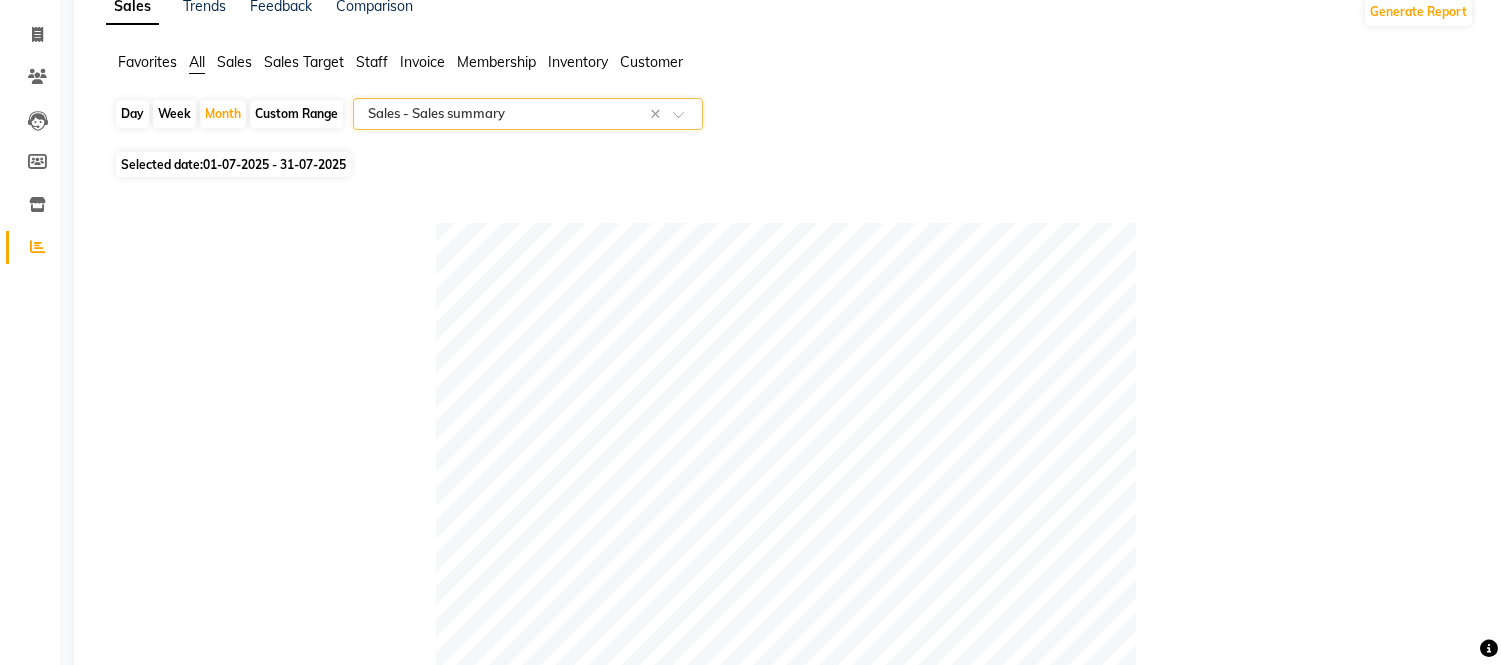 click 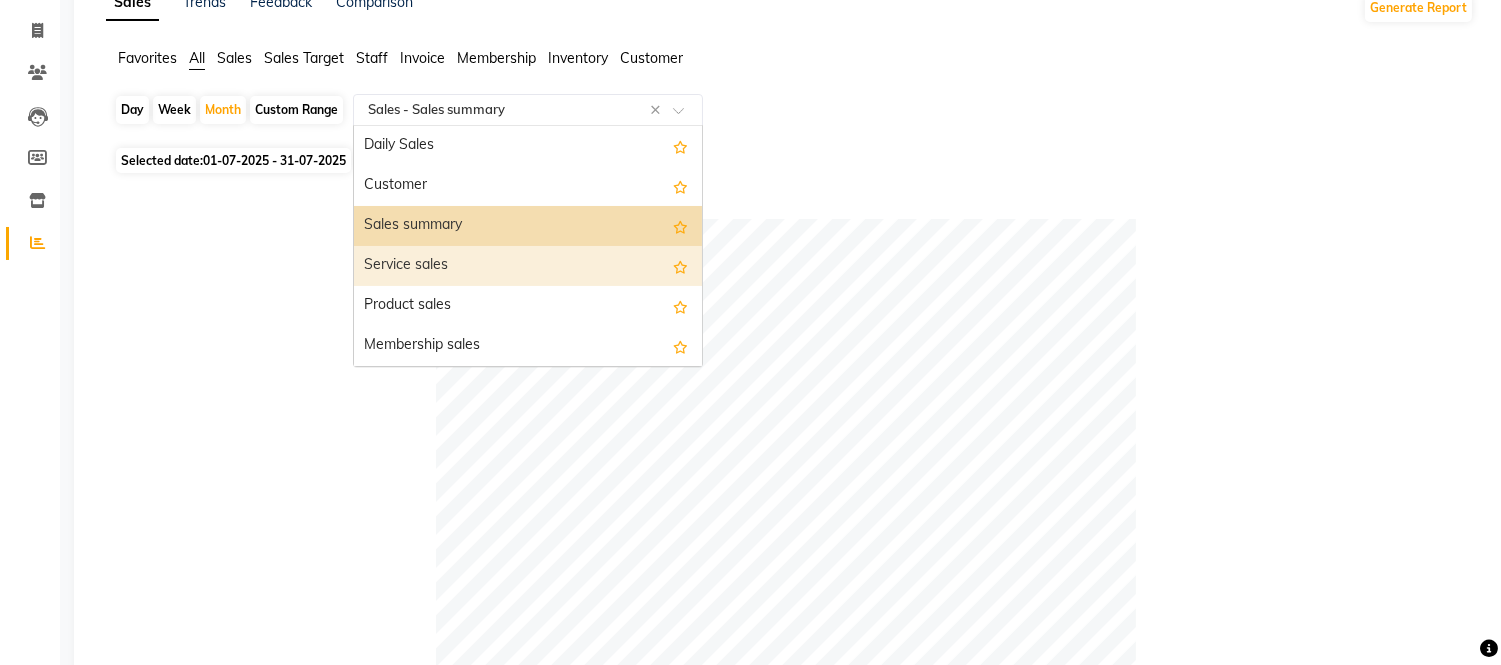 scroll, scrollTop: 111, scrollLeft: 0, axis: vertical 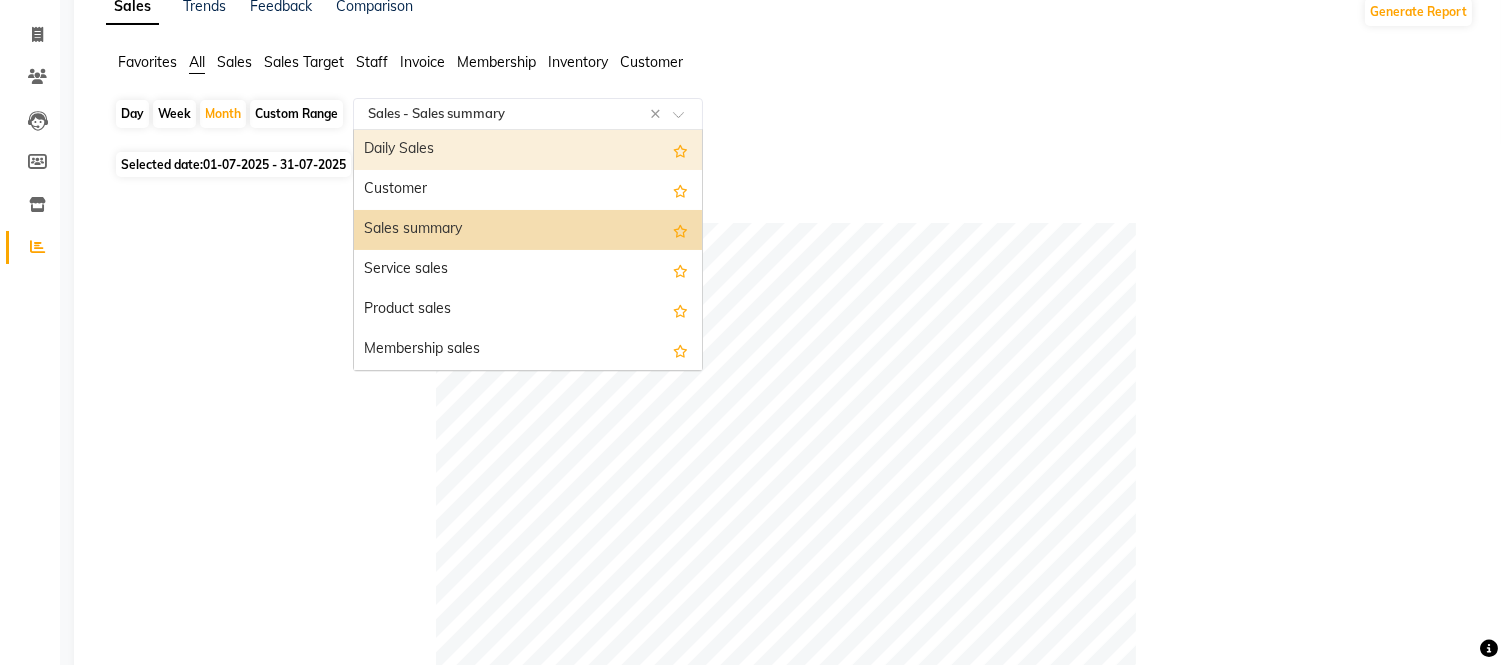click on "Sales" 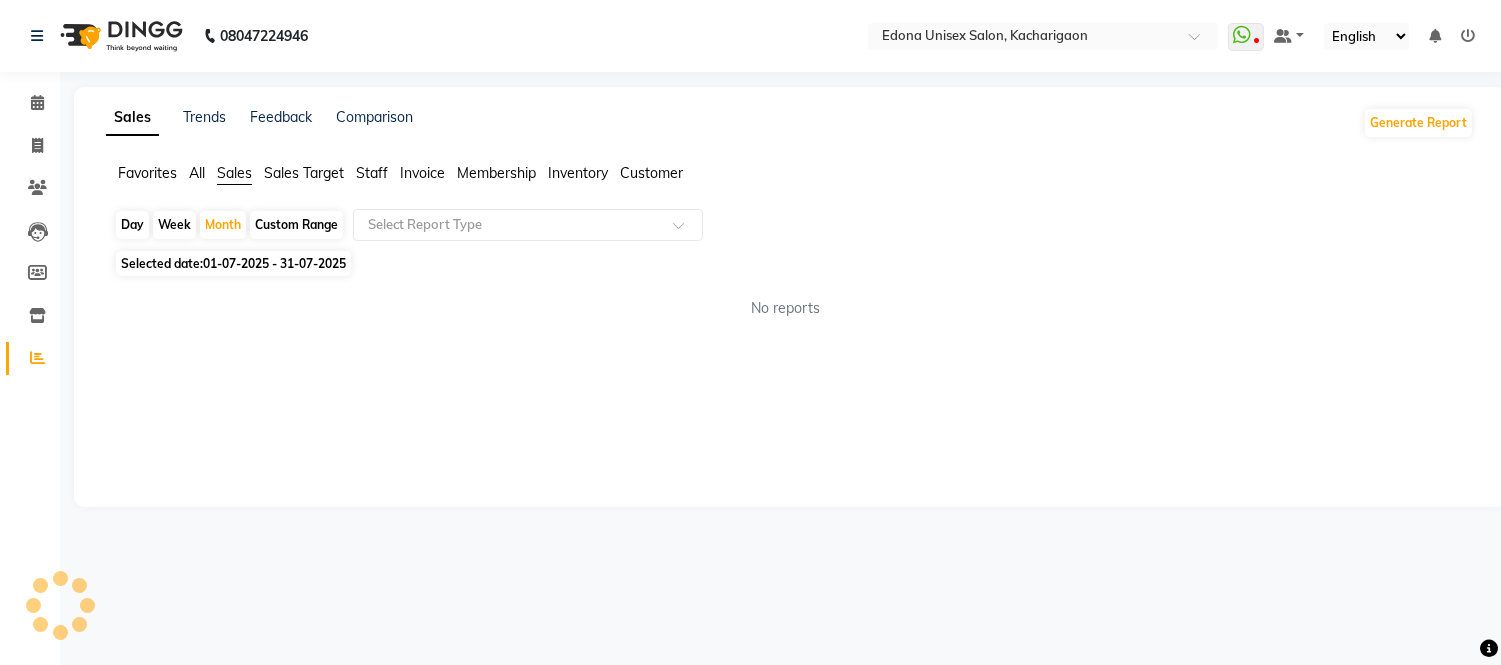 scroll, scrollTop: 0, scrollLeft: 0, axis: both 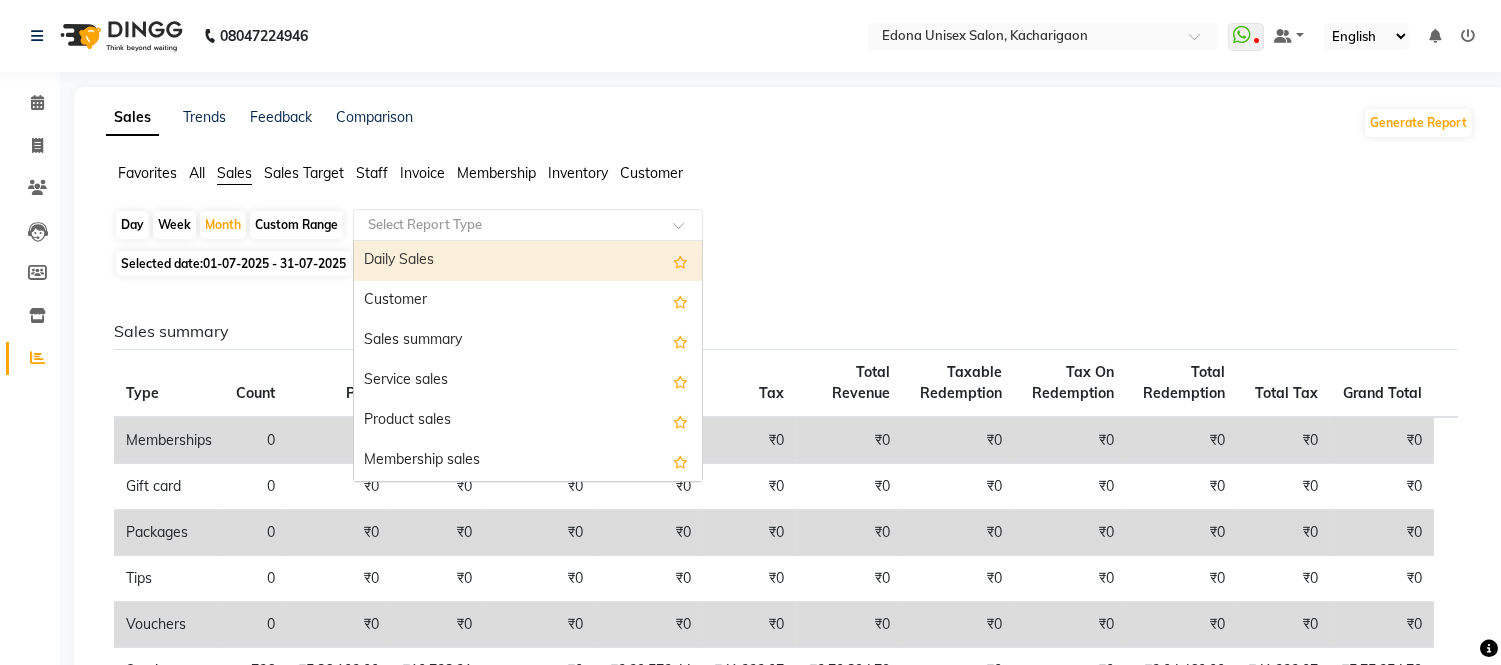 click 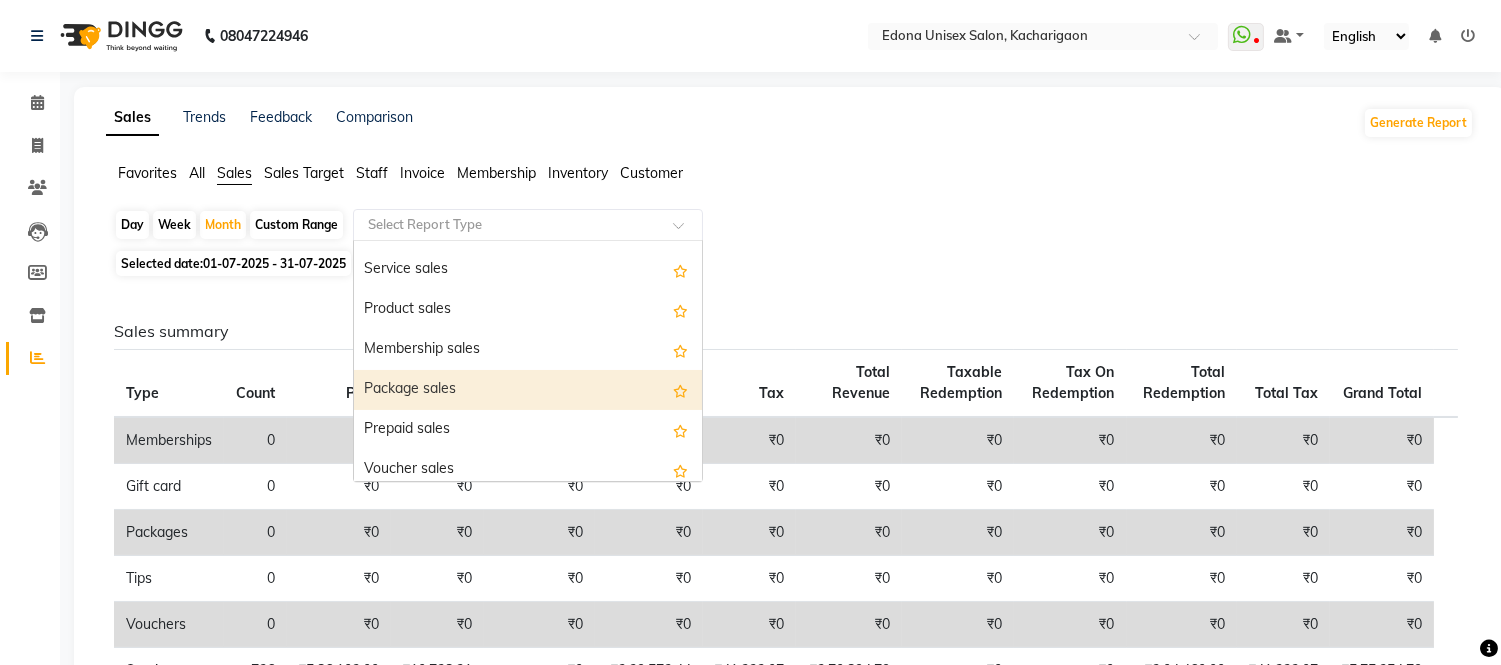 scroll, scrollTop: 0, scrollLeft: 0, axis: both 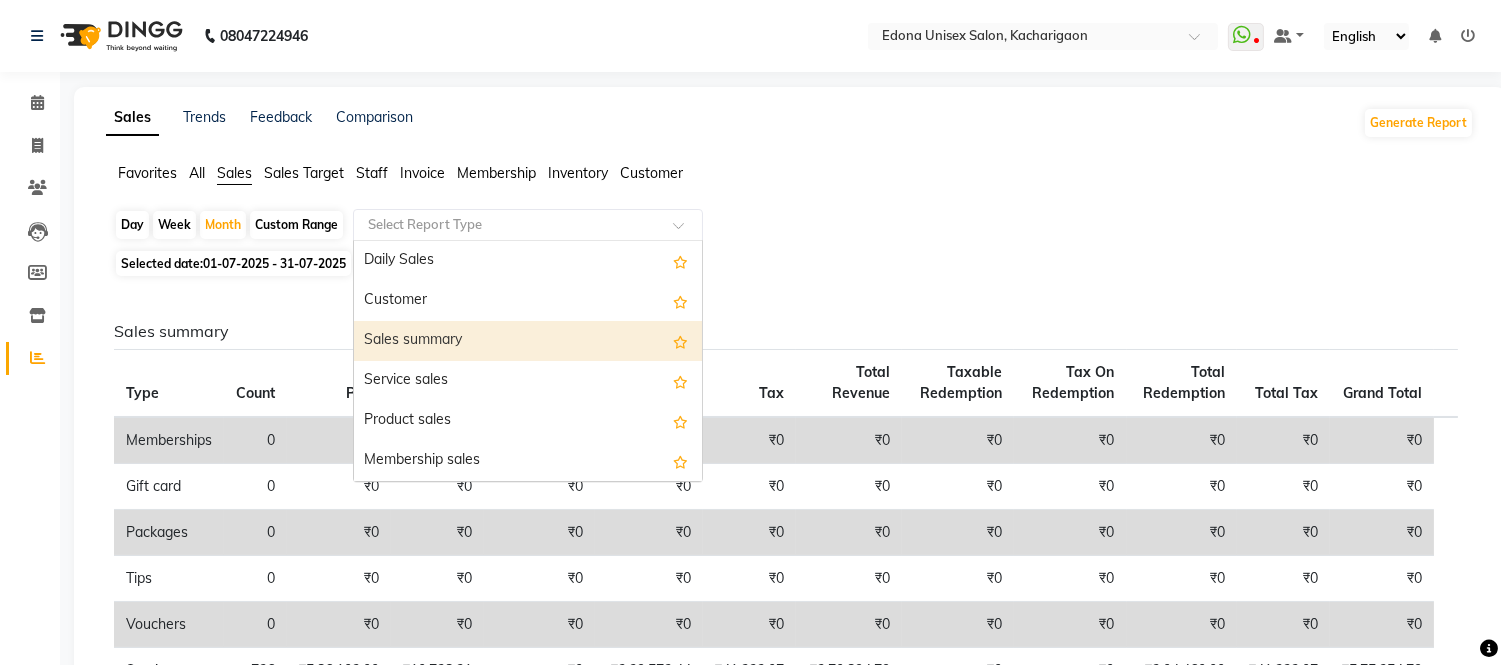 click on "Sales summary" at bounding box center [528, 341] 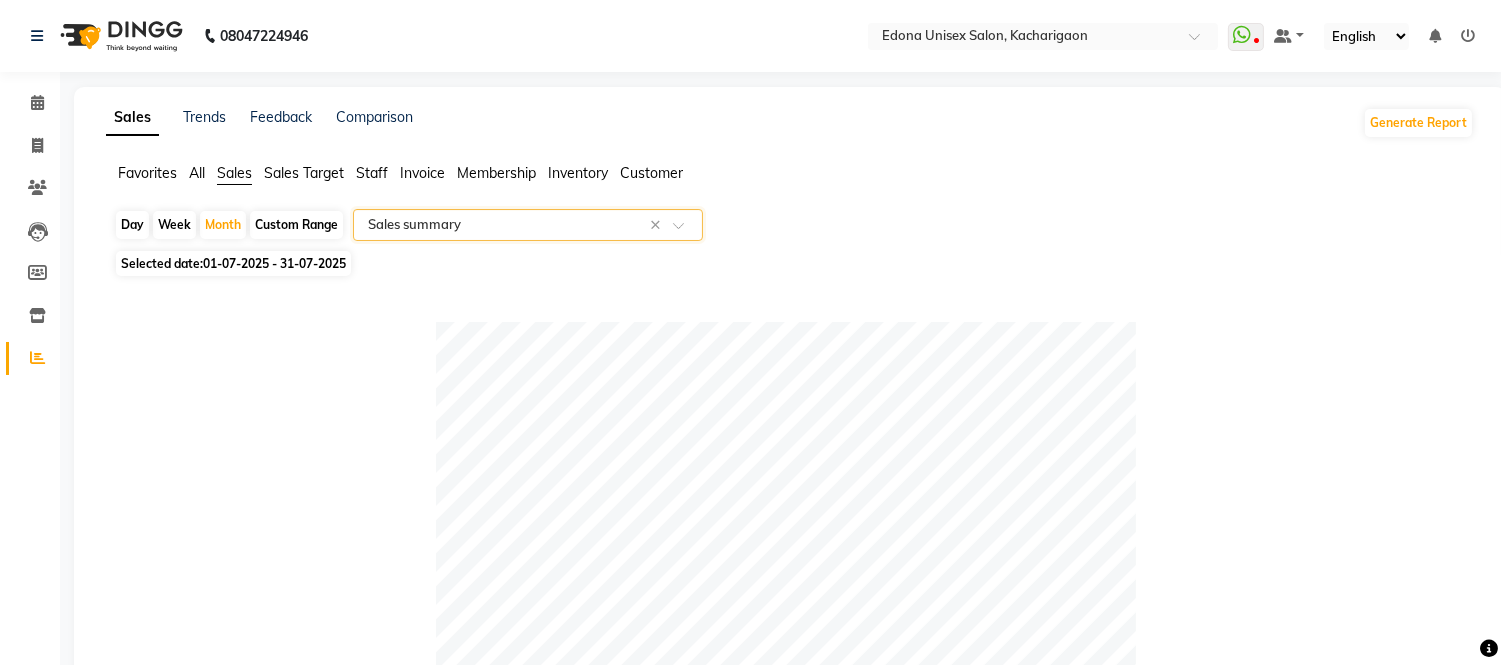 scroll, scrollTop: 111, scrollLeft: 0, axis: vertical 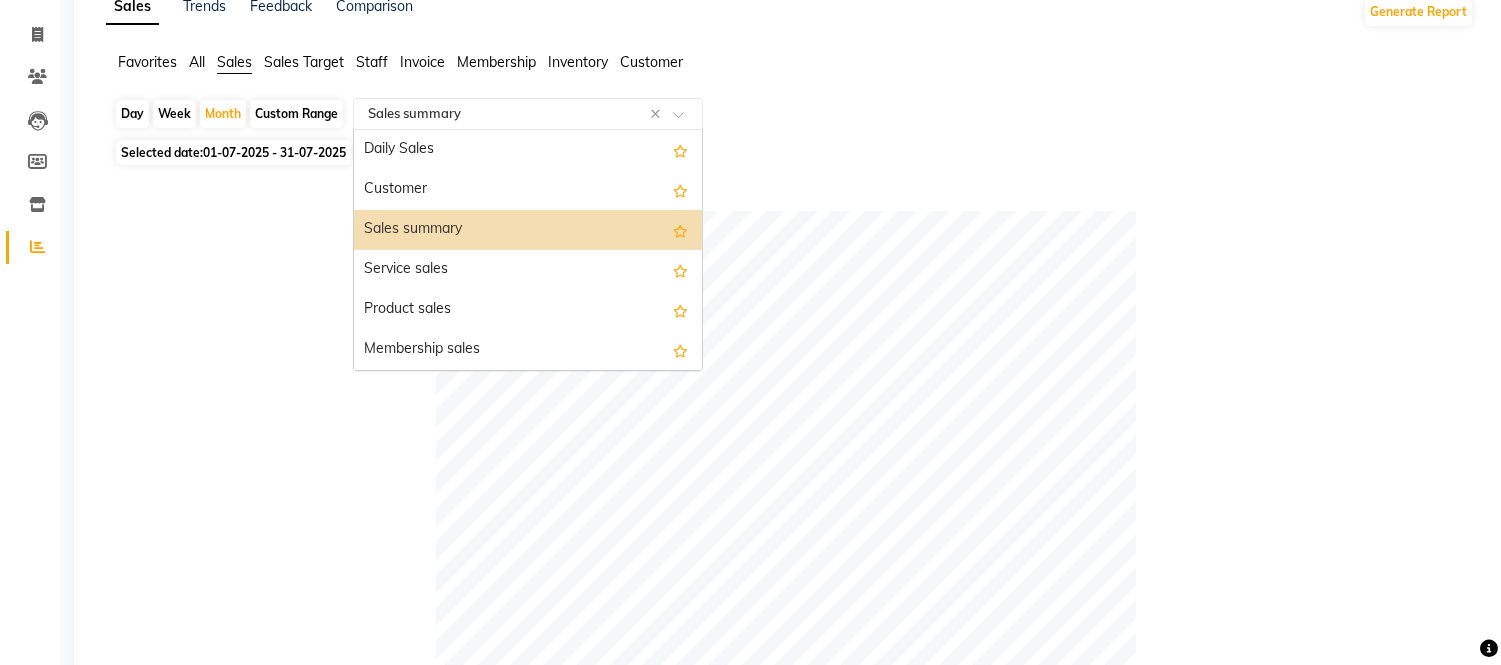 click 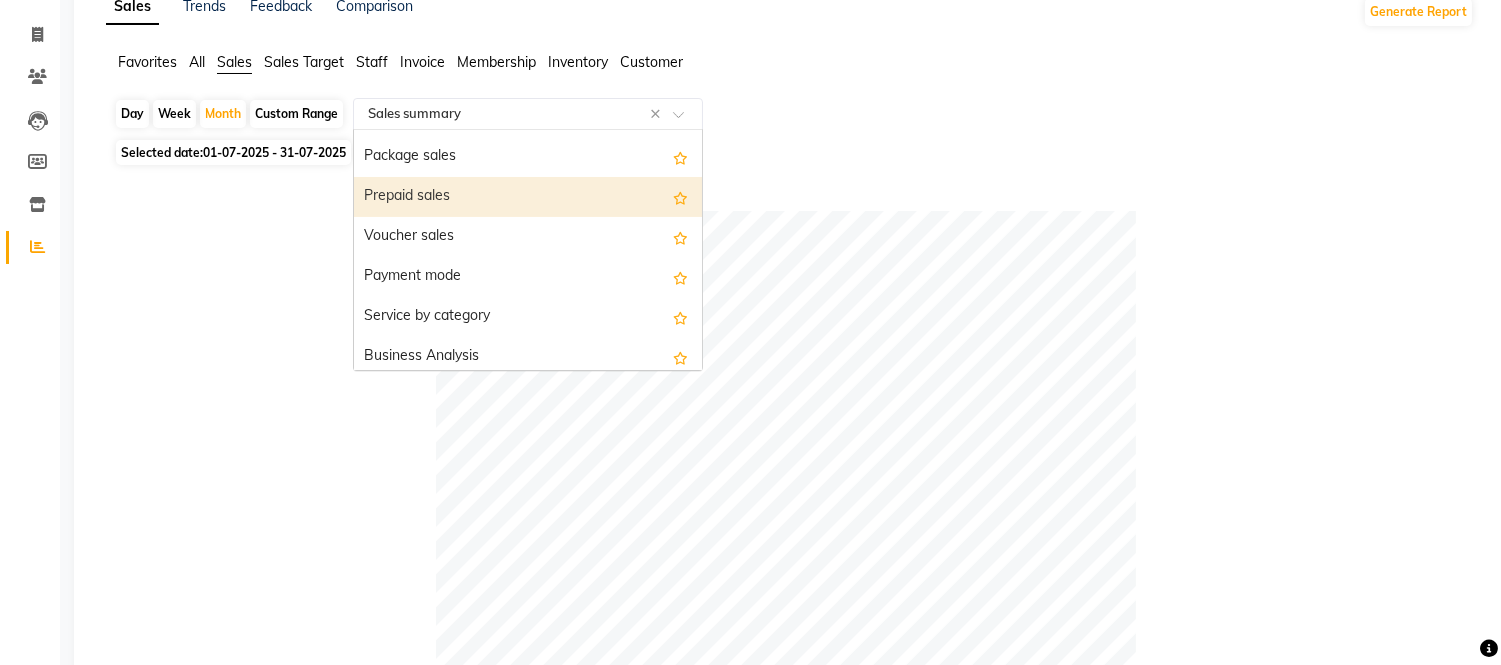 scroll, scrollTop: 240, scrollLeft: 0, axis: vertical 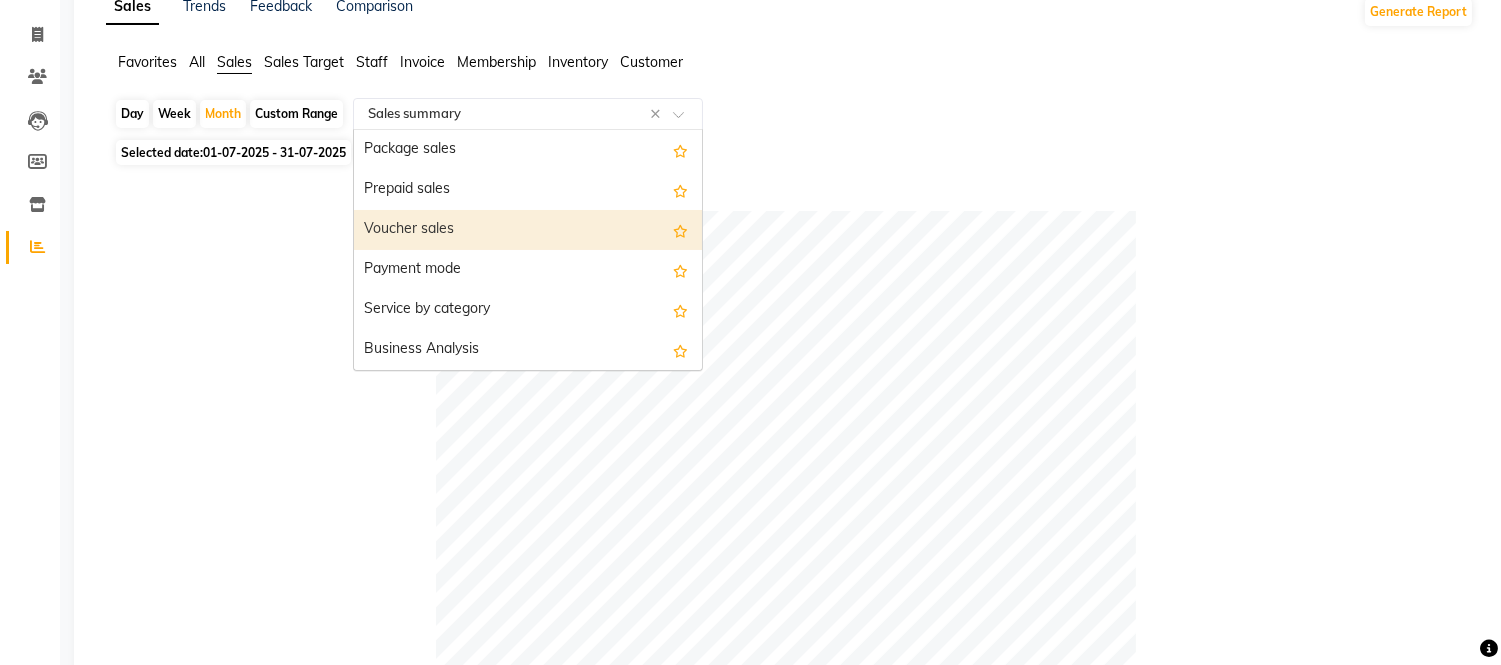 click on "Table View   Pivot View  Pie Chart Bar Chart Select Select CSV PDF  Export  Show  10 25 50 100  entries Search: Type Count Price Discount Non-taxable Amount Taxable Amount Tax Total Revenue Taxable Redemption Tax On Redemption Total Redemption Total Tax Grand Total Type Count Price Discount Non-taxable Amount Taxable Amount Tax Total Revenue Taxable Redemption Tax On Redemption Total Redemption Total Tax Grand Total Total 892 [CURRENCY] [CURRENCY] [CURRENCY] [CURRENCY] [CURRENCY] [CURRENCY] [CURRENCY] [CURRENCY] [CURRENCY] [CURRENCY] [CURRENCY] Memberships 0 [CURRENCY] [CURRENCY] [CURRENCY] [CURRENCY] [CURRENCY] [CURRENCY] [CURRENCY] [CURRENCY] [CURRENCY] [CURRENCY] [CURRENCY] Gift card 0 [CURRENCY] [CURRENCY] [CURRENCY] [CURRENCY] [CURRENCY] [CURRENCY] [CURRENCY] [CURRENCY] [CURRENCY] [CURRENCY] [CURRENCY] Packages 0 [CURRENCY] [CURRENCY] [CURRENCY] [CURRENCY] [CURRENCY] [CURRENCY] [CURRENCY] [CURRENCY] [CURRENCY] [CURRENCY] [CURRENCY] Tips 0 [CURRENCY] [CURRENCY] [CURRENCY] [CURRENCY] [CURRENCY] [CURRENCY] [CURRENCY] [CURRENCY] [CURRENCY] [CURRENCY] [CURRENCY] Vouchers 0 [CURRENCY] [CURRENCY] [CURRENCY] [CURRENCY] [CURRENCY] [CURRENCY] [CURRENCY] [CURRENCY] [CURRENCY] [CURRENCY] [CURRENCY] Services 726 [CURRENCY] [CURRENCY] [CURRENCY] [CURRENCY] [CURRENCY] [CURRENCY] [CURRENCY] [CURRENCY] [CURRENCY] [CURRENCY]Prepaid" 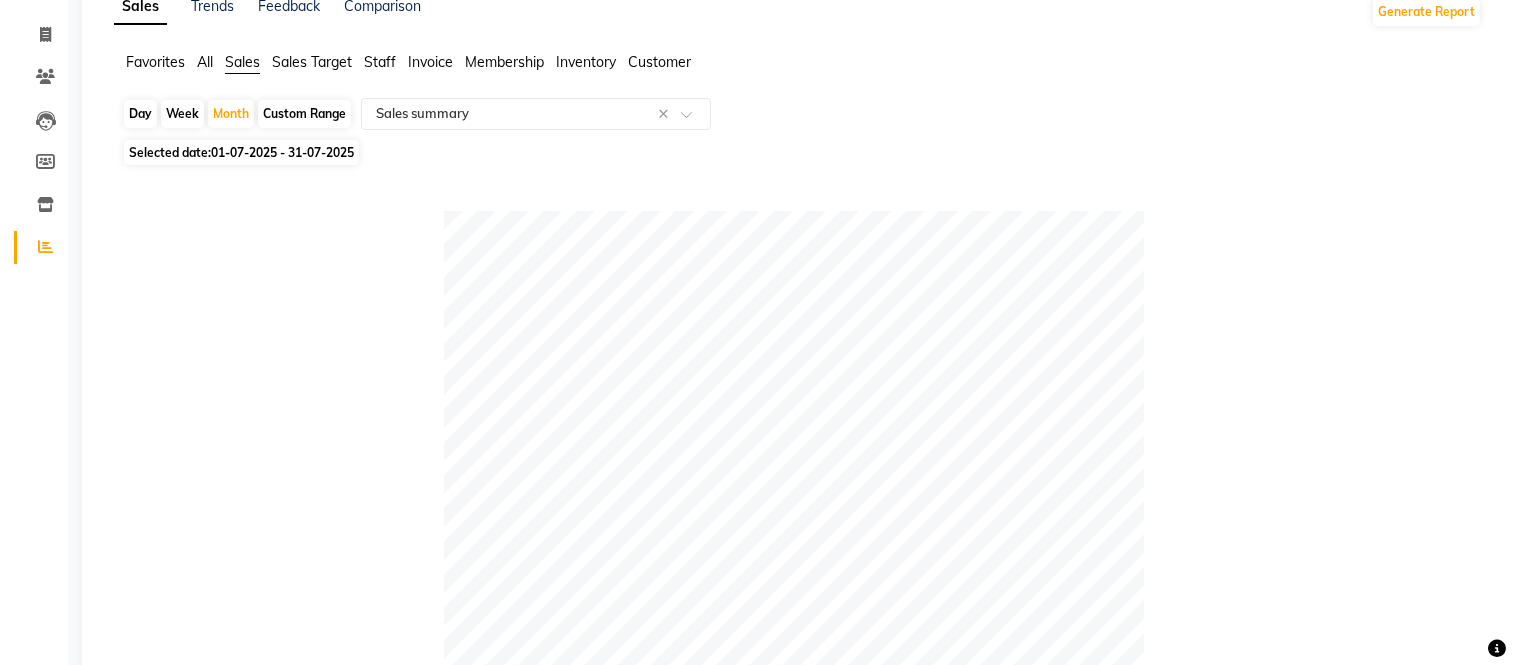 scroll, scrollTop: 0, scrollLeft: 0, axis: both 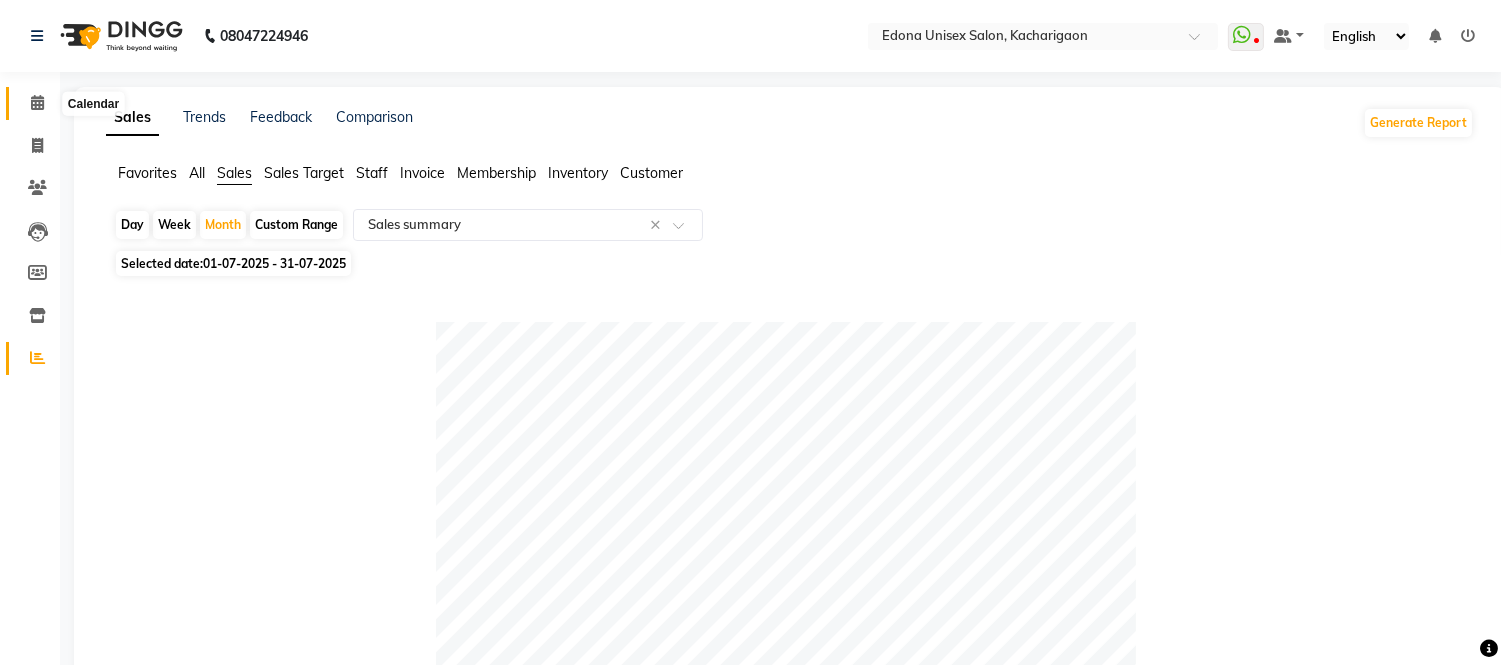 click 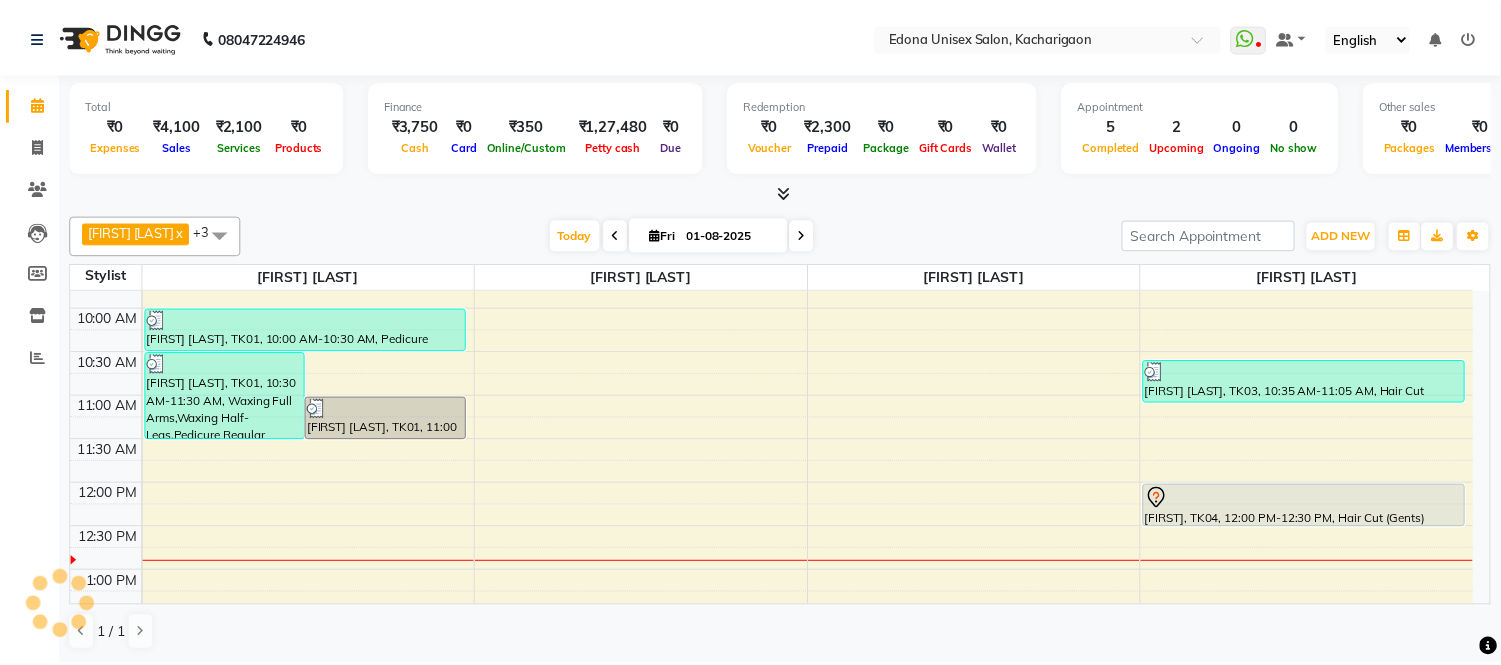 scroll, scrollTop: 222, scrollLeft: 0, axis: vertical 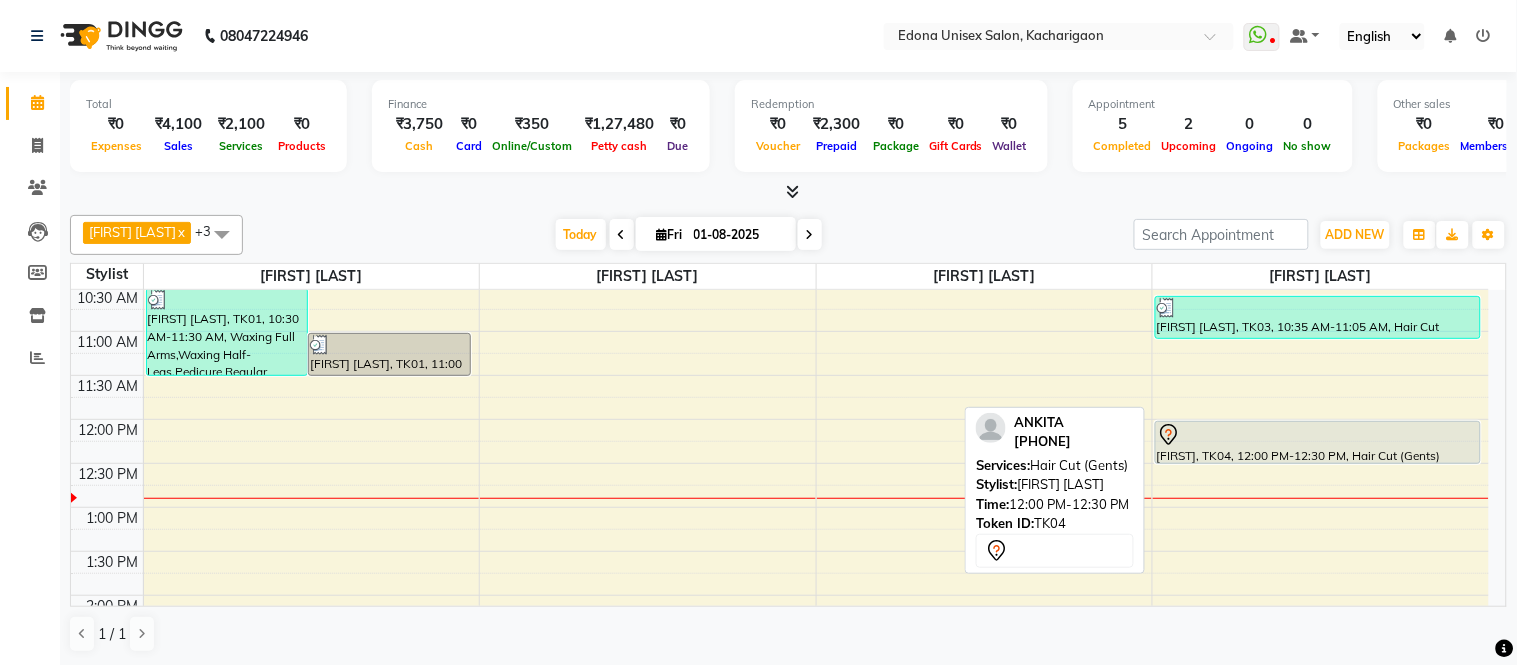 click at bounding box center [1318, 435] 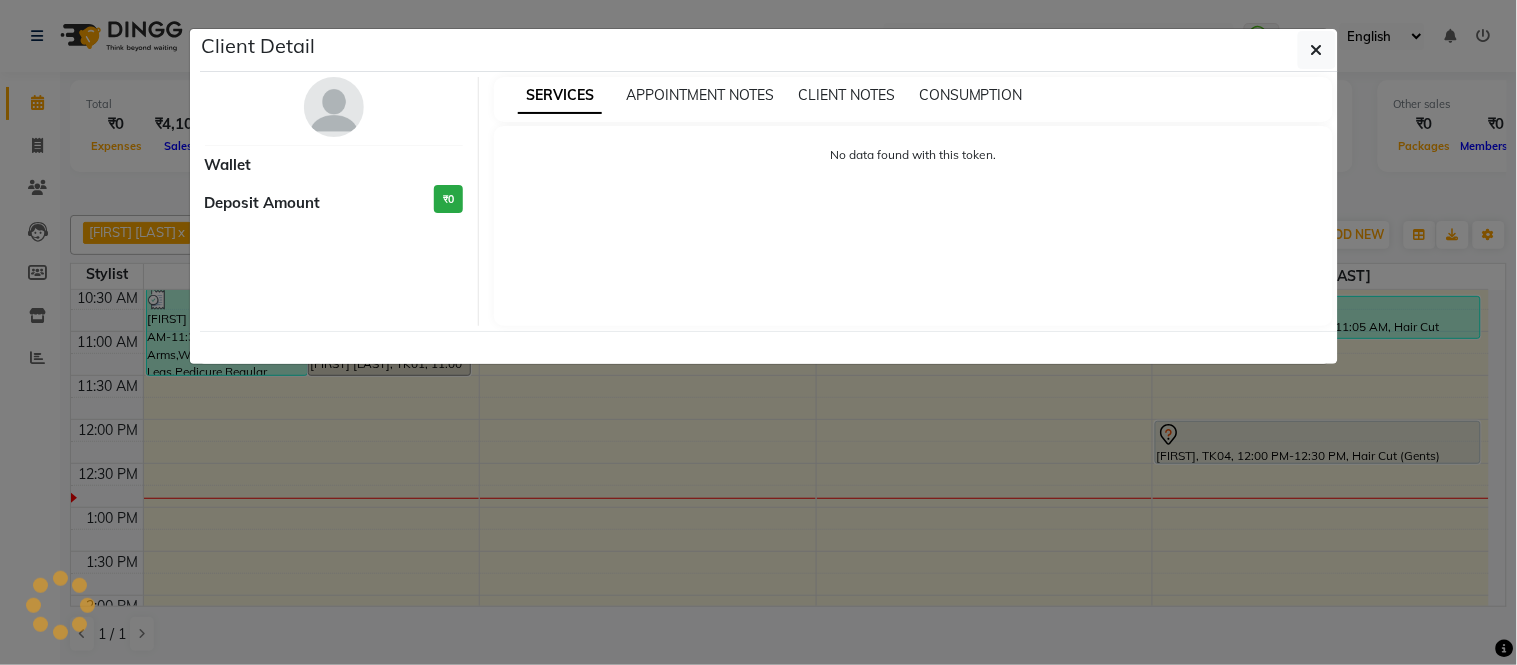 select on "7" 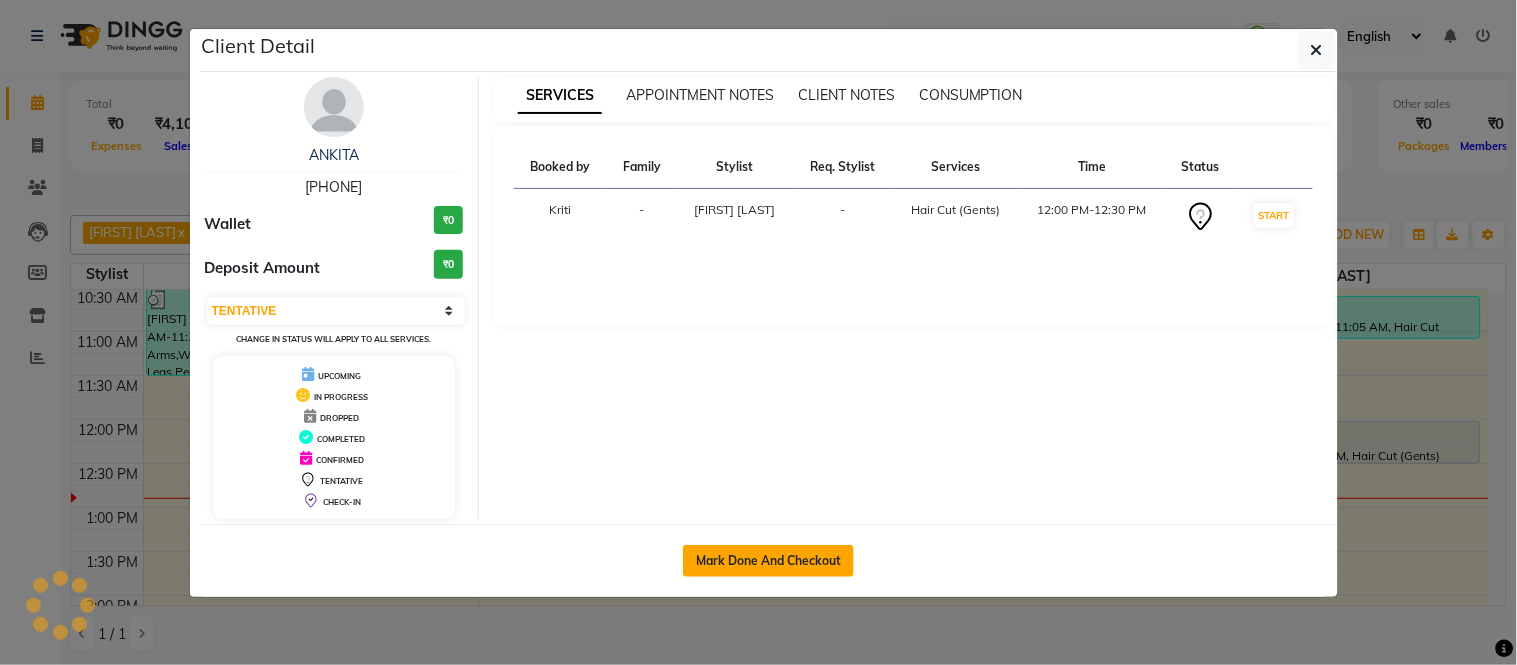 click on "Mark Done And Checkout" 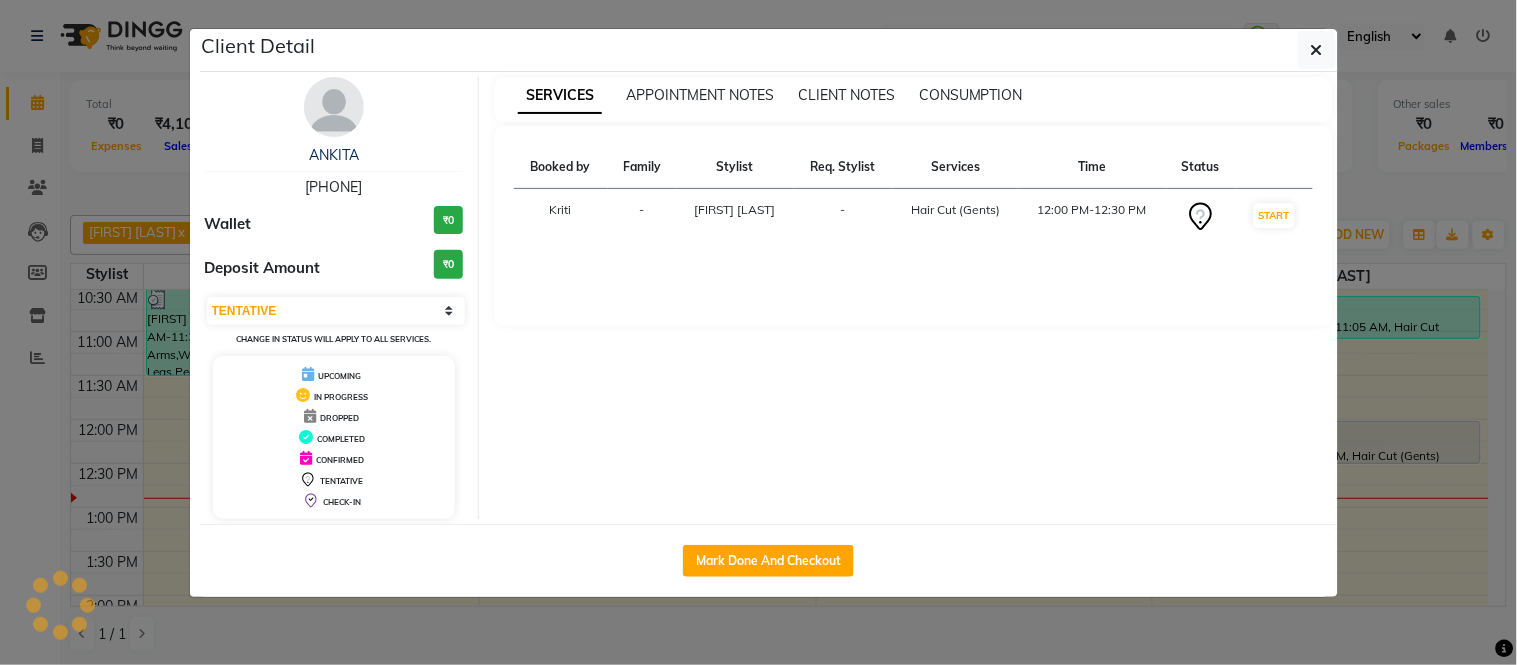 select on "service" 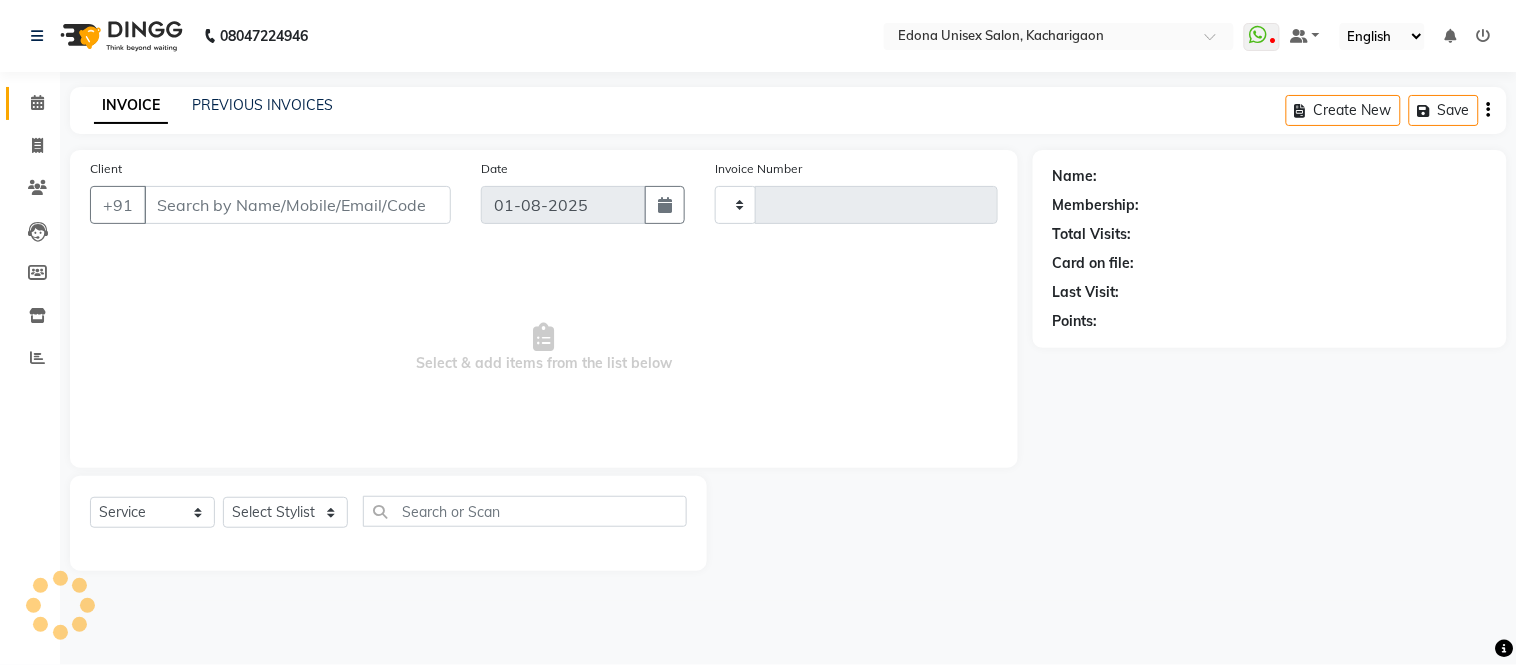 type on "1814" 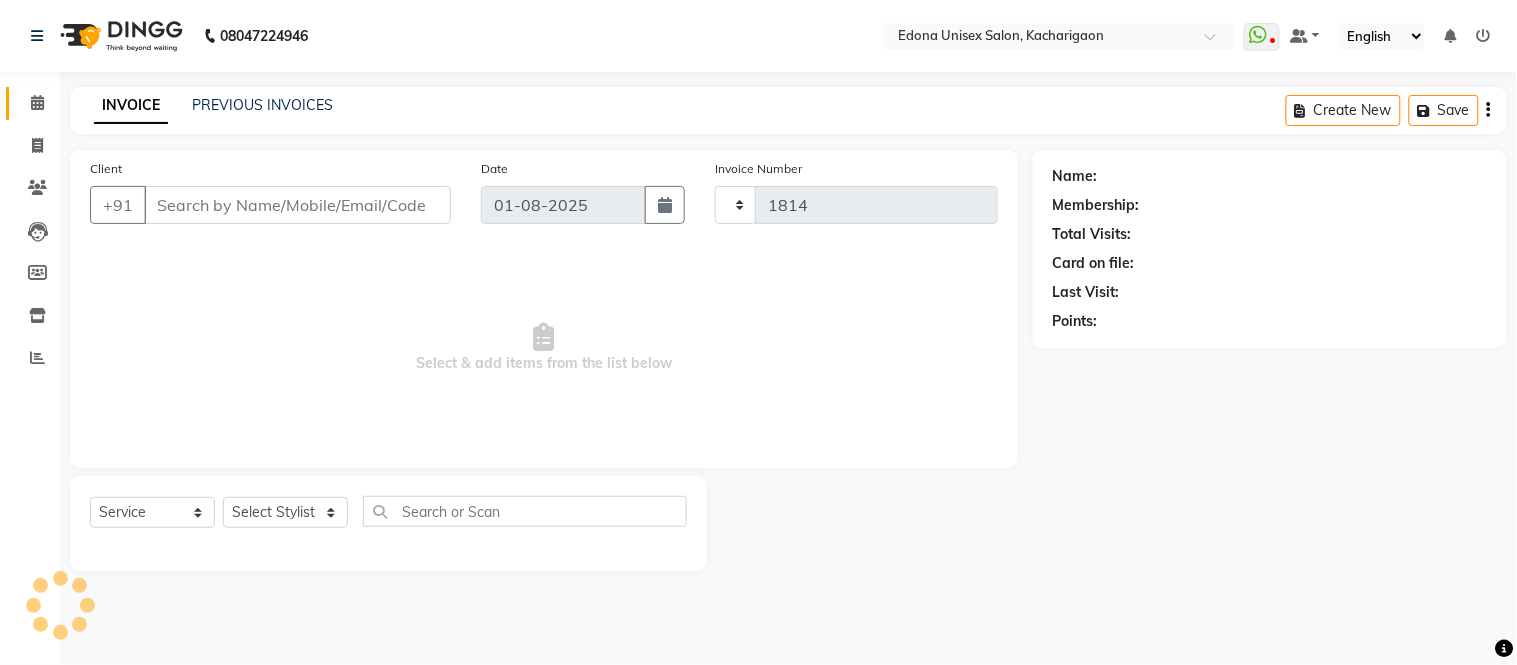 select on "5389" 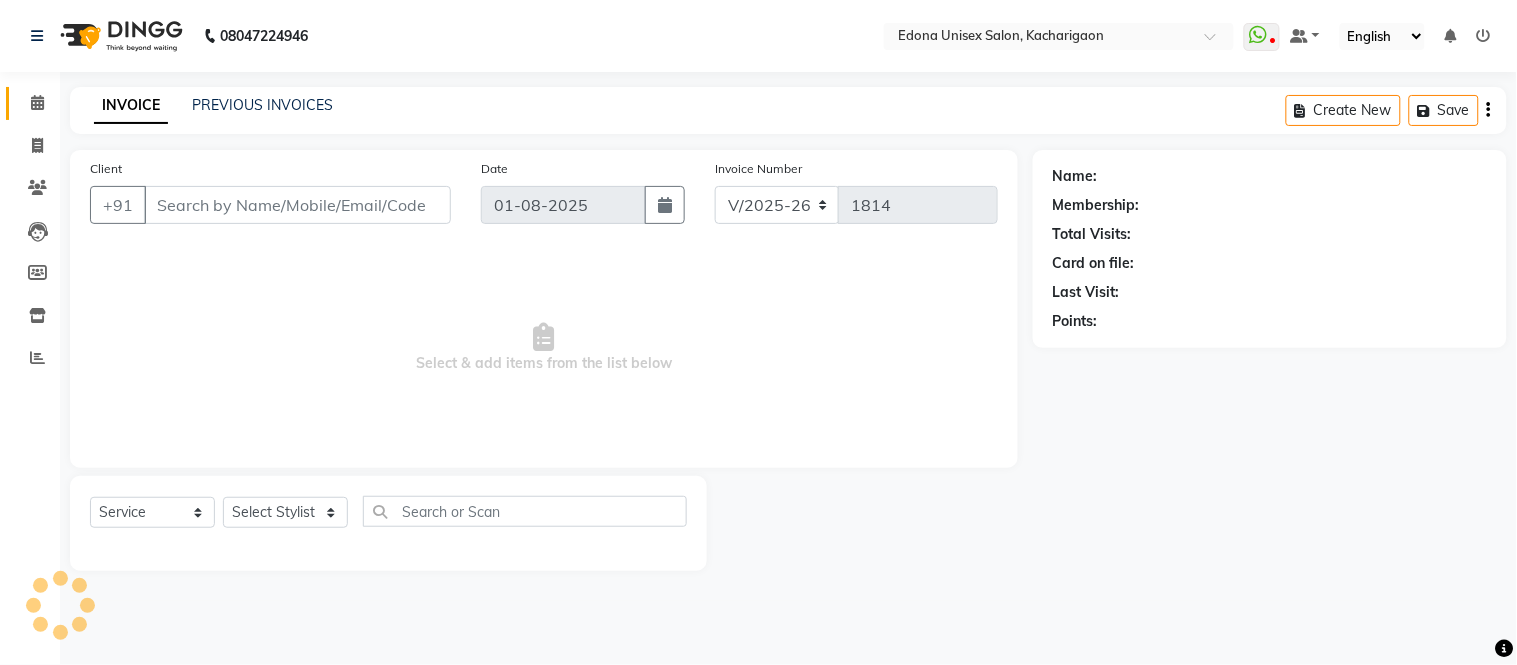 type on "[PHONE]" 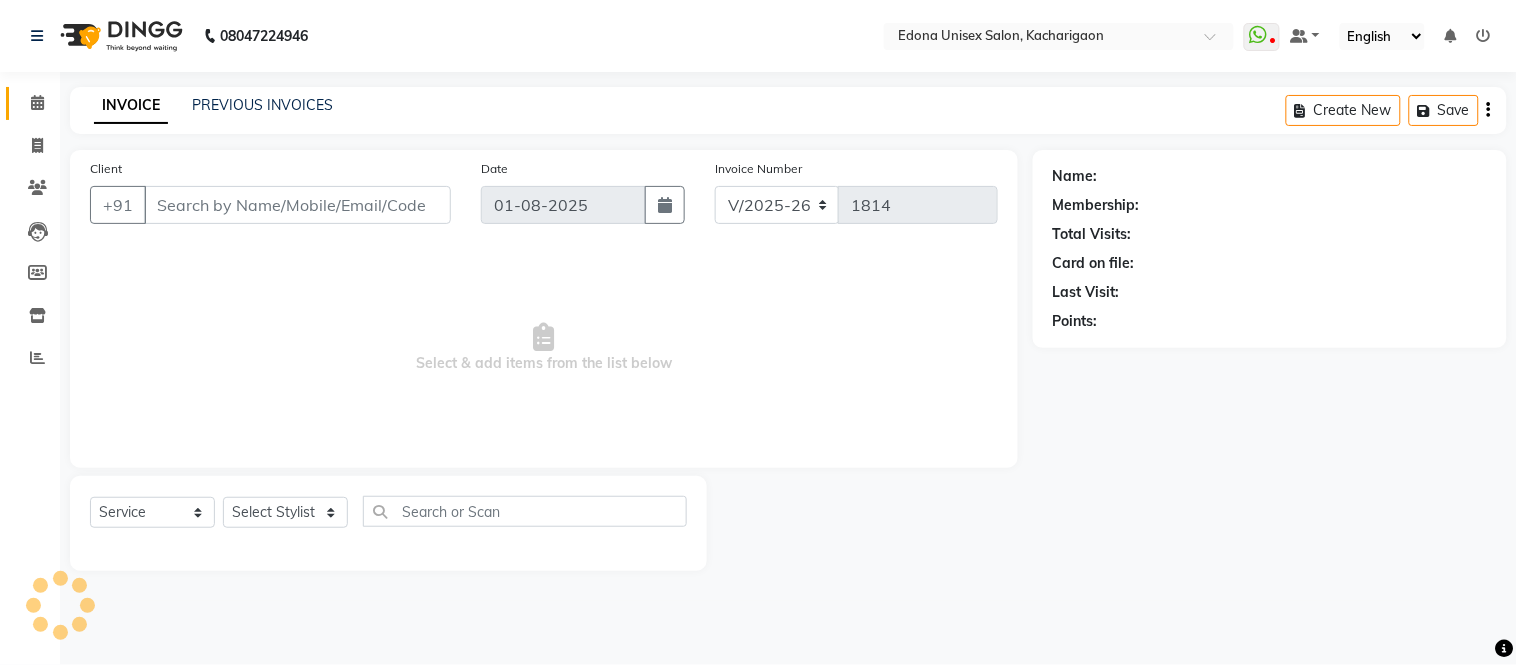 select on "77350" 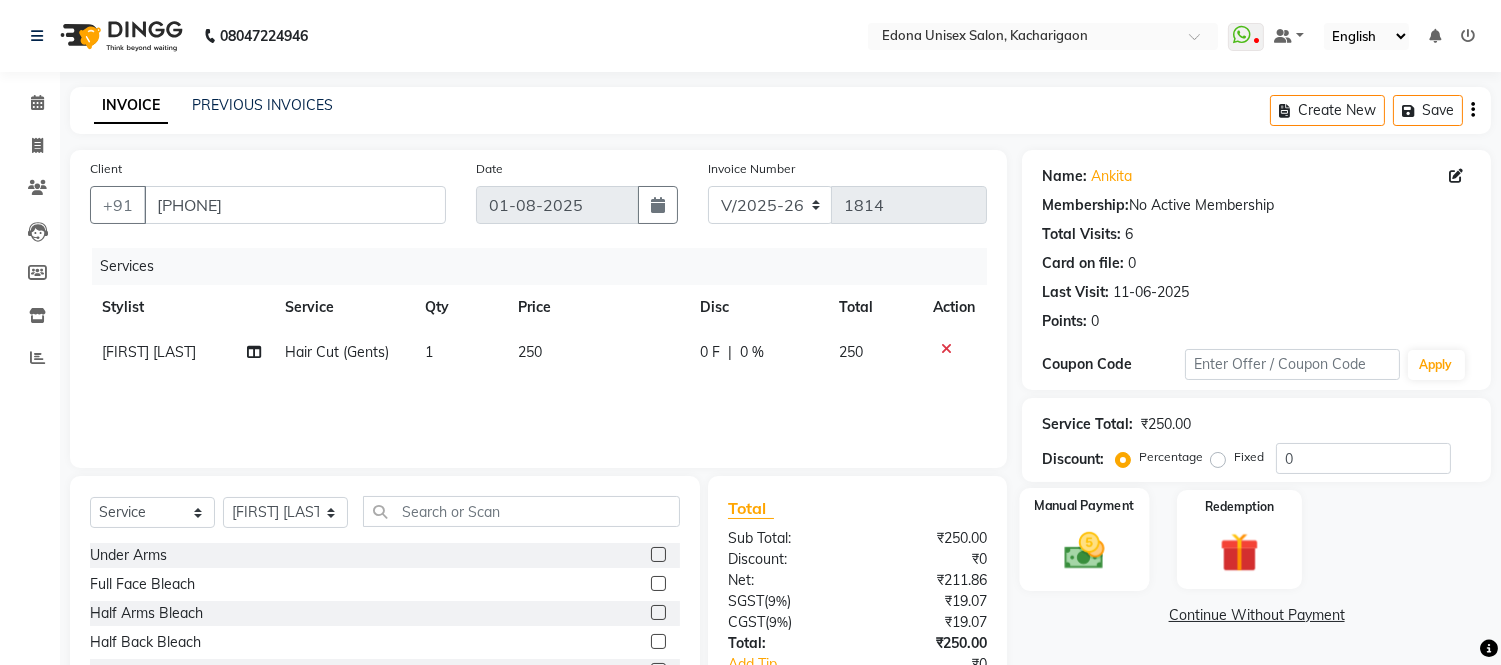 click 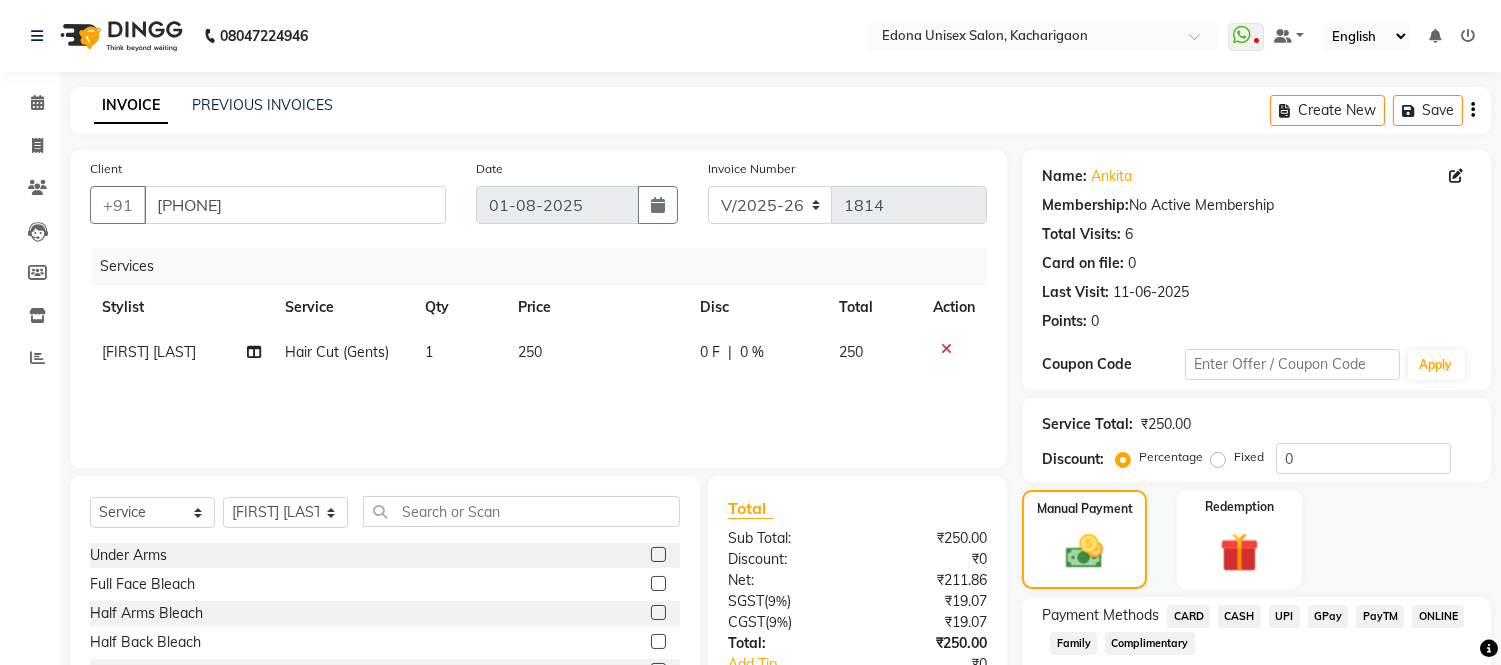 click on "CASH" 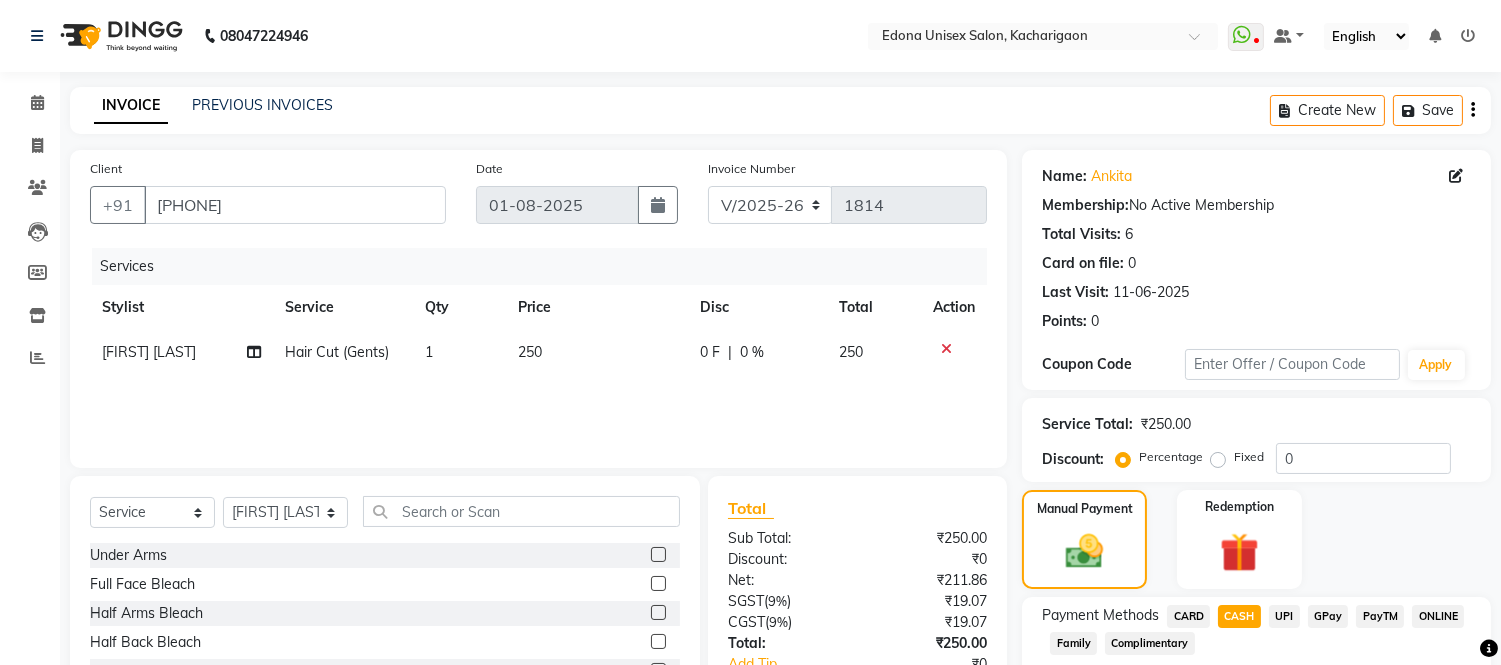 scroll, scrollTop: 178, scrollLeft: 0, axis: vertical 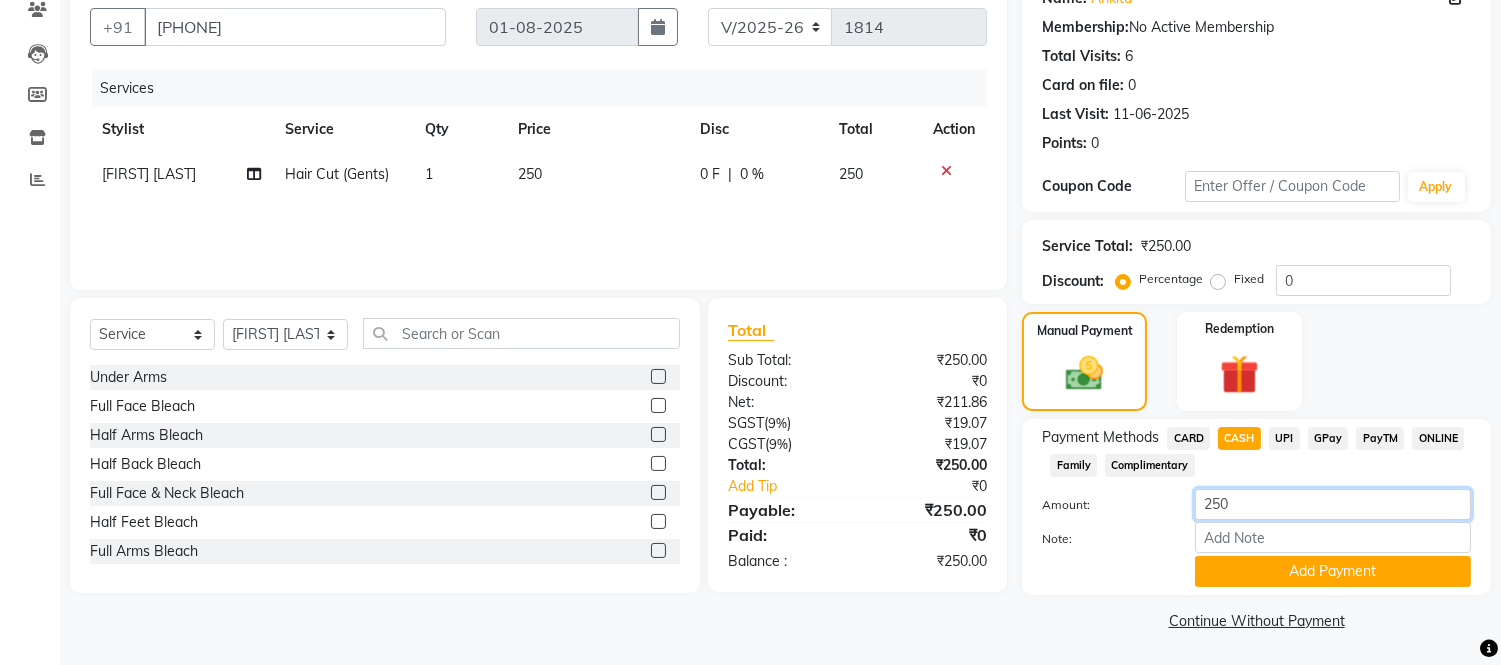 click on "250" 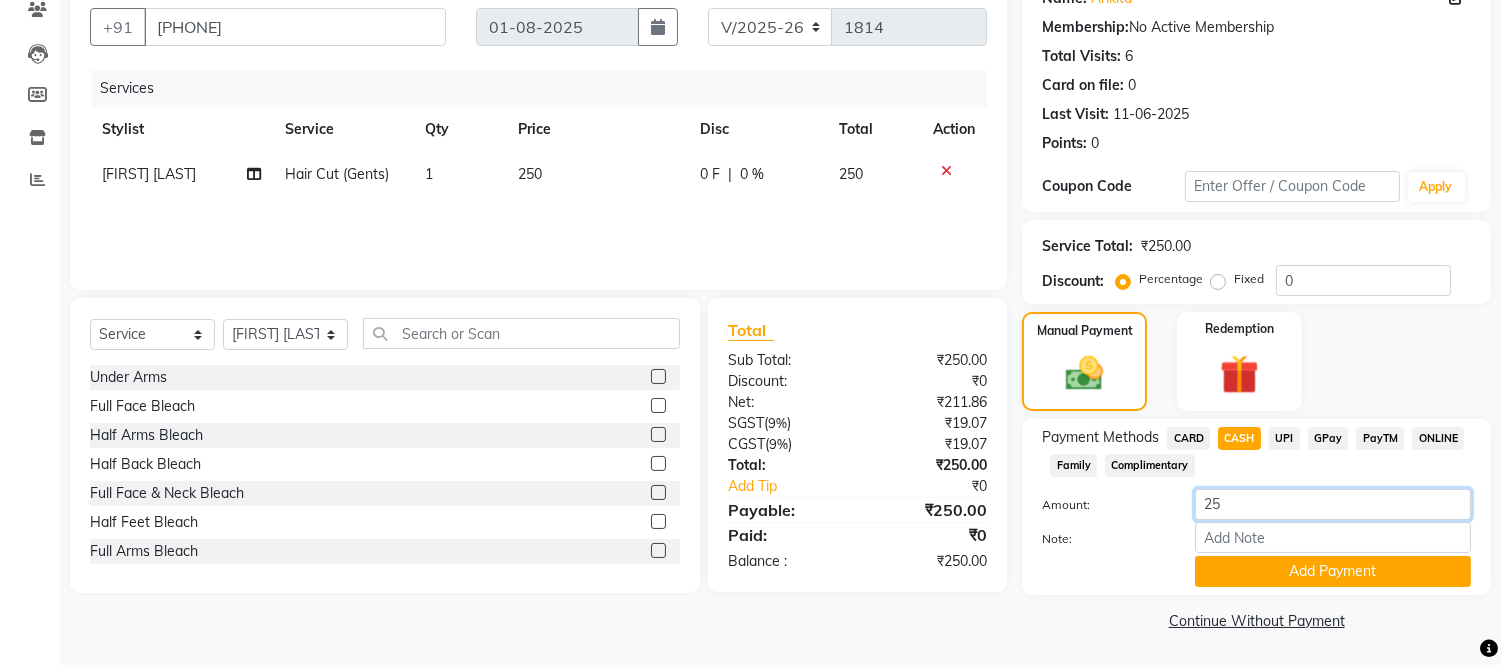 type on "2" 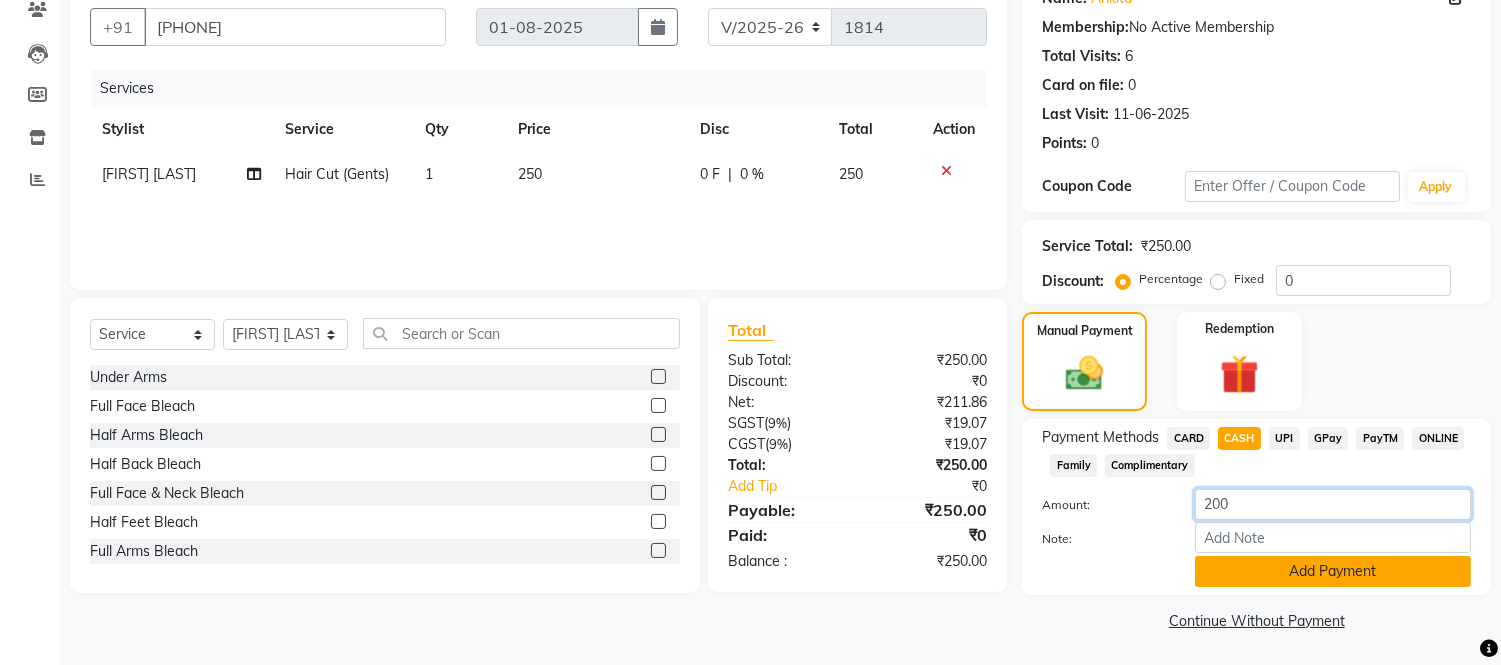 type on "200" 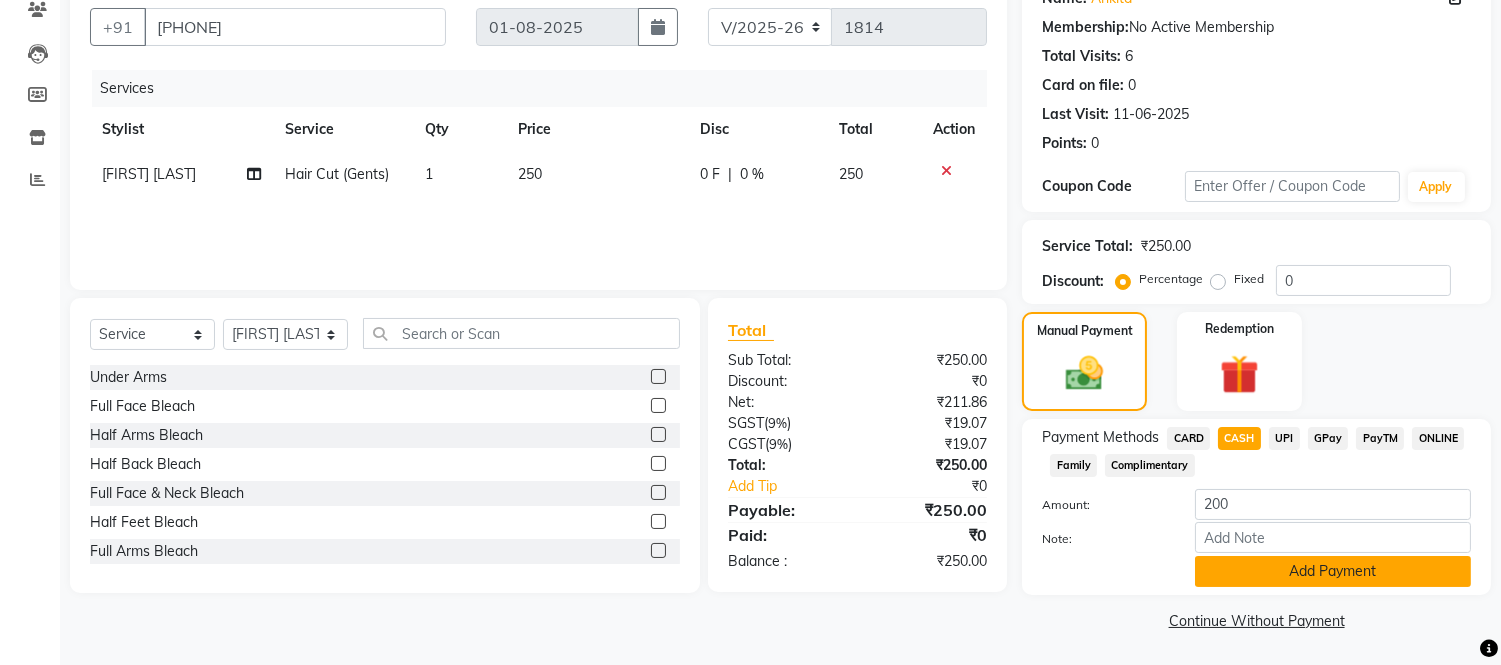 click on "Add Payment" 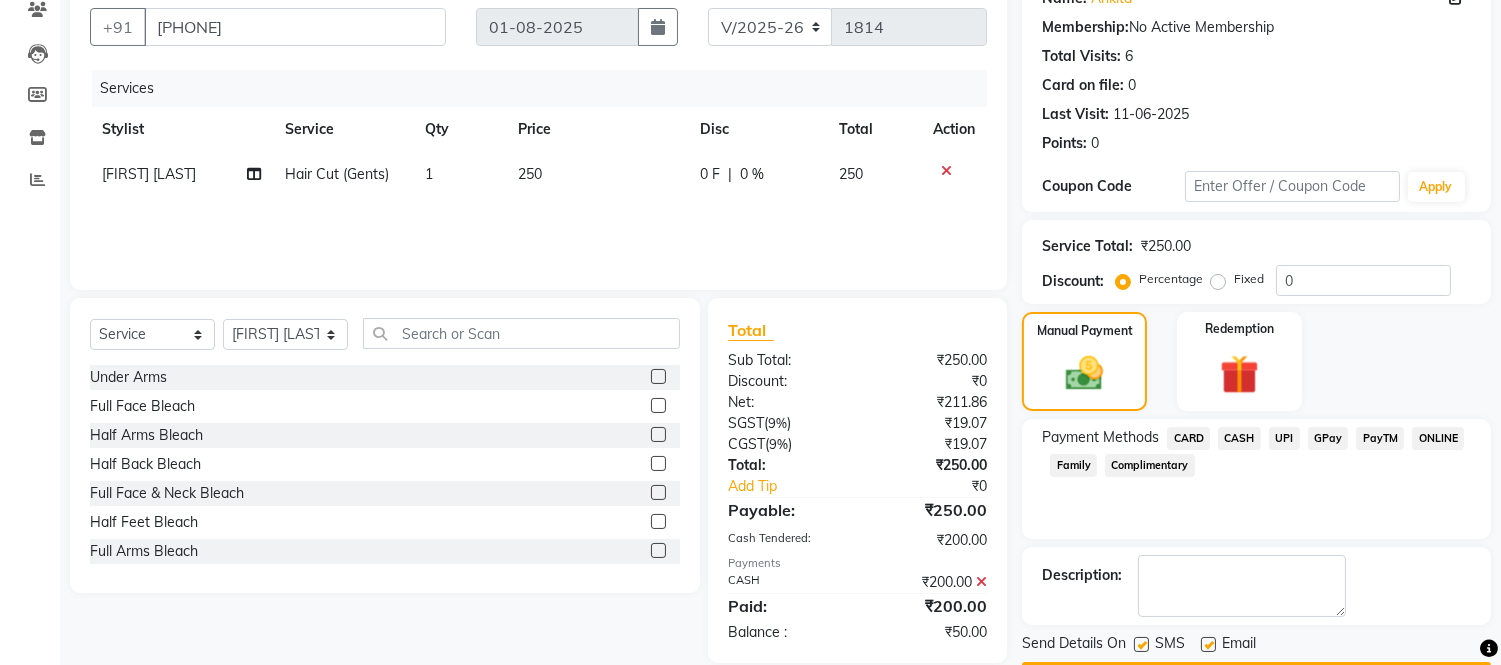 click on "UPI" 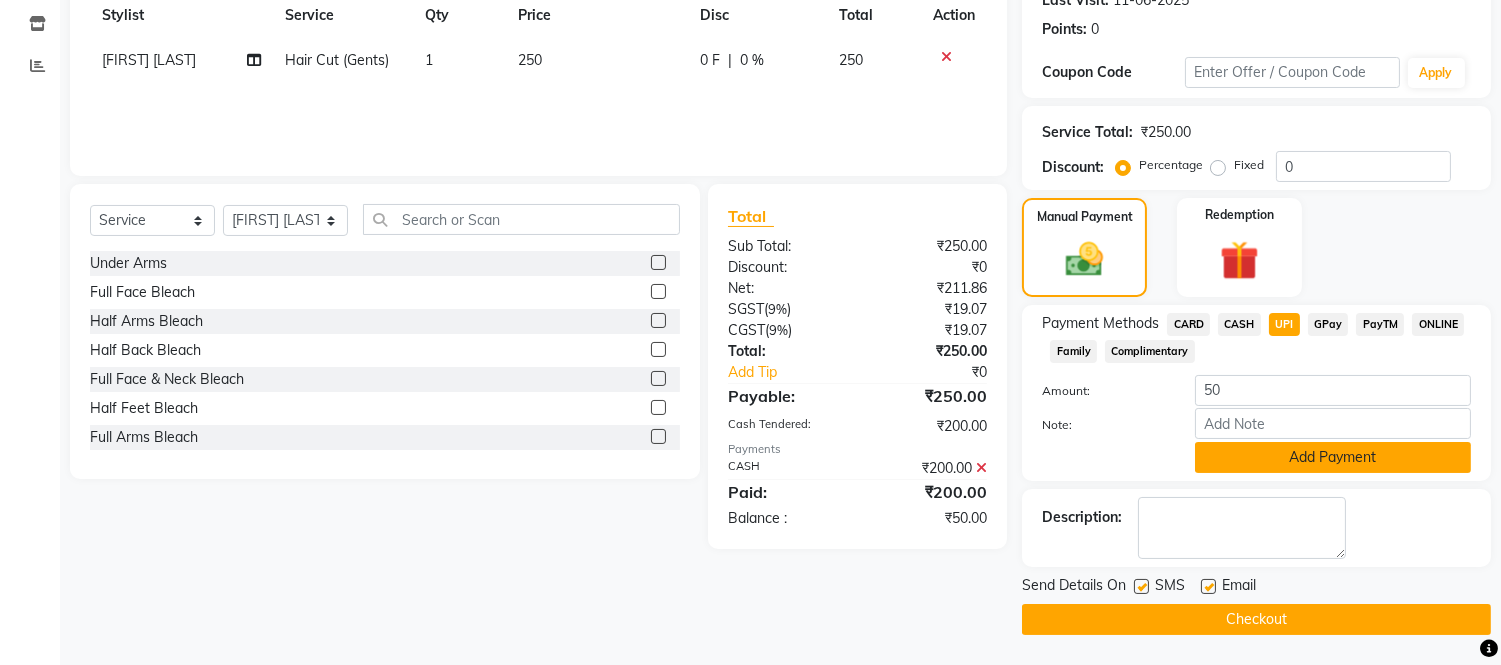 click on "Add Payment" 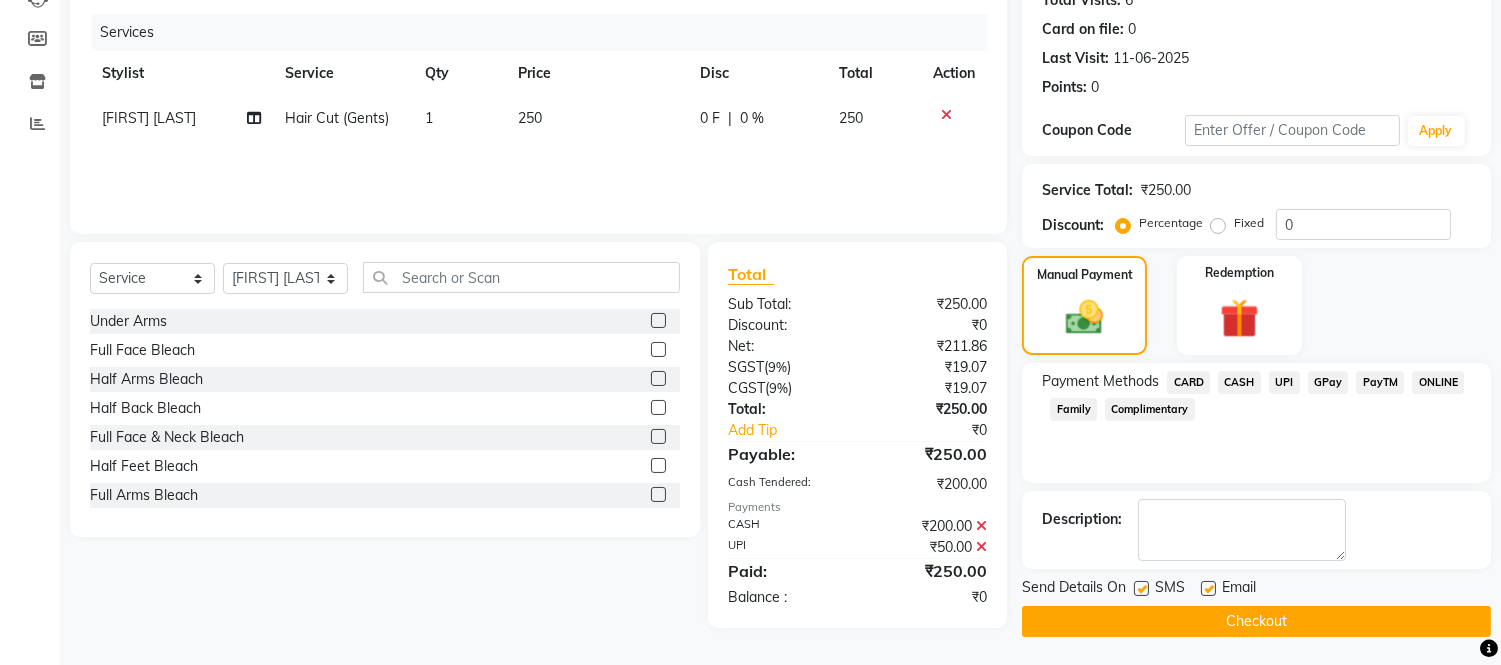 click on "Checkout" 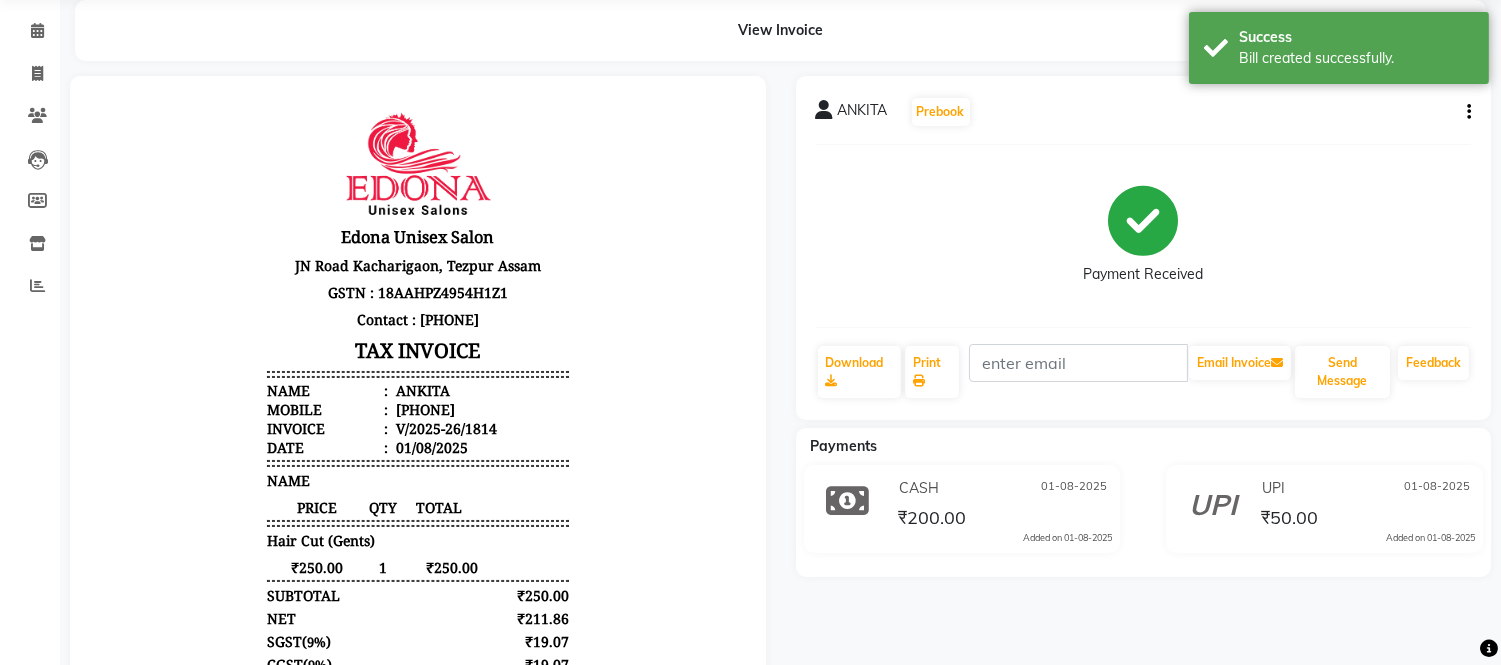 scroll, scrollTop: 111, scrollLeft: 0, axis: vertical 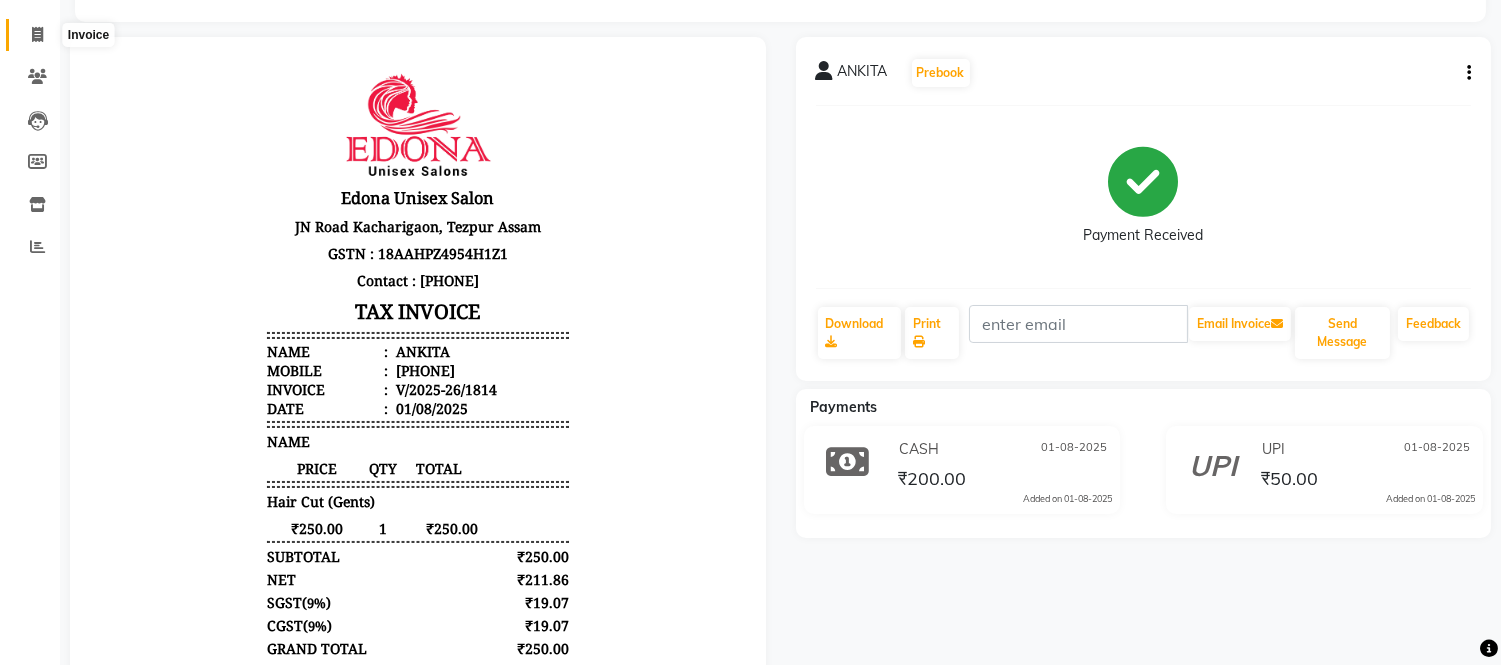 click 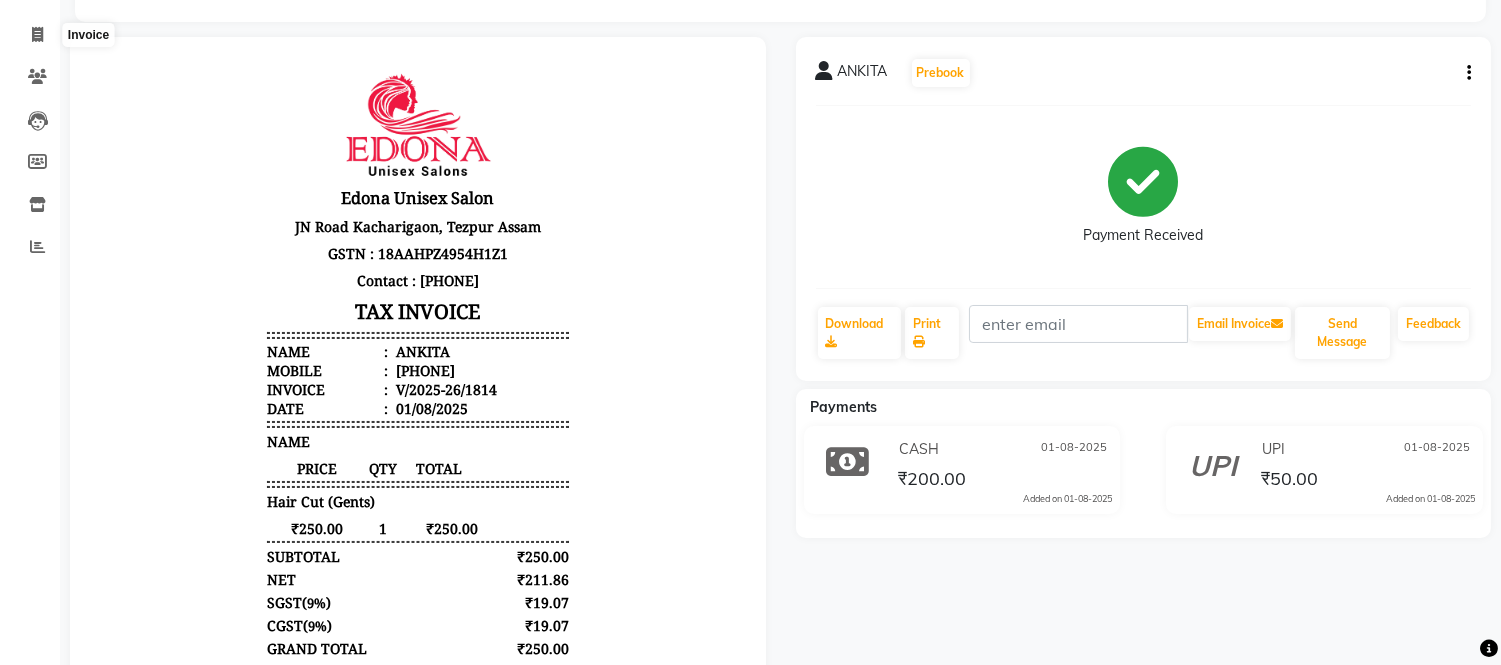 scroll, scrollTop: 0, scrollLeft: 0, axis: both 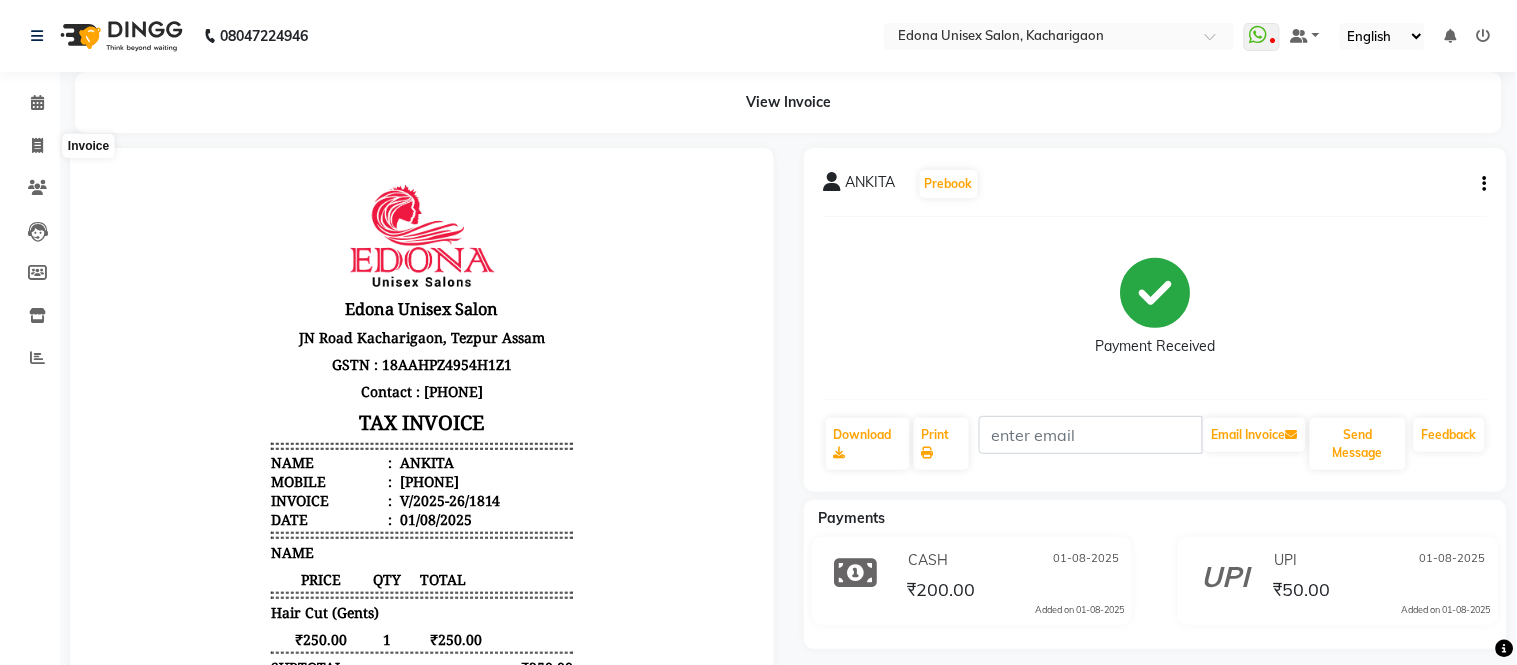 select on "5389" 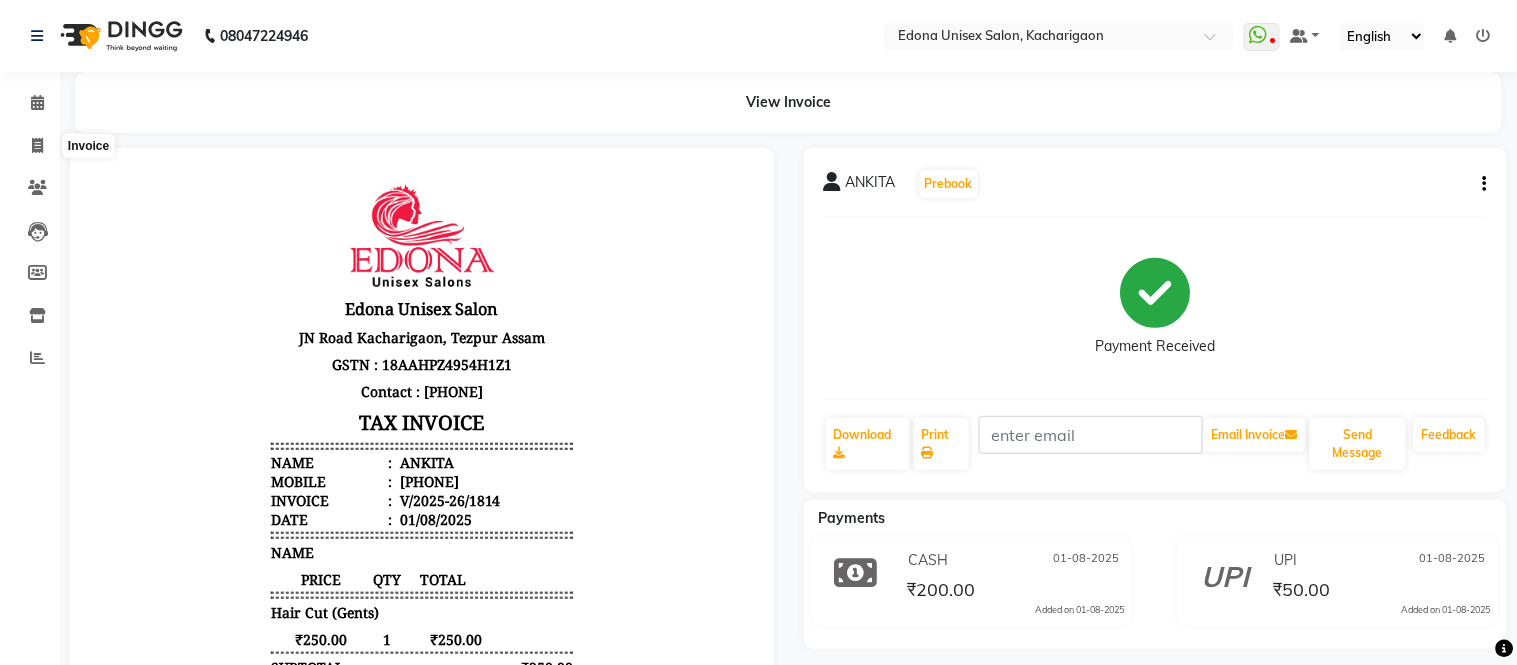 select on "service" 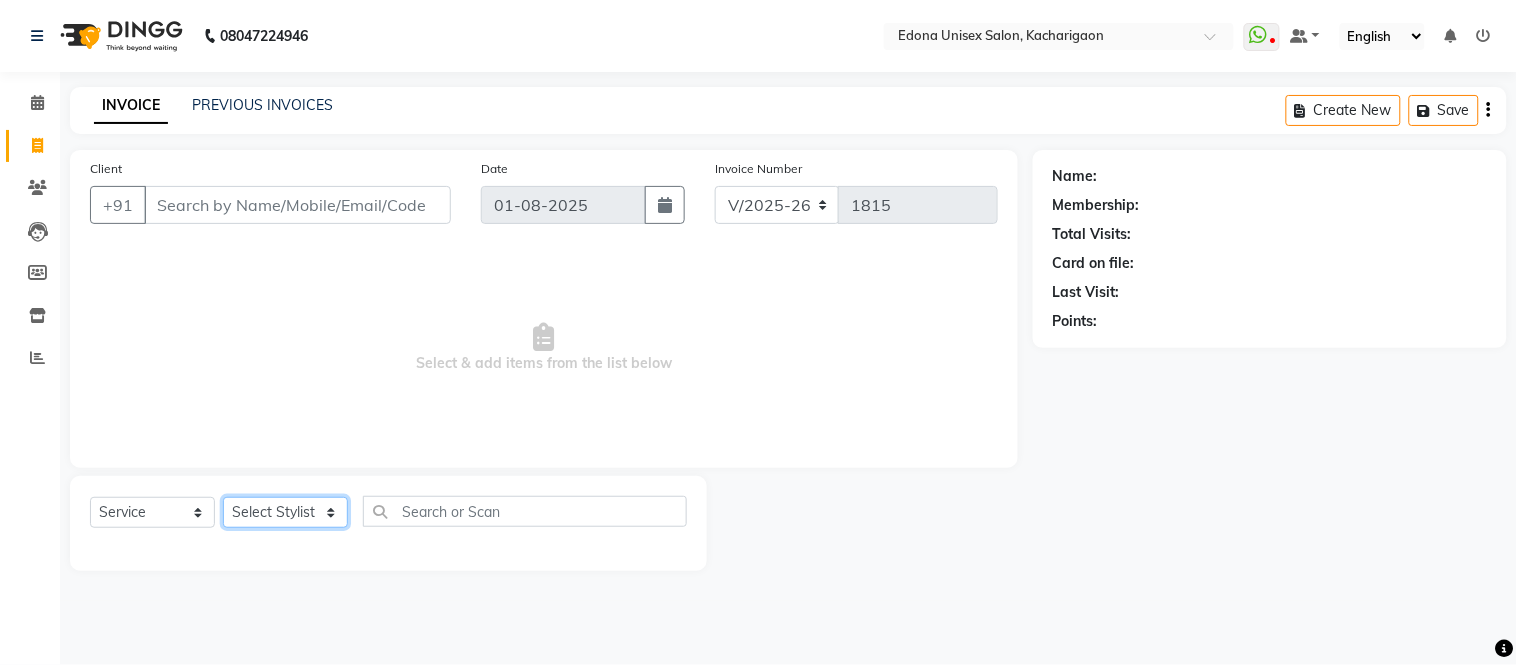 click on "Select Stylist Admin Anju Sonar Bir Basumtary Bishal Bharma Hemen Daimari Hombr Jogi Jenny Kayina Kriti Lokesh Verma Mithiser Bodo Monisha Goyari Neha Sonar Pahi Prabir Das Rashmi Basumtary Reshma Sultana Roselin Basumtary Sumitra Subba" 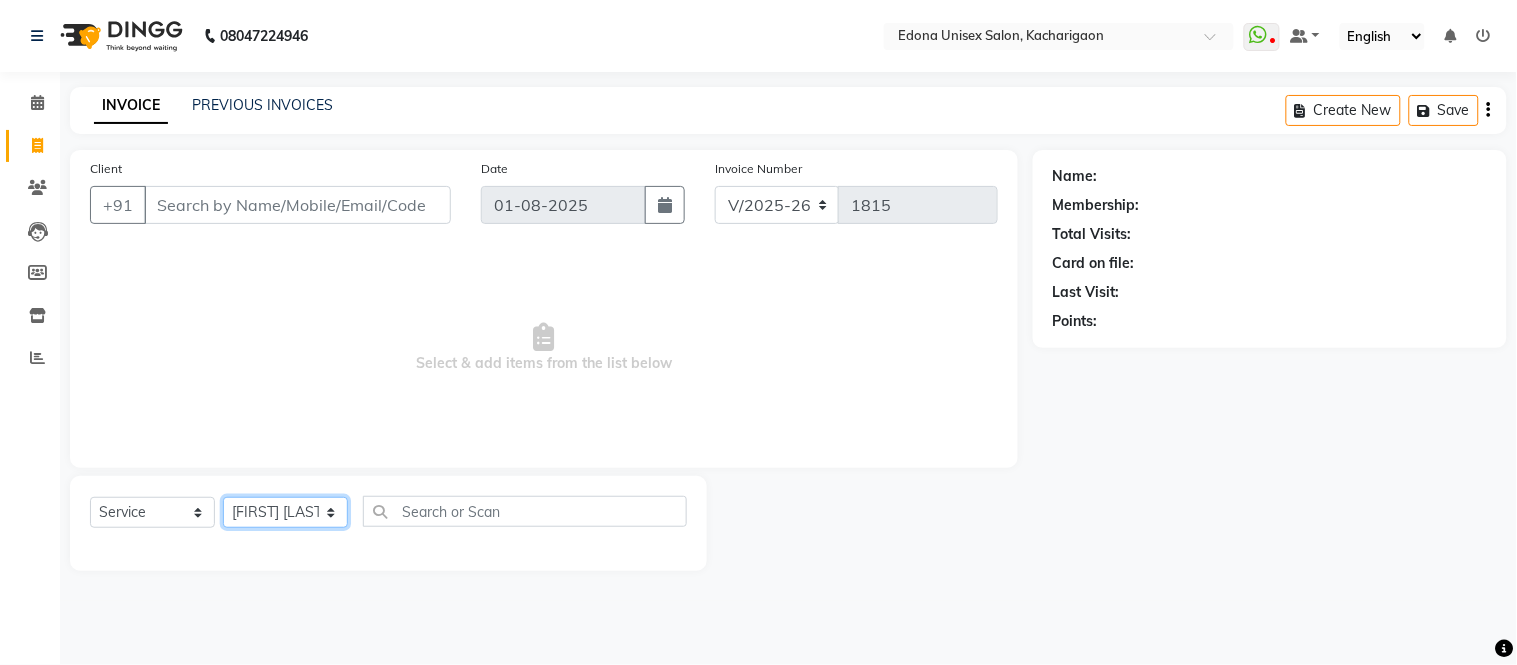 click on "Select Stylist Admin Anju Sonar Bir Basumtary Bishal Bharma Hemen Daimari Hombr Jogi Jenny Kayina Kriti Lokesh Verma Mithiser Bodo Monisha Goyari Neha Sonar Pahi Prabir Das Rashmi Basumtary Reshma Sultana Roselin Basumtary Sumitra Subba" 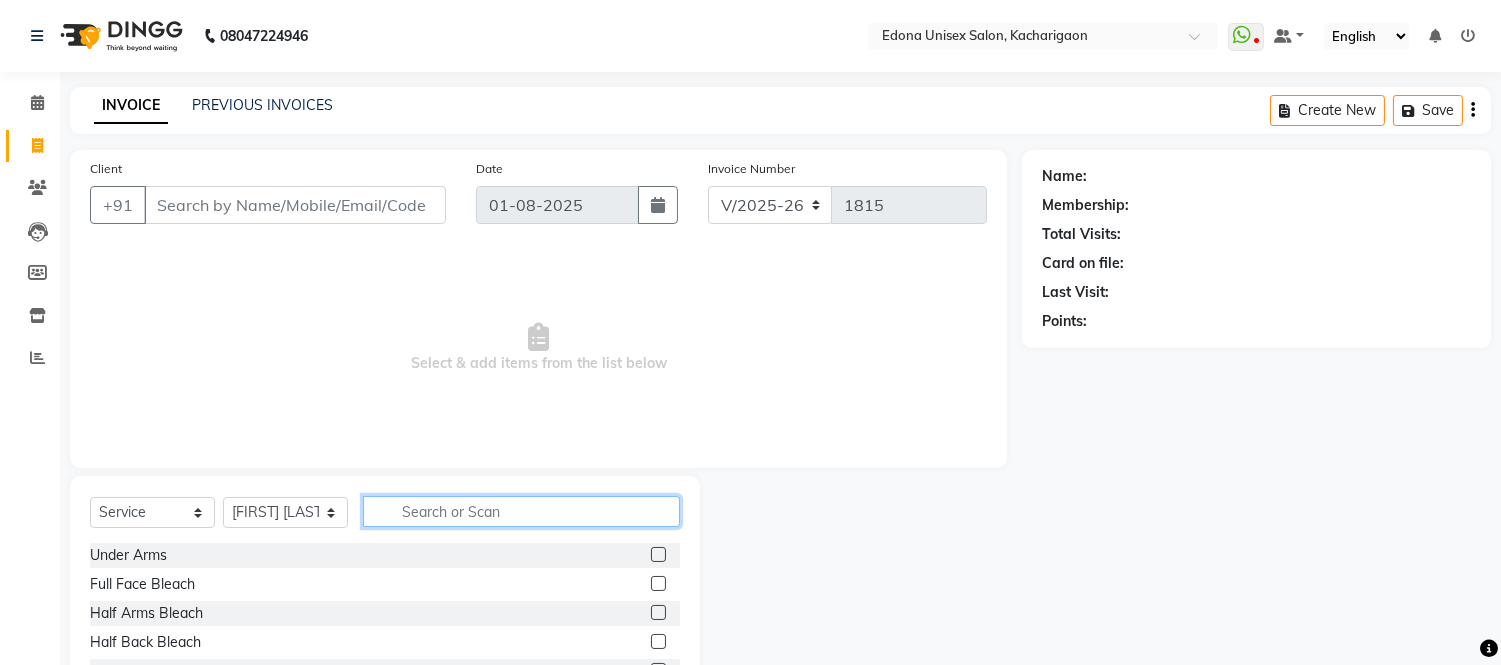 click 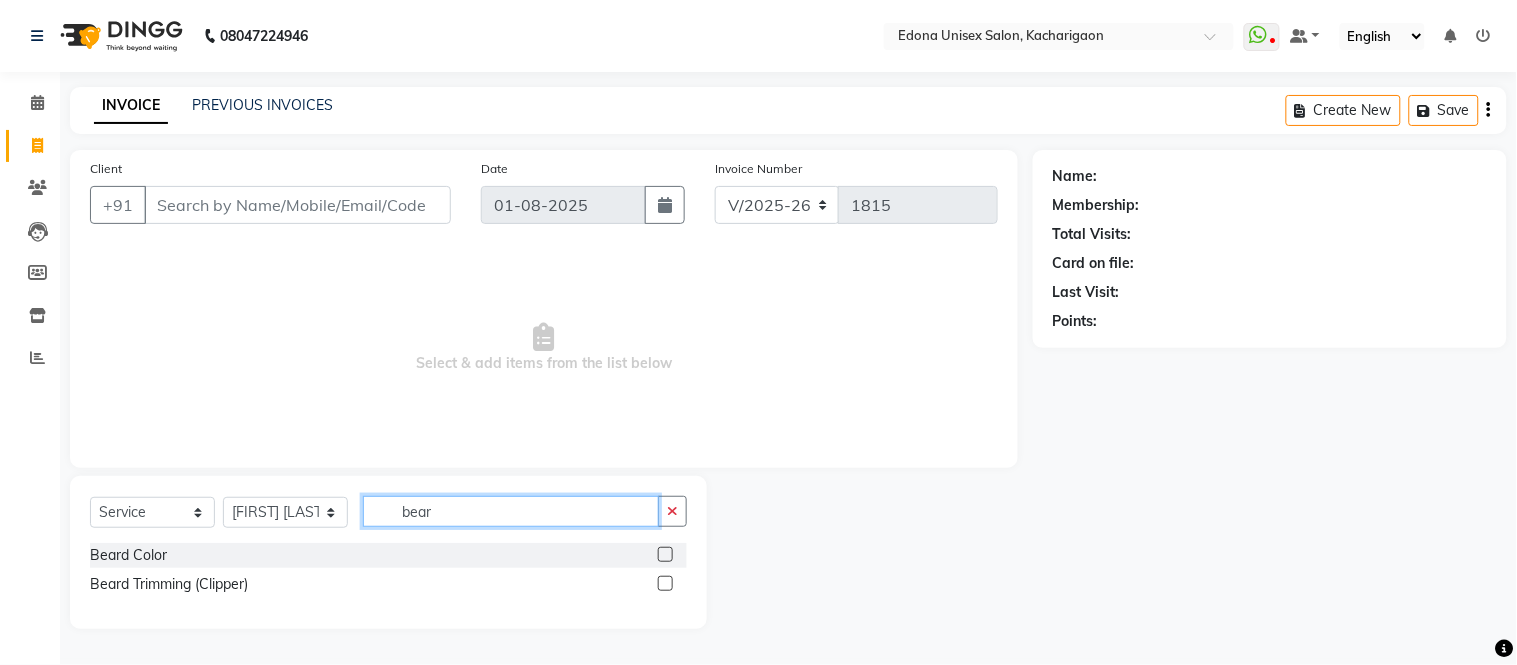 type on "bear" 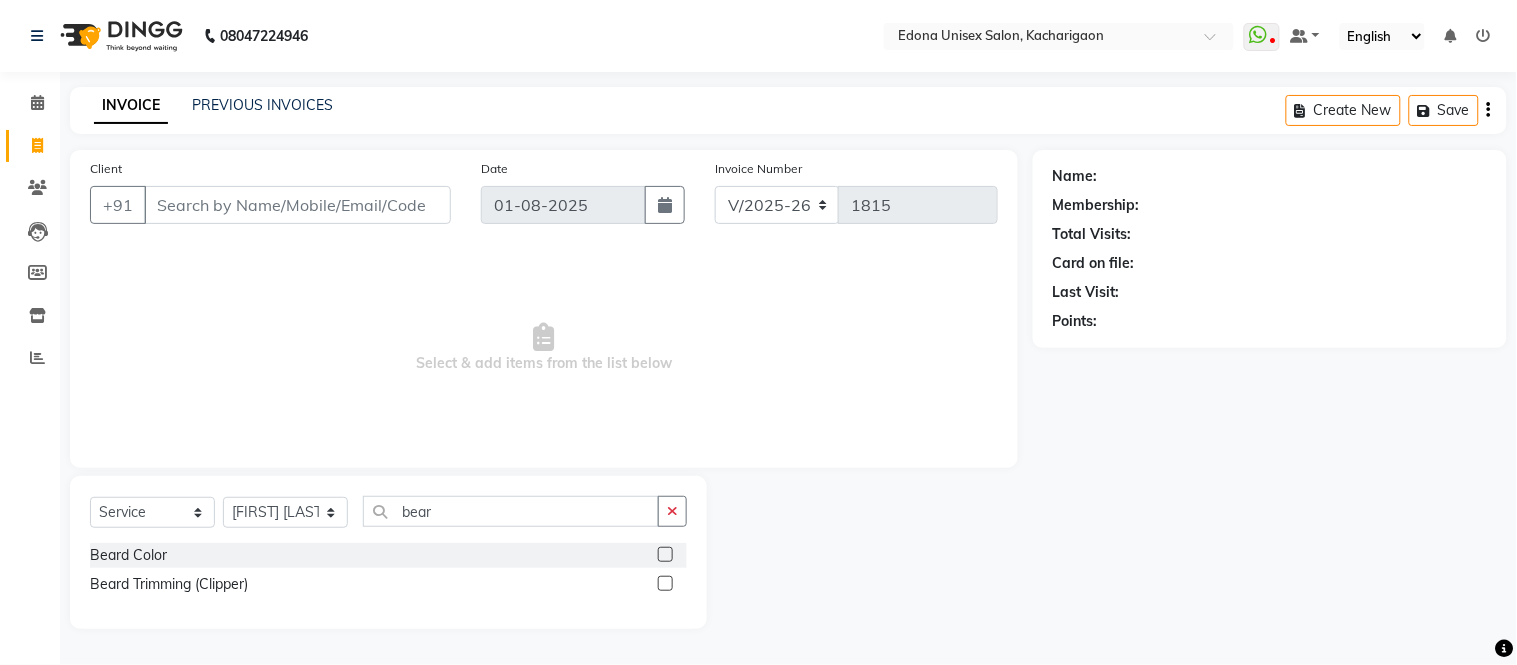 click 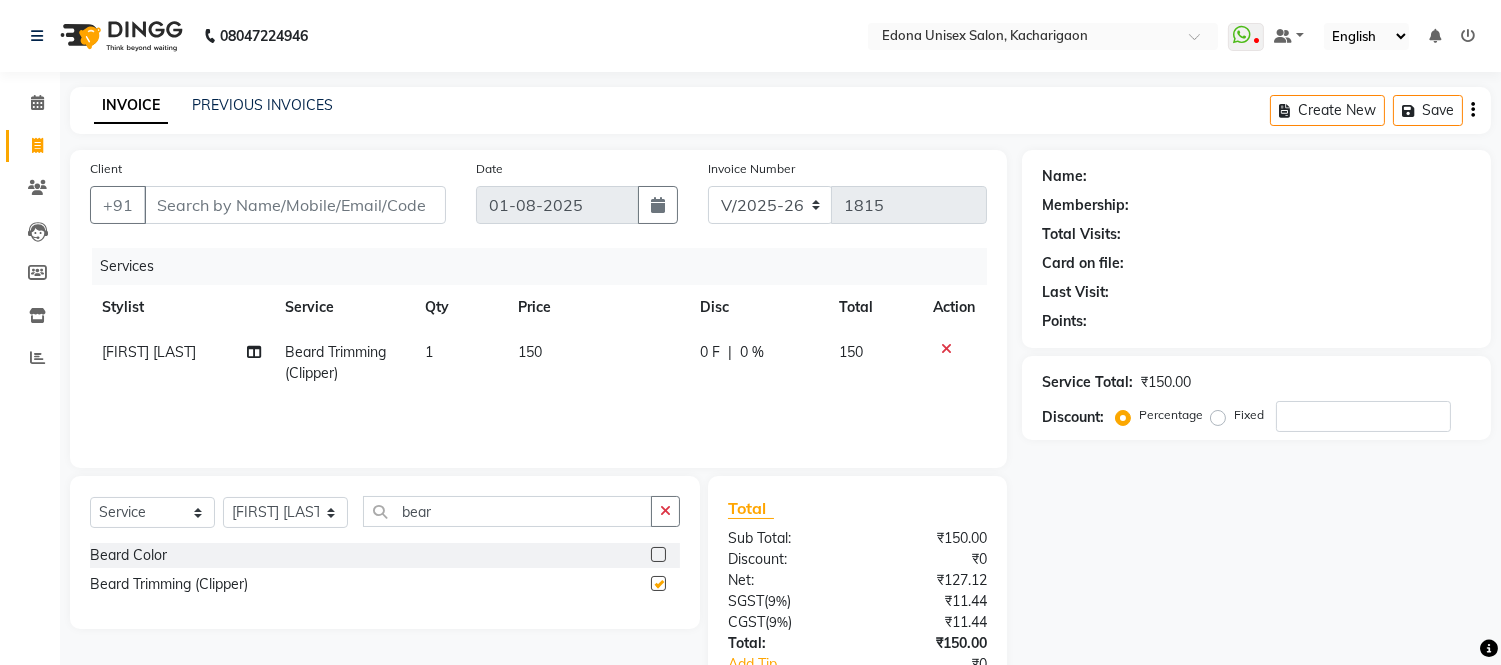 checkbox on "false" 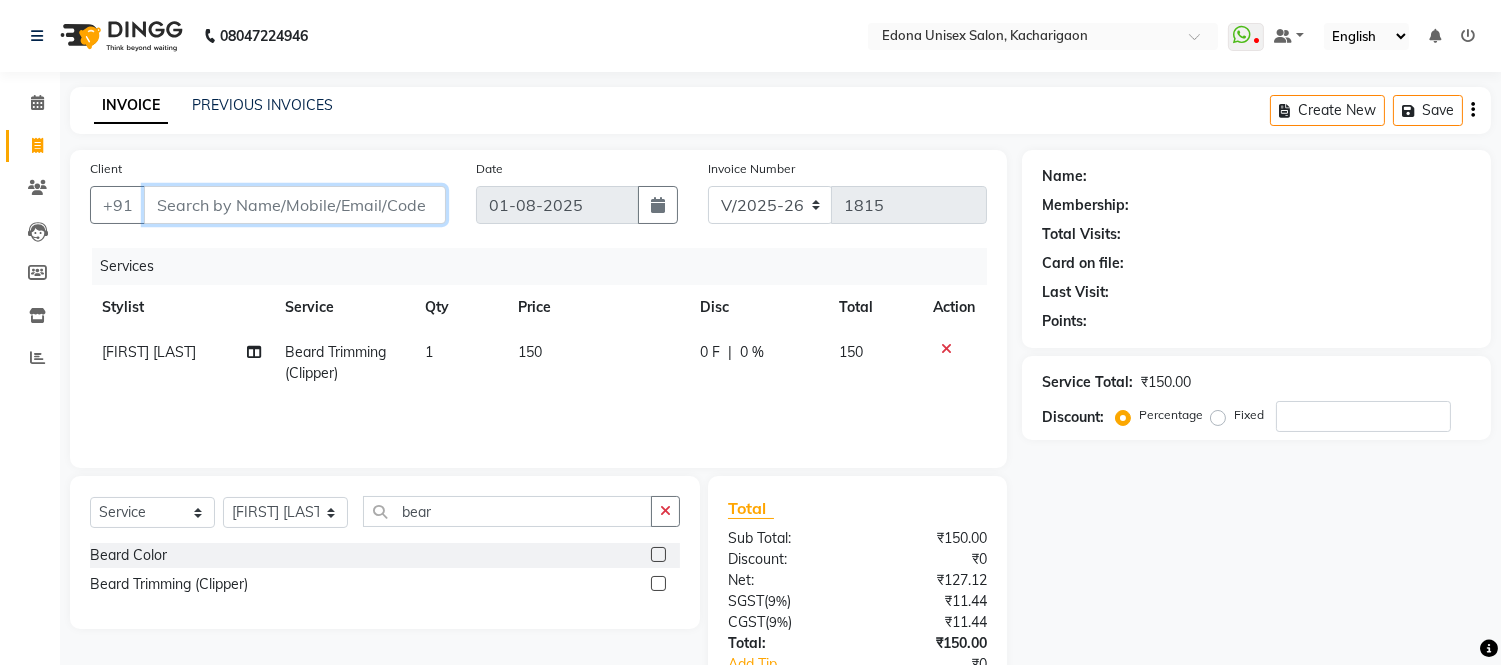 click on "Client" at bounding box center [295, 205] 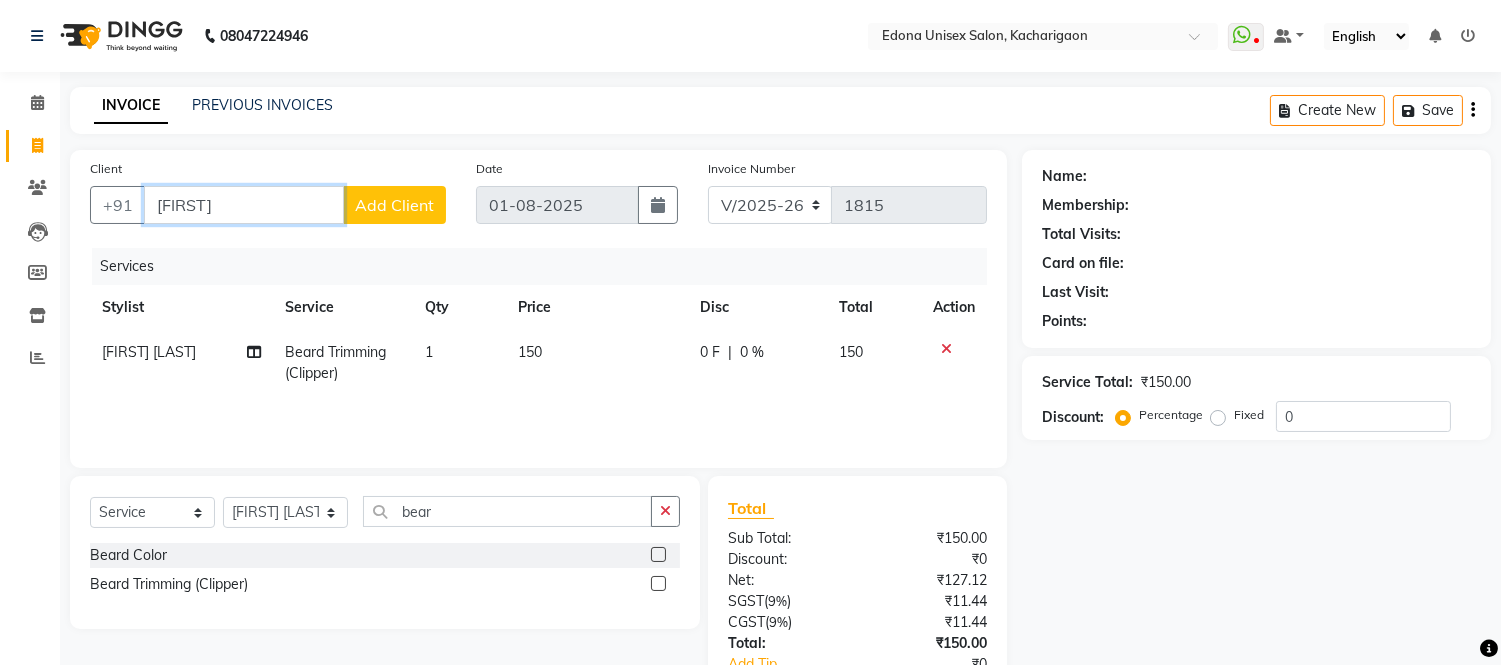 click on "[FIRST]" at bounding box center [244, 205] 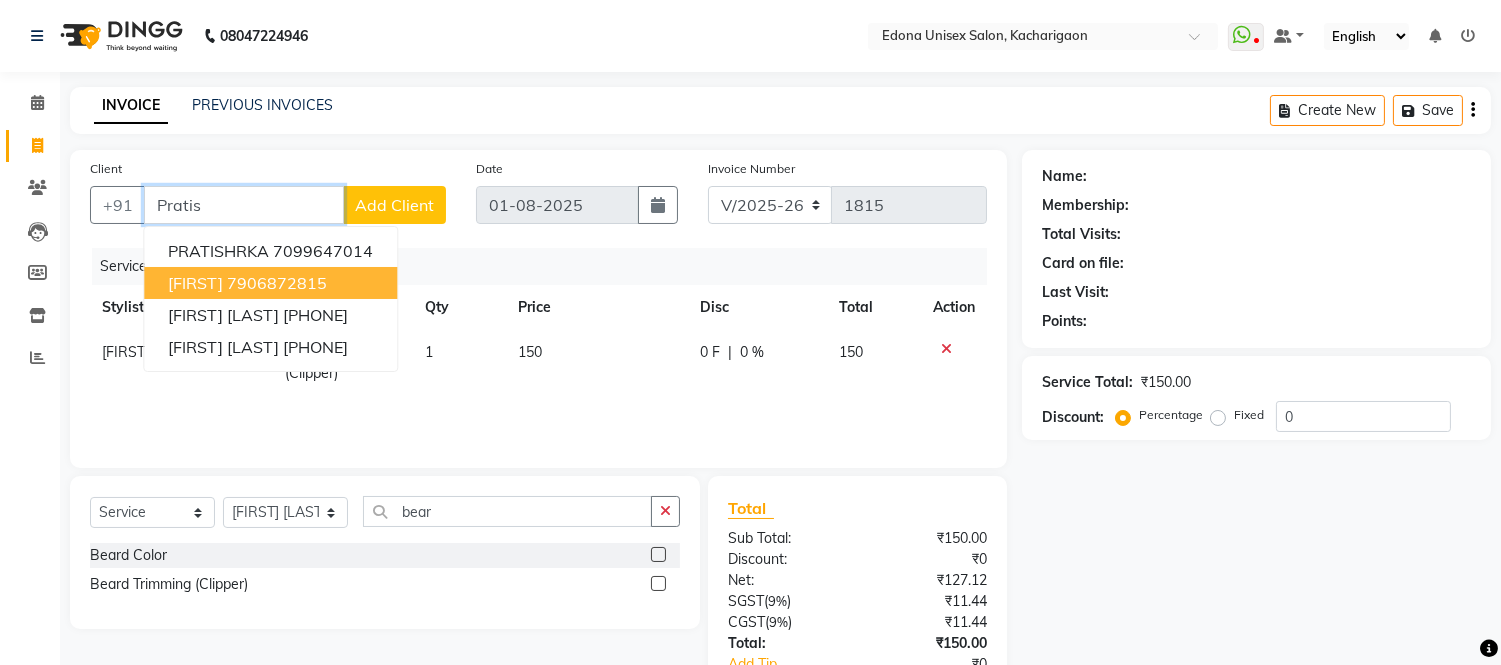 scroll, scrollTop: 111, scrollLeft: 0, axis: vertical 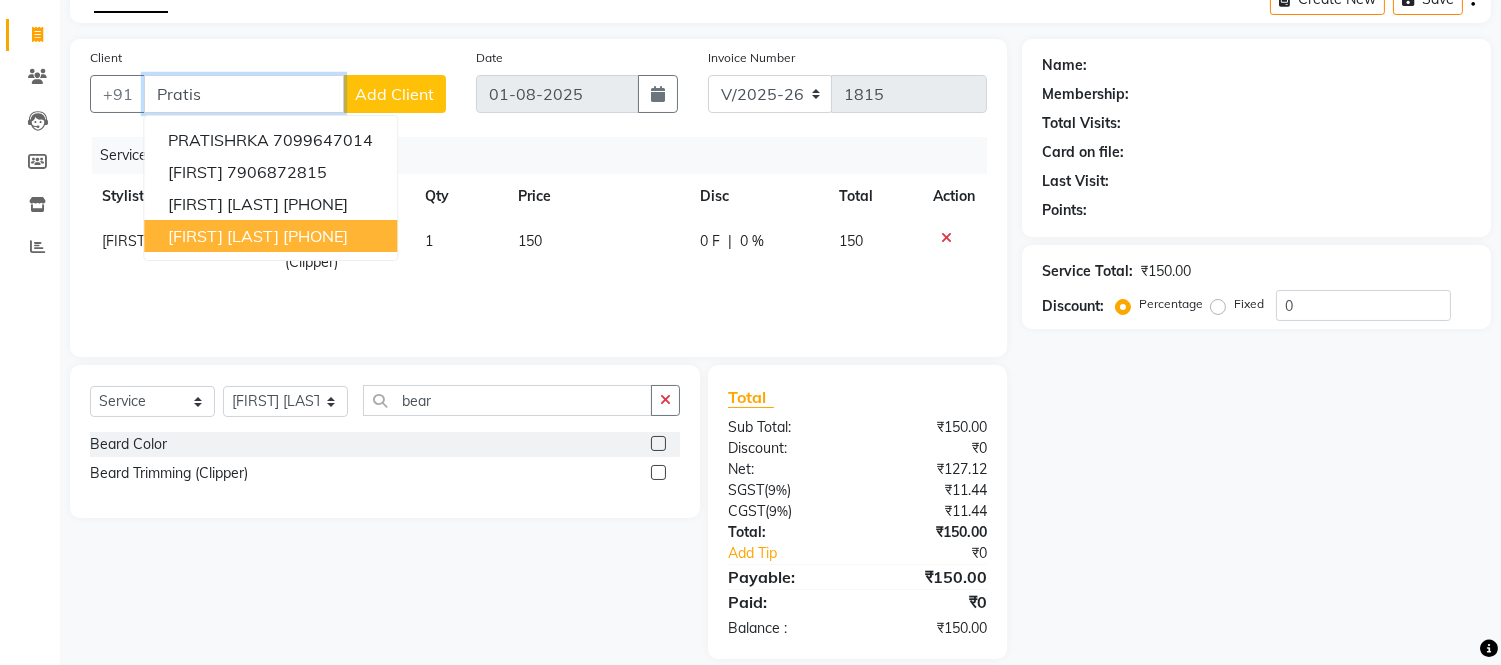 click on "[FIRST] [LAST]" at bounding box center [223, 236] 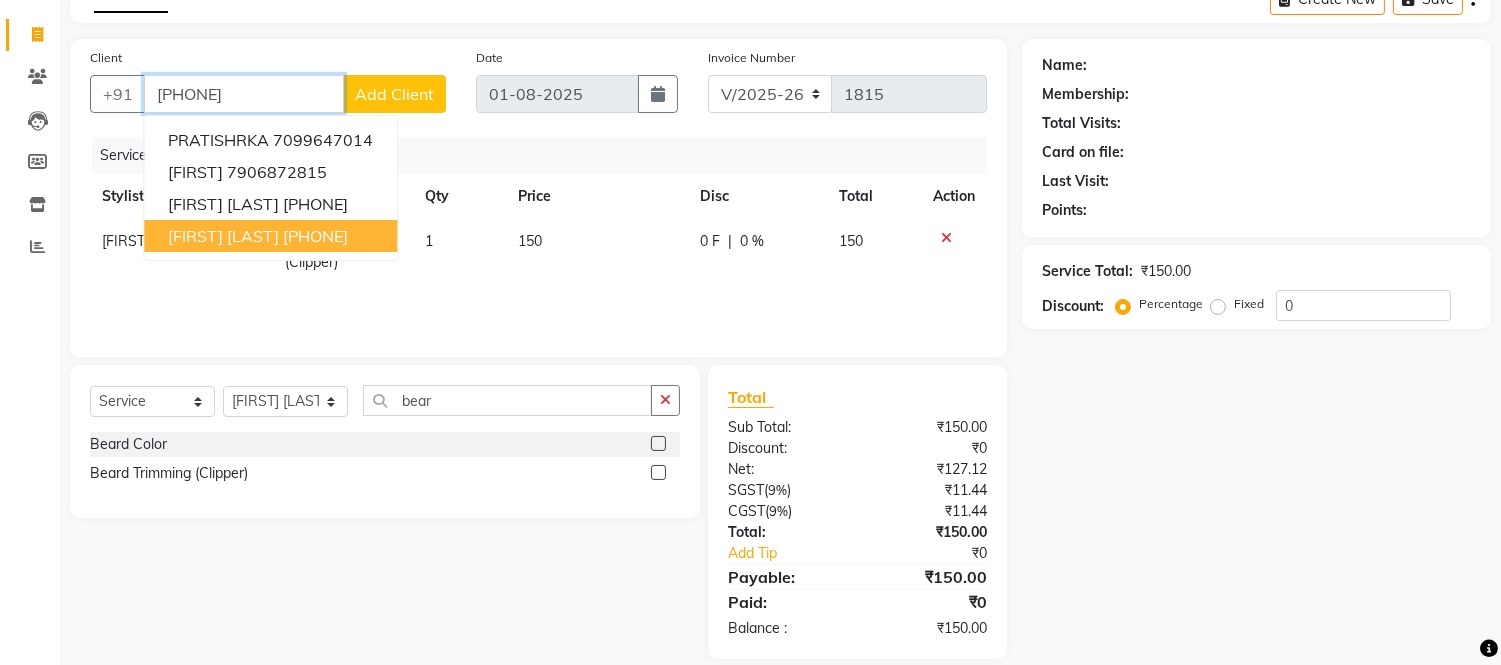 type on "[PHONE]" 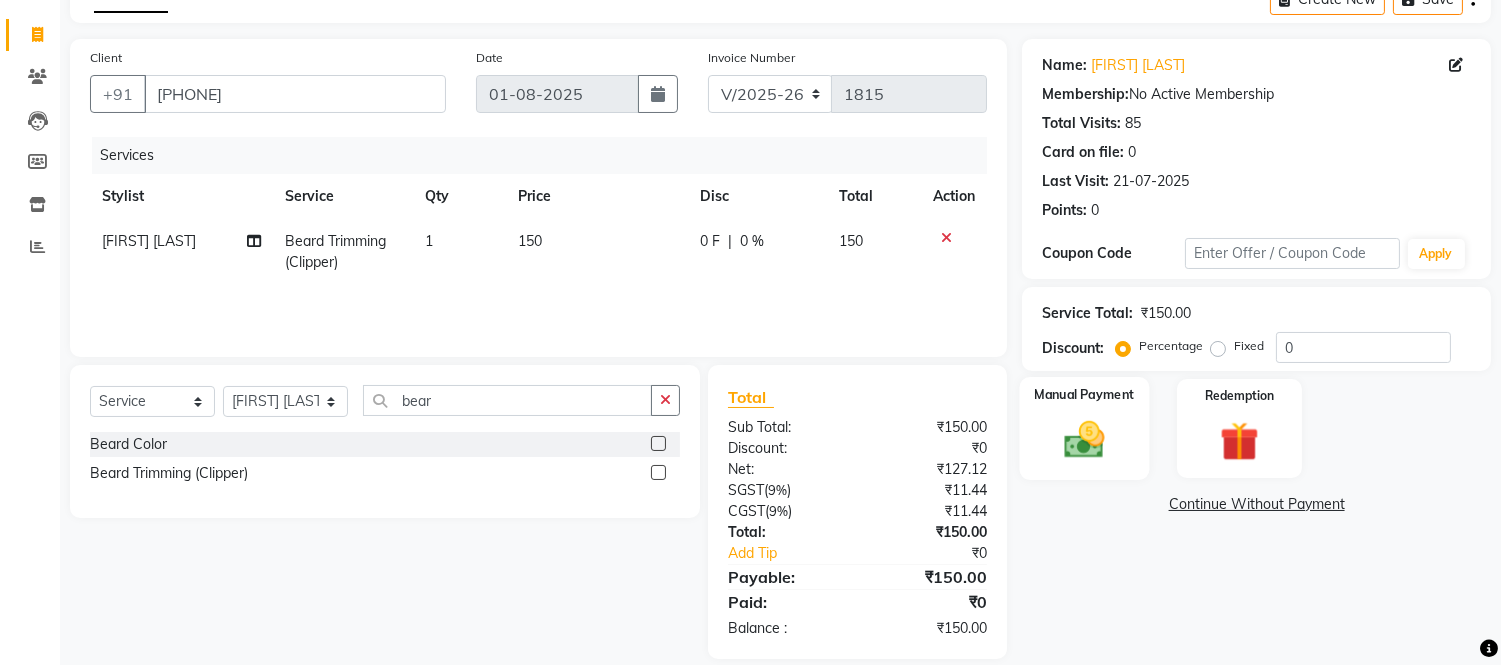 click 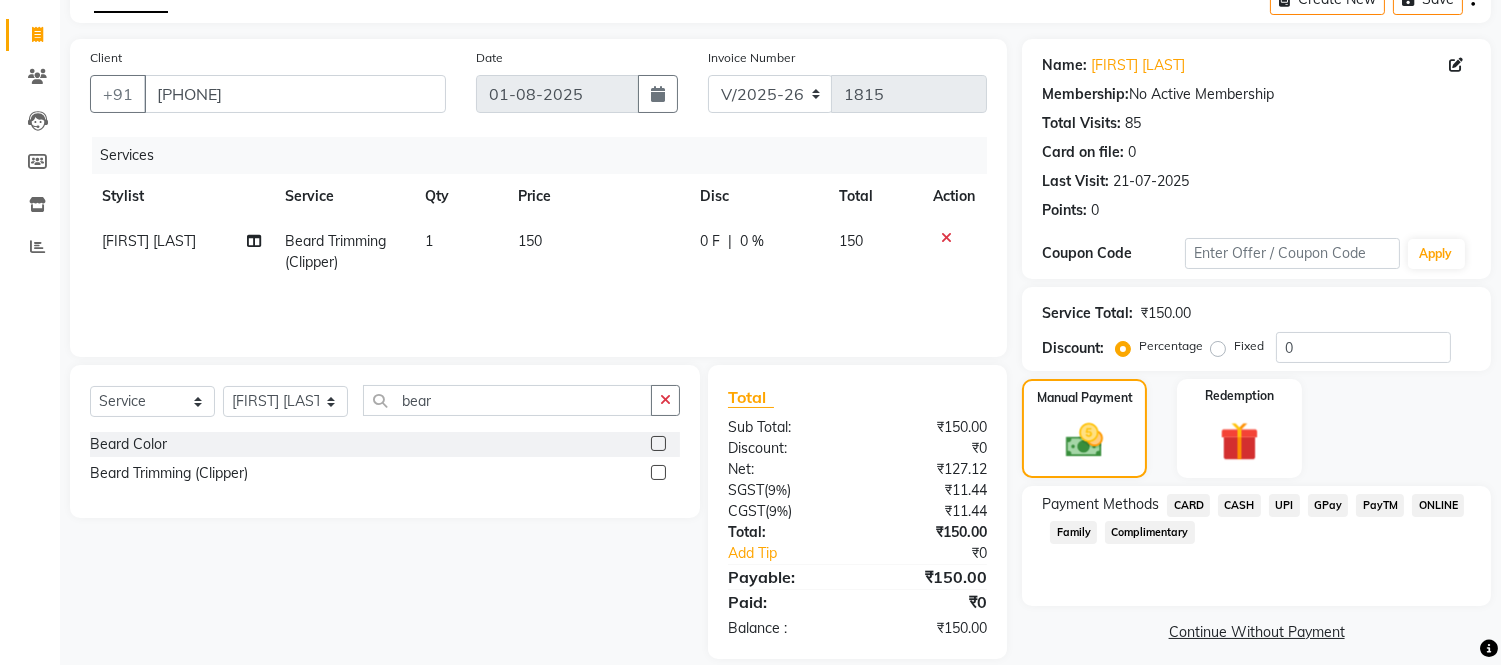 click on "UPI" 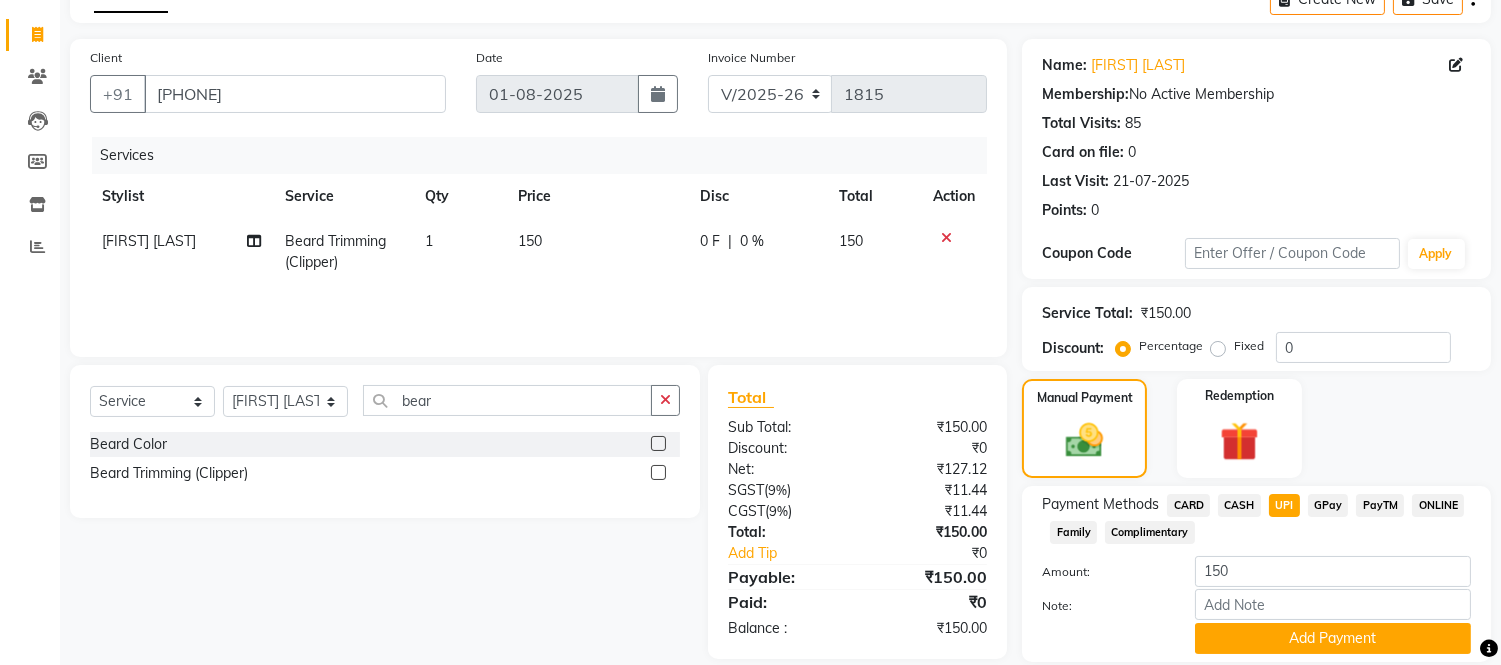 scroll, scrollTop: 178, scrollLeft: 0, axis: vertical 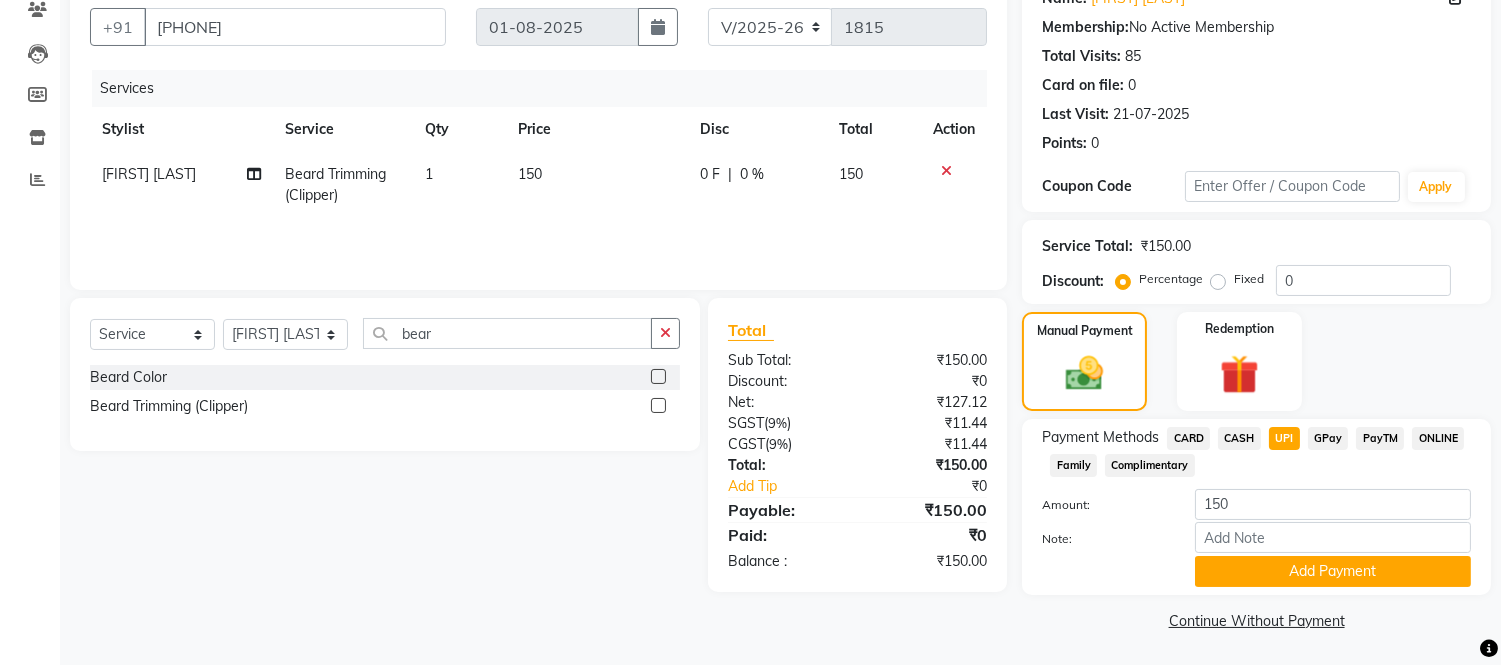 click on "Payment Methods  CARD   CASH   UPI   GPay   PayTM   ONLINE   Family   Complimentary  Amount: 150 Note: Add Payment" 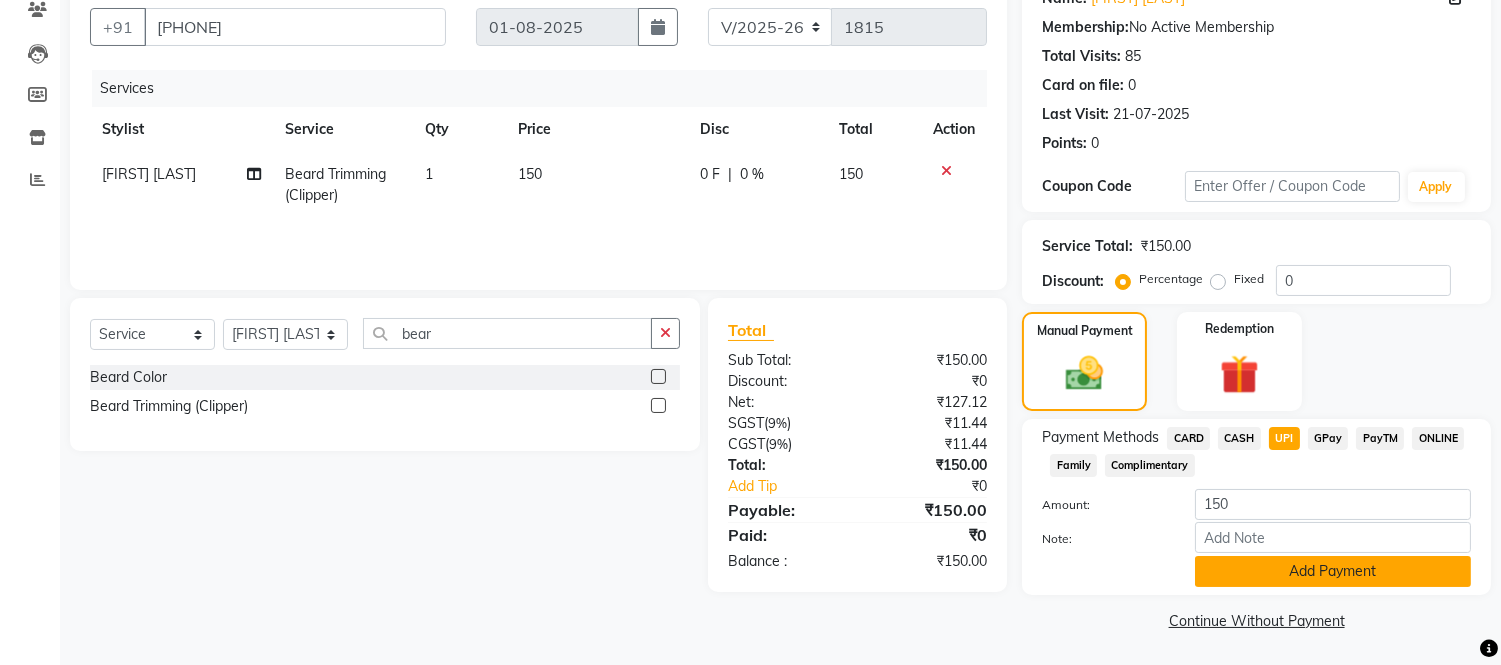 click on "Add Payment" 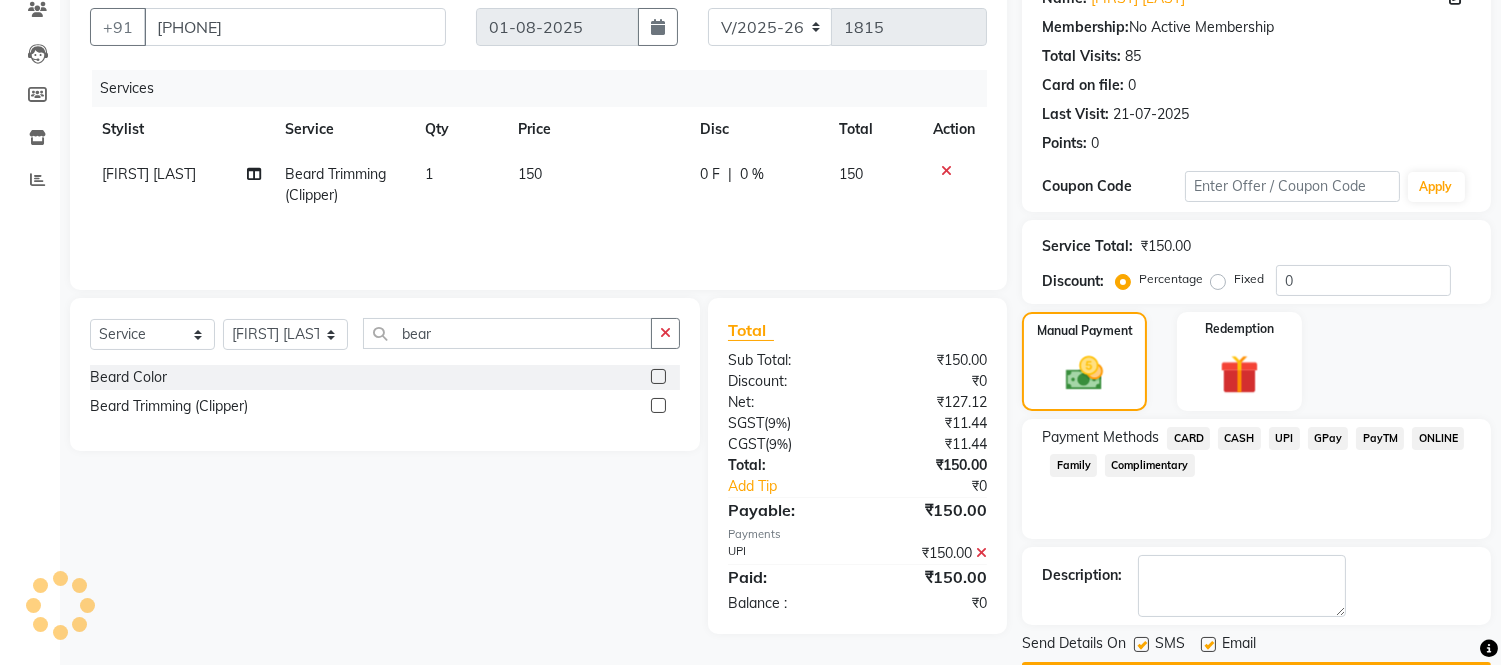 scroll, scrollTop: 234, scrollLeft: 0, axis: vertical 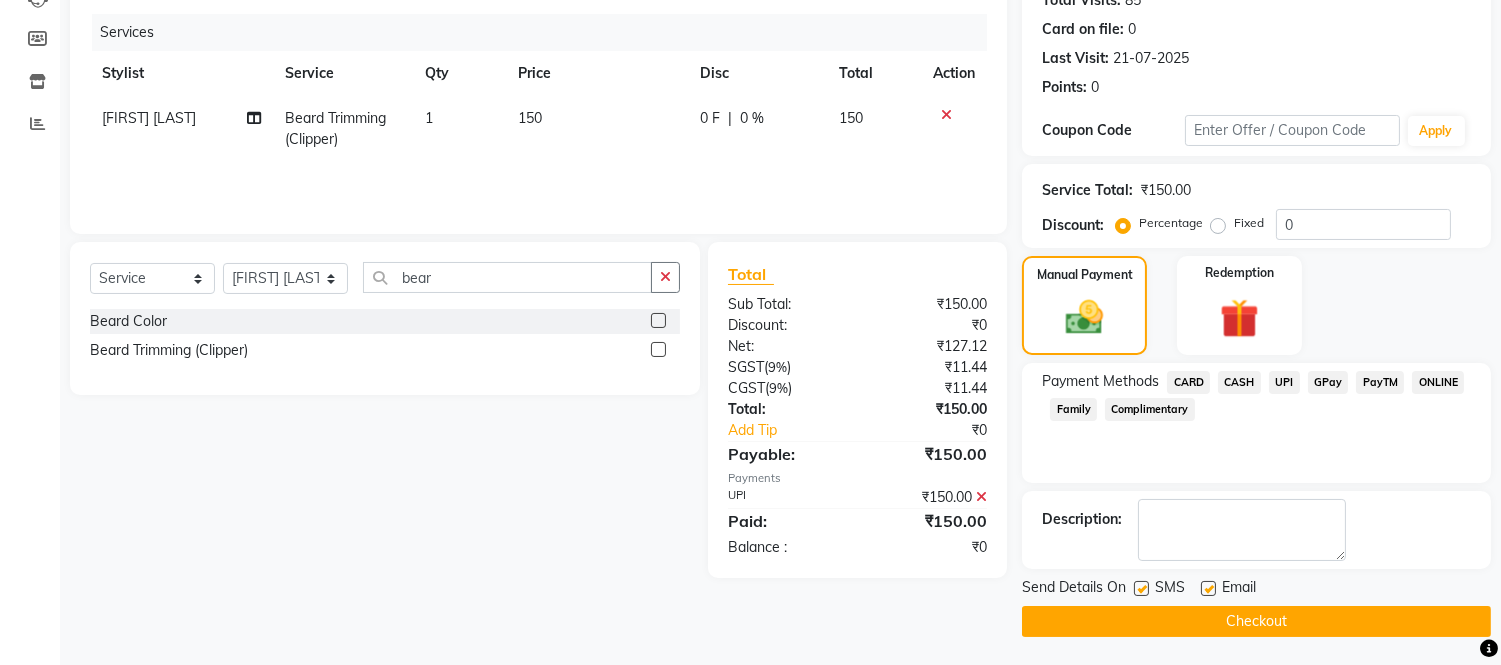 click on "Checkout" 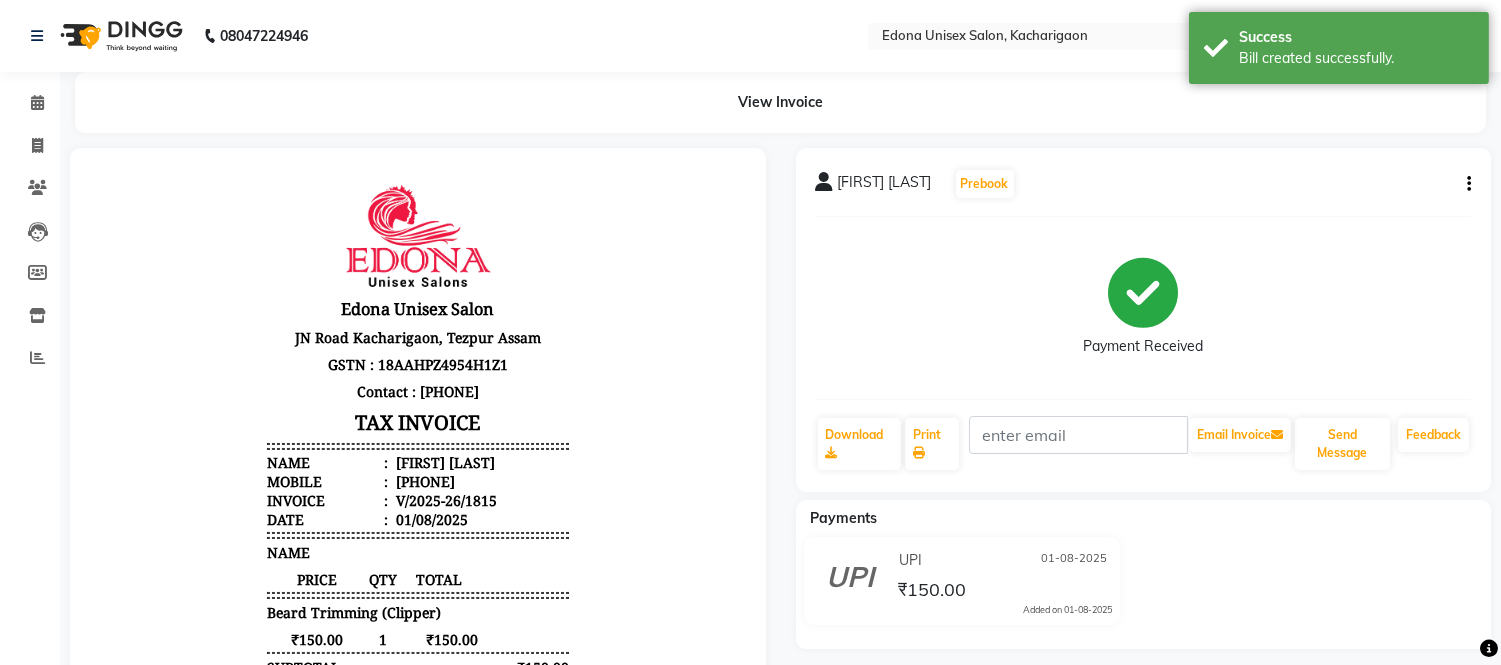 scroll, scrollTop: 0, scrollLeft: 0, axis: both 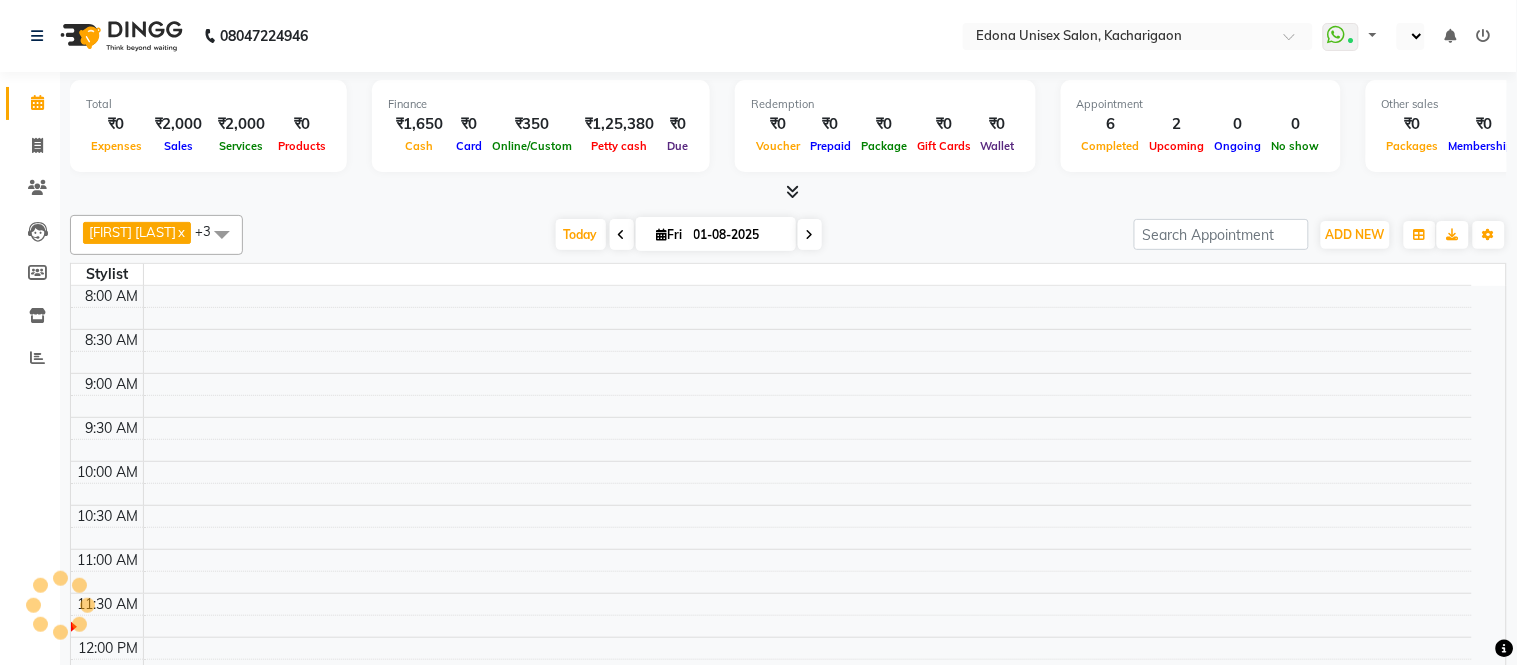 select on "en" 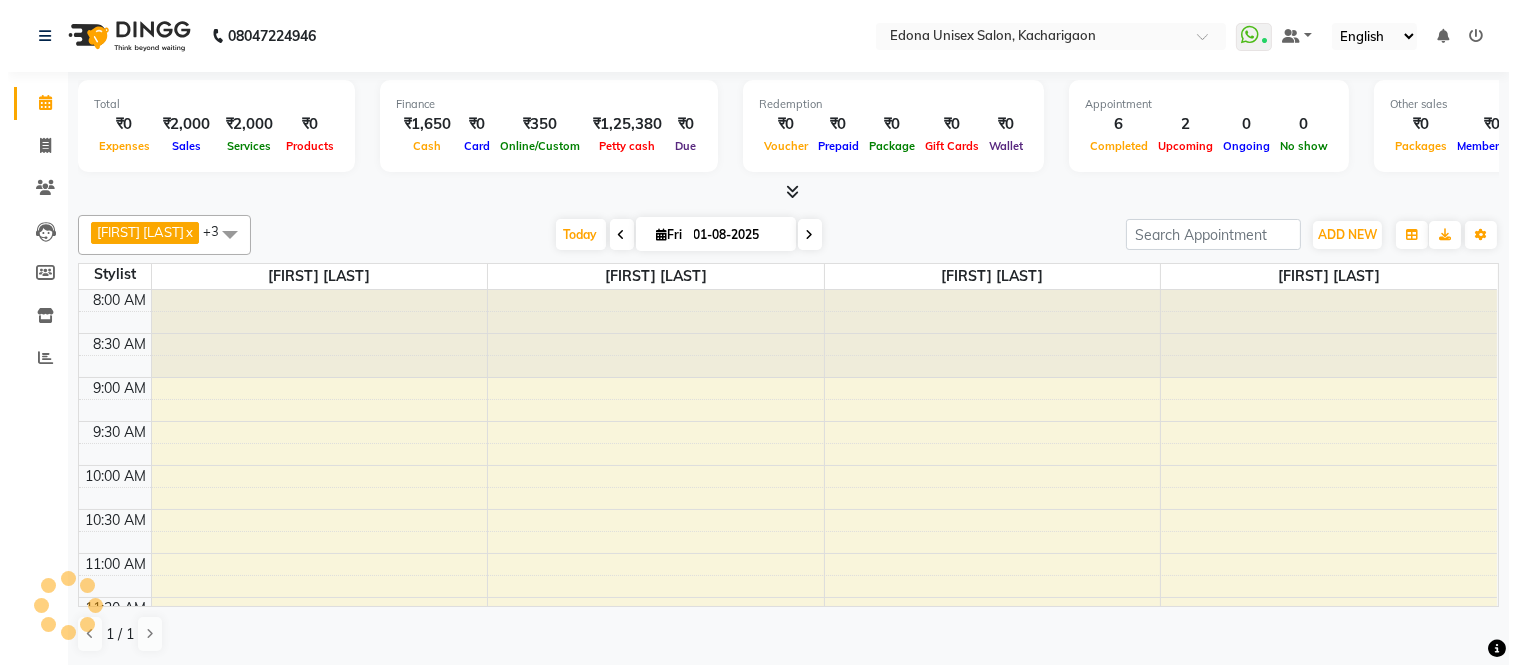 scroll, scrollTop: 0, scrollLeft: 0, axis: both 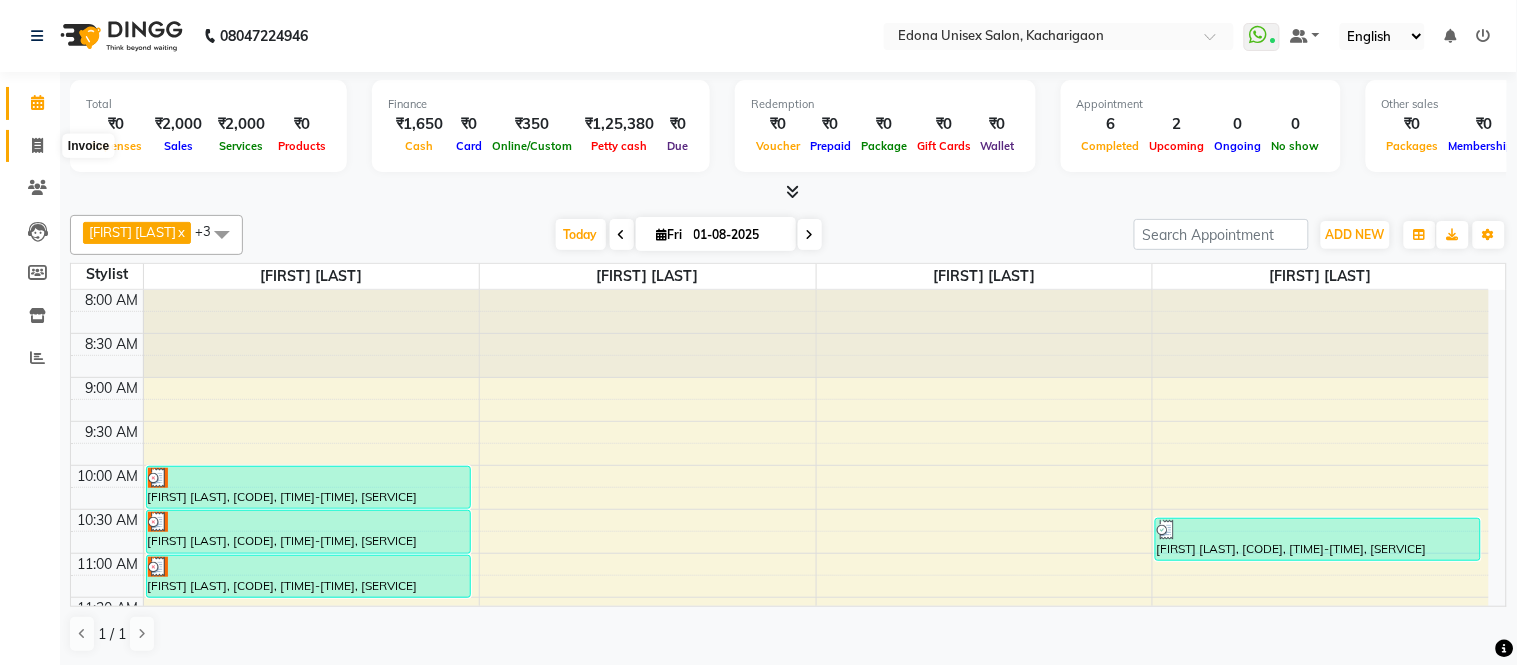 click 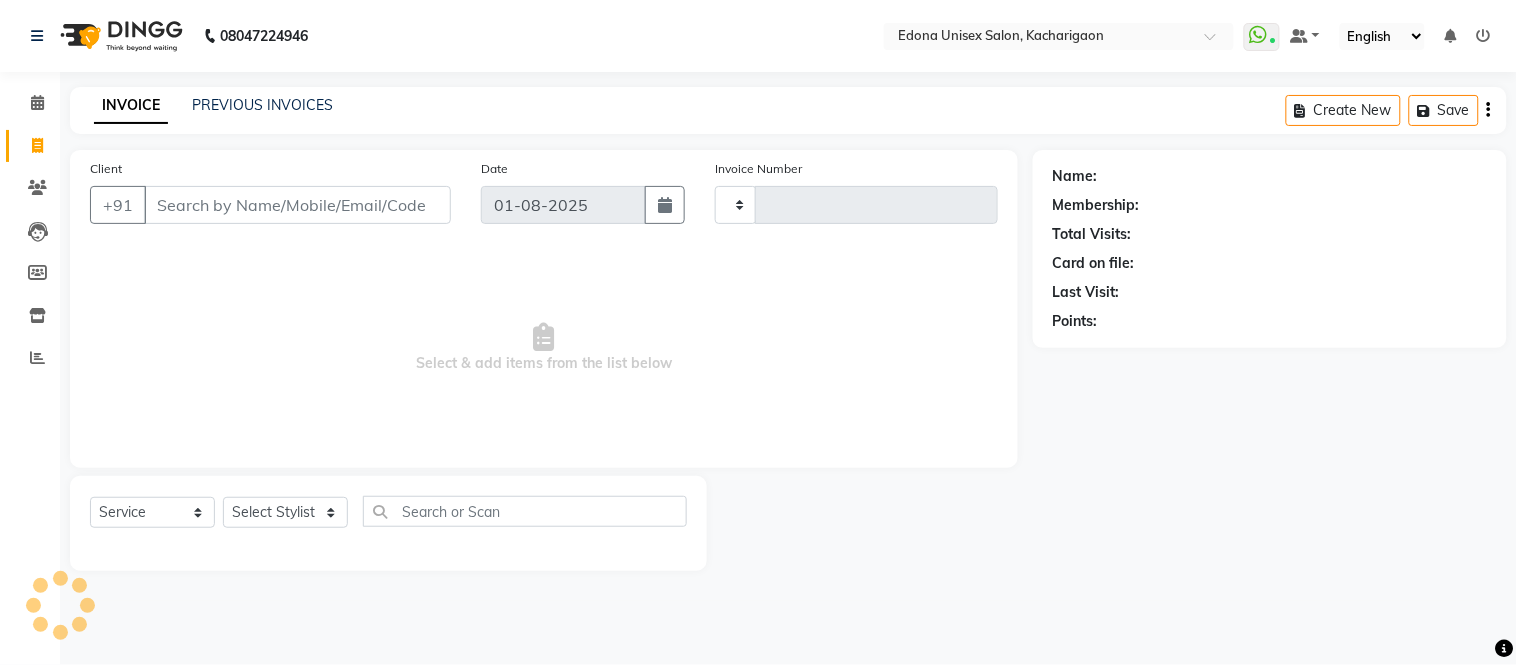 type on "1812" 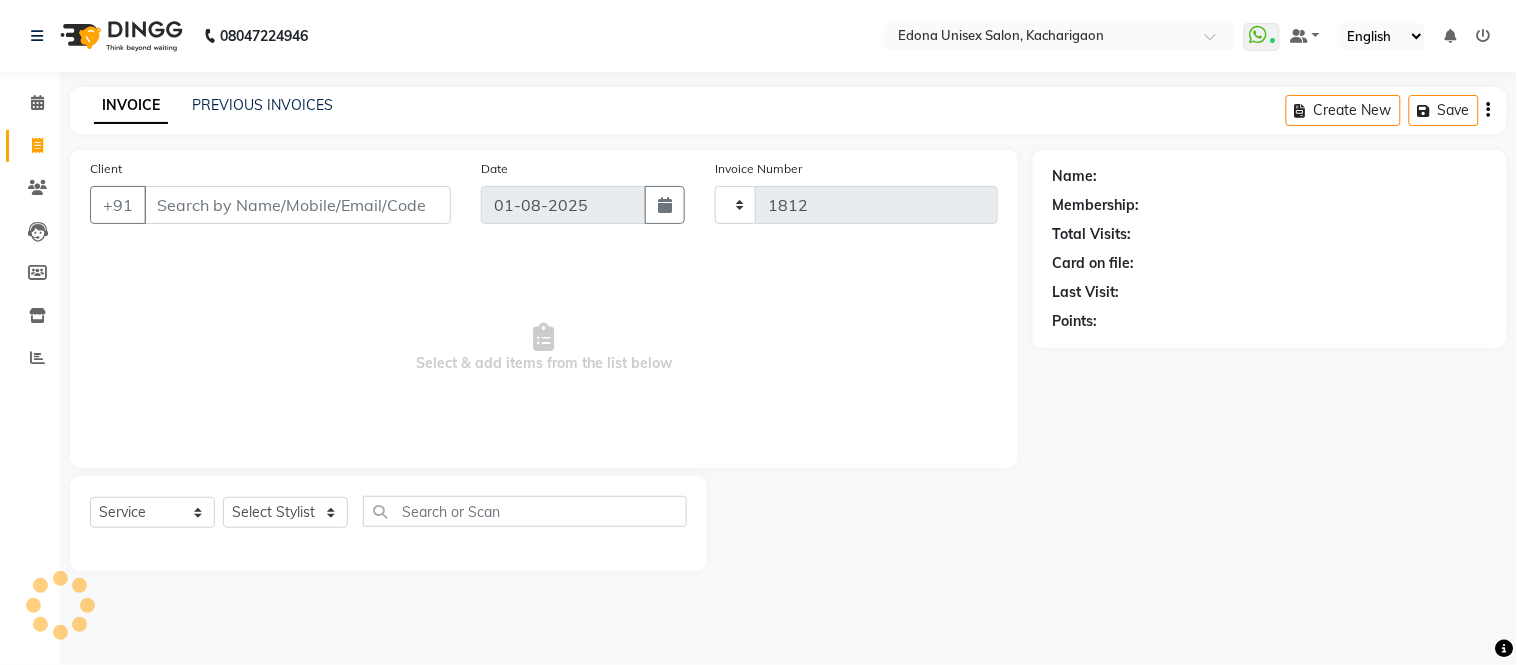 select on "5389" 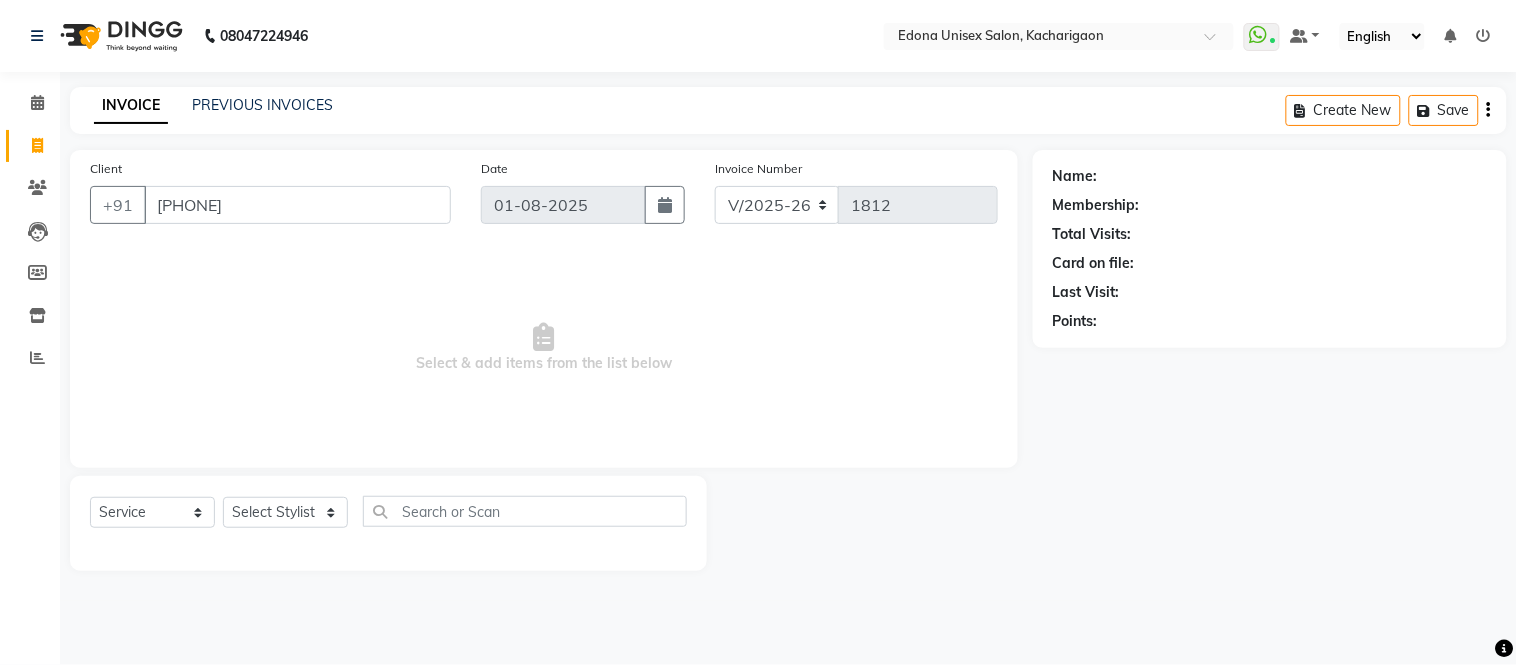 type on "[PHONE]" 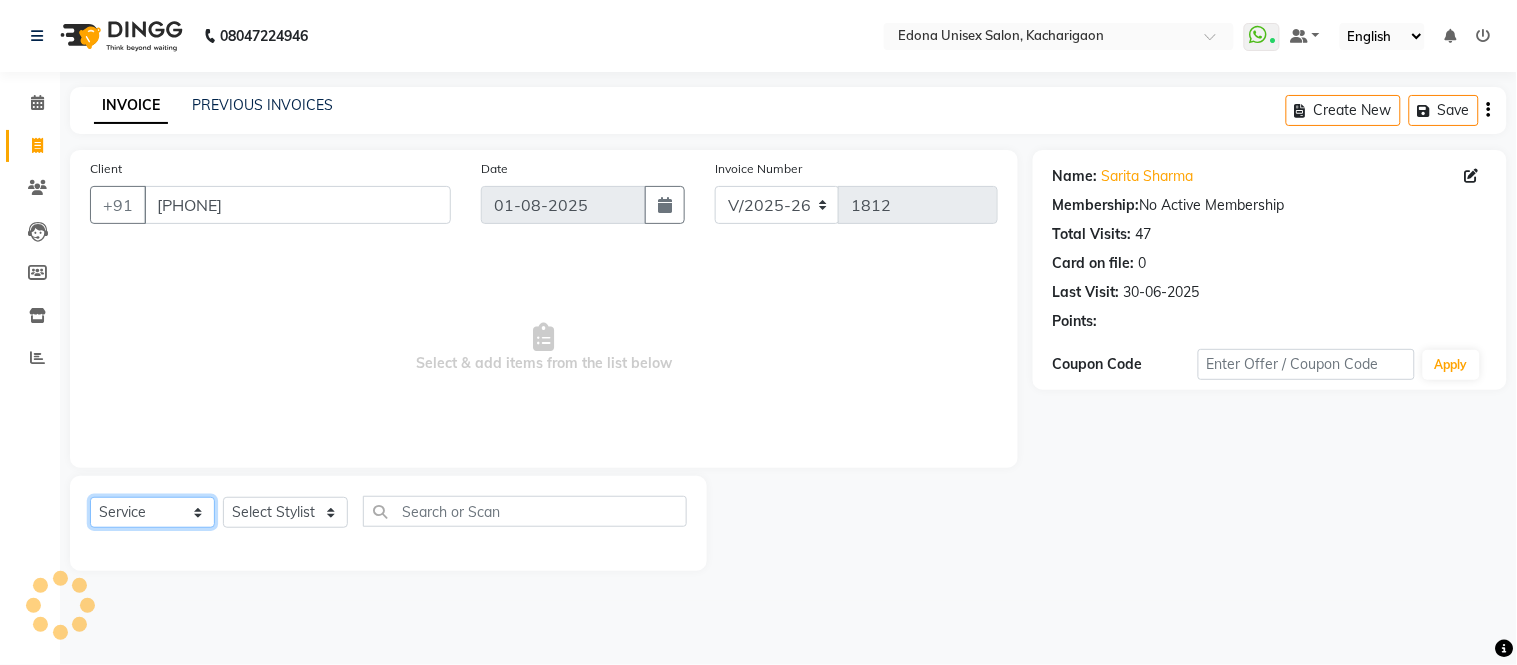 click on "Select  Service  Product  Membership  Package Voucher Prepaid Gift Card" 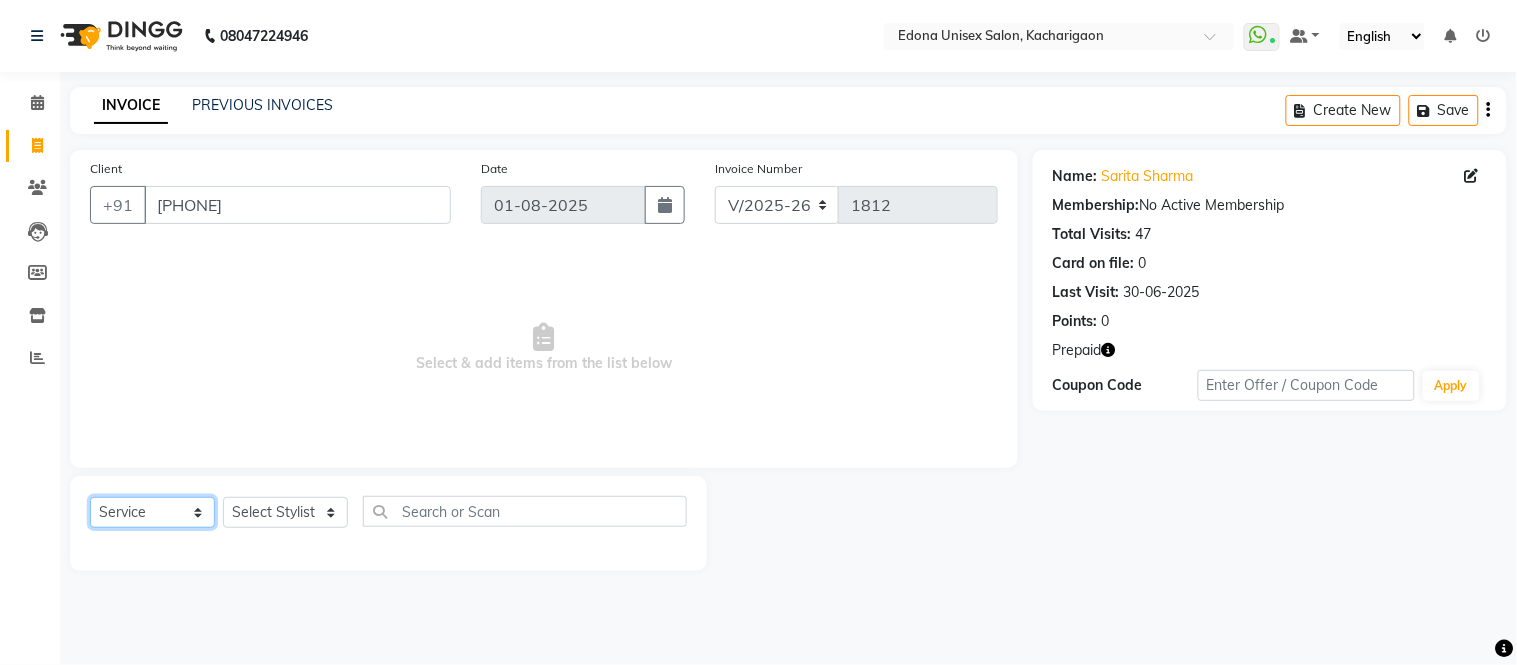 select on "P" 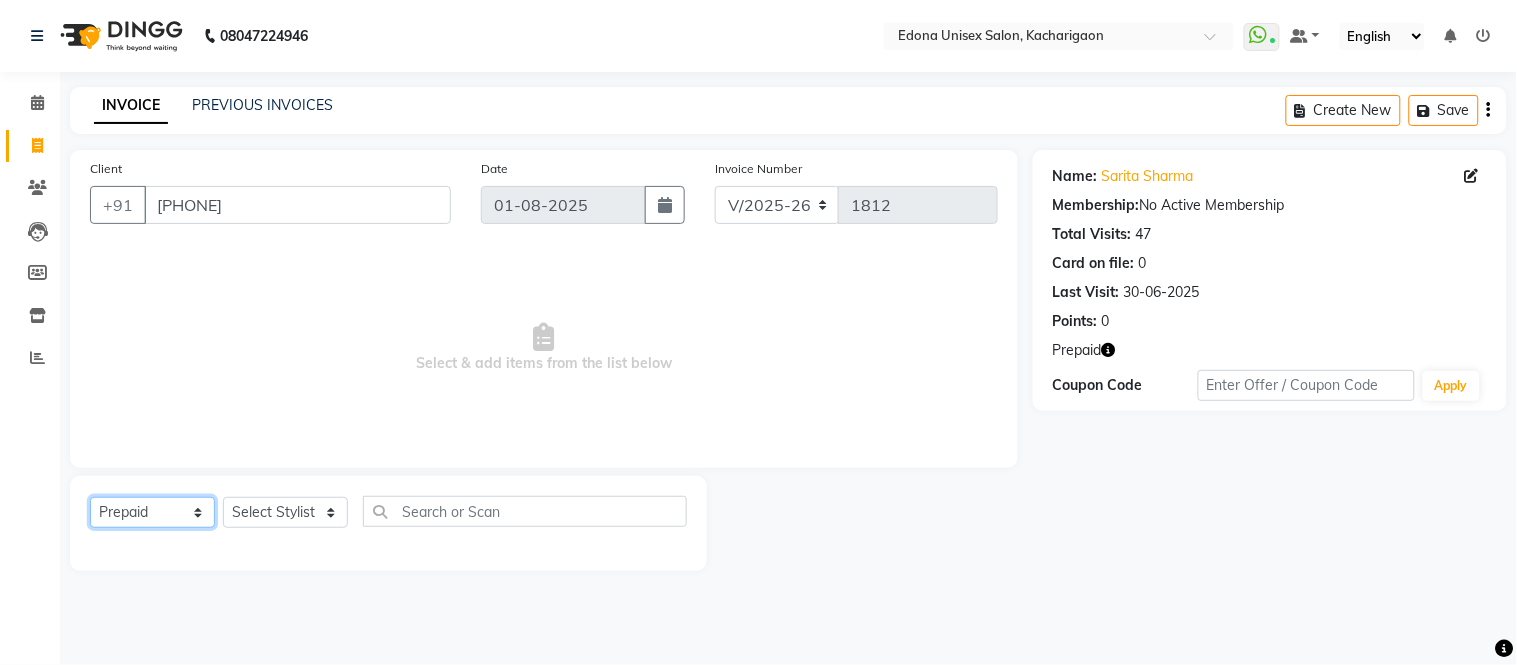 click on "Select  Service  Product  Membership  Package Voucher Prepaid Gift Card" 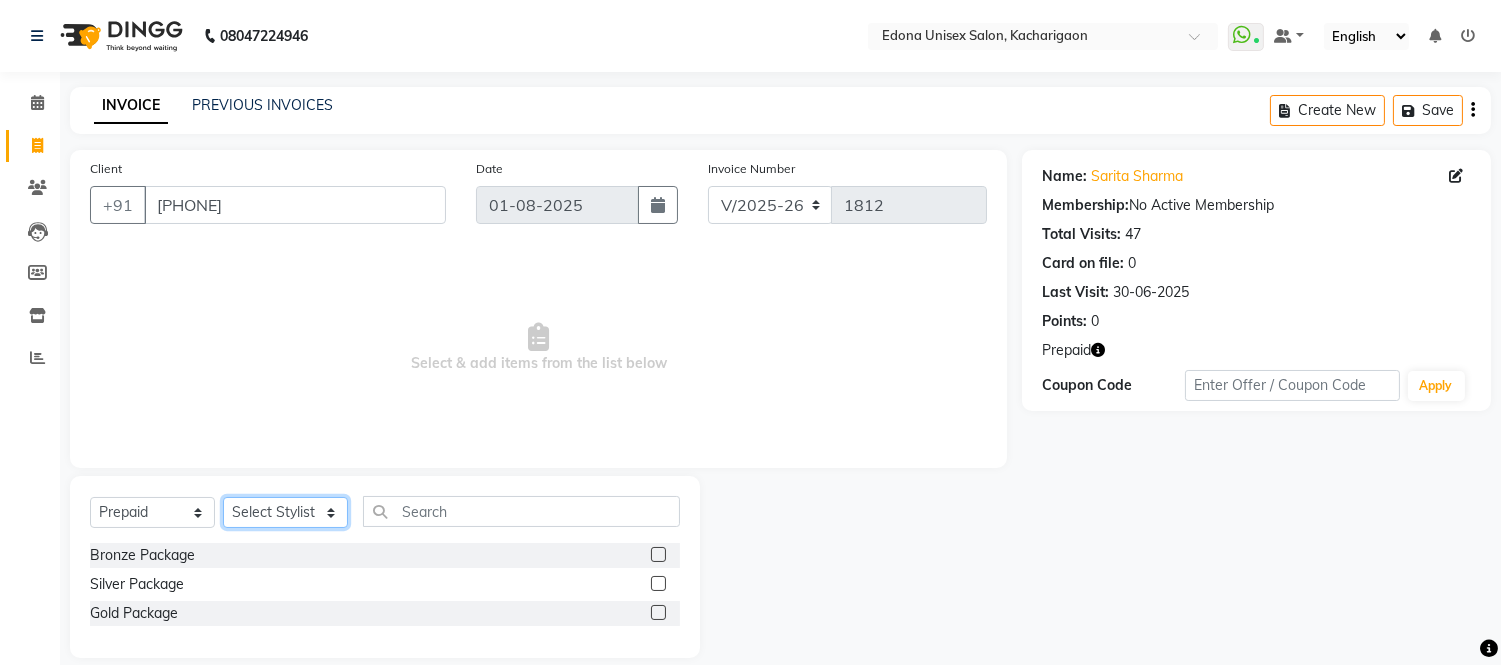 click on "Select Stylist Admin Anju Sonar Bir Basumtary Bishal Bharma Hemen Daimari Hombr Jogi Jenny Kayina Kriti Lokesh Verma Mithiser Bodo Monisha Goyari Neha Sonar Pahi Prabir Das Rashmi Basumtary Reshma Sultana Roselin Basumtary Sumitra Subba" 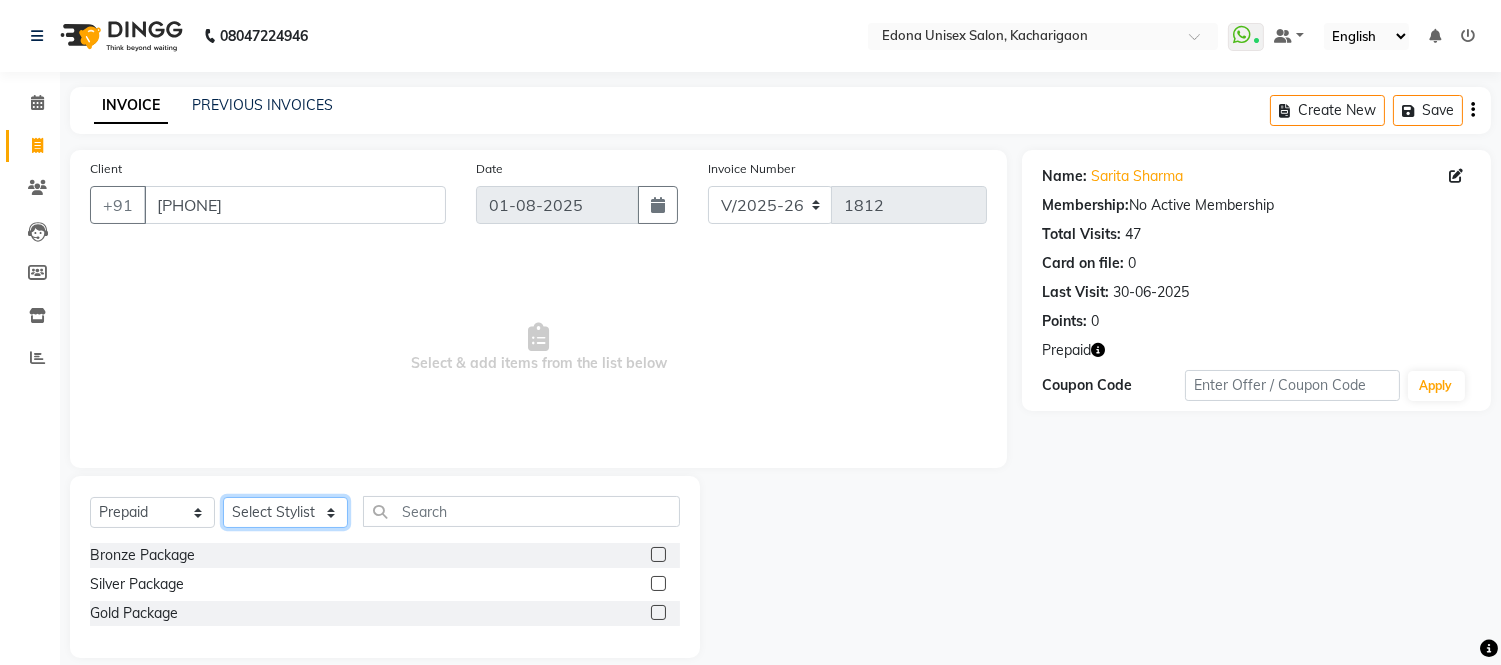 select on "35937" 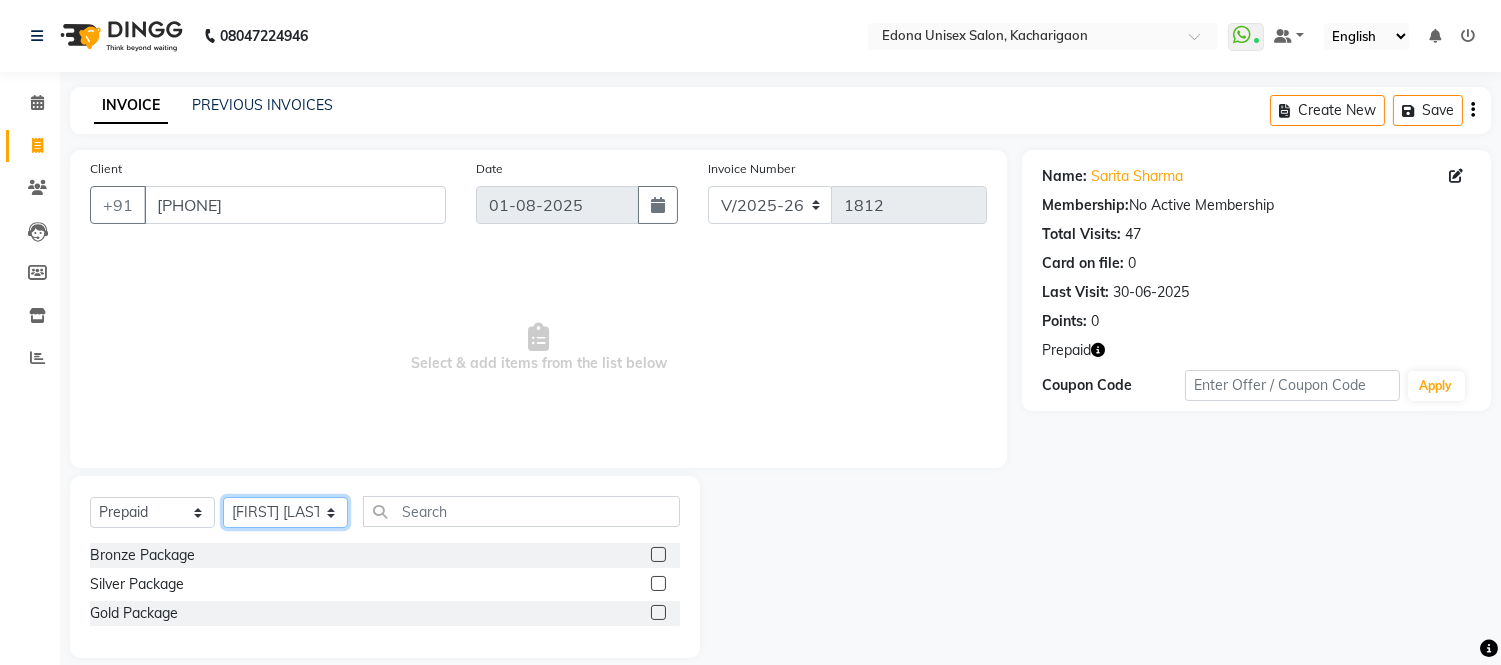 click on "Select Stylist Admin Anju Sonar Bir Basumtary Bishal Bharma Hemen Daimari Hombr Jogi Jenny Kayina Kriti Lokesh Verma Mithiser Bodo Monisha Goyari Neha Sonar Pahi Prabir Das Rashmi Basumtary Reshma Sultana Roselin Basumtary Sumitra Subba" 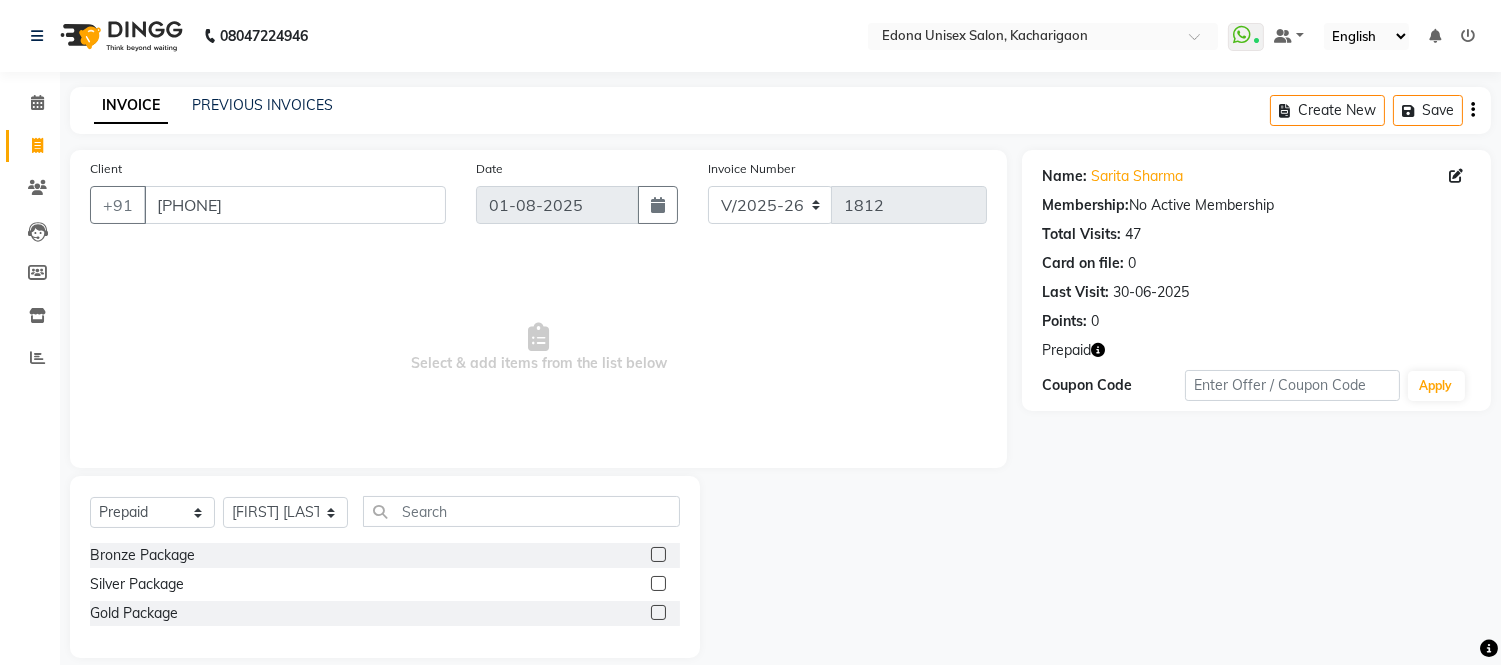 click 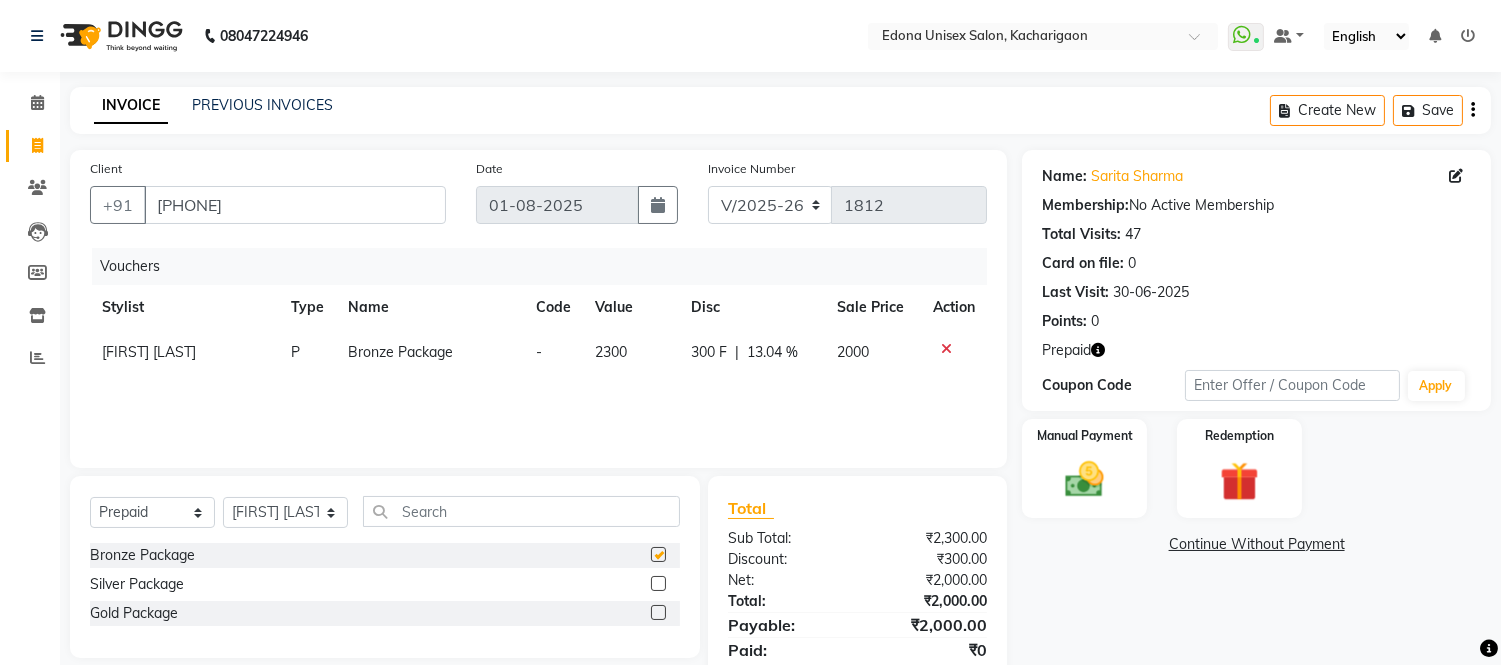 scroll, scrollTop: 72, scrollLeft: 0, axis: vertical 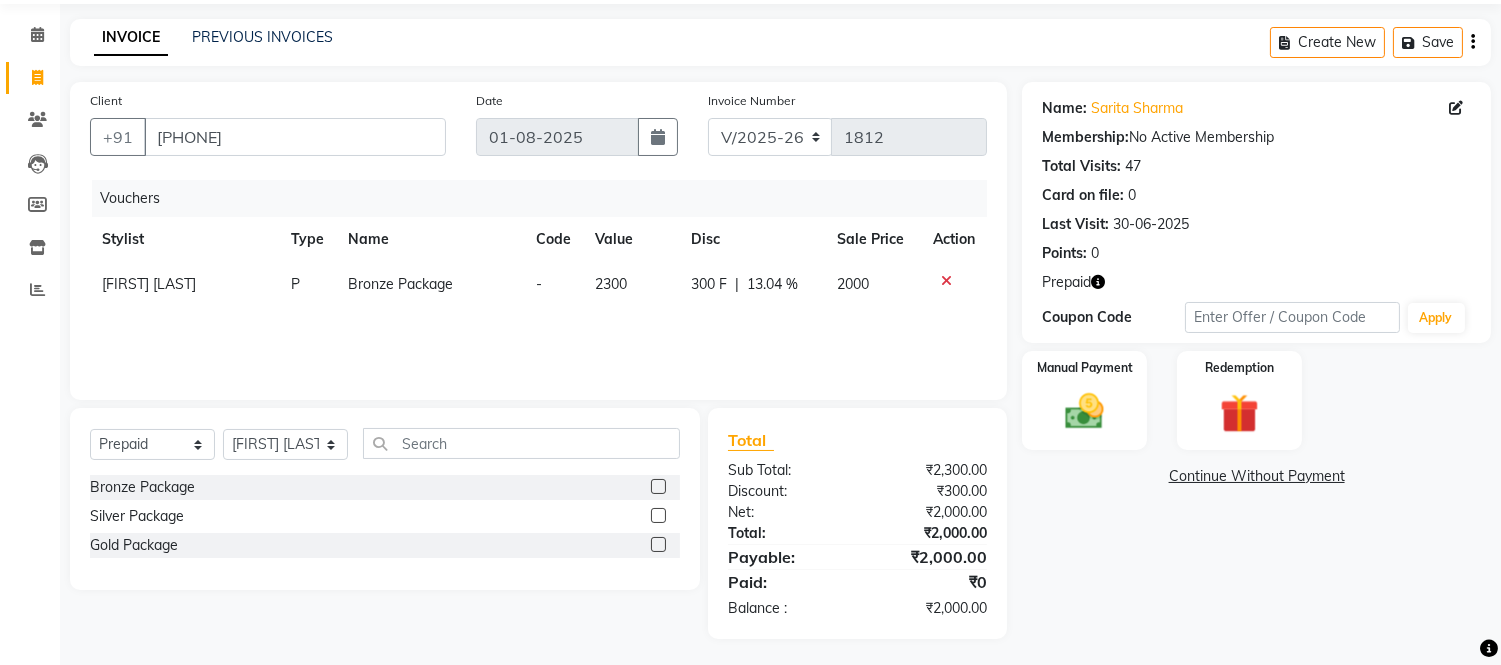 checkbox on "false" 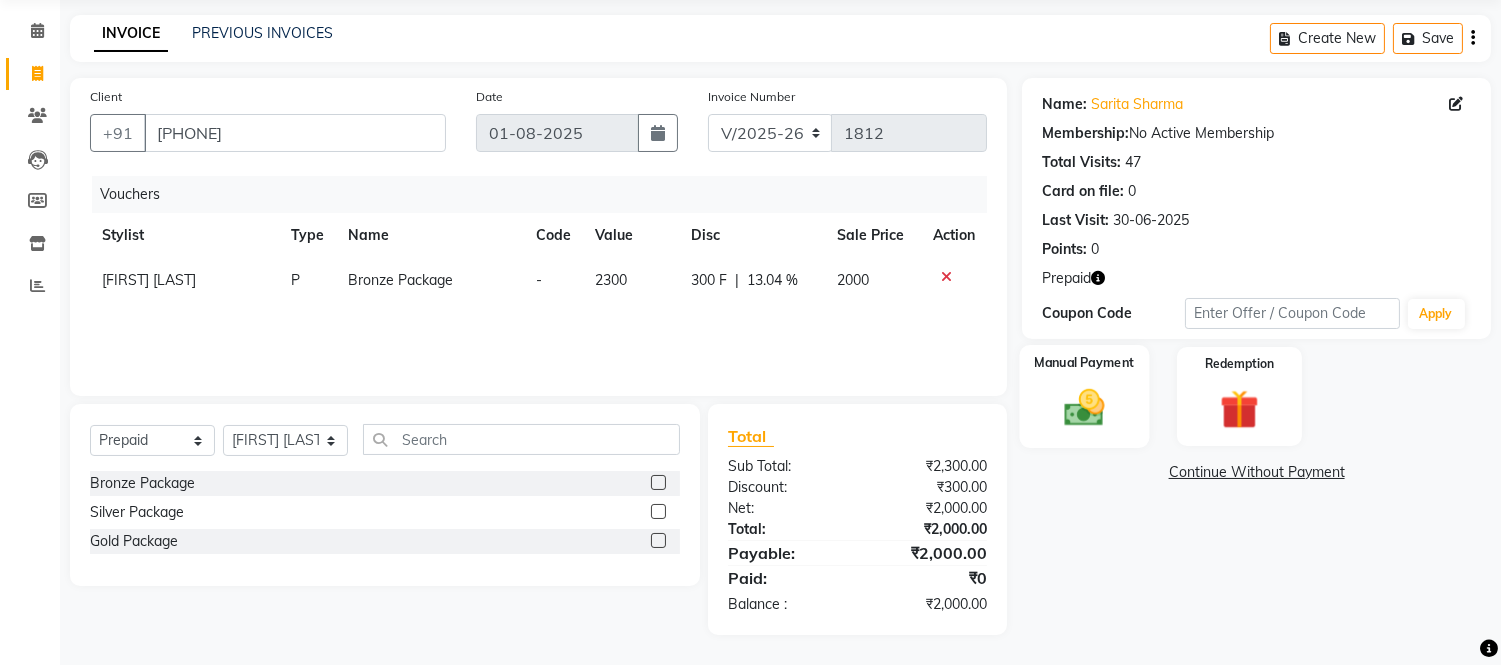 click on "Manual Payment" 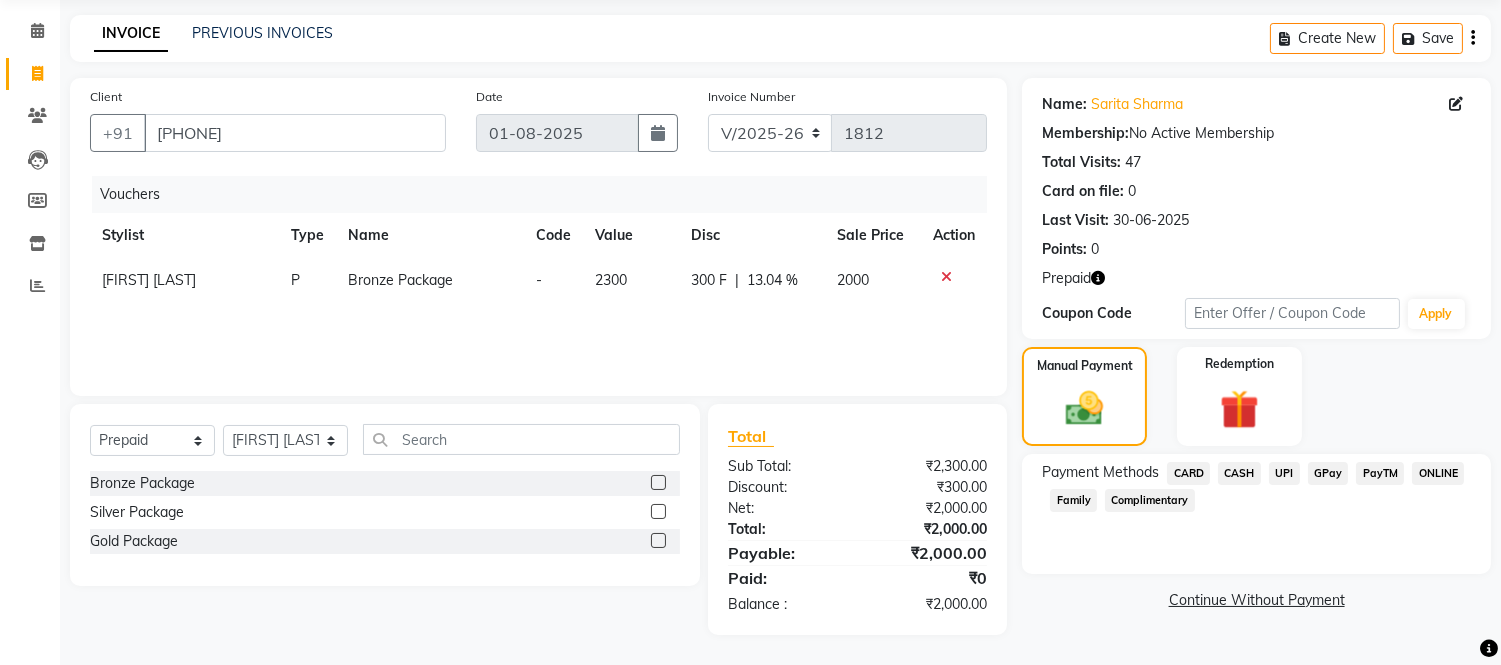 drag, startPoint x: 1238, startPoint y: 475, endPoint x: 1261, endPoint y: 488, distance: 26.41969 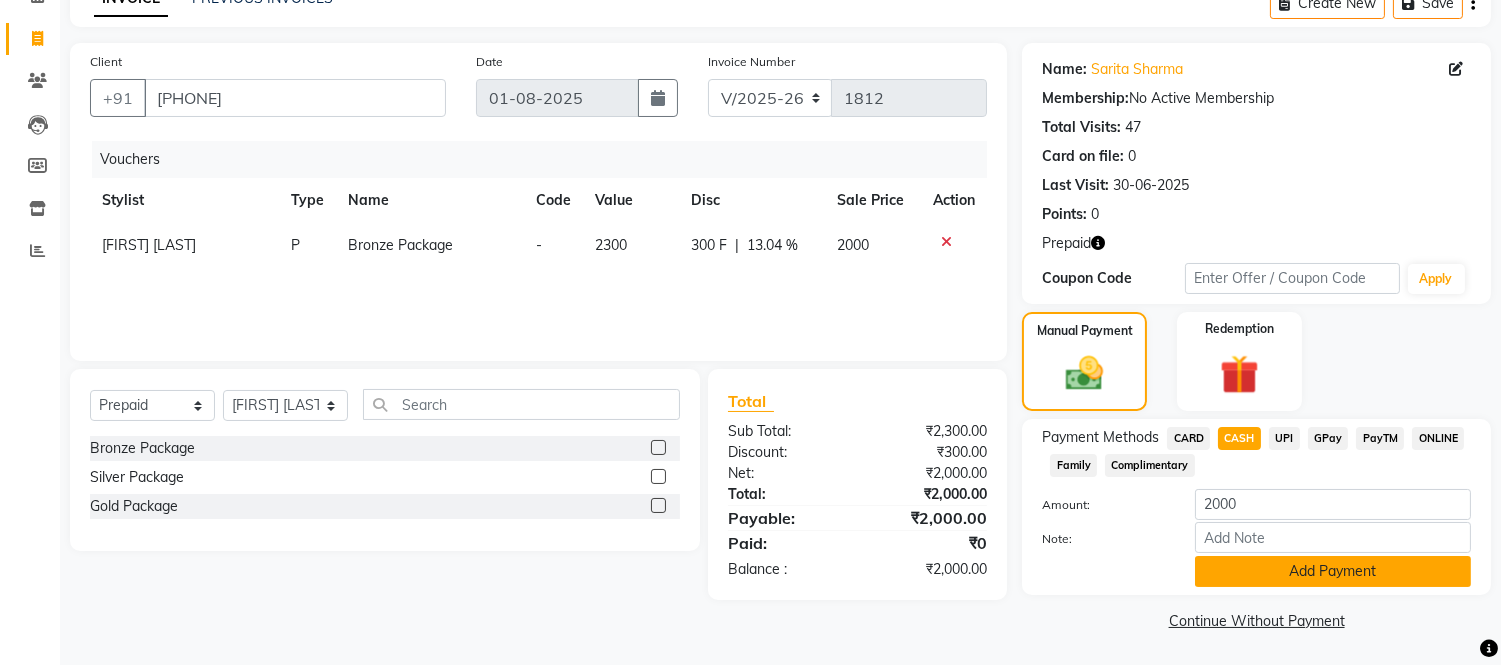 click on "Add Payment" 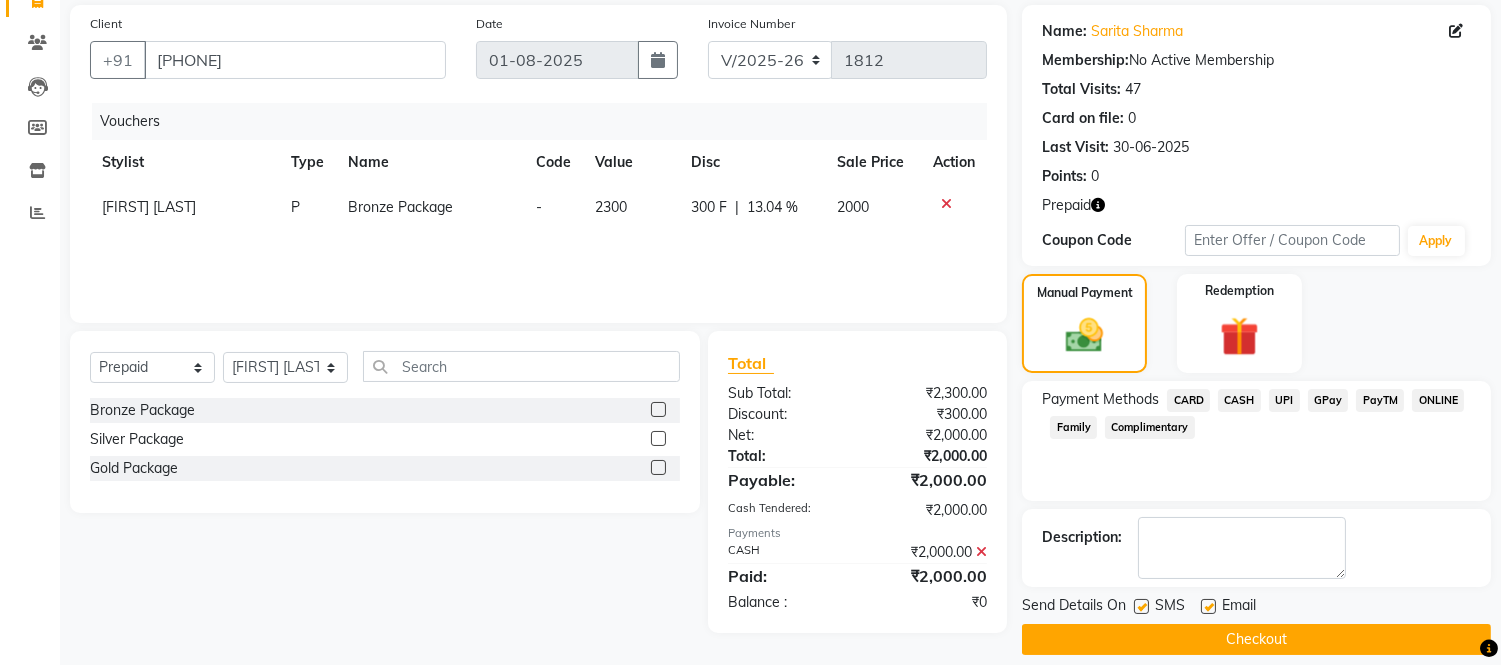 scroll, scrollTop: 164, scrollLeft: 0, axis: vertical 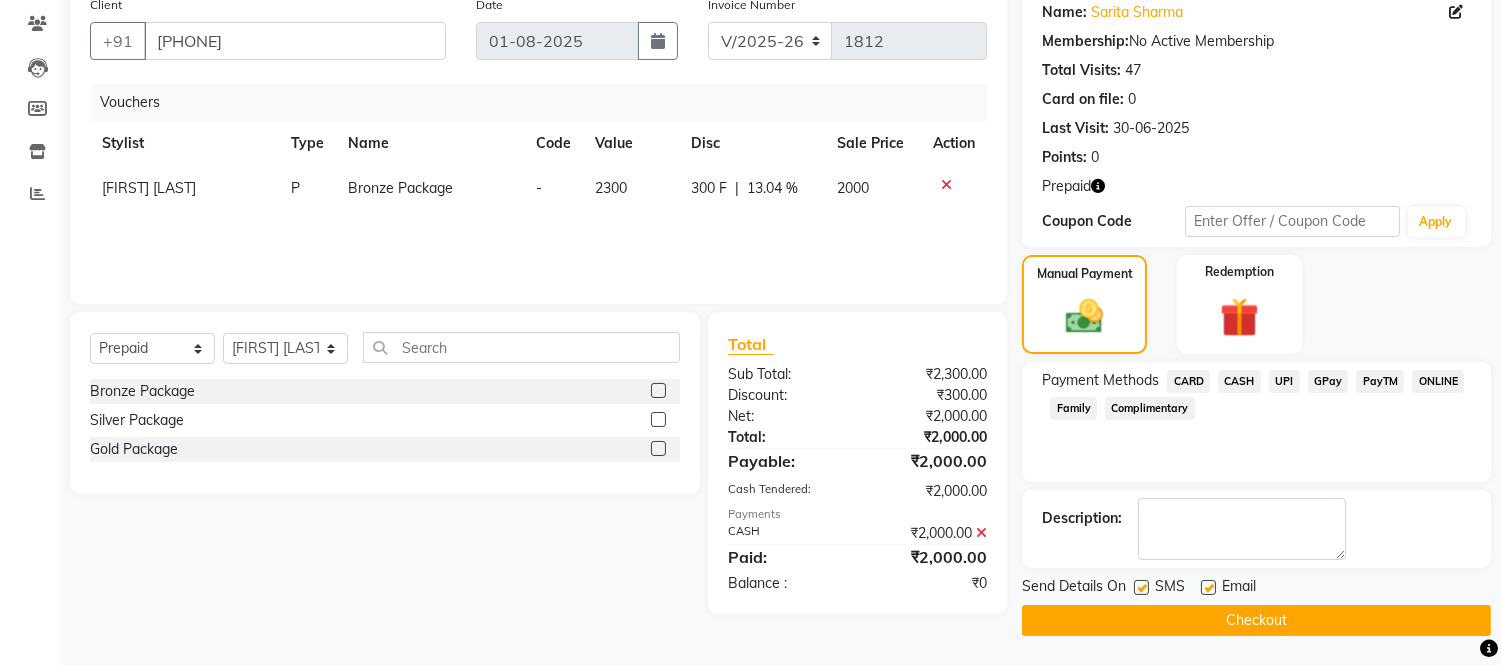click 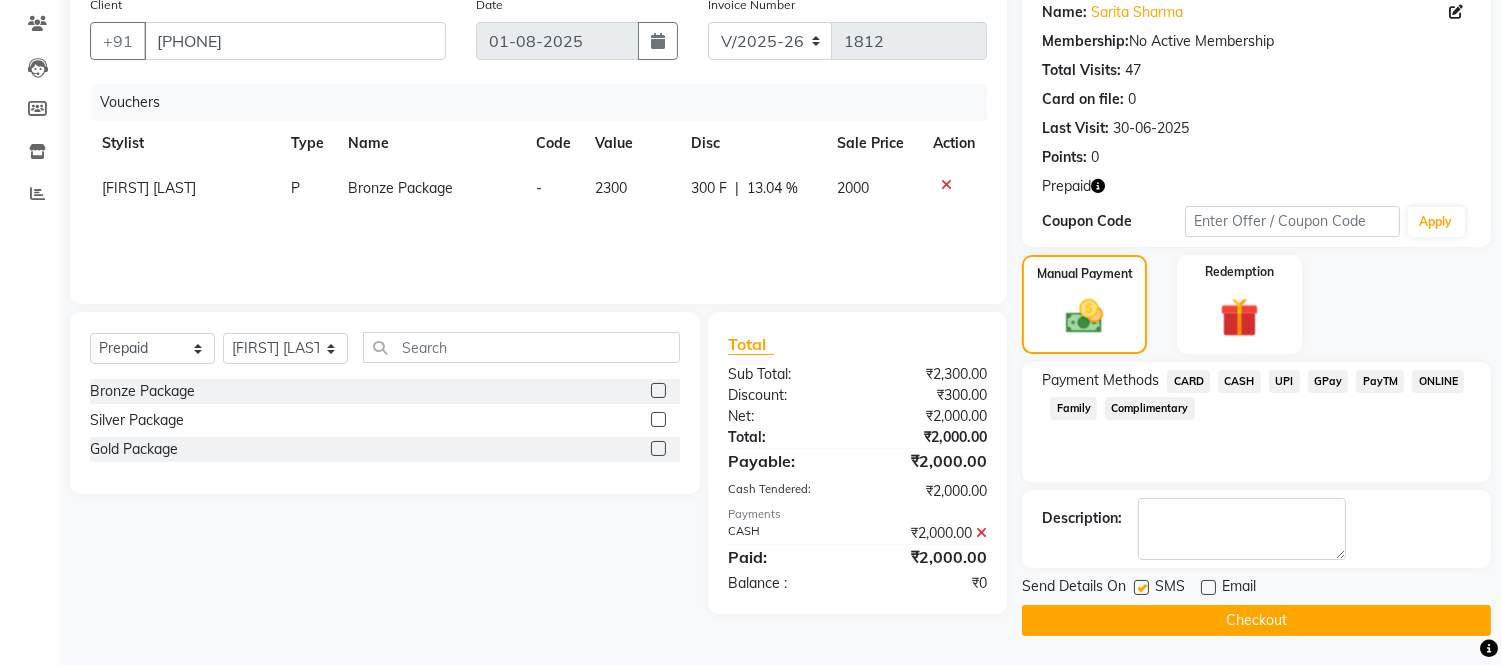 click 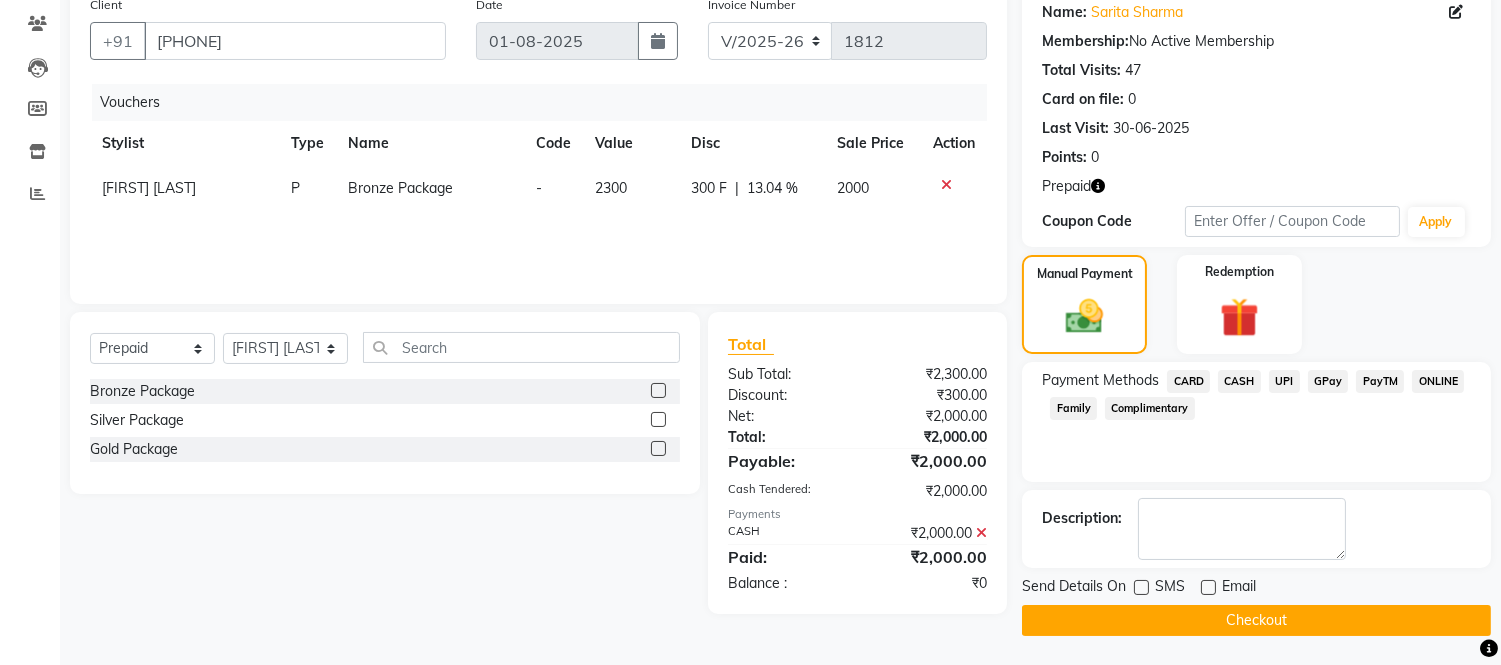 click on "Checkout" 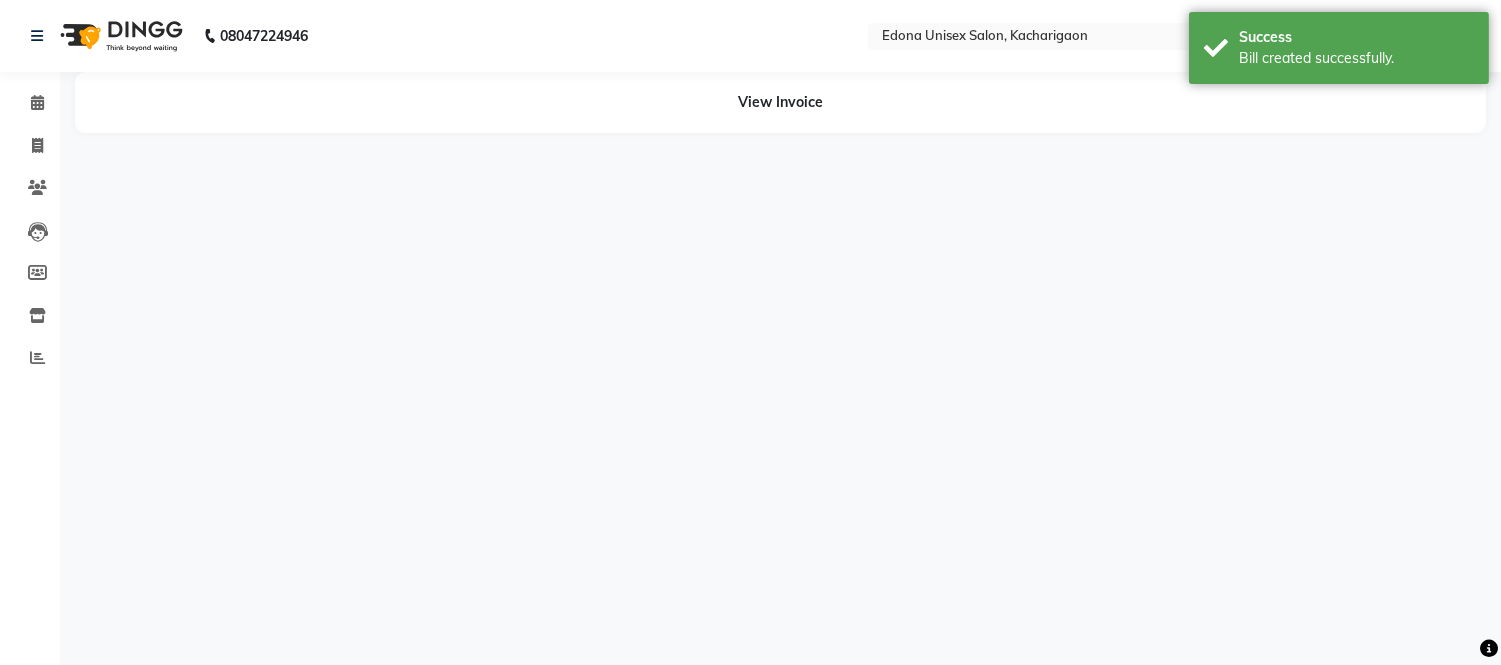 scroll, scrollTop: 0, scrollLeft: 0, axis: both 